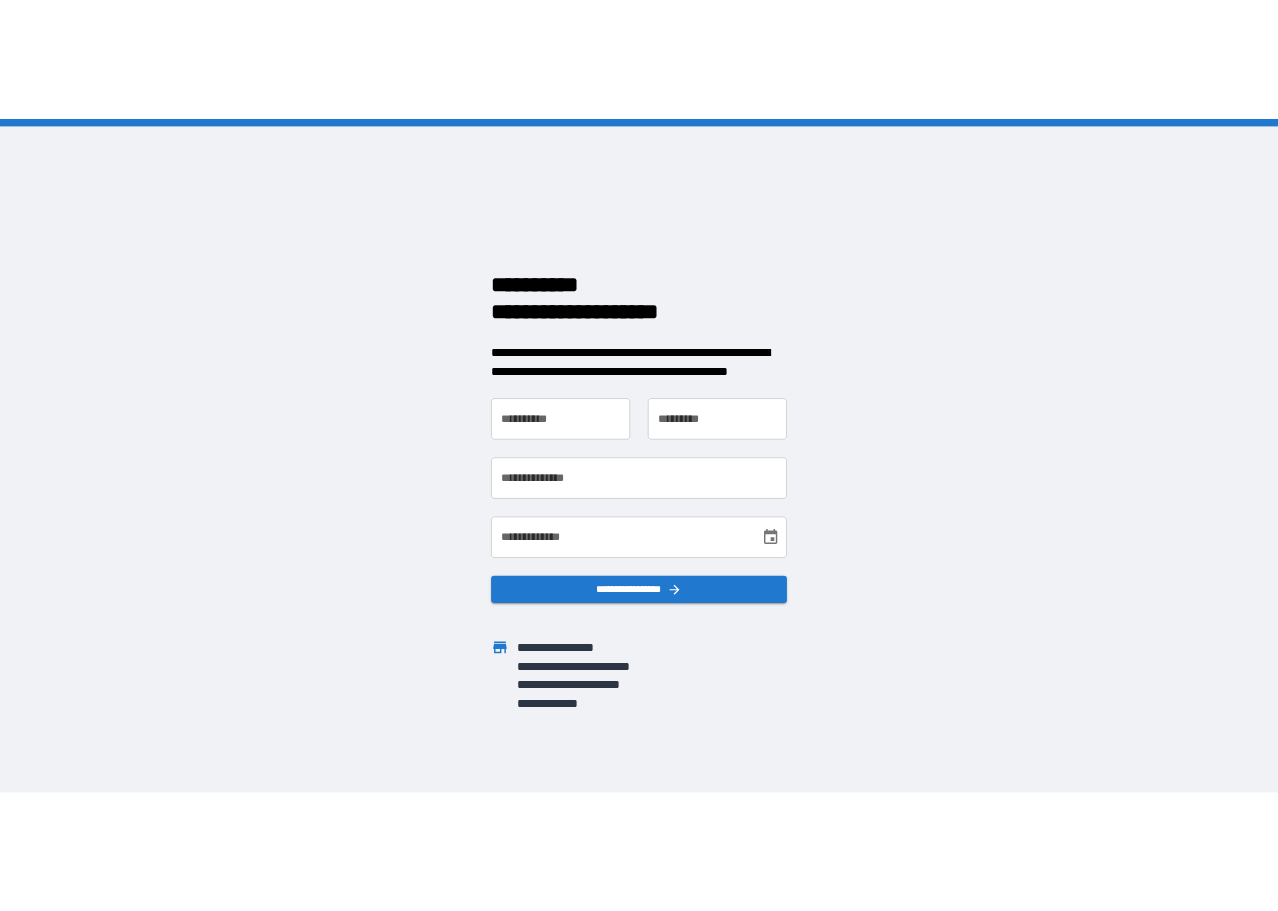 scroll, scrollTop: 0, scrollLeft: 0, axis: both 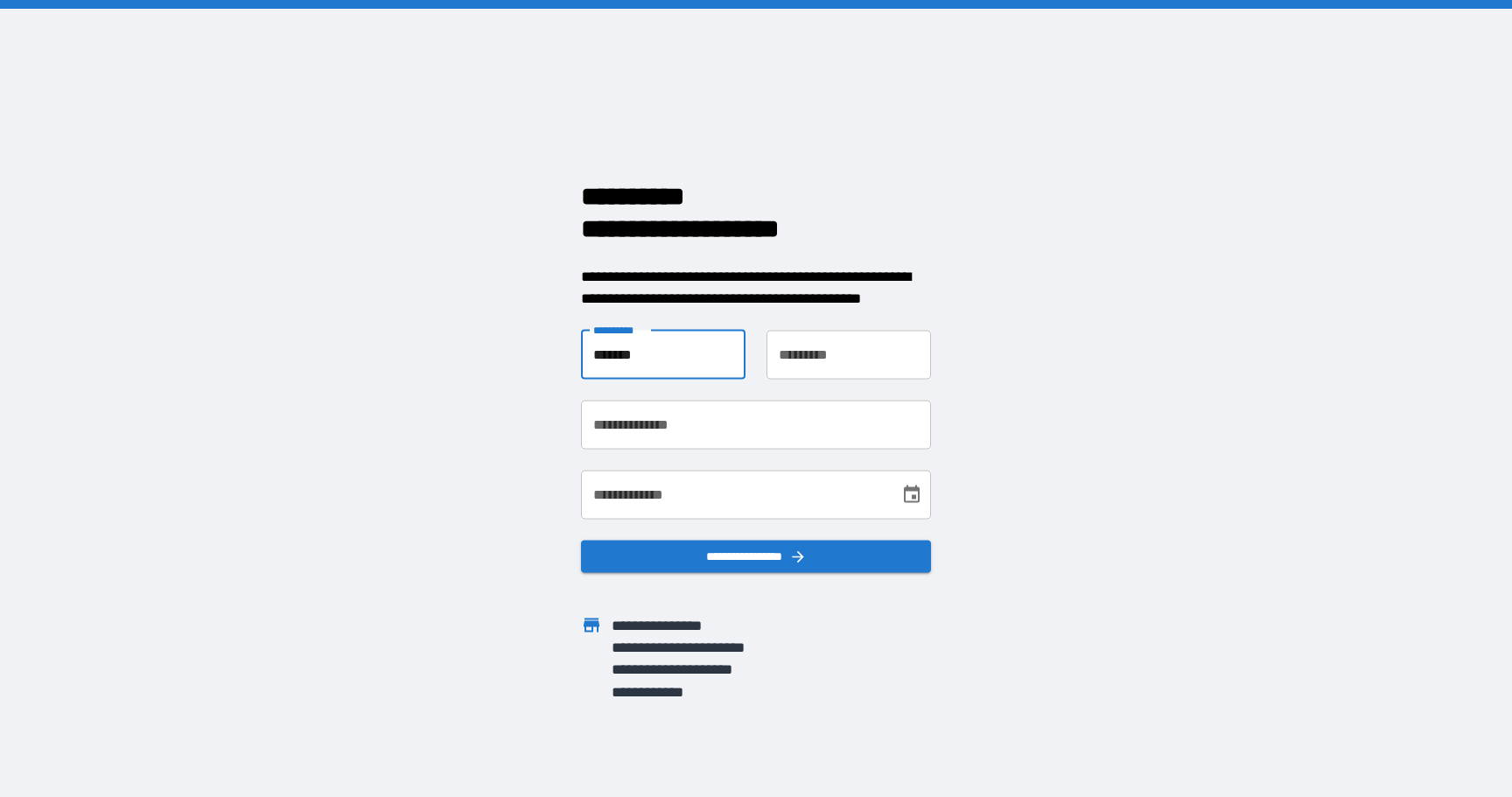 type on "*******" 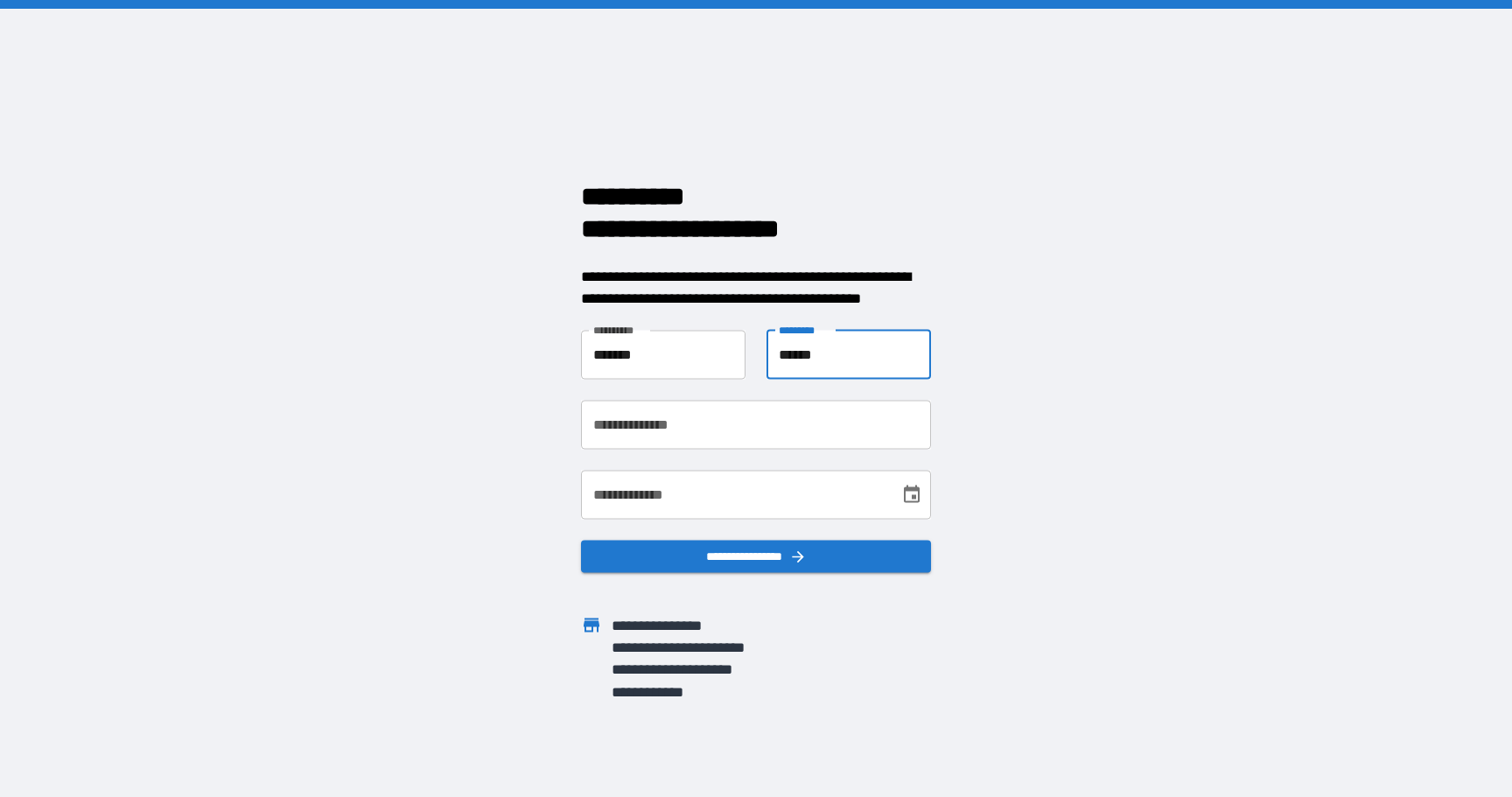 type on "******" 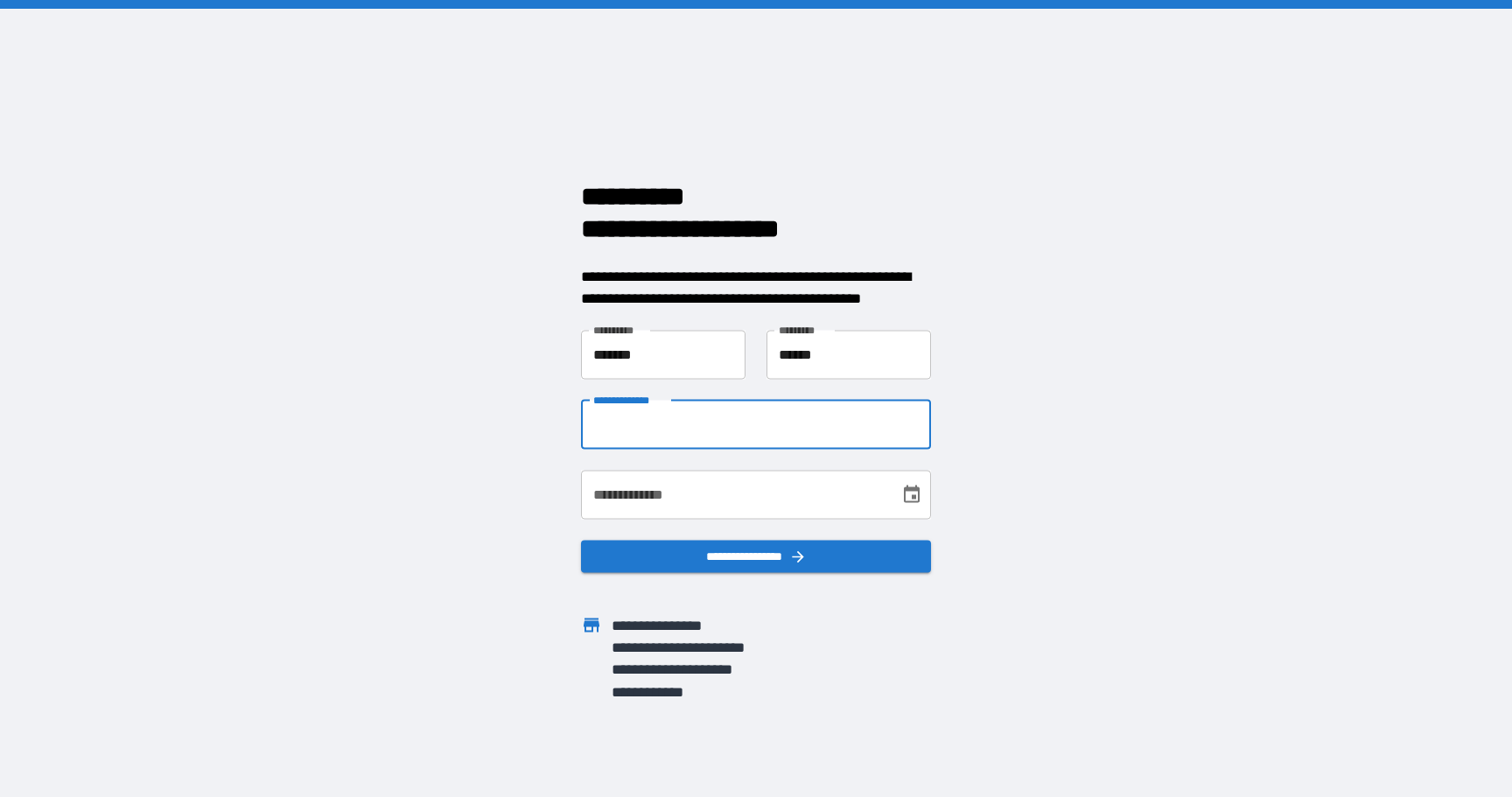 type on "**********" 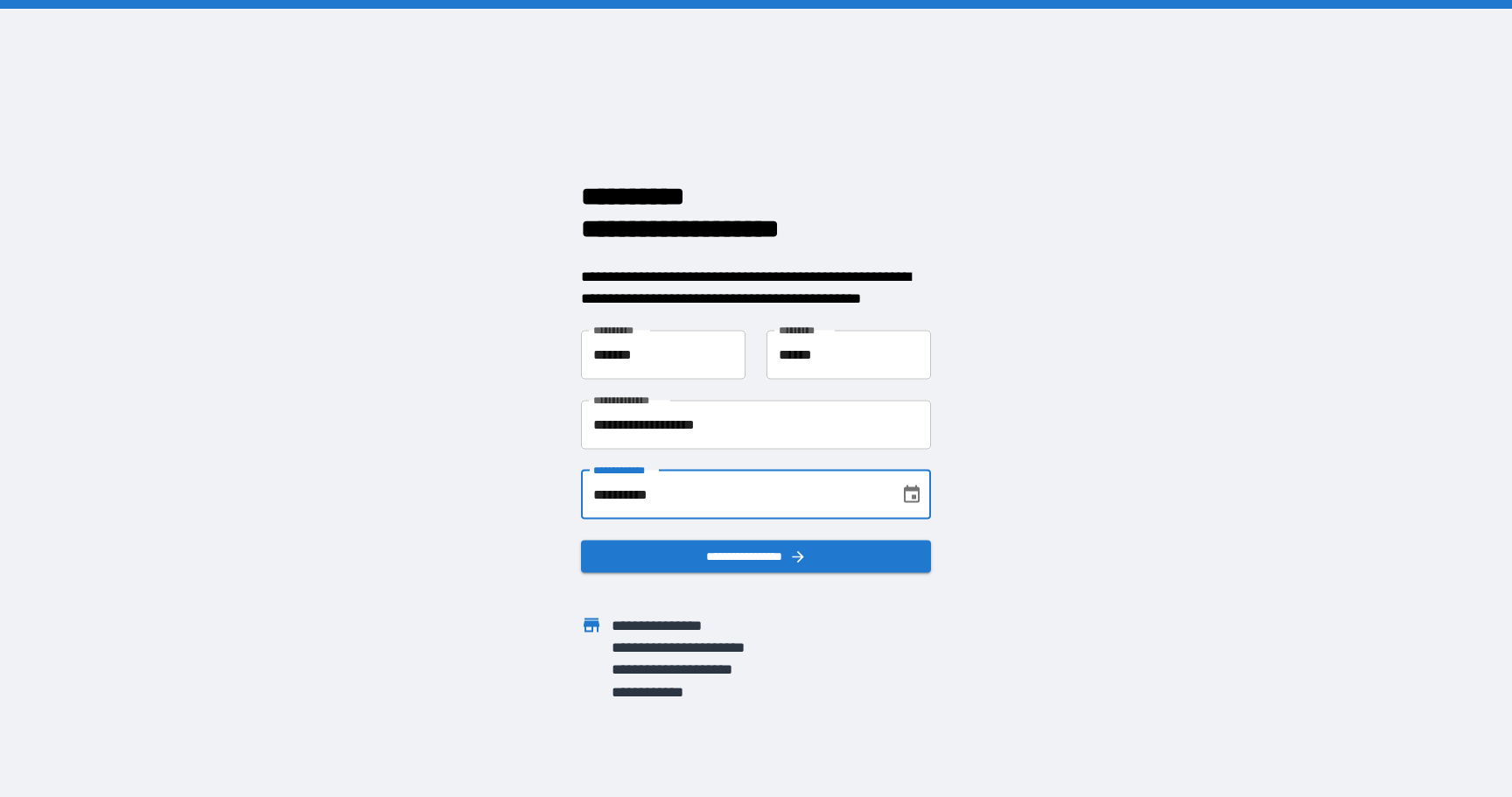 type on "**********" 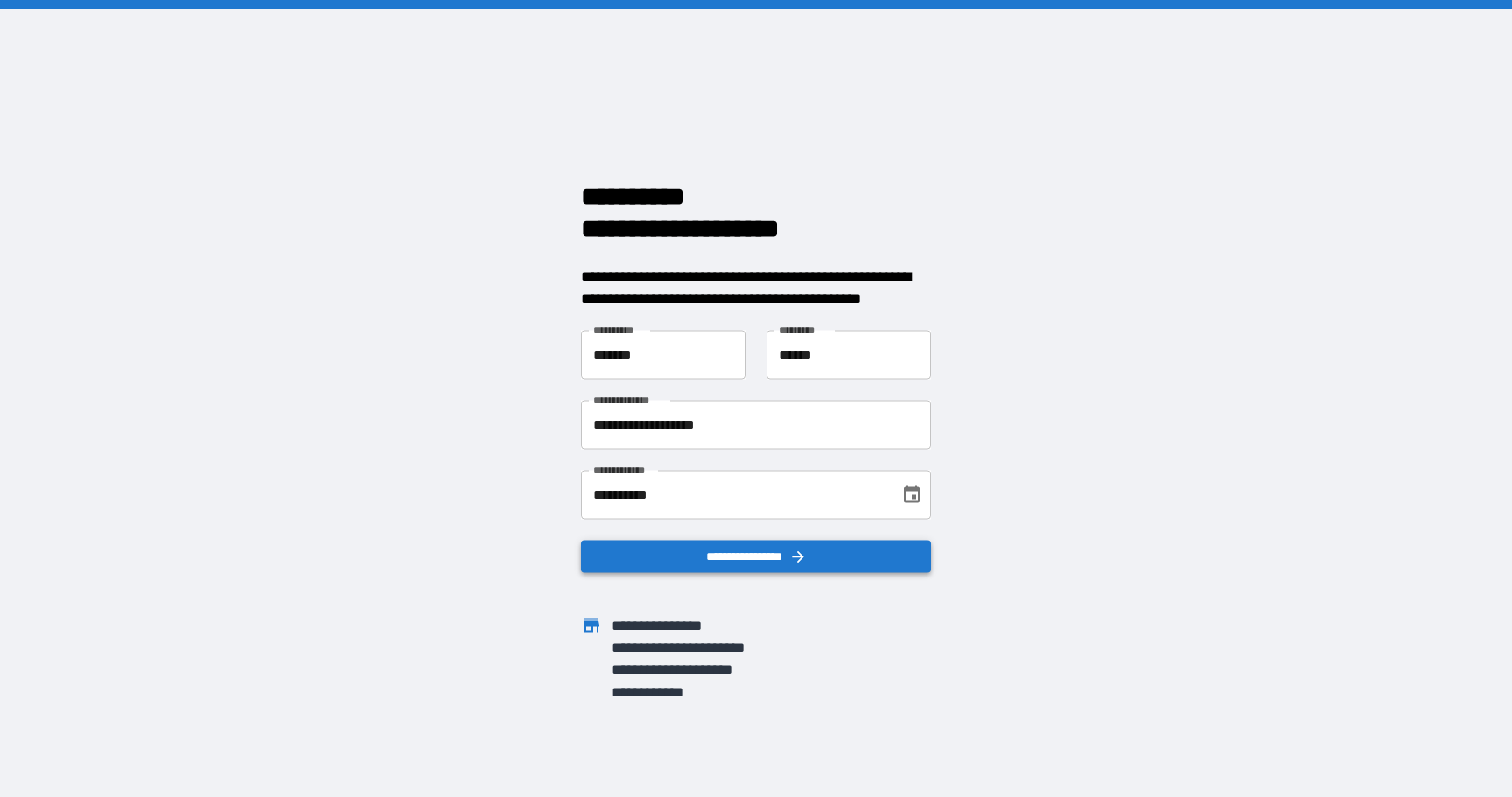 click on "**********" at bounding box center [756, 556] 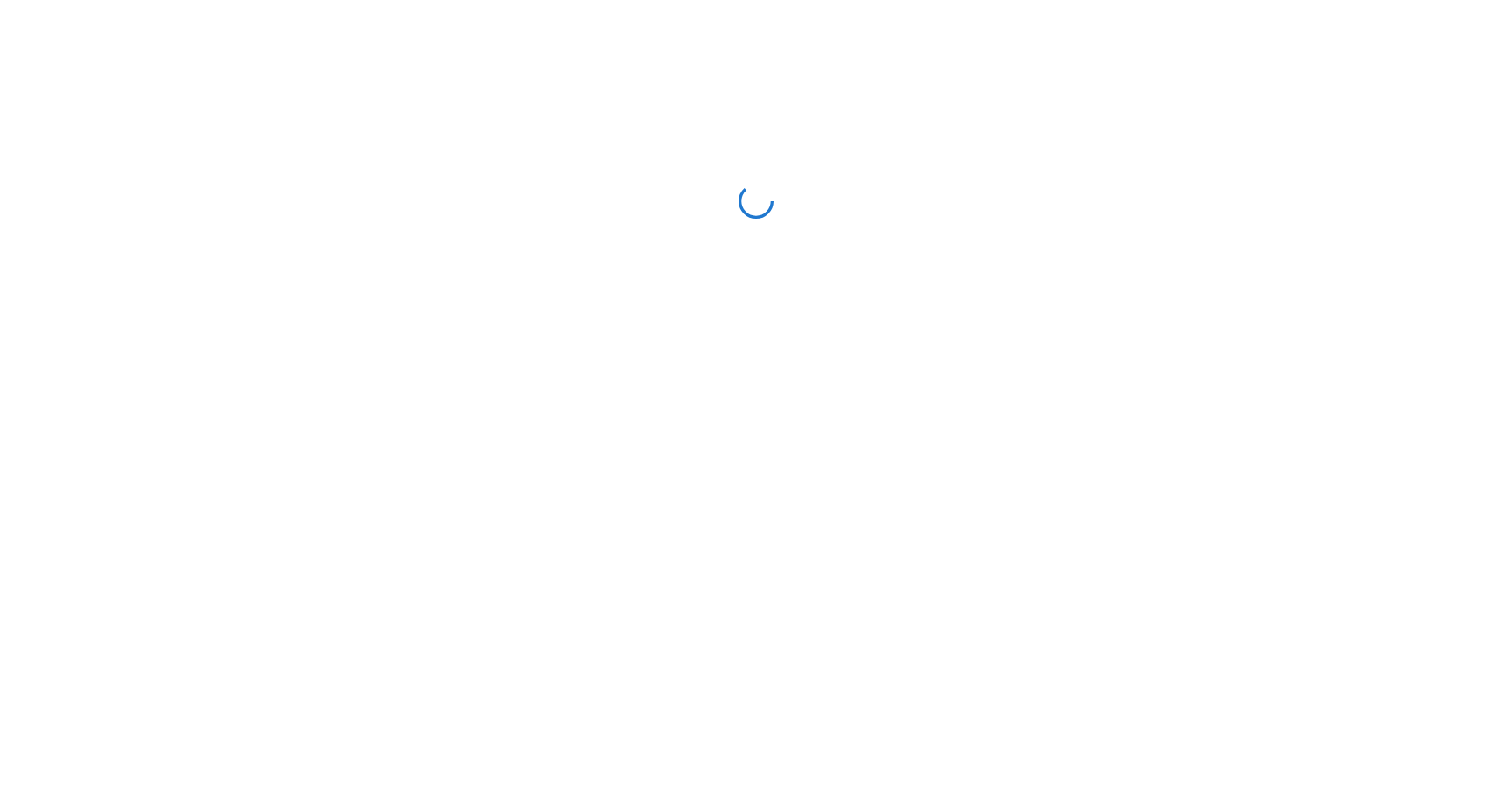 scroll, scrollTop: 0, scrollLeft: 0, axis: both 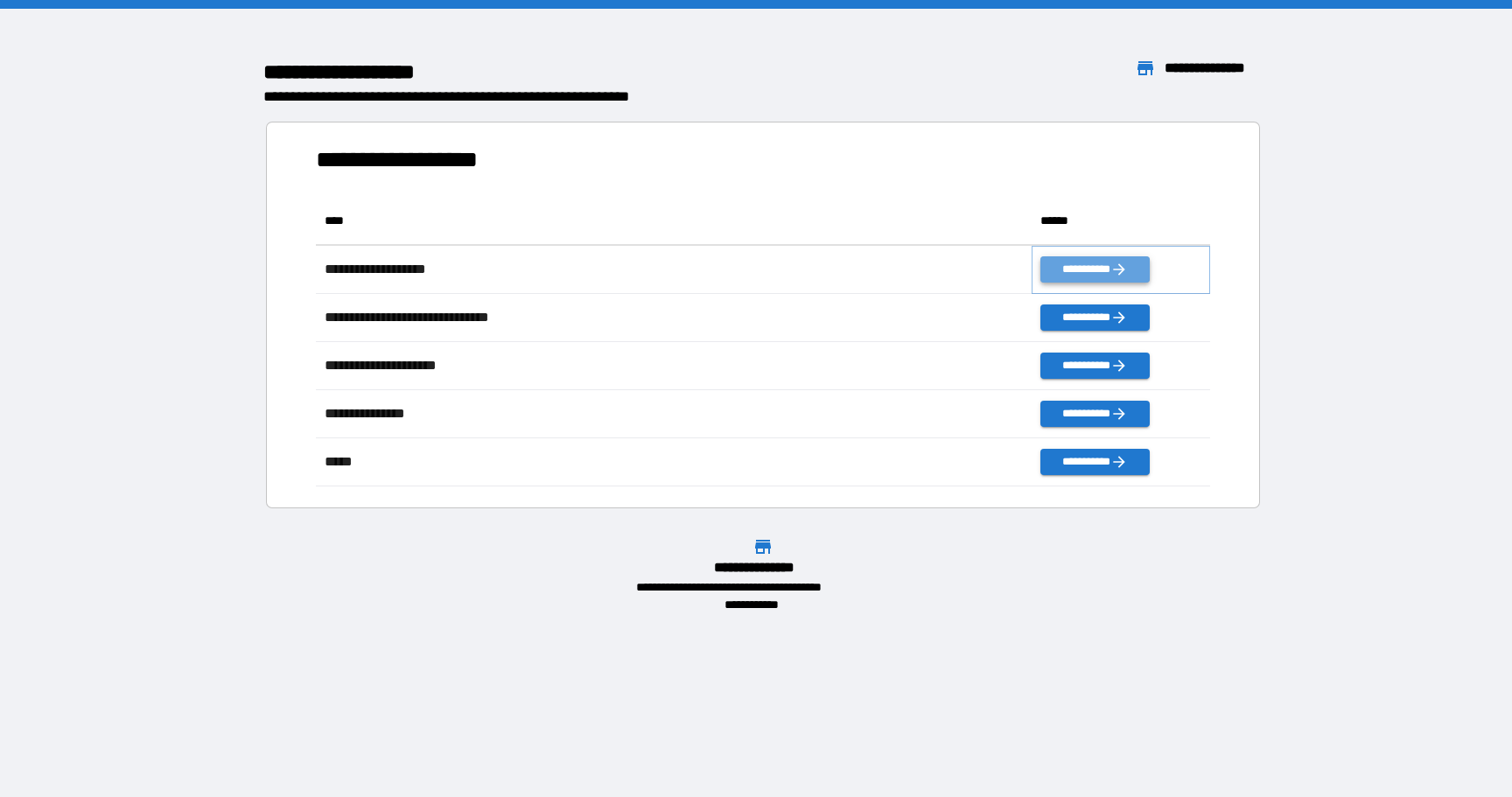 click on "**********" at bounding box center [1095, 269] 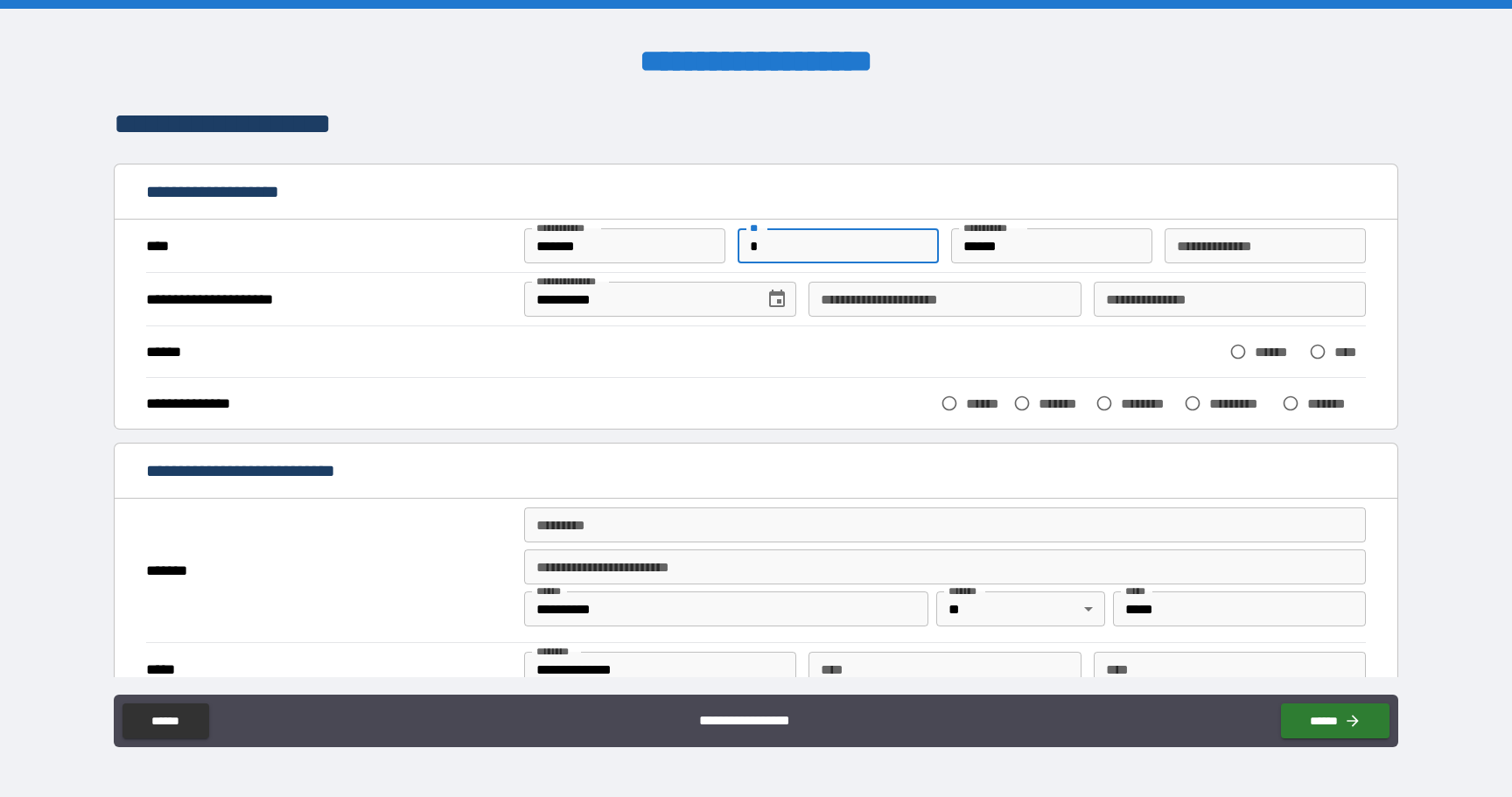 type on "*" 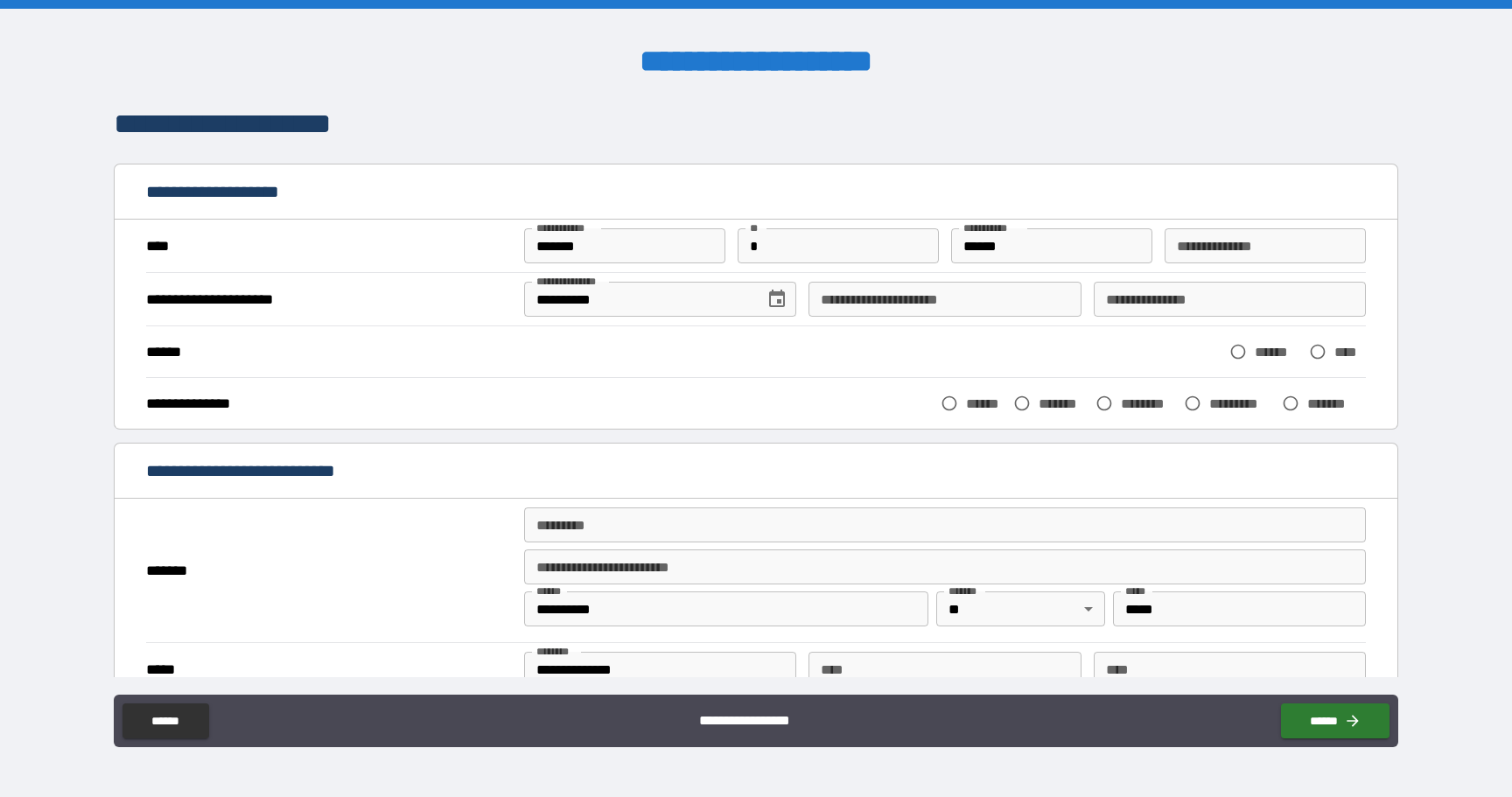 click on "**********" at bounding box center [755, 193] 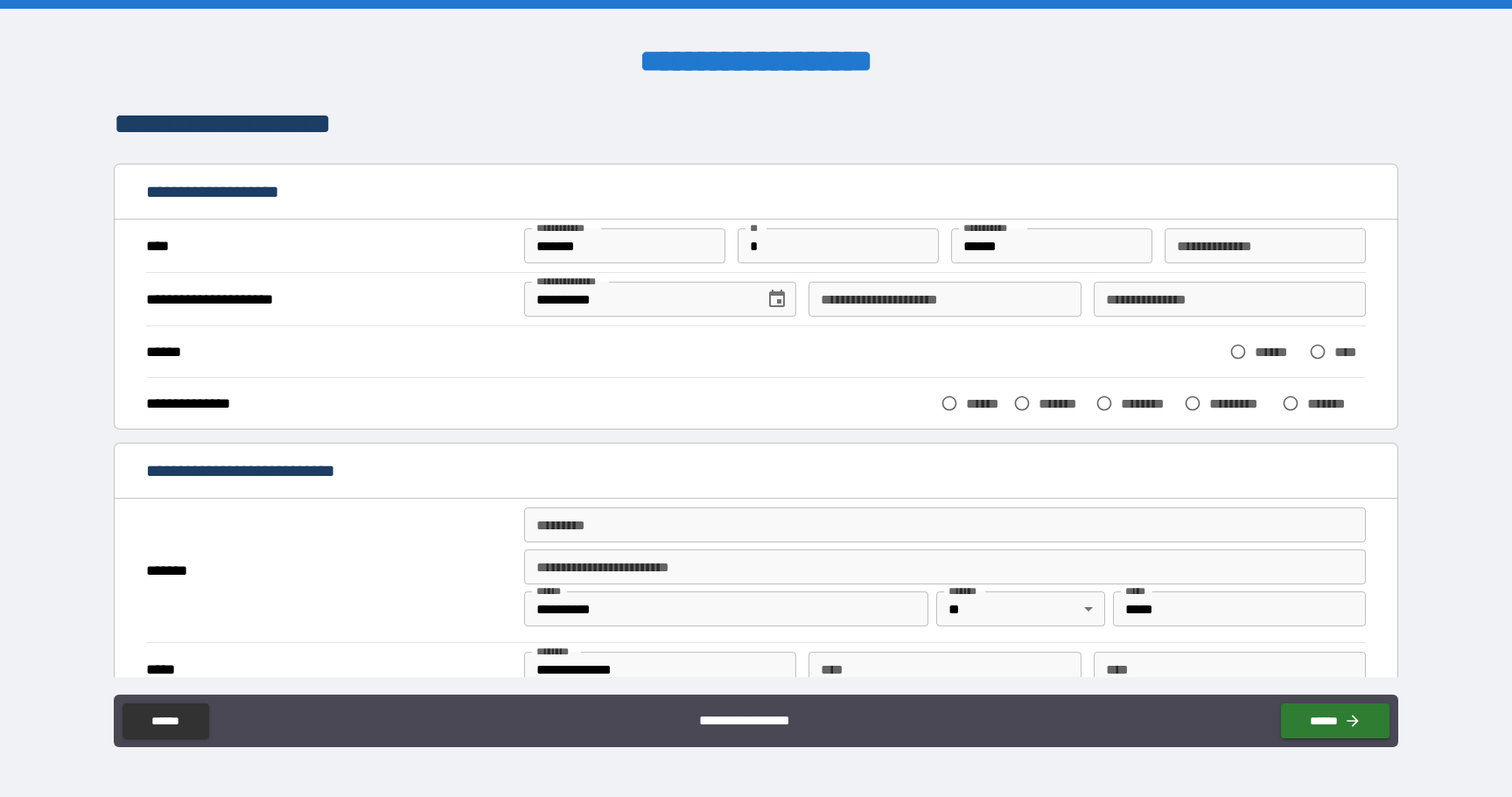 click on "**********" at bounding box center (944, 299) 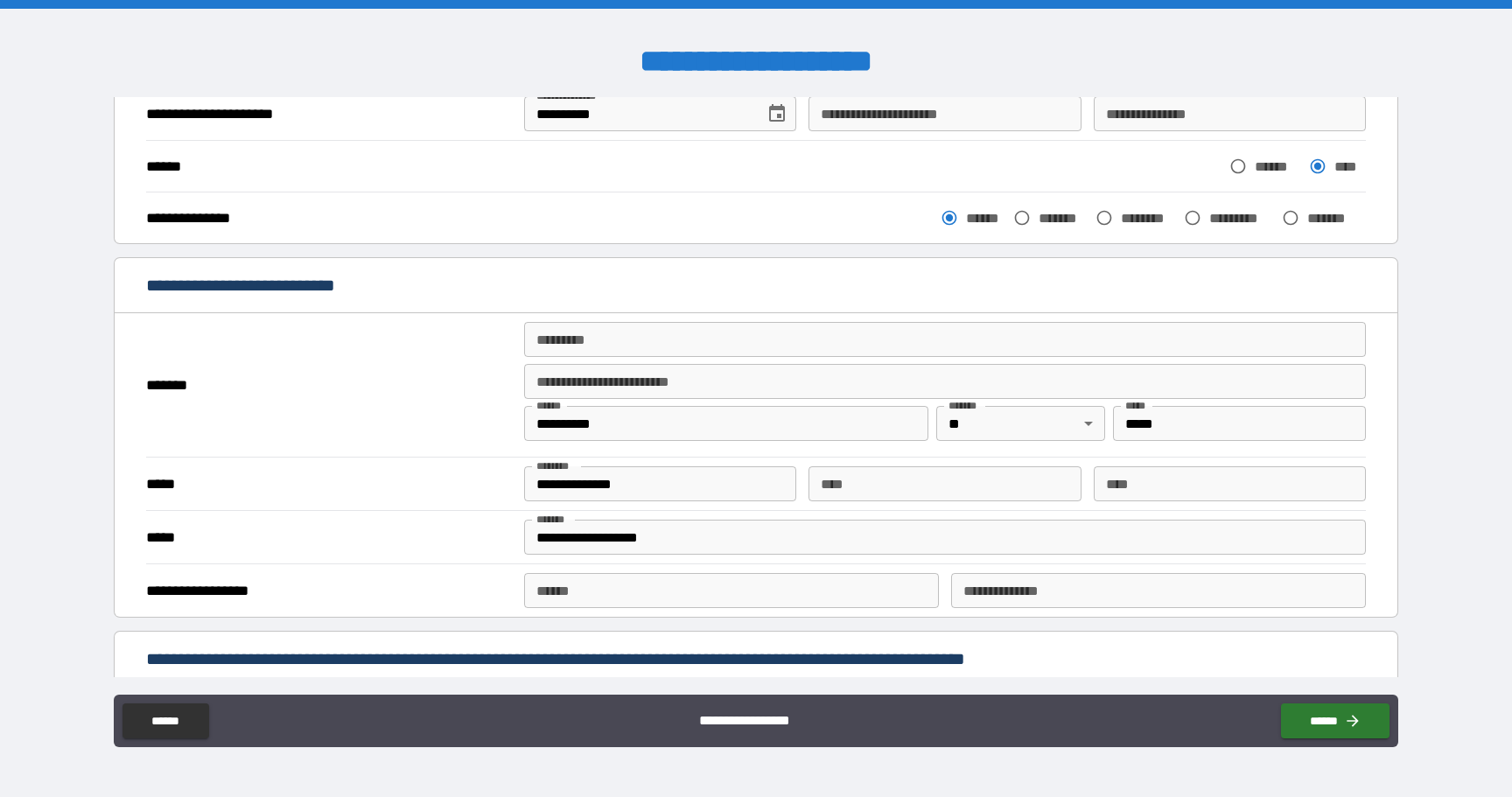 scroll, scrollTop: 198, scrollLeft: 0, axis: vertical 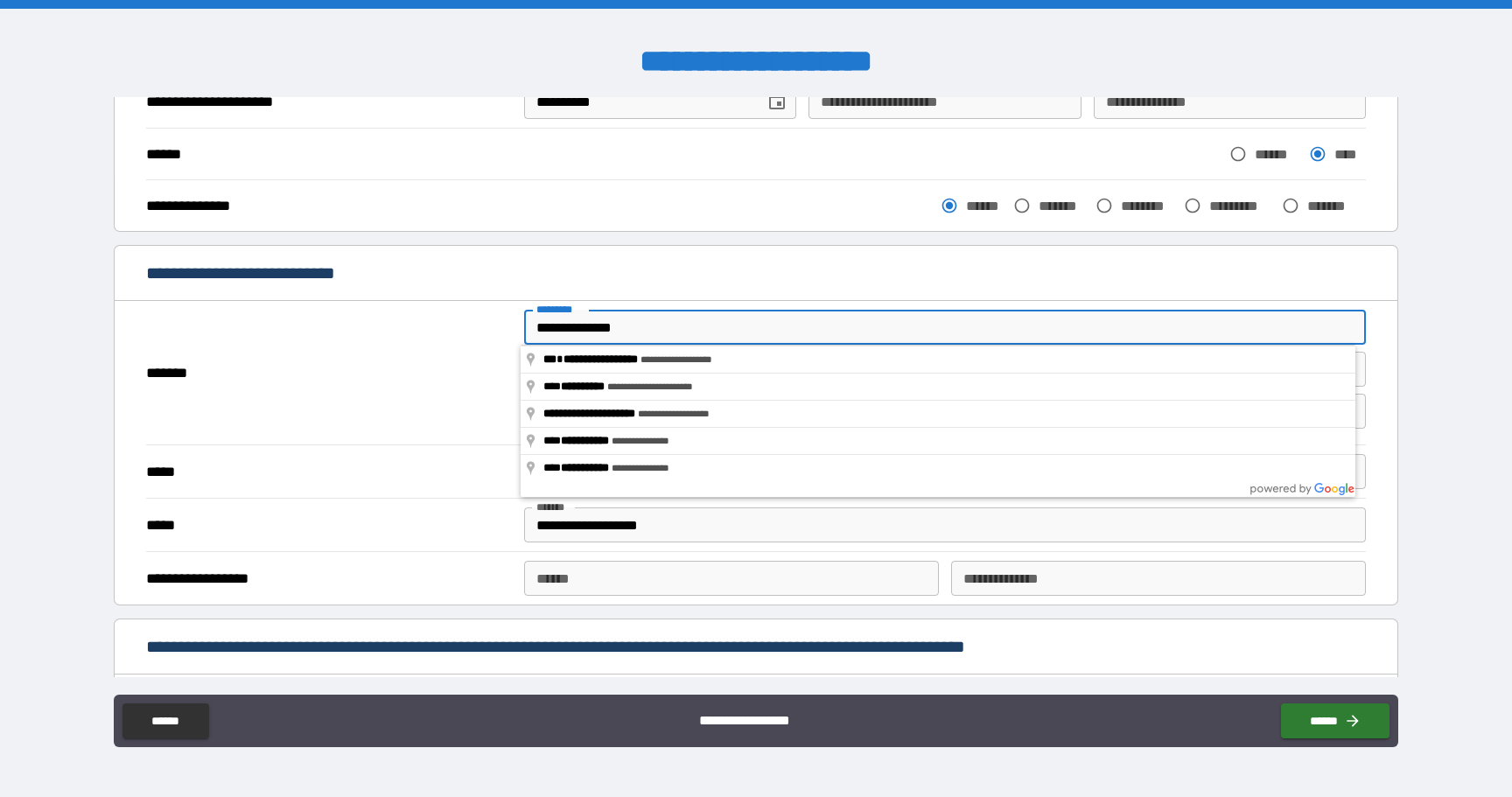 type on "**********" 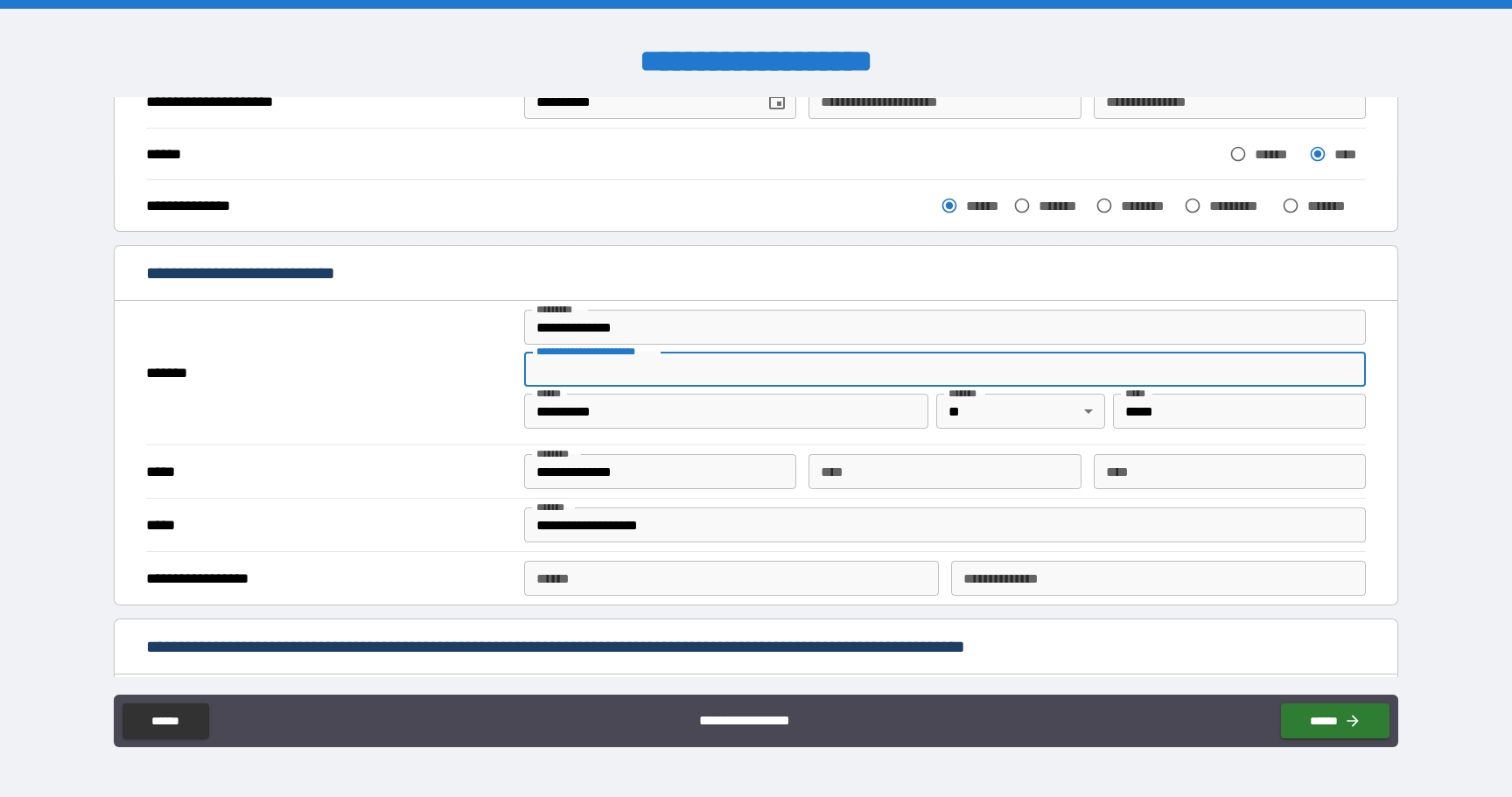 type on "**********" 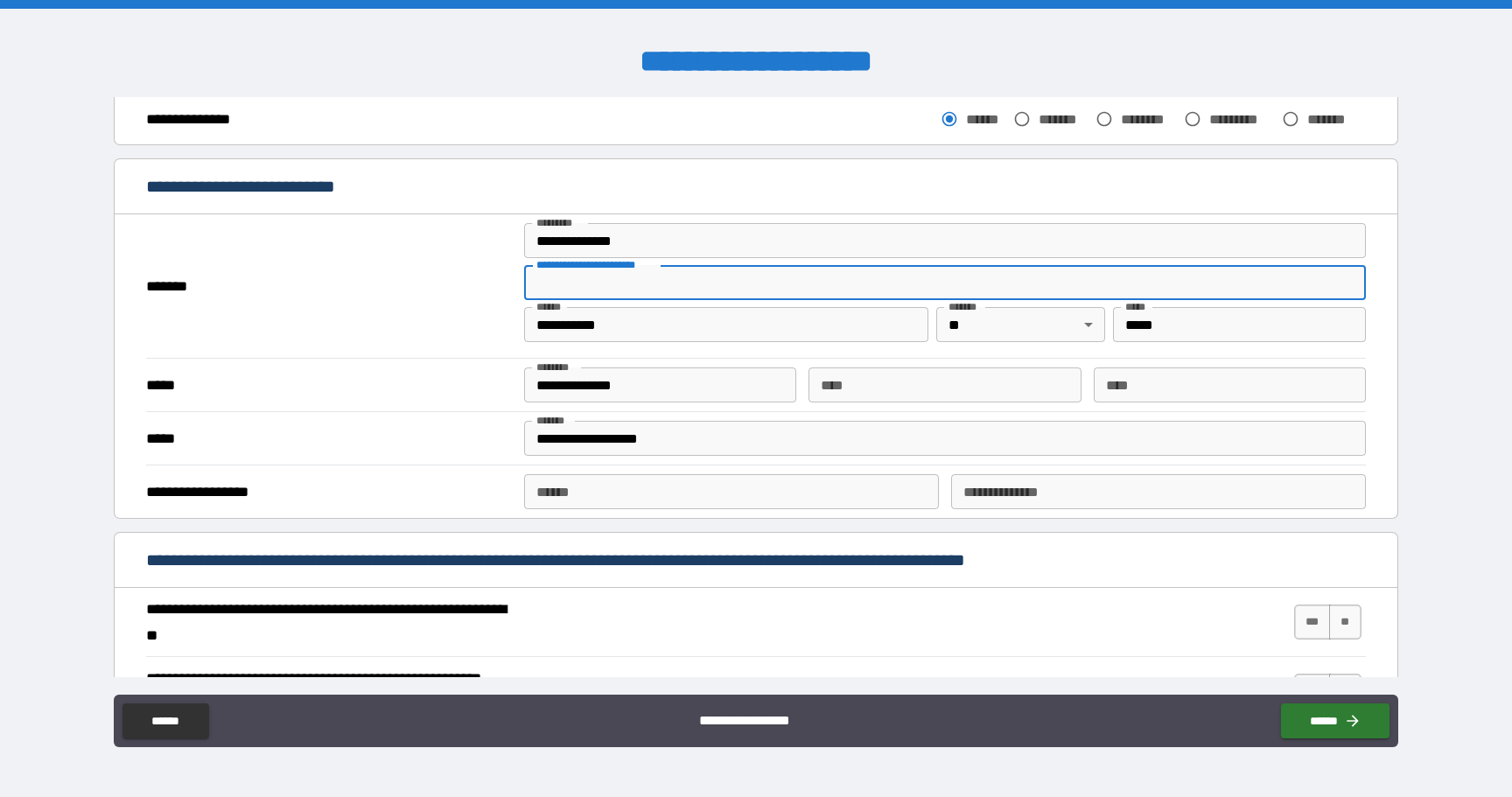 scroll, scrollTop: 286, scrollLeft: 0, axis: vertical 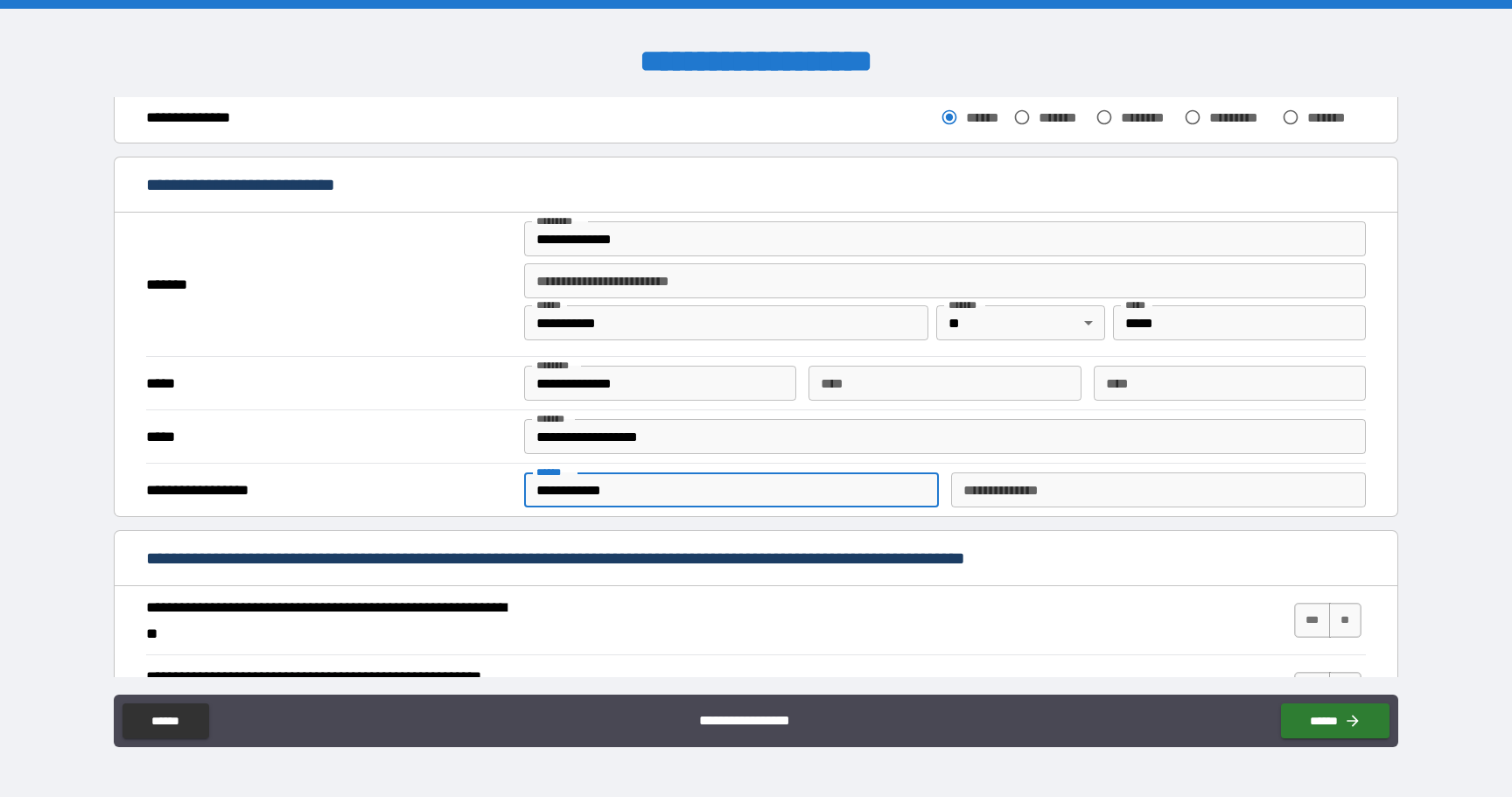 type on "**********" 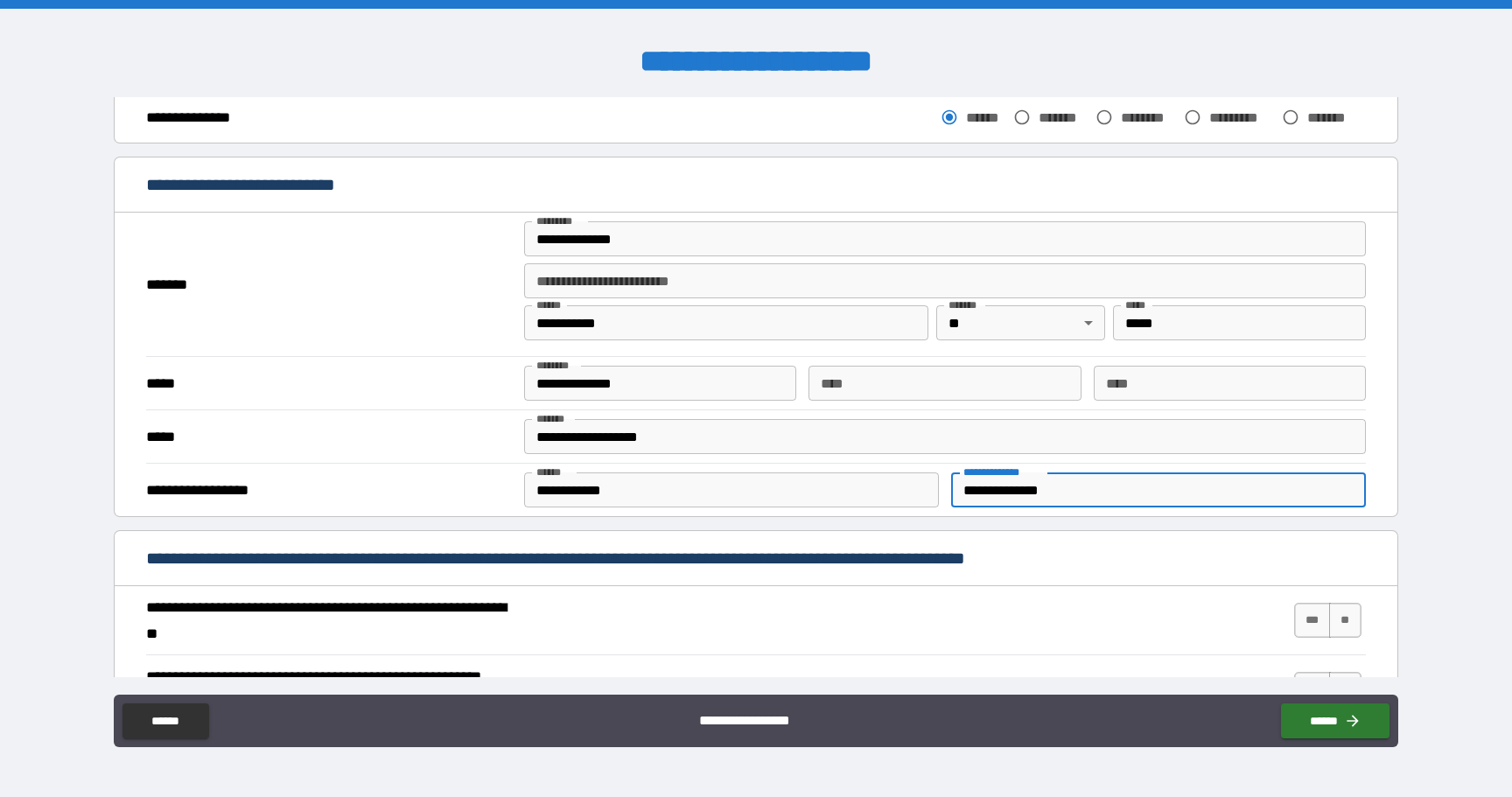 type on "**********" 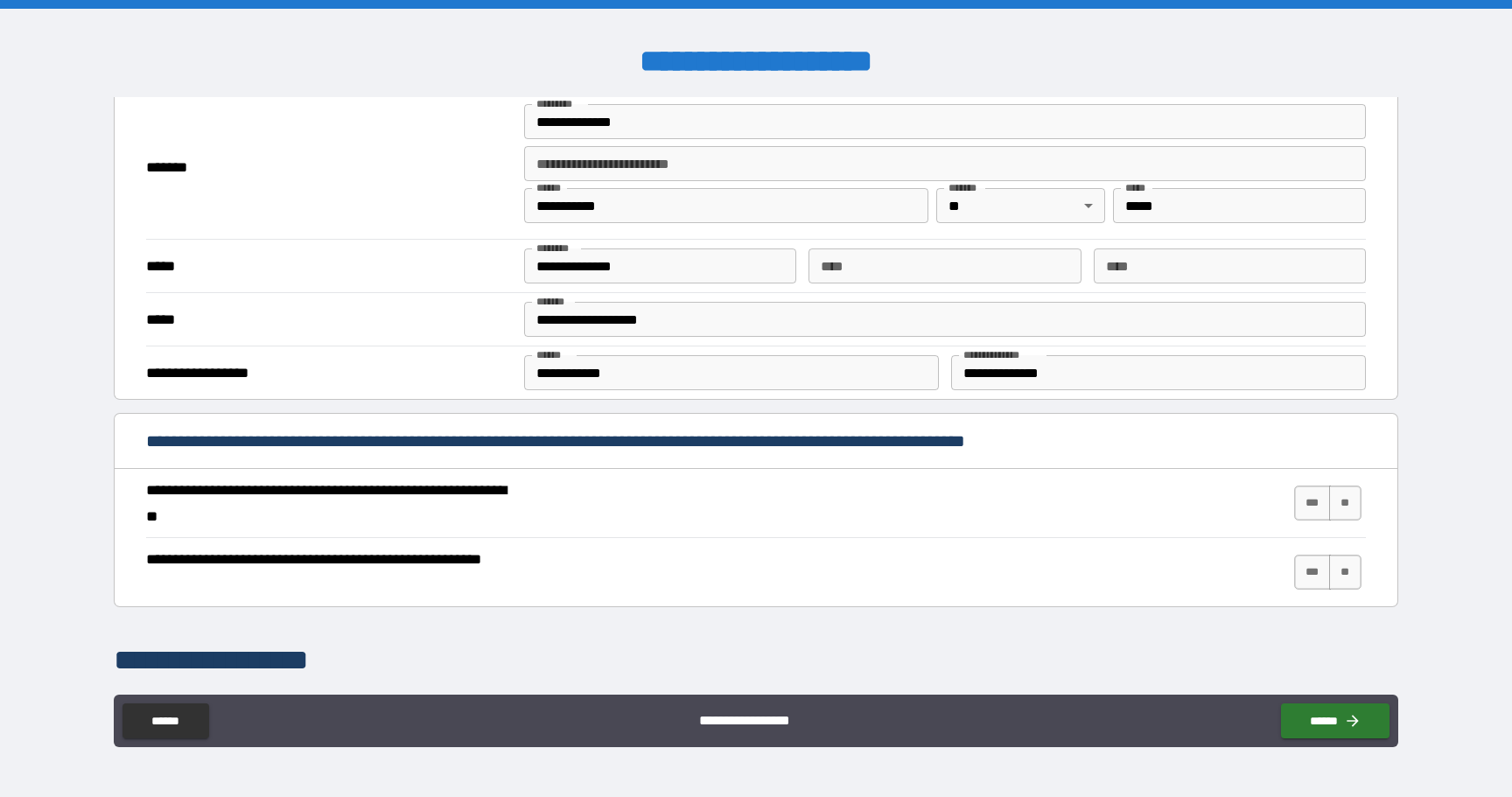 scroll, scrollTop: 408, scrollLeft: 0, axis: vertical 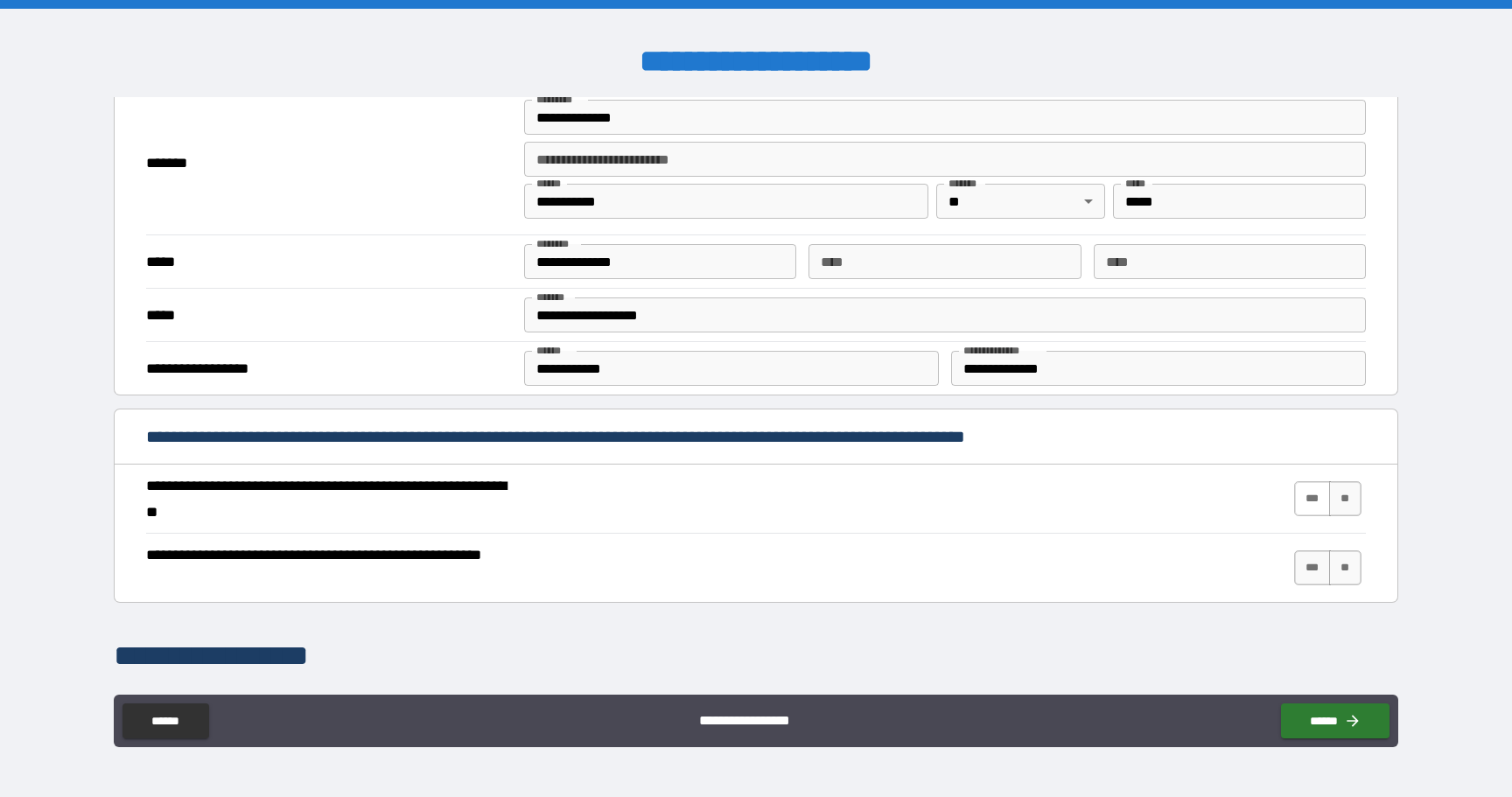 click on "***" at bounding box center [1312, 499] 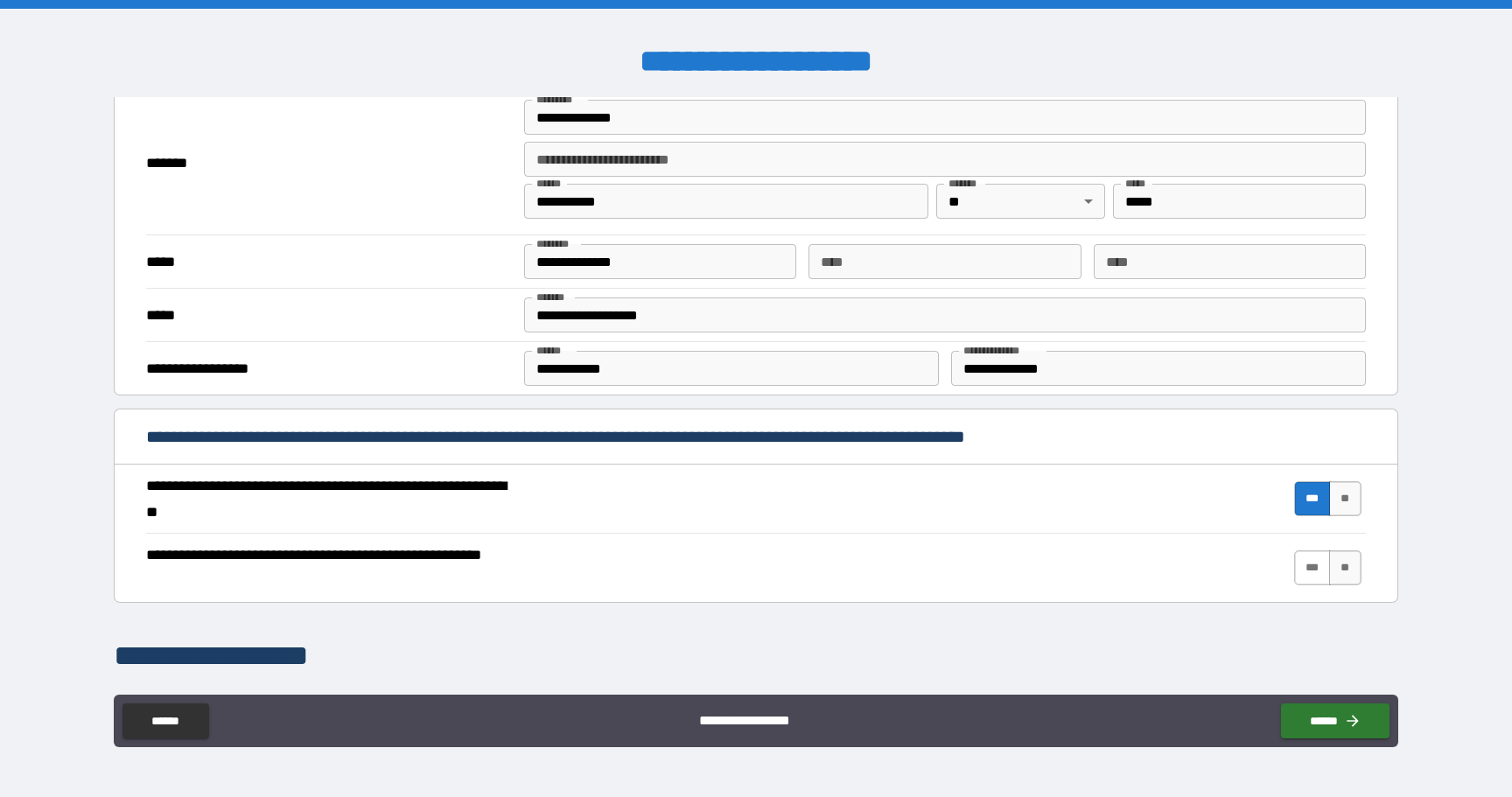 click on "***" at bounding box center [1312, 568] 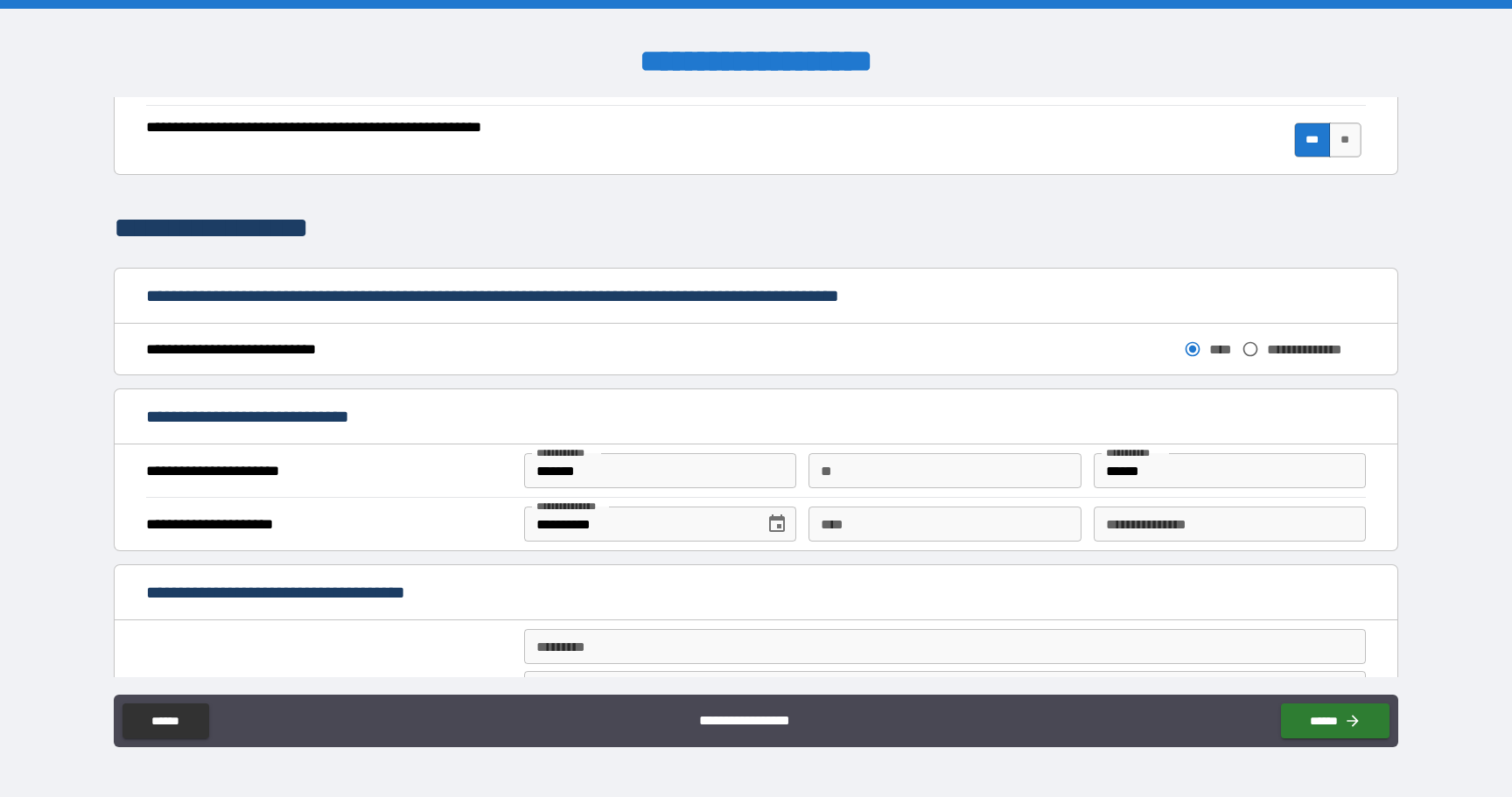 scroll, scrollTop: 844, scrollLeft: 0, axis: vertical 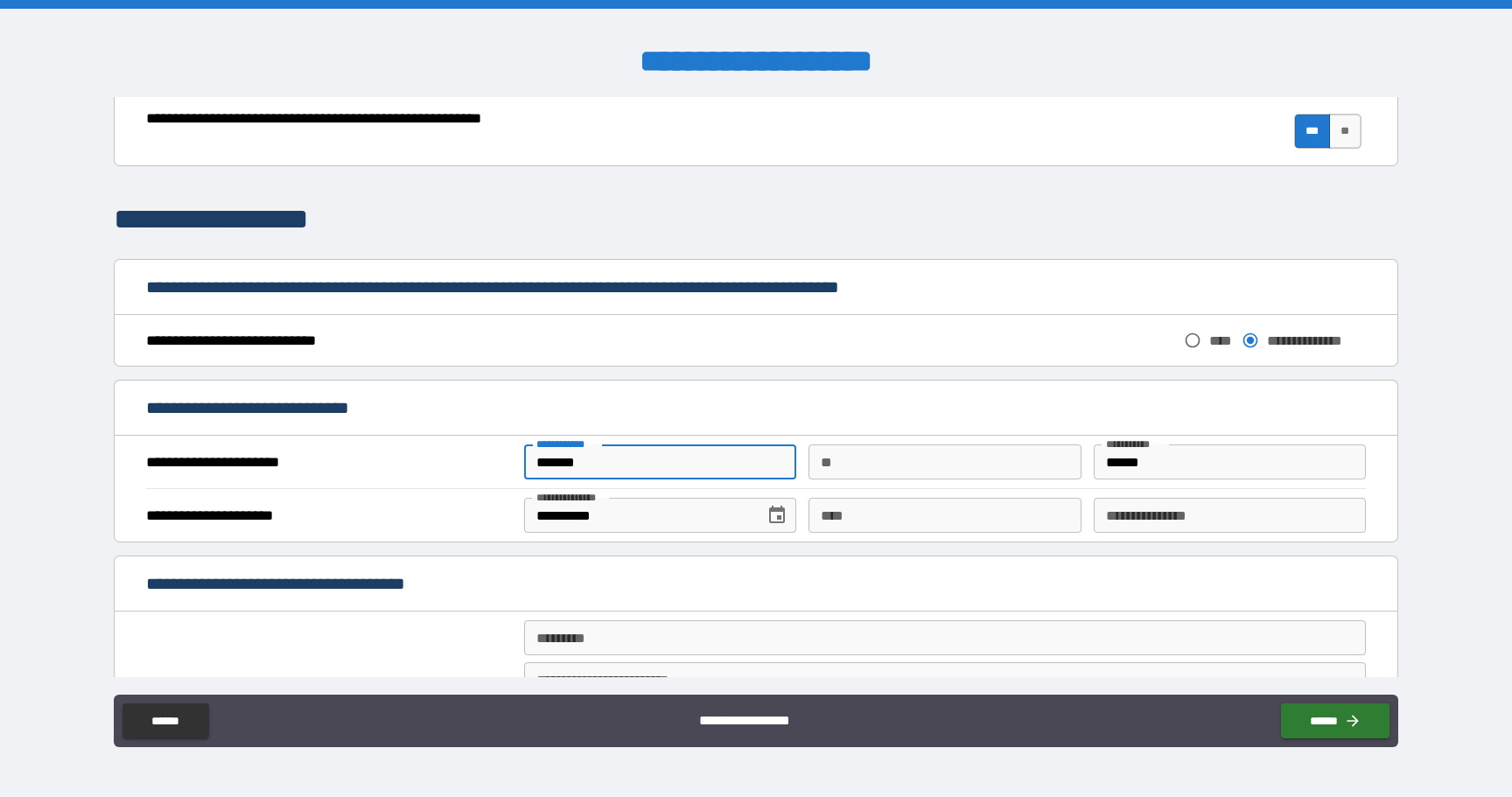drag, startPoint x: 657, startPoint y: 459, endPoint x: 496, endPoint y: 455, distance: 161.04968 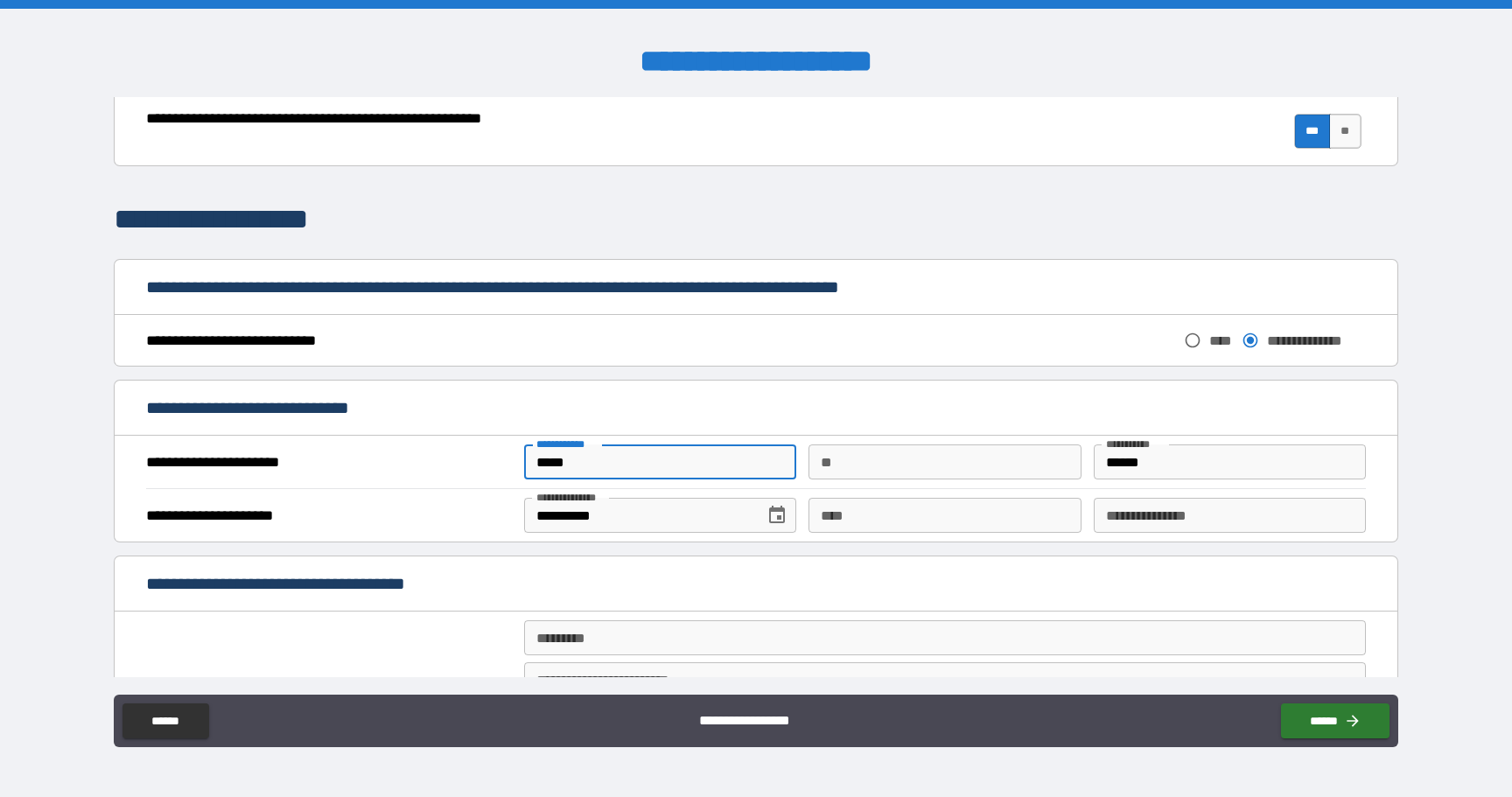 type on "*****" 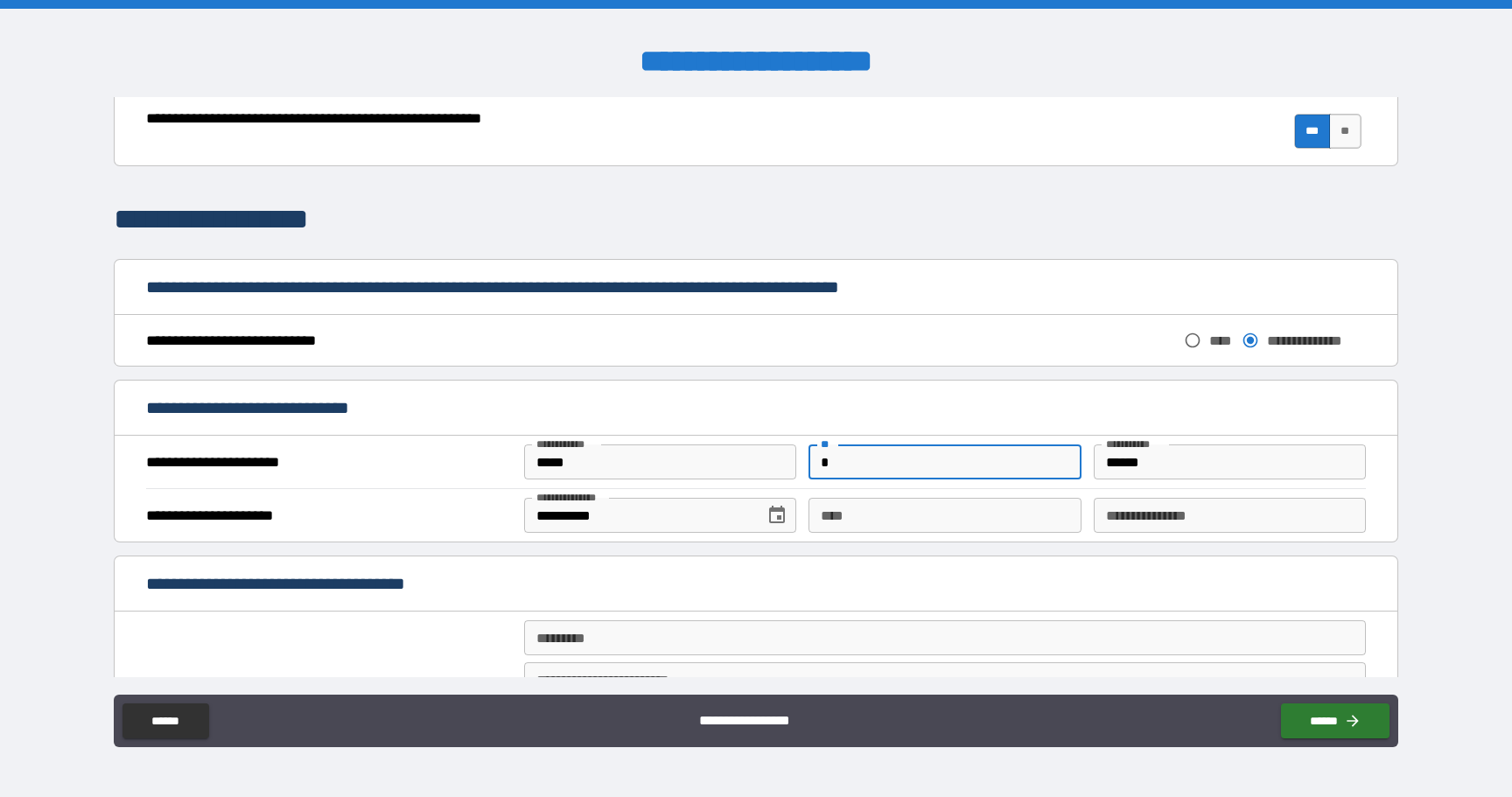type on "*" 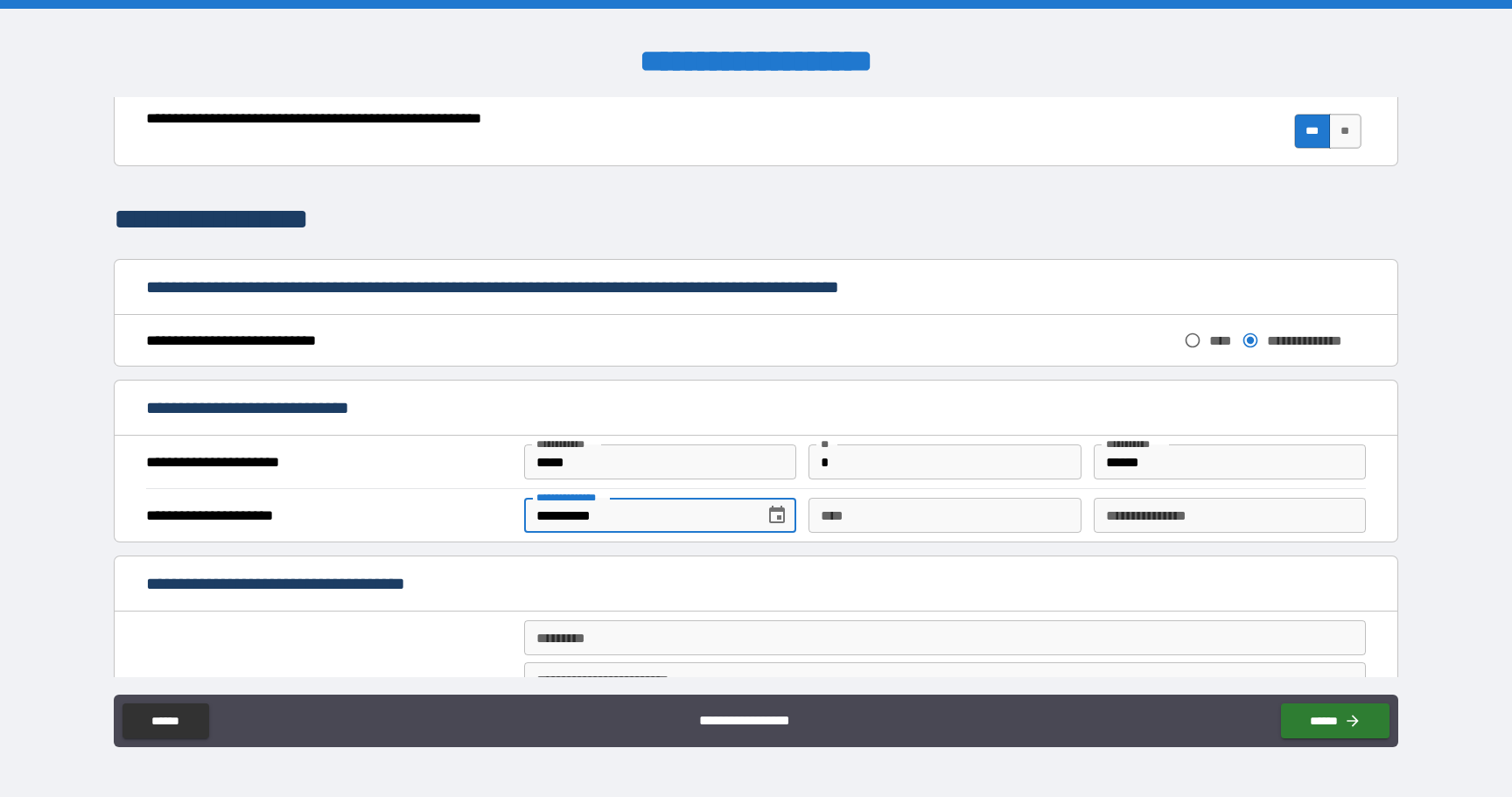 type on "**********" 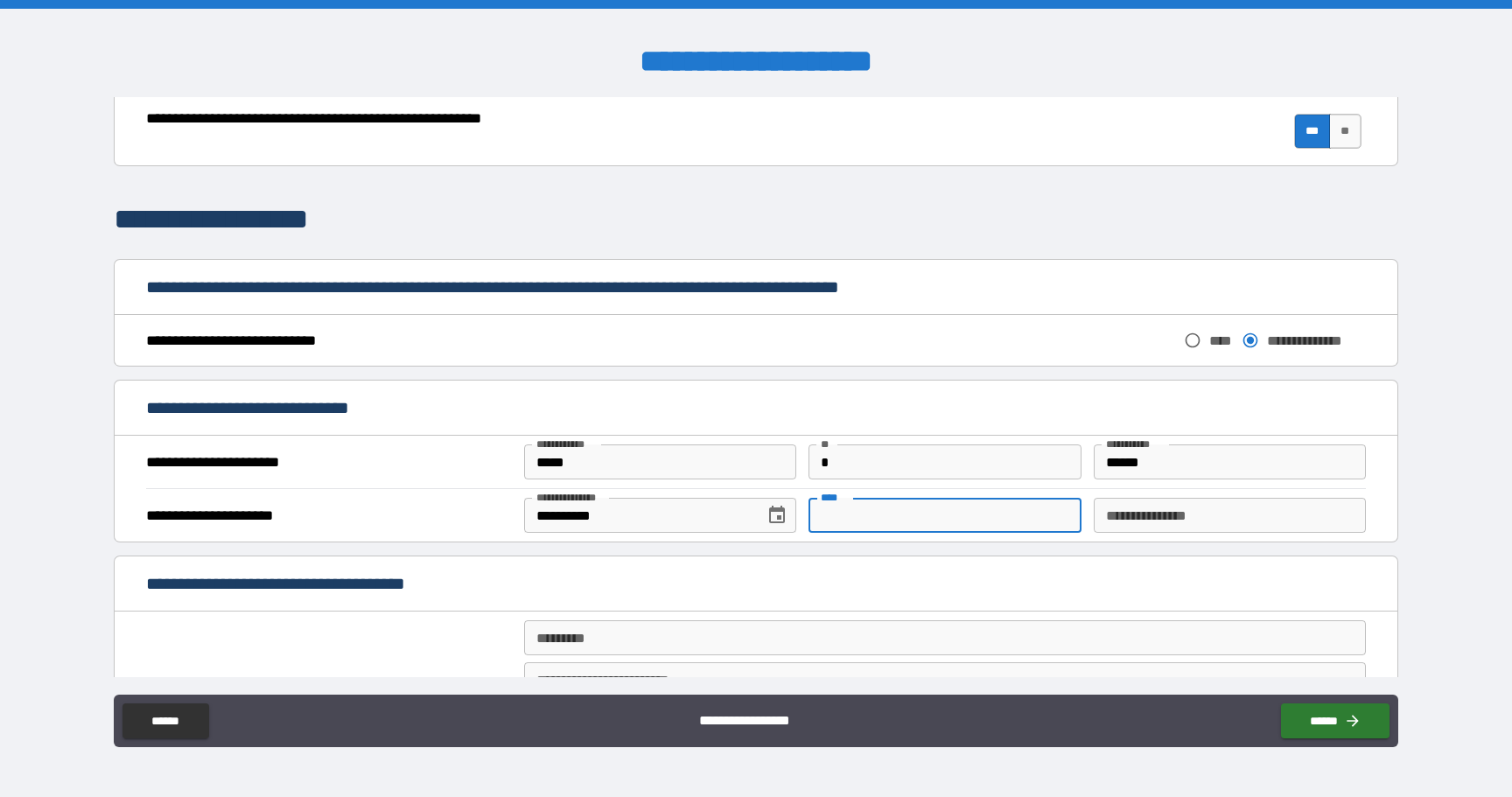 click on "****" at bounding box center [944, 515] 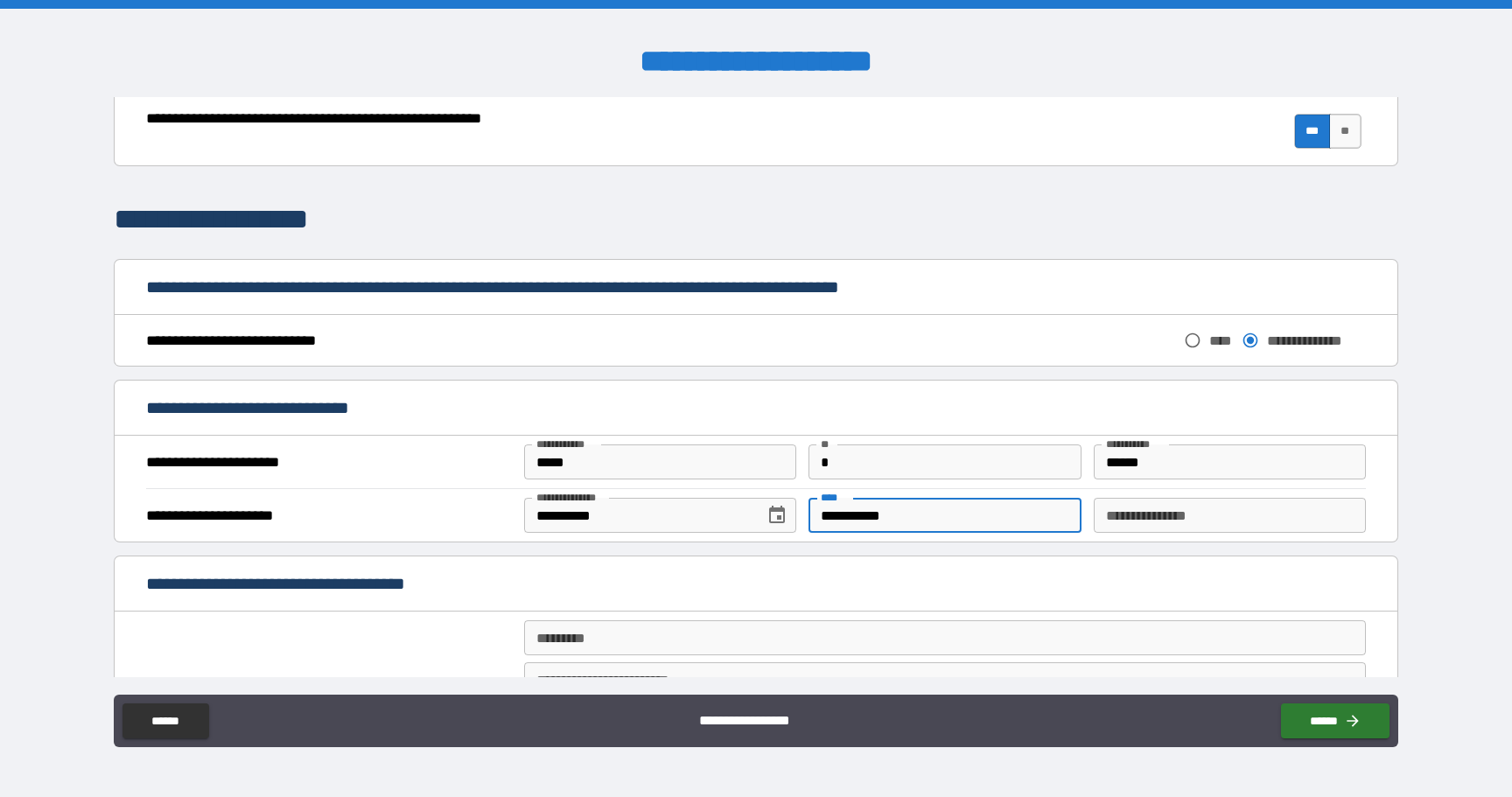type on "**********" 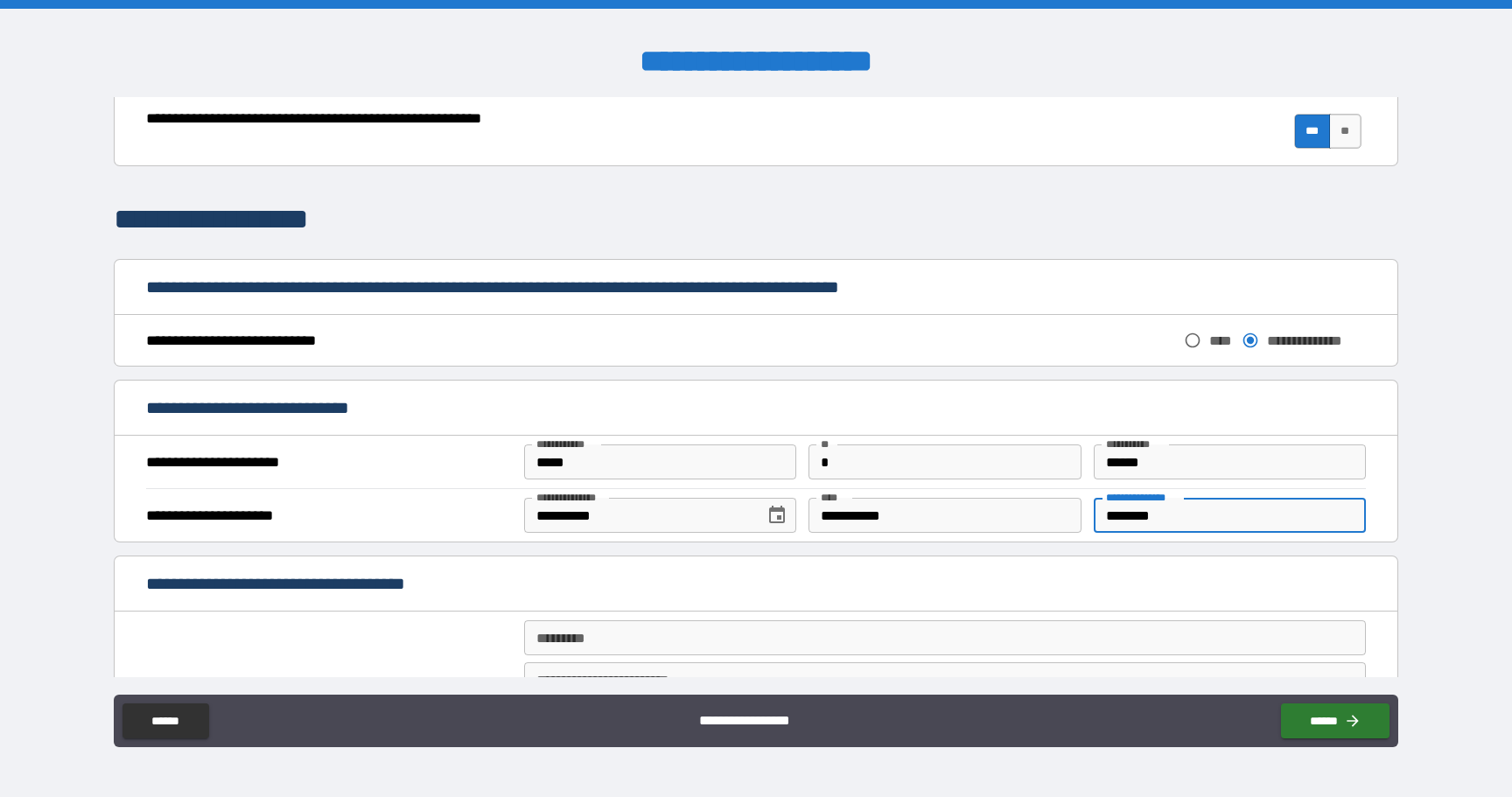type on "********" 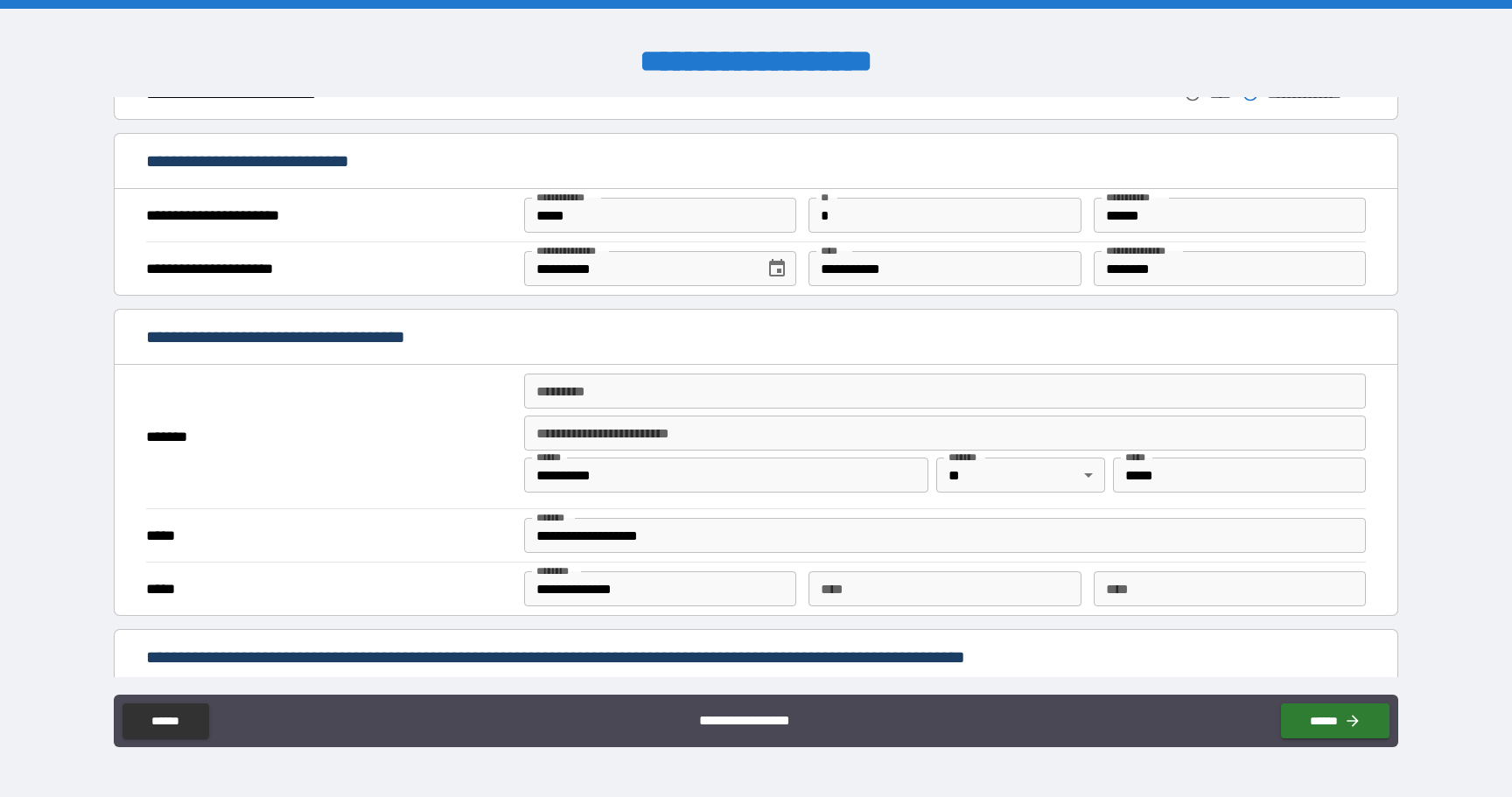 scroll, scrollTop: 1101, scrollLeft: 0, axis: vertical 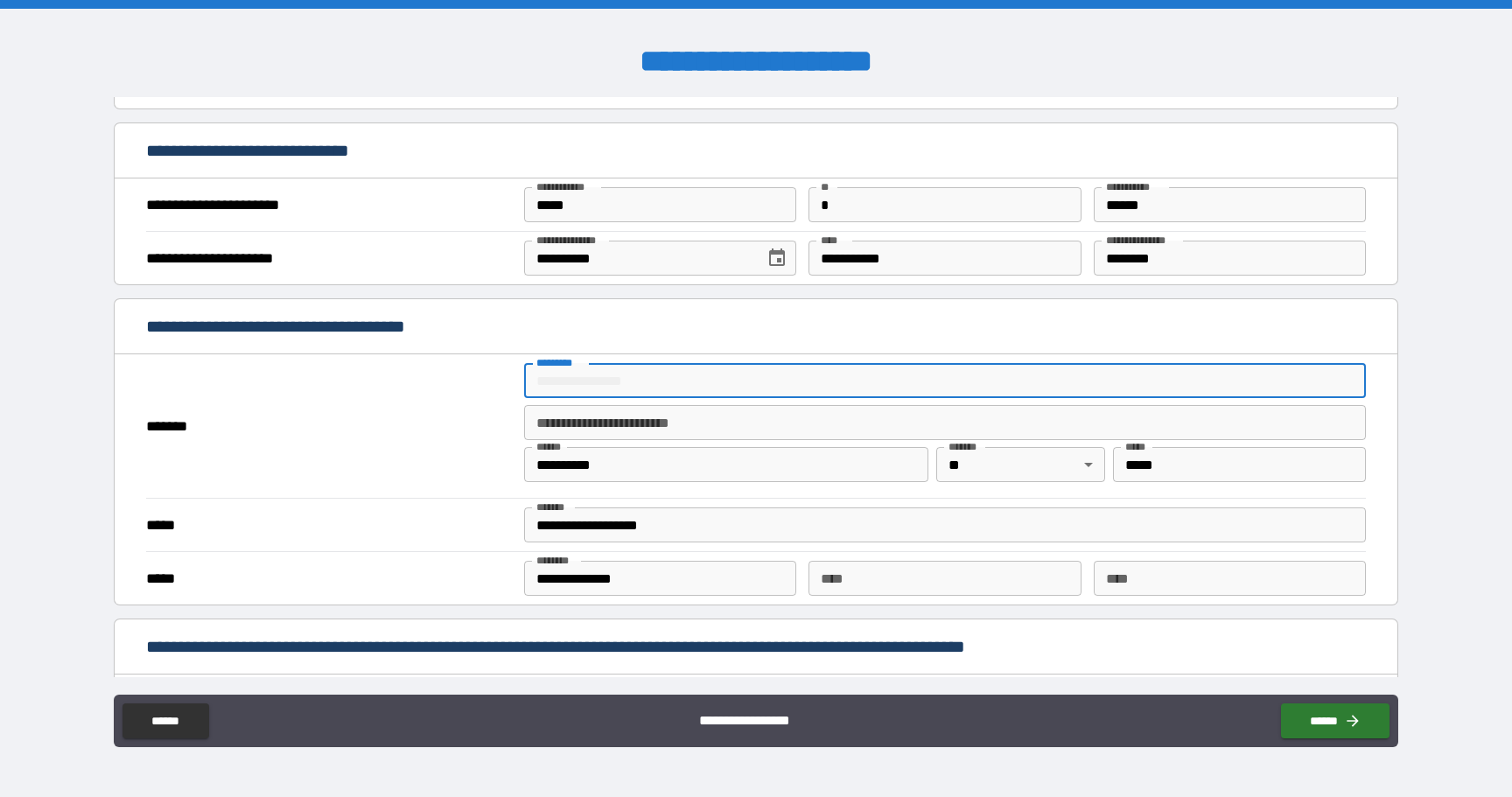 type on "*" 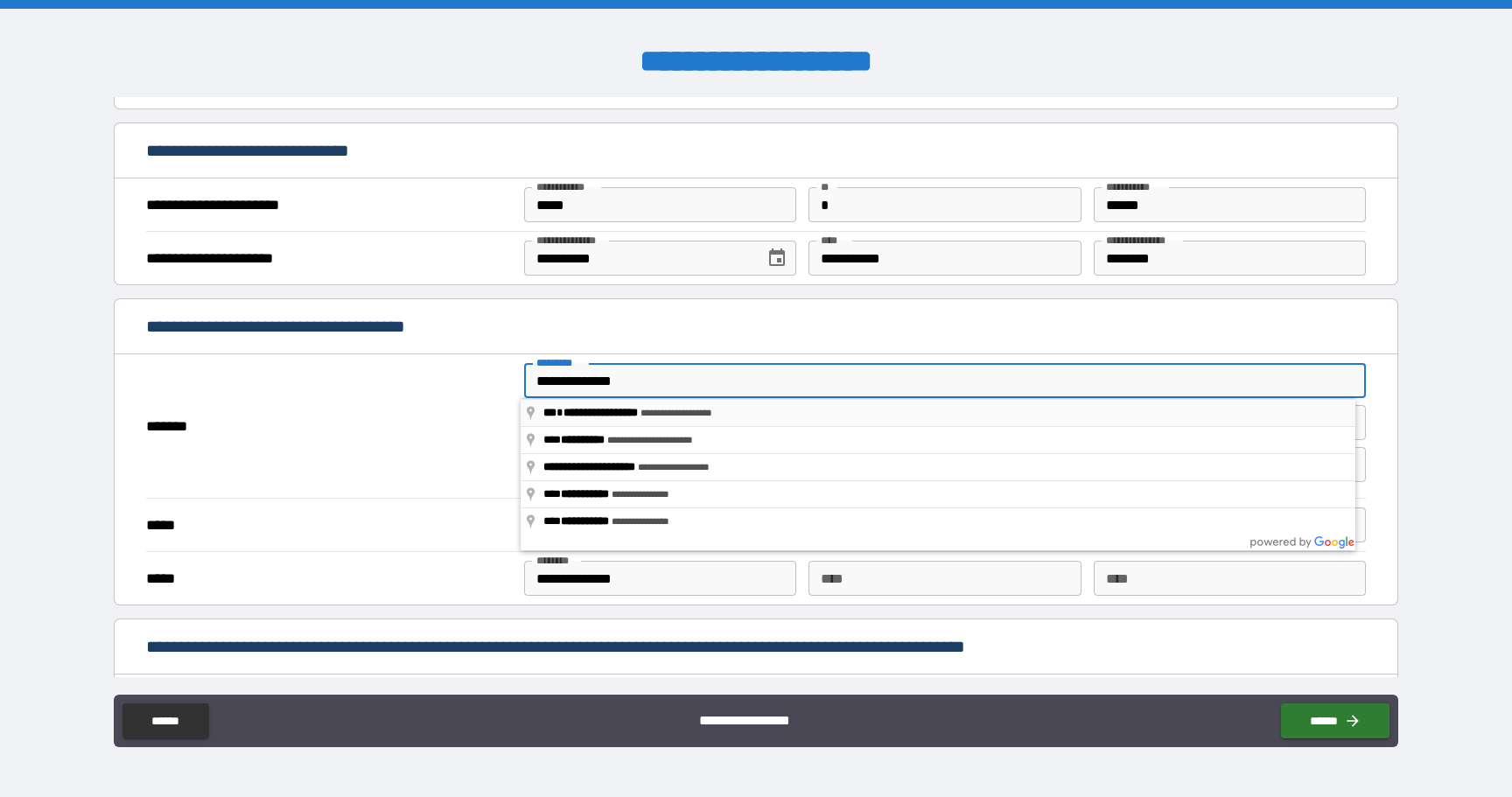 type on "**********" 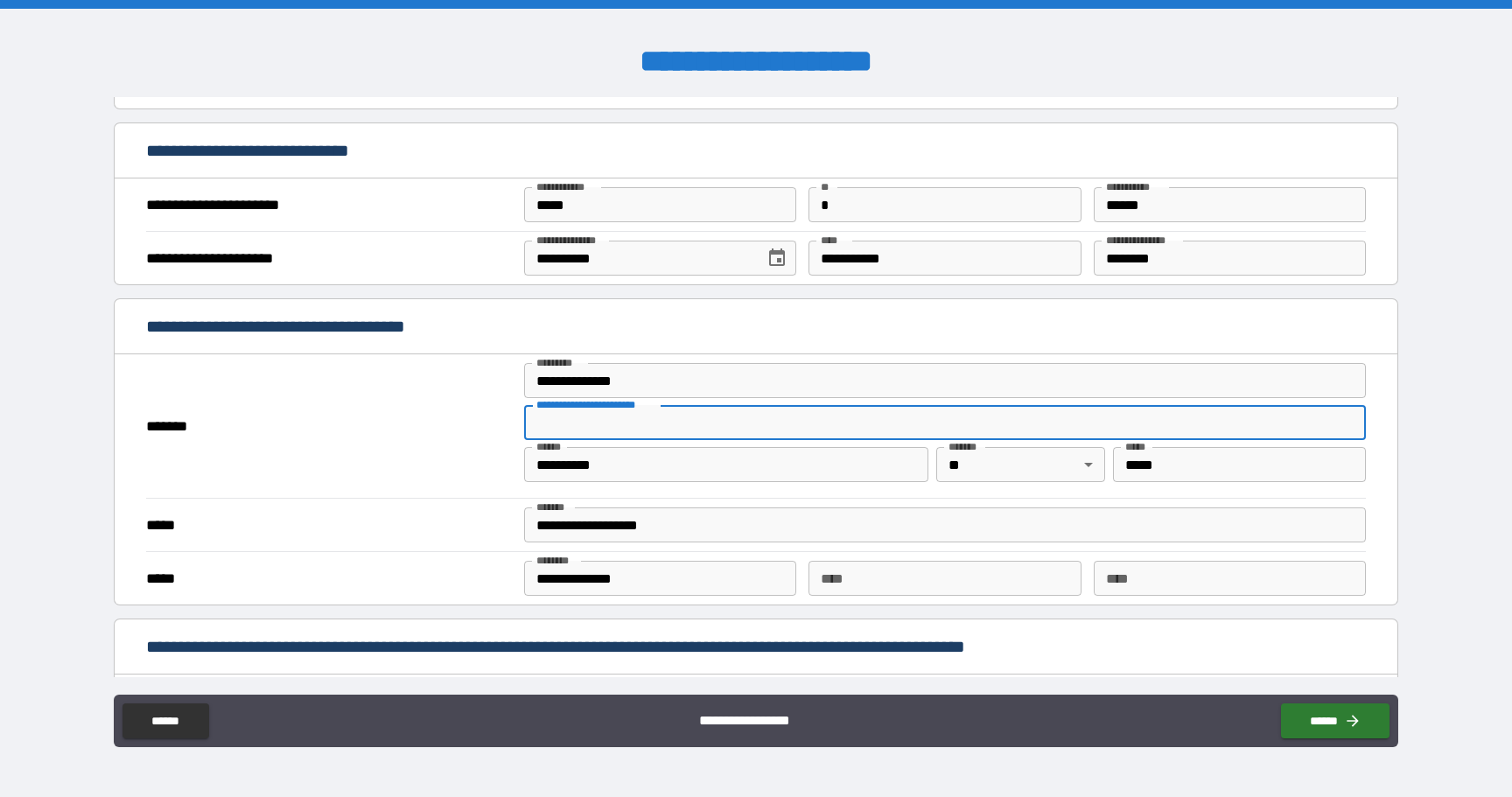 type on "**********" 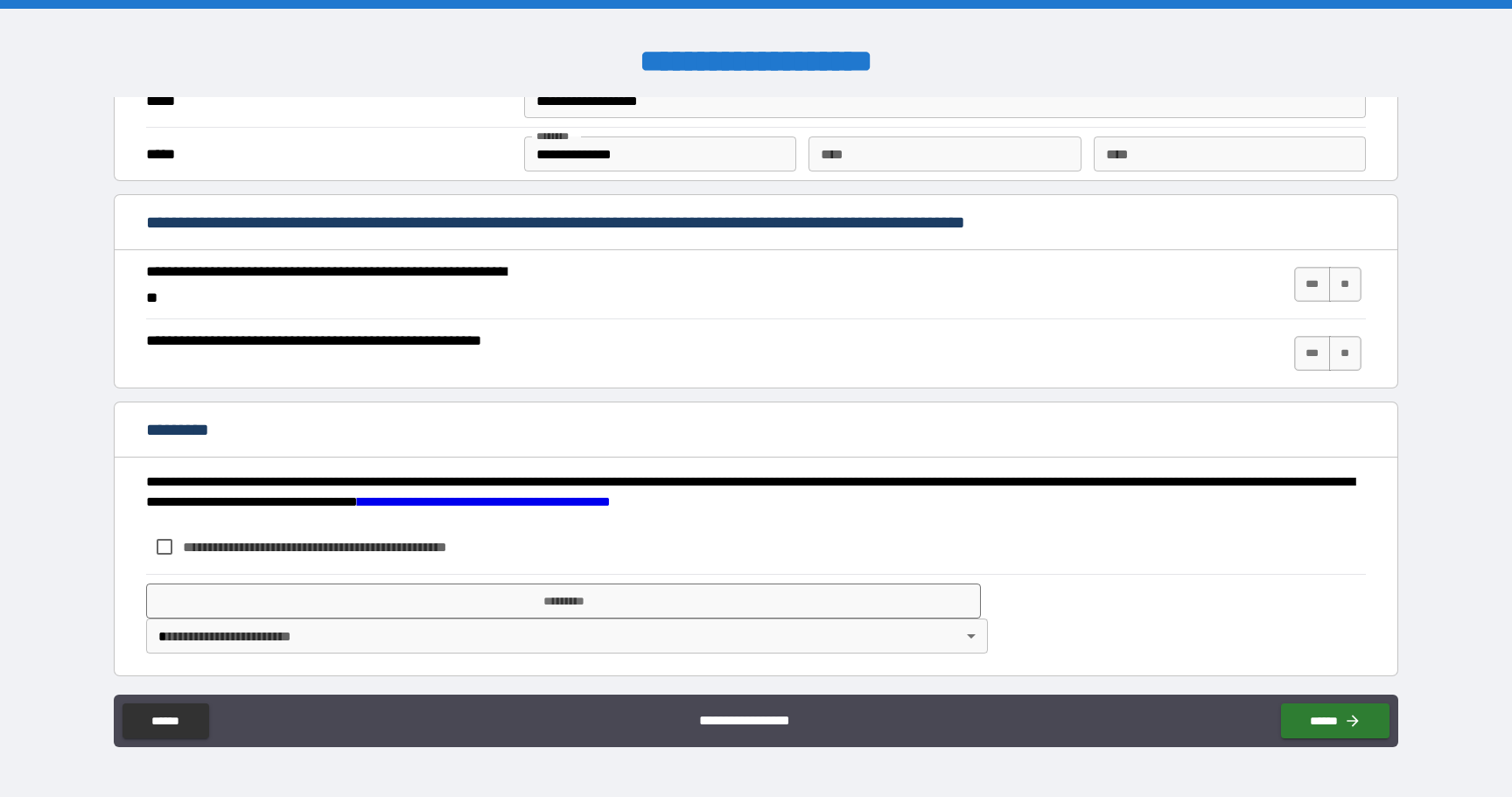 scroll, scrollTop: 1493, scrollLeft: 0, axis: vertical 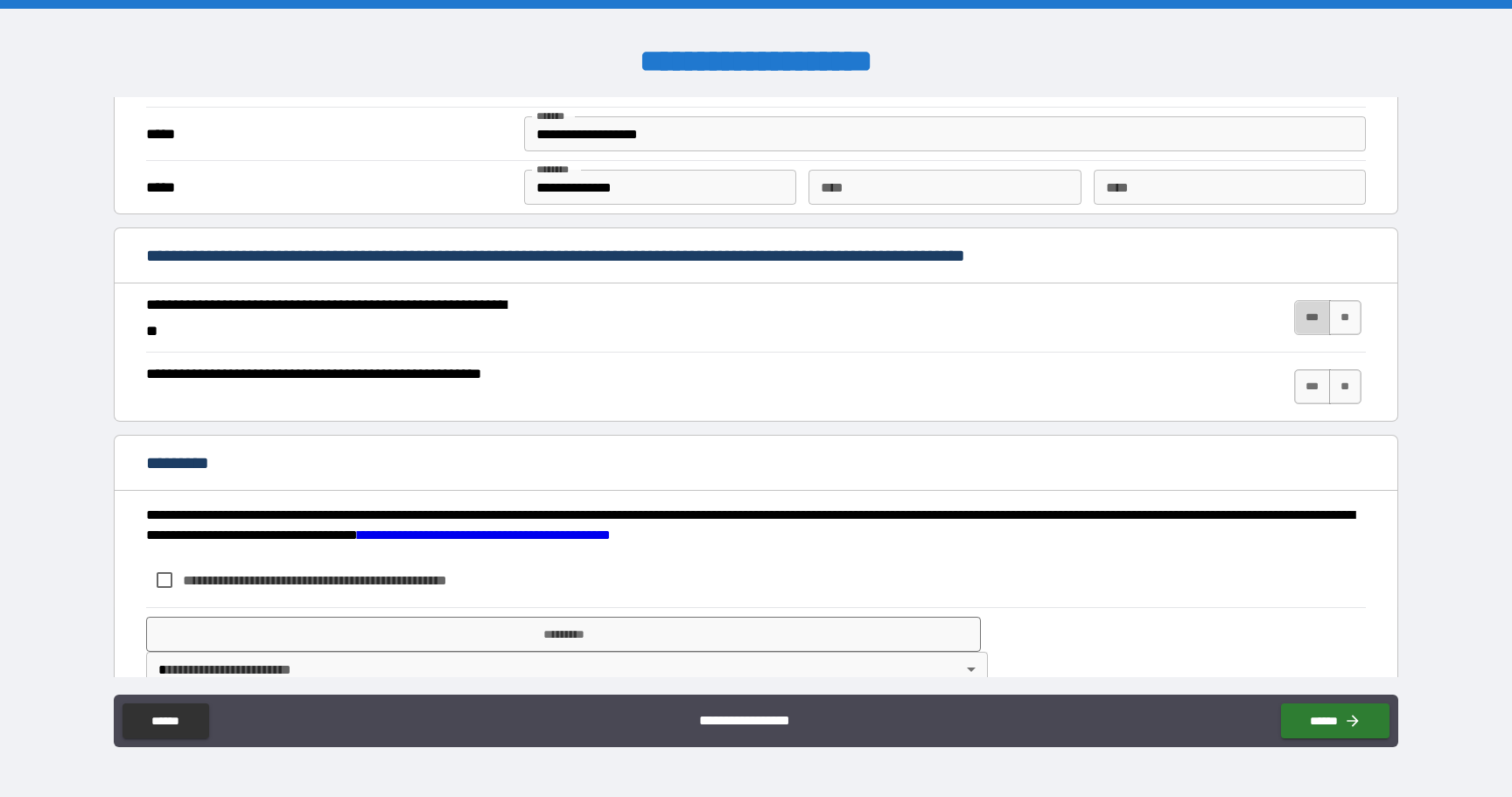 click on "***" at bounding box center (1312, 318) 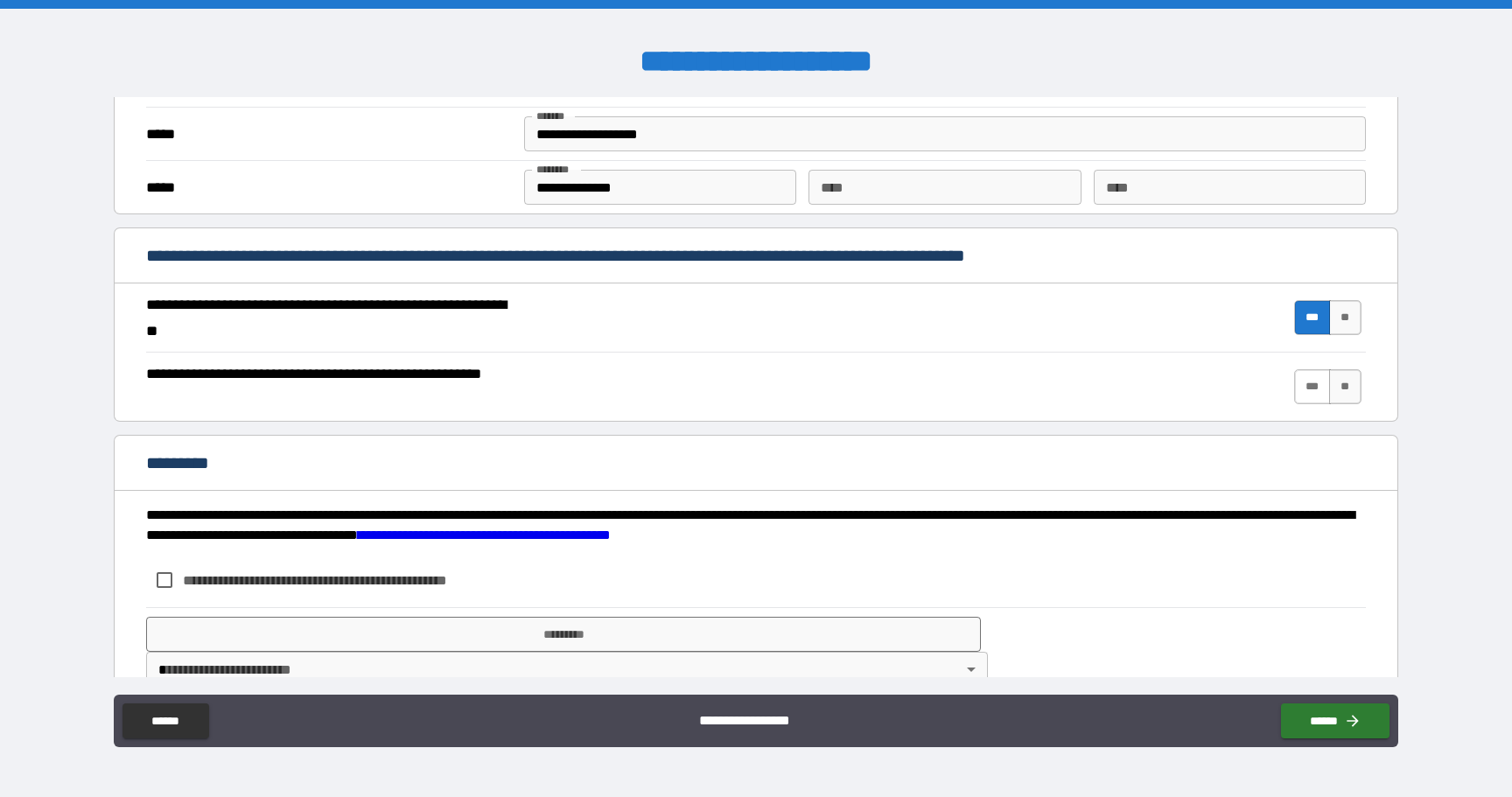 click on "***" at bounding box center [1312, 387] 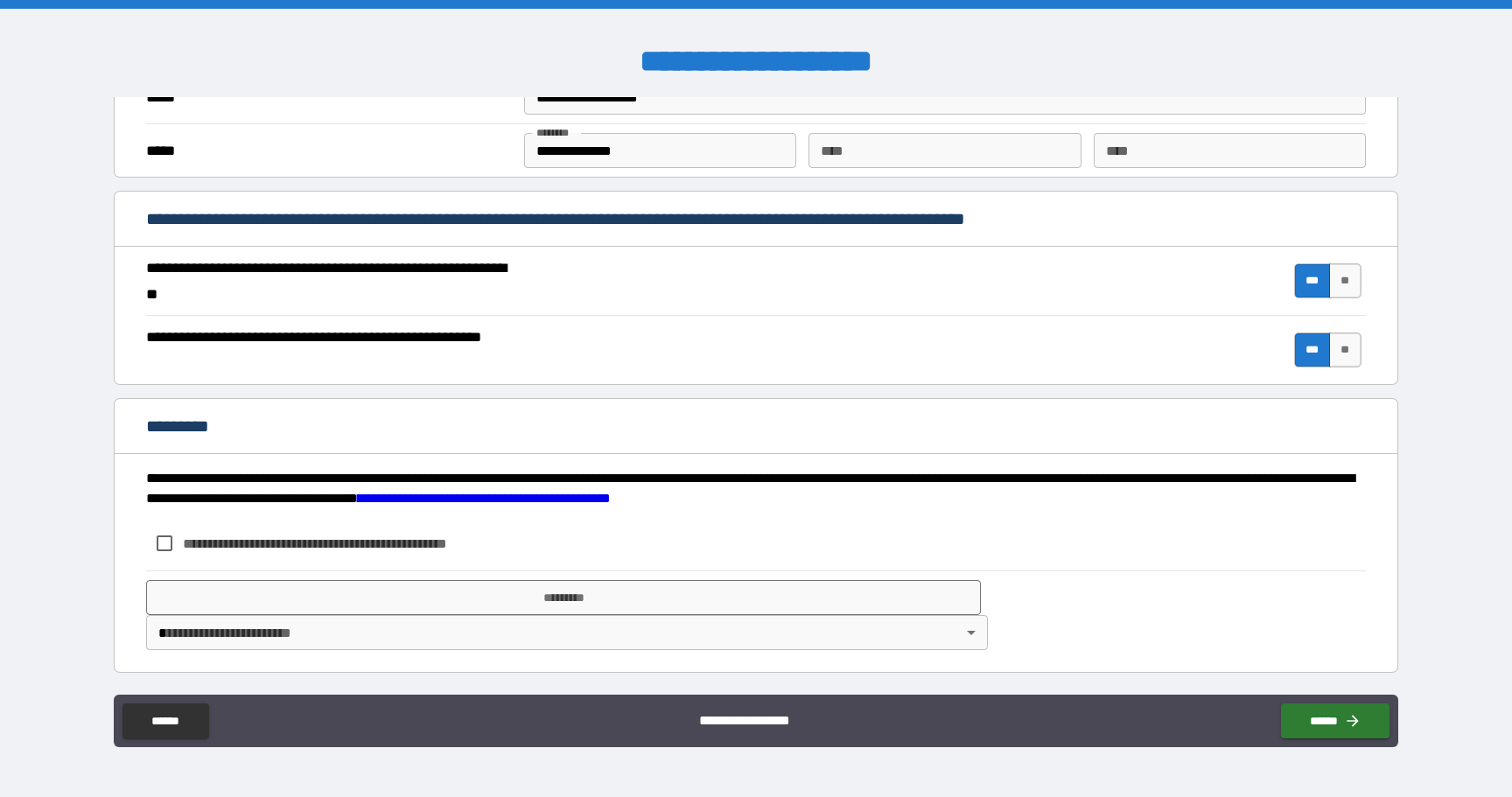 scroll, scrollTop: 1529, scrollLeft: 0, axis: vertical 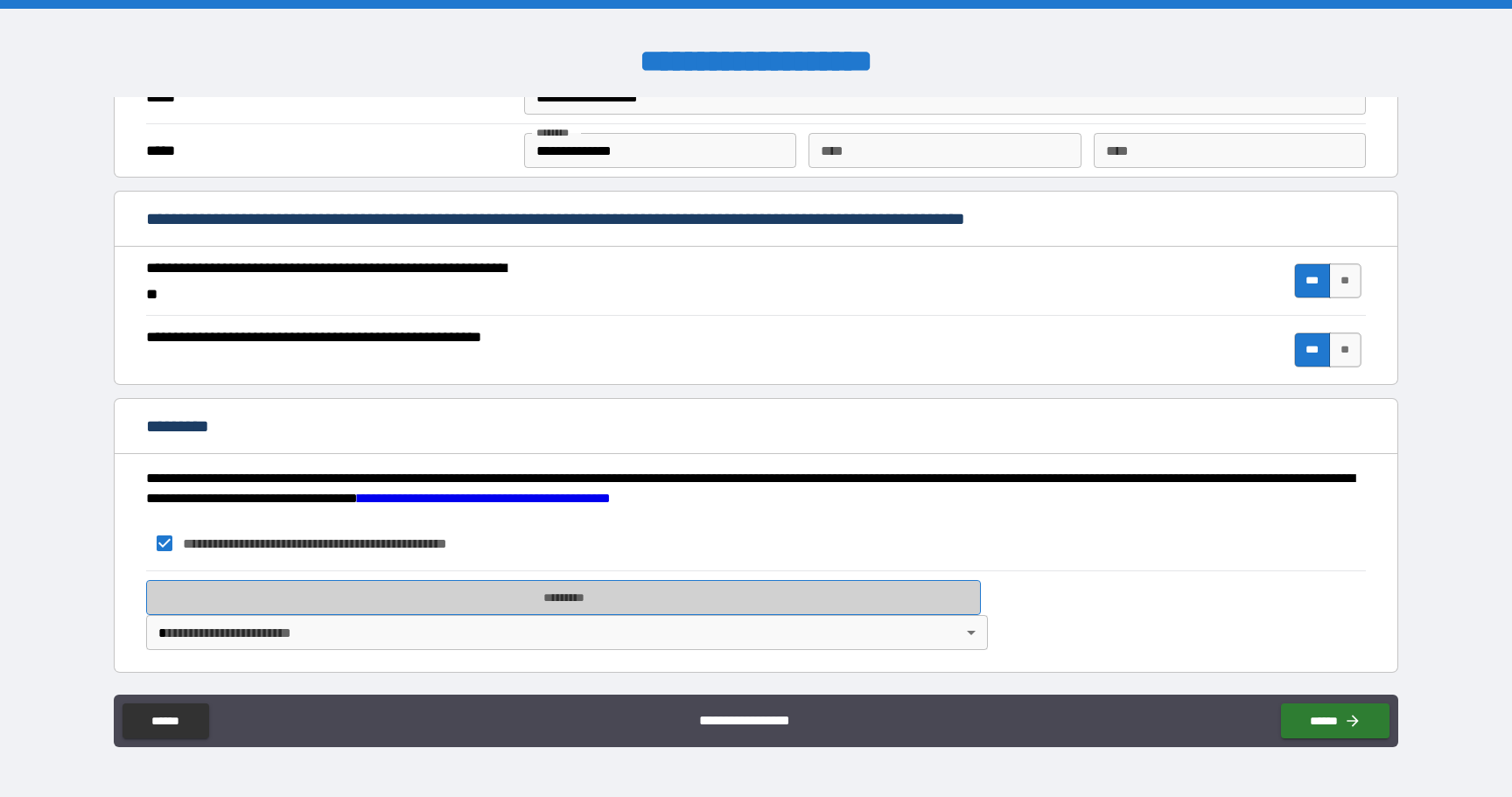 click on "*********" at bounding box center (564, 598) 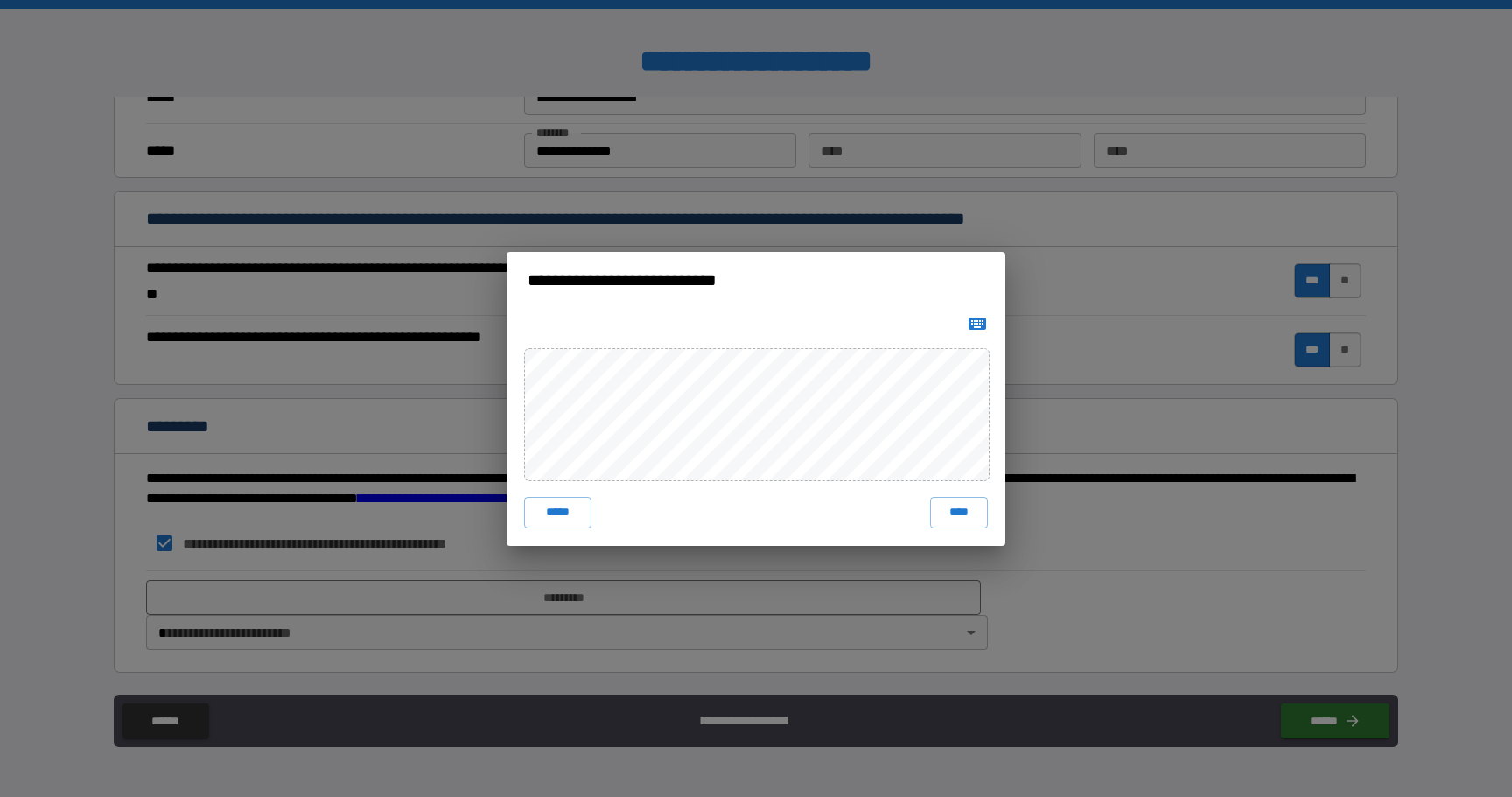 click on "***** ****" at bounding box center (756, 427) 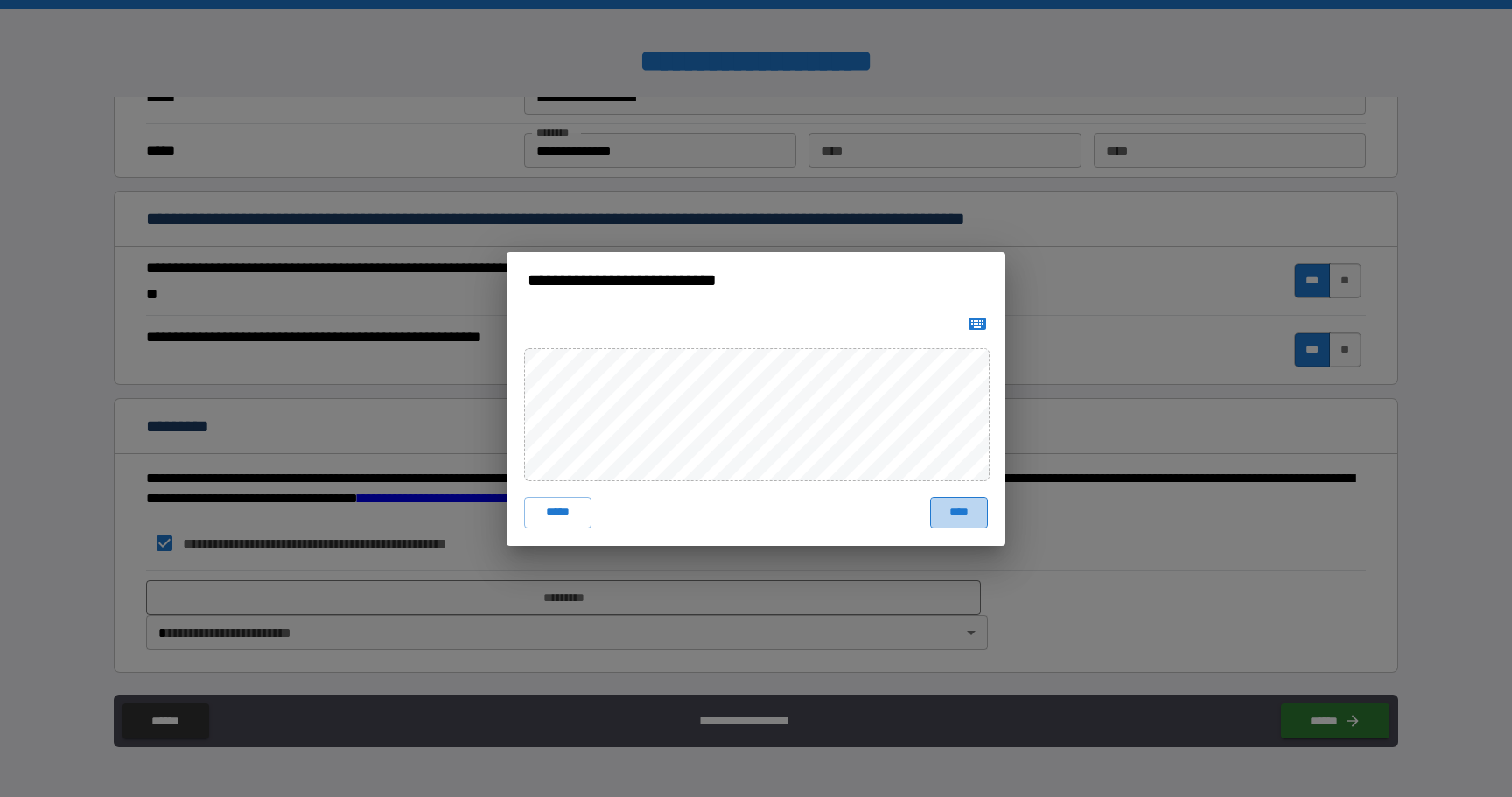 click on "****" at bounding box center [959, 513] 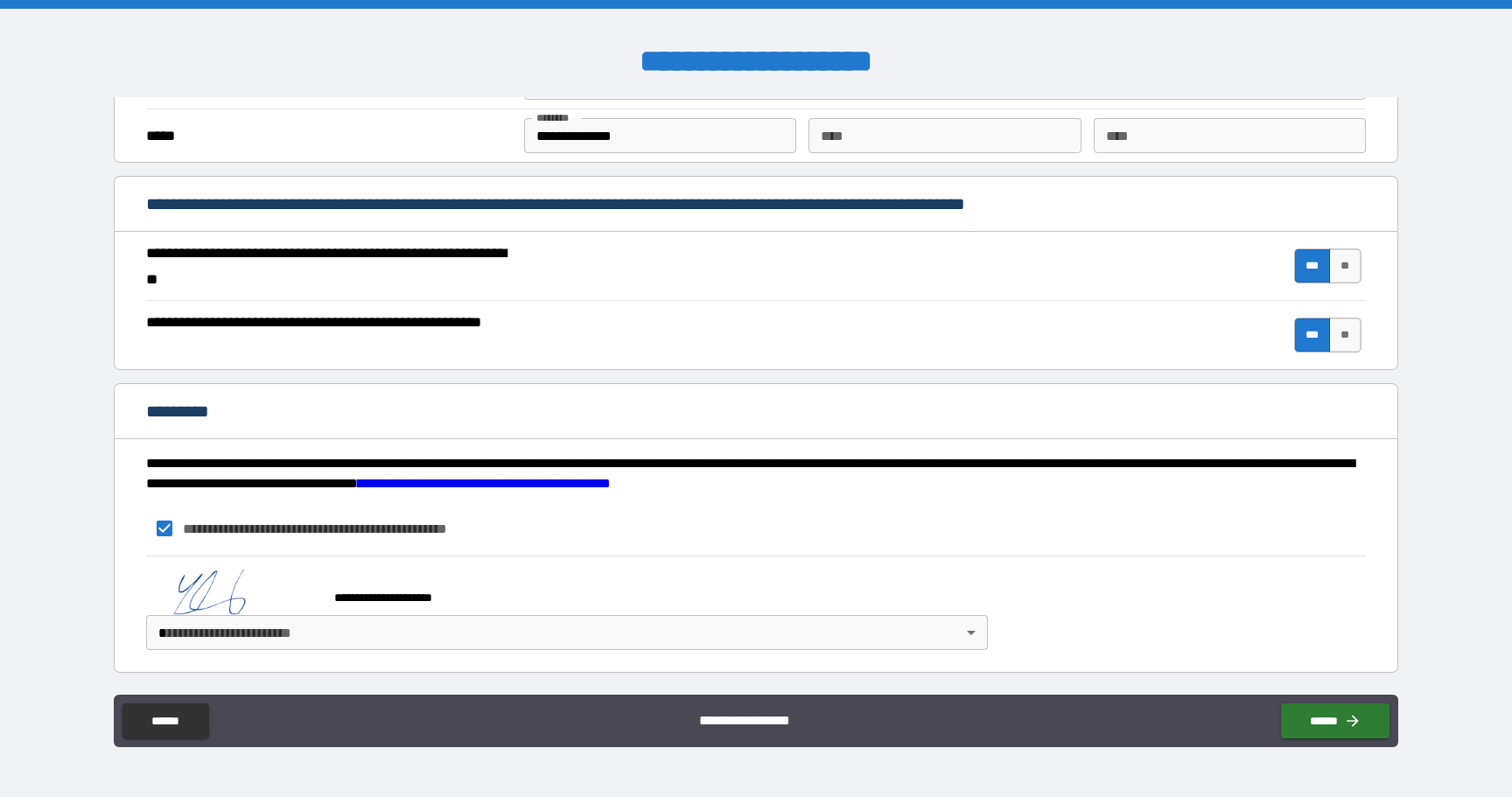 scroll, scrollTop: 1544, scrollLeft: 0, axis: vertical 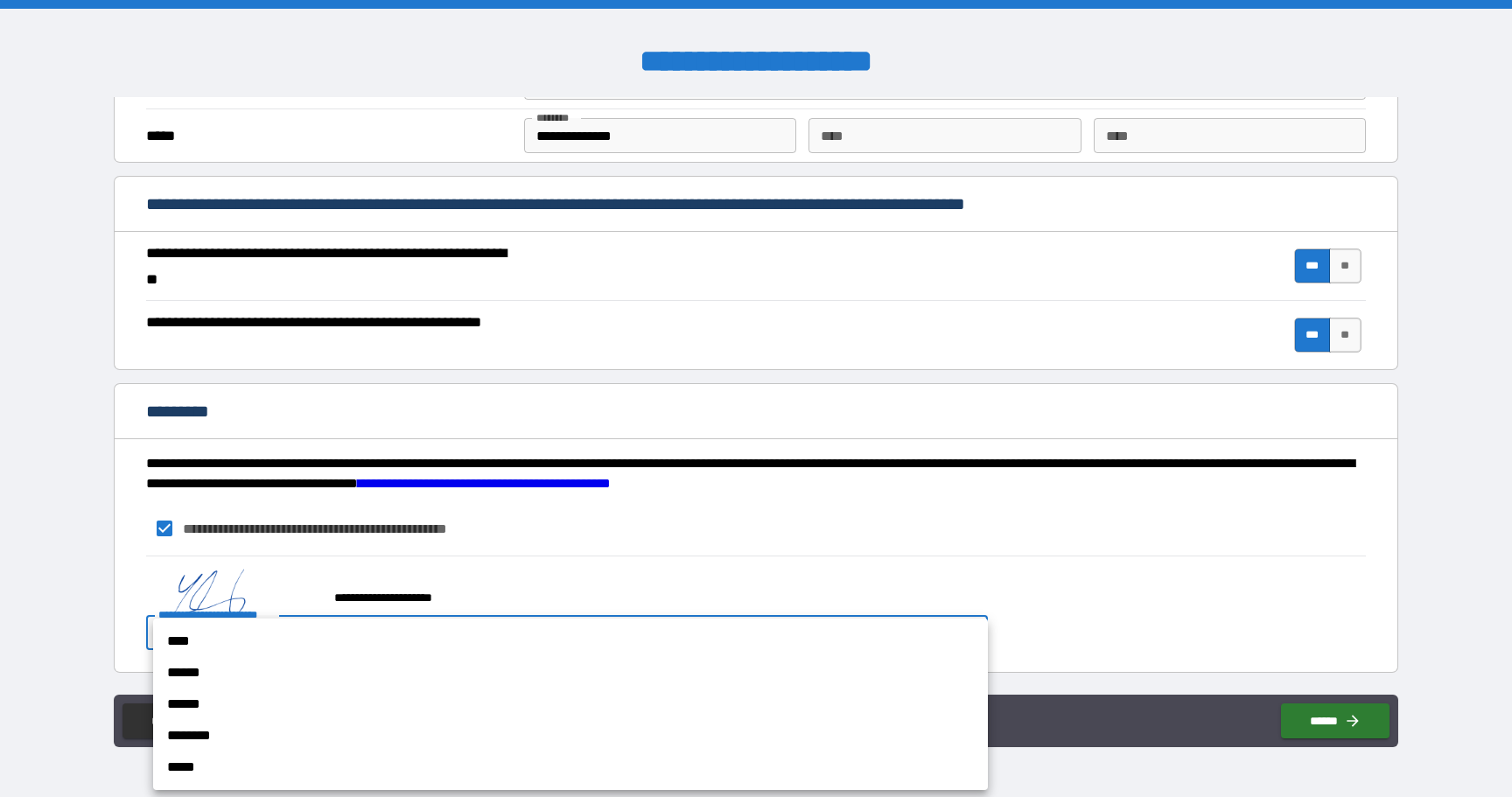 click on "******" at bounding box center [570, 673] 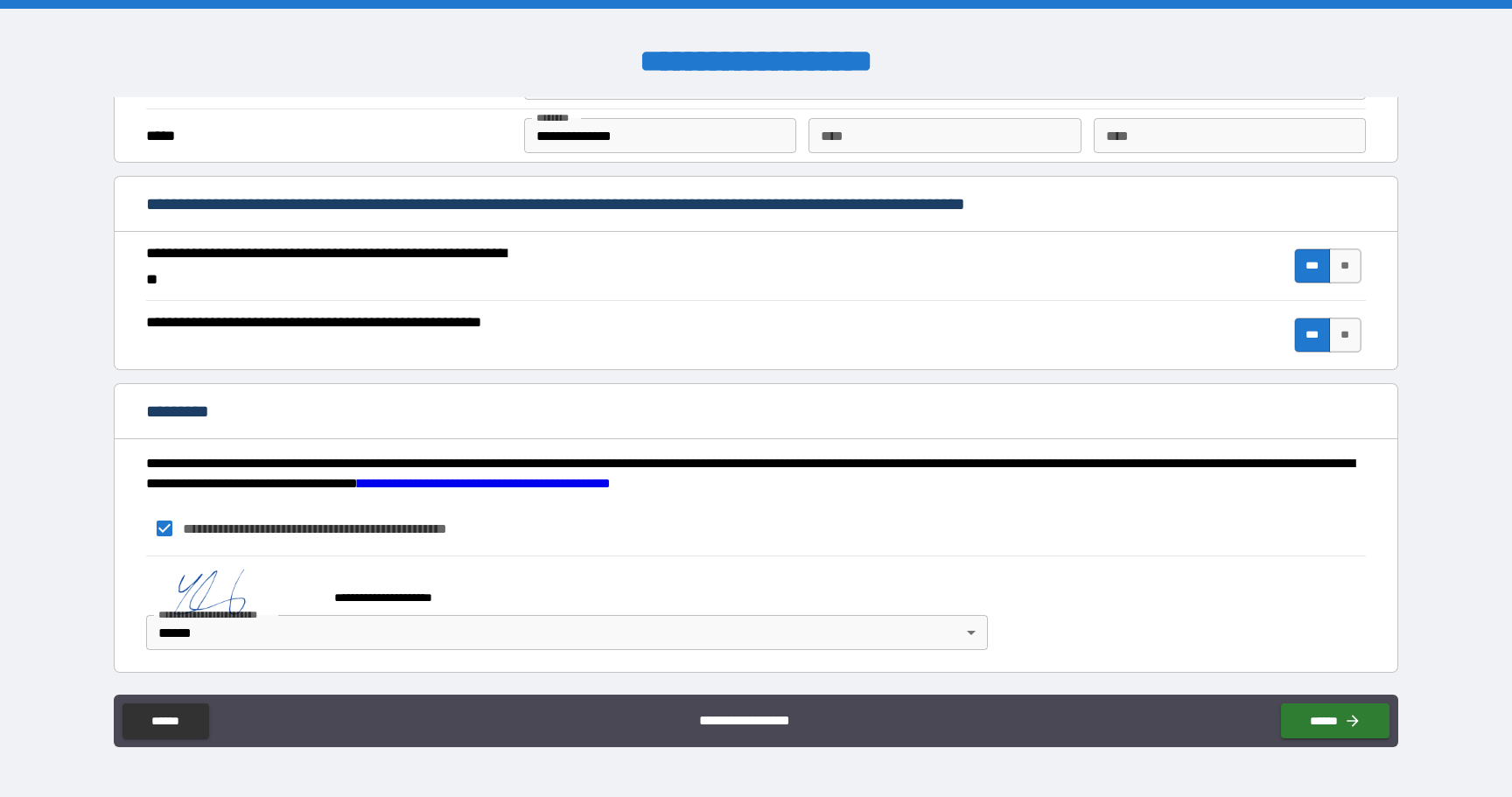 click on "**********" at bounding box center [755, 607] 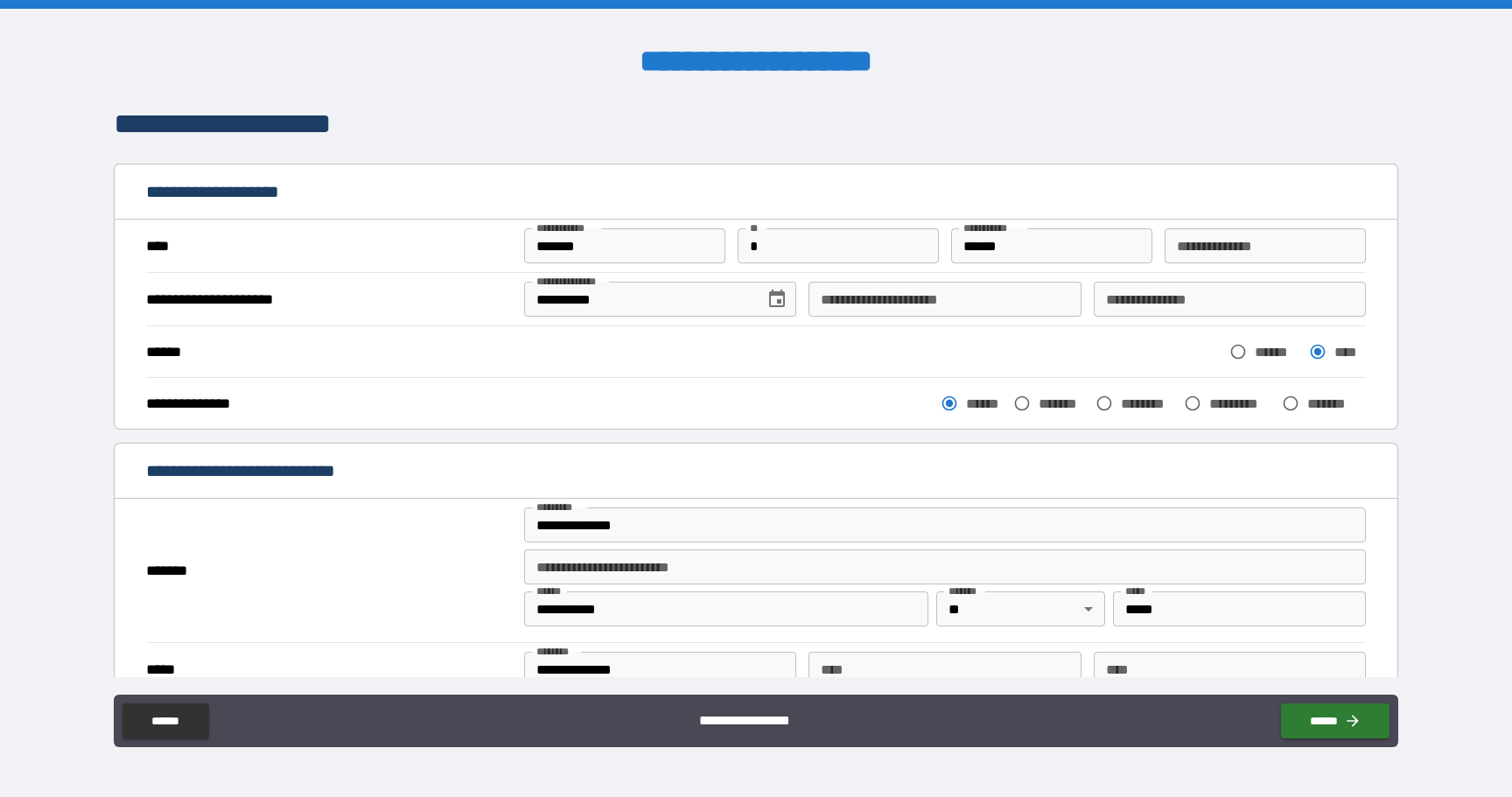 scroll, scrollTop: 0, scrollLeft: 0, axis: both 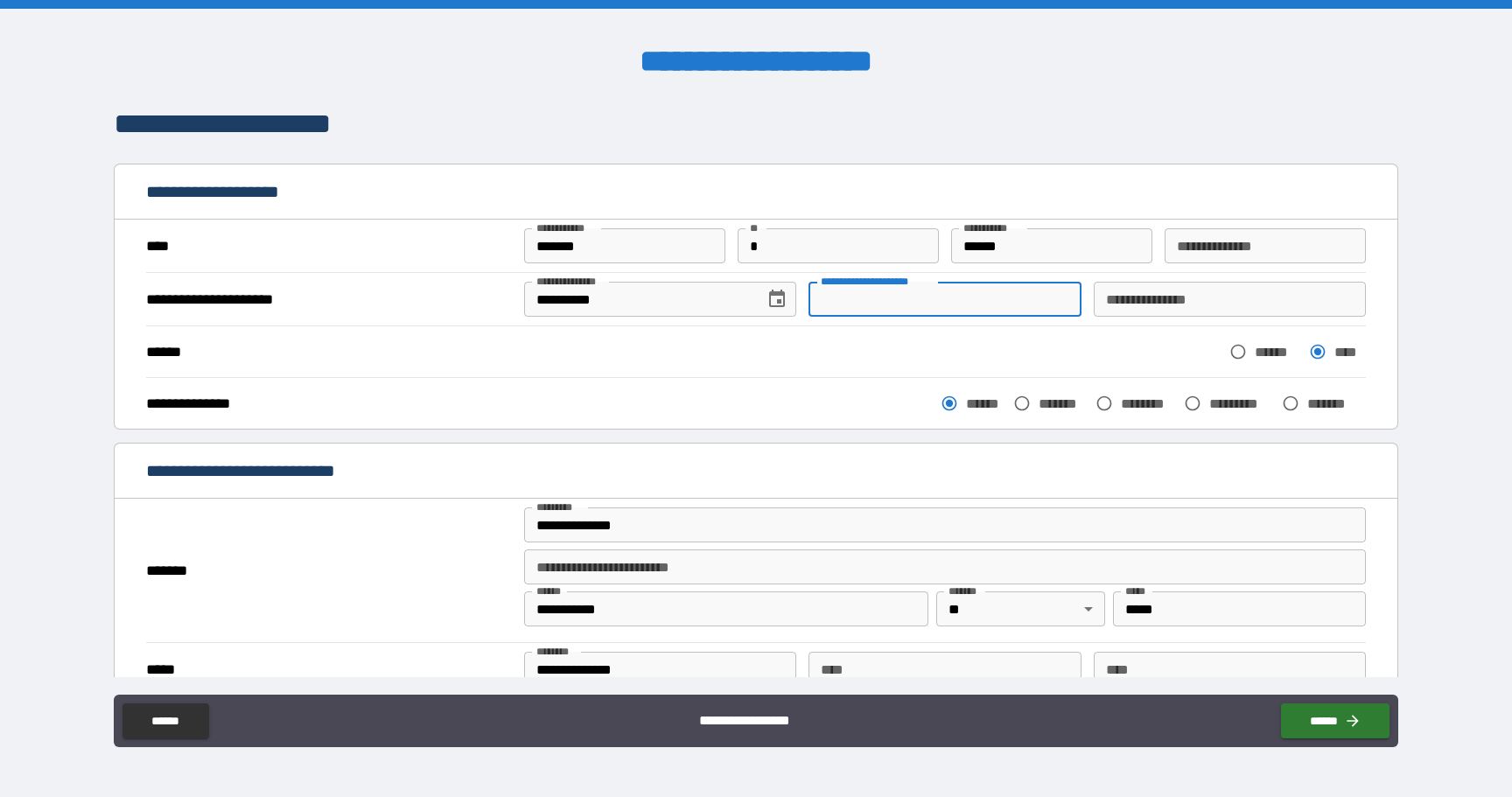 click on "****** ****** ****" at bounding box center (756, 351) 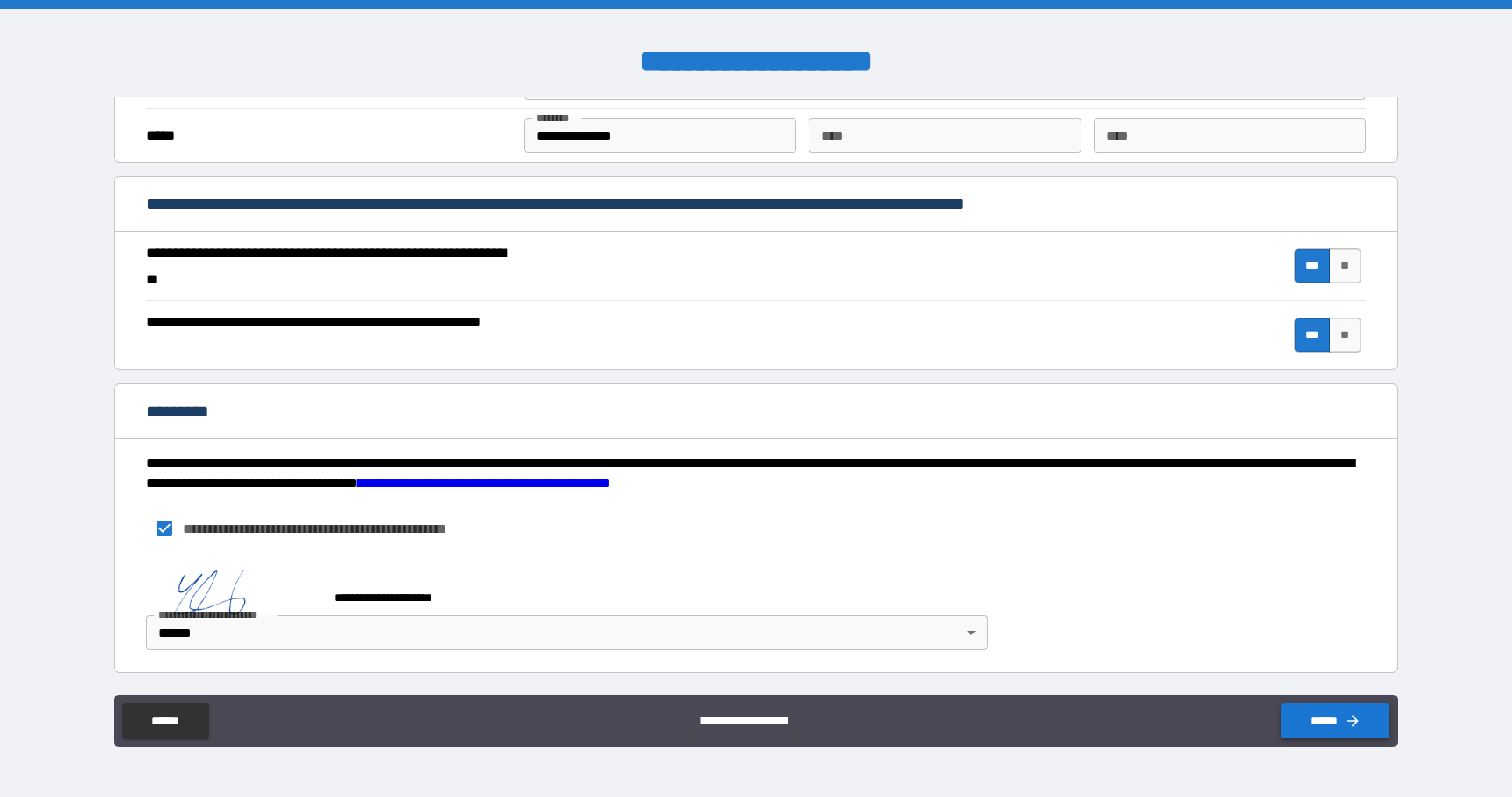 scroll, scrollTop: 1544, scrollLeft: 0, axis: vertical 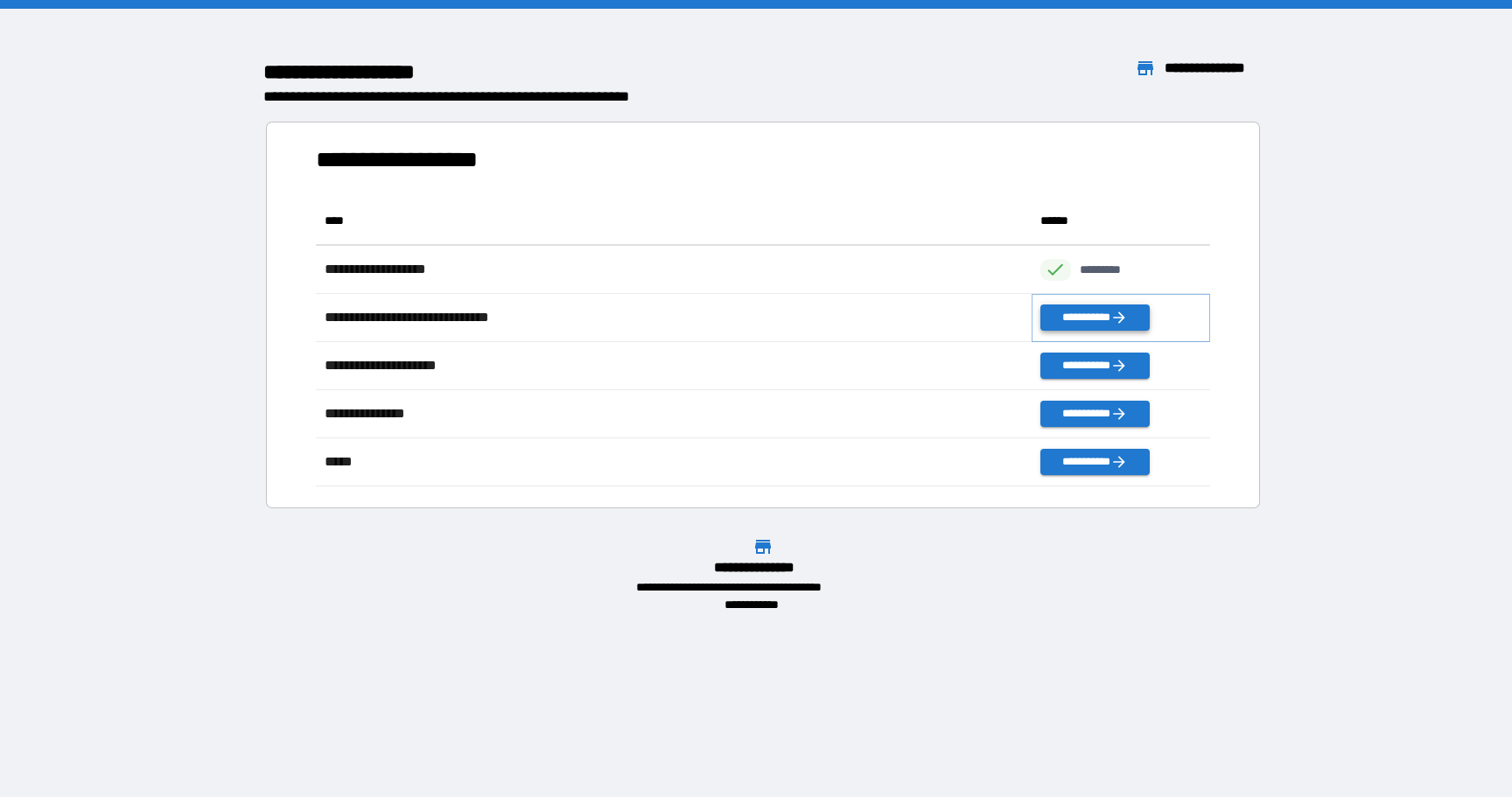 click 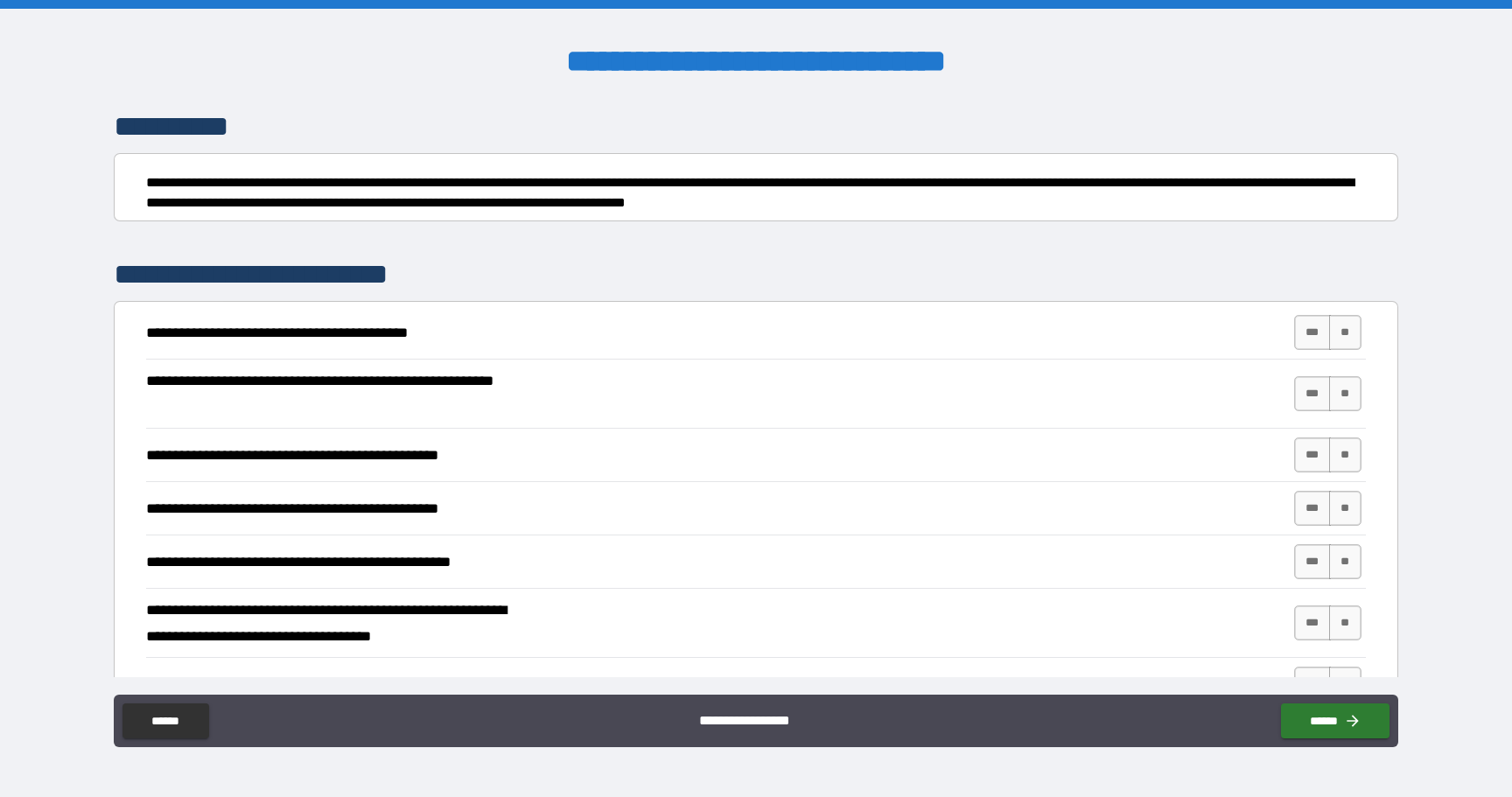 scroll, scrollTop: 135, scrollLeft: 0, axis: vertical 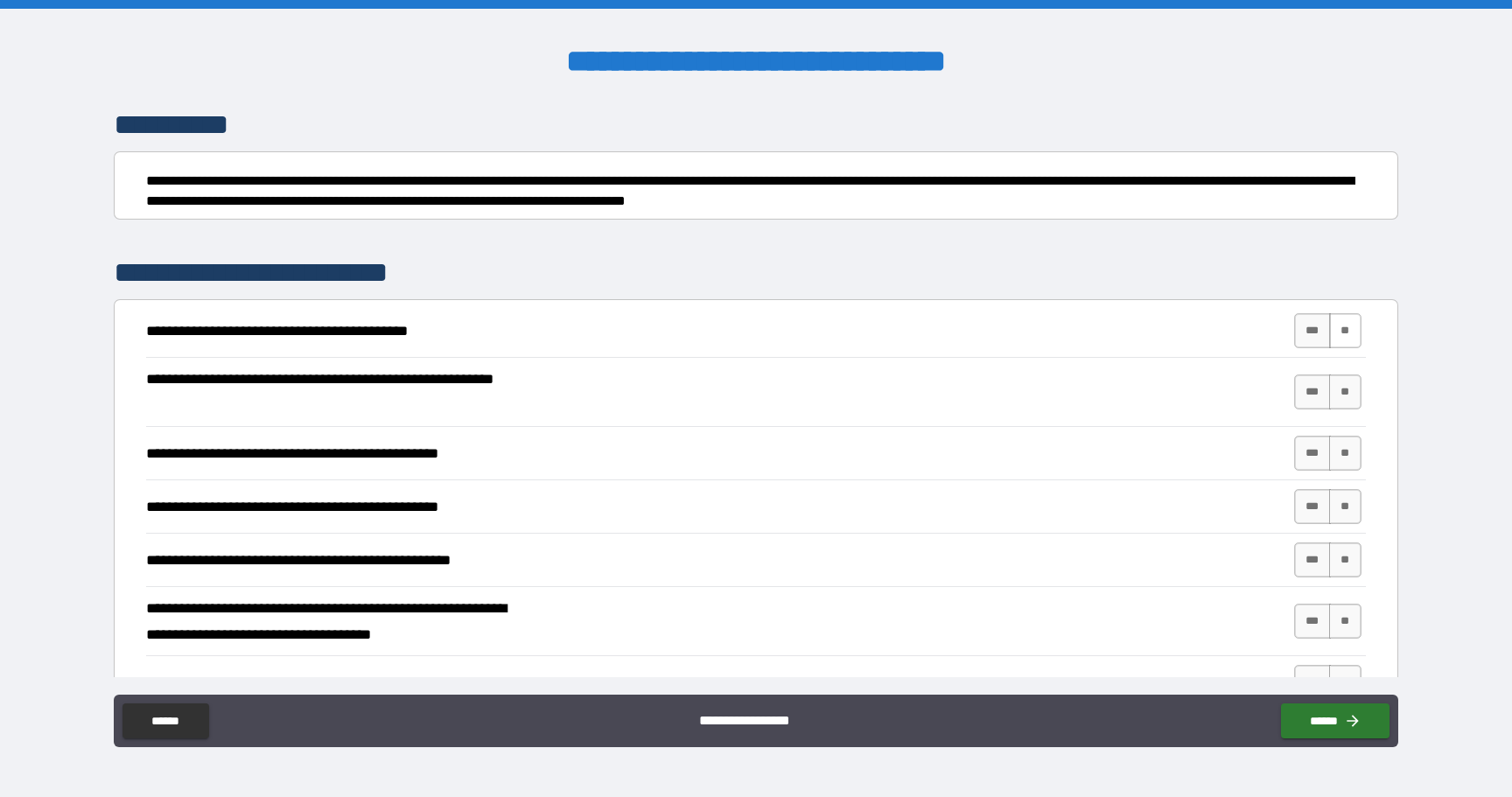 click on "**" at bounding box center [1345, 331] 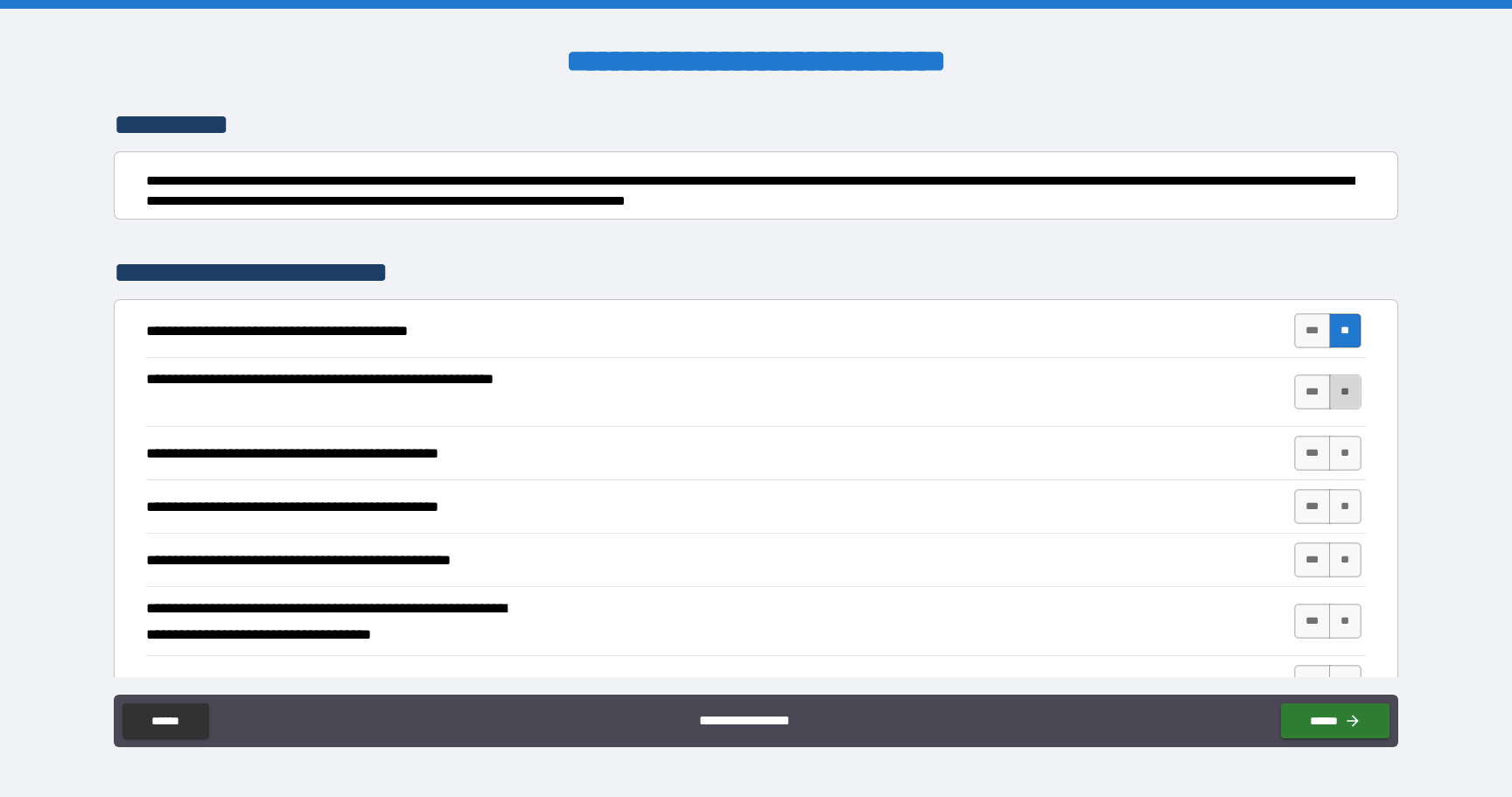 click on "**" at bounding box center [1345, 392] 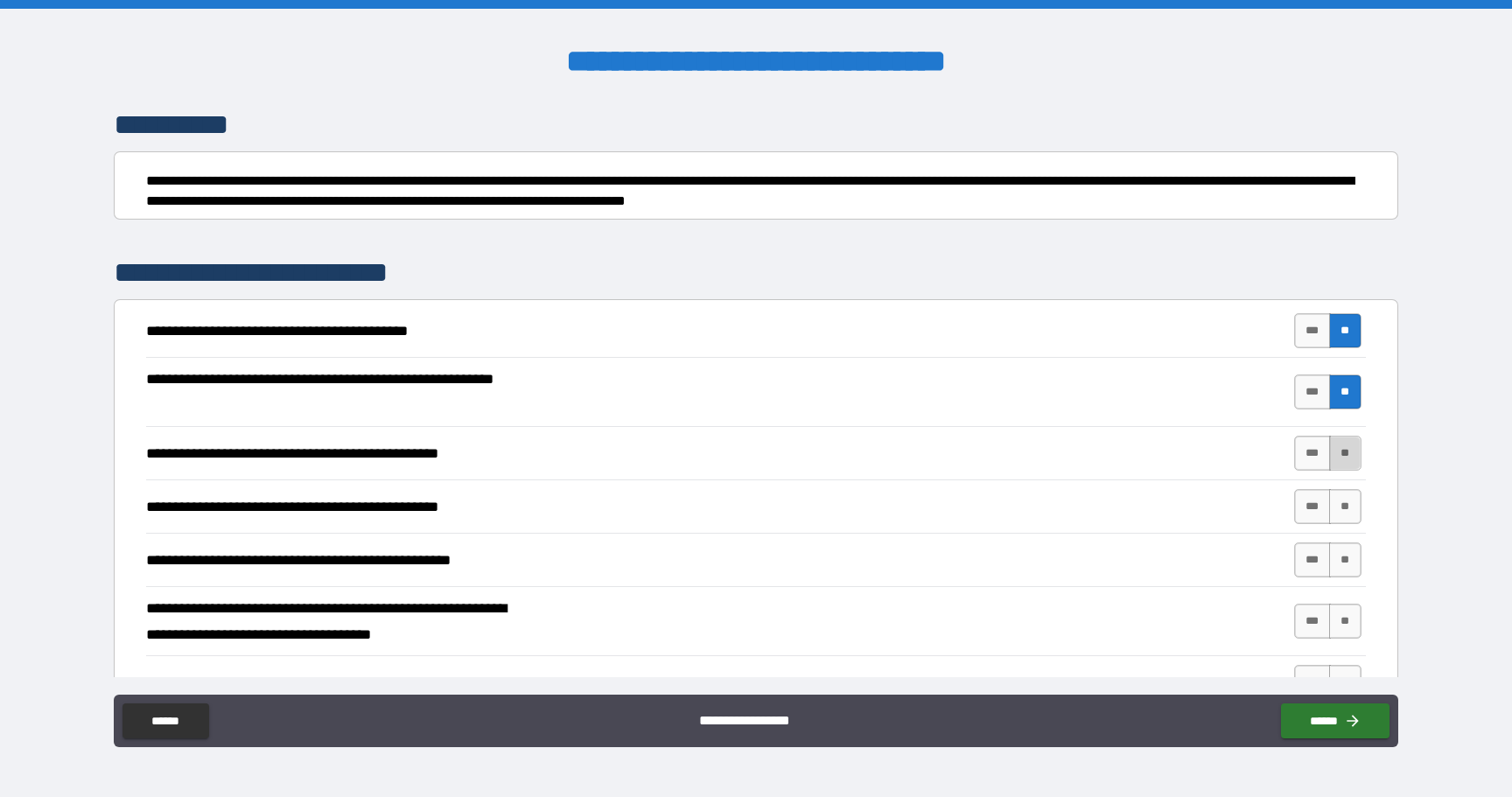 click on "**" at bounding box center [1345, 453] 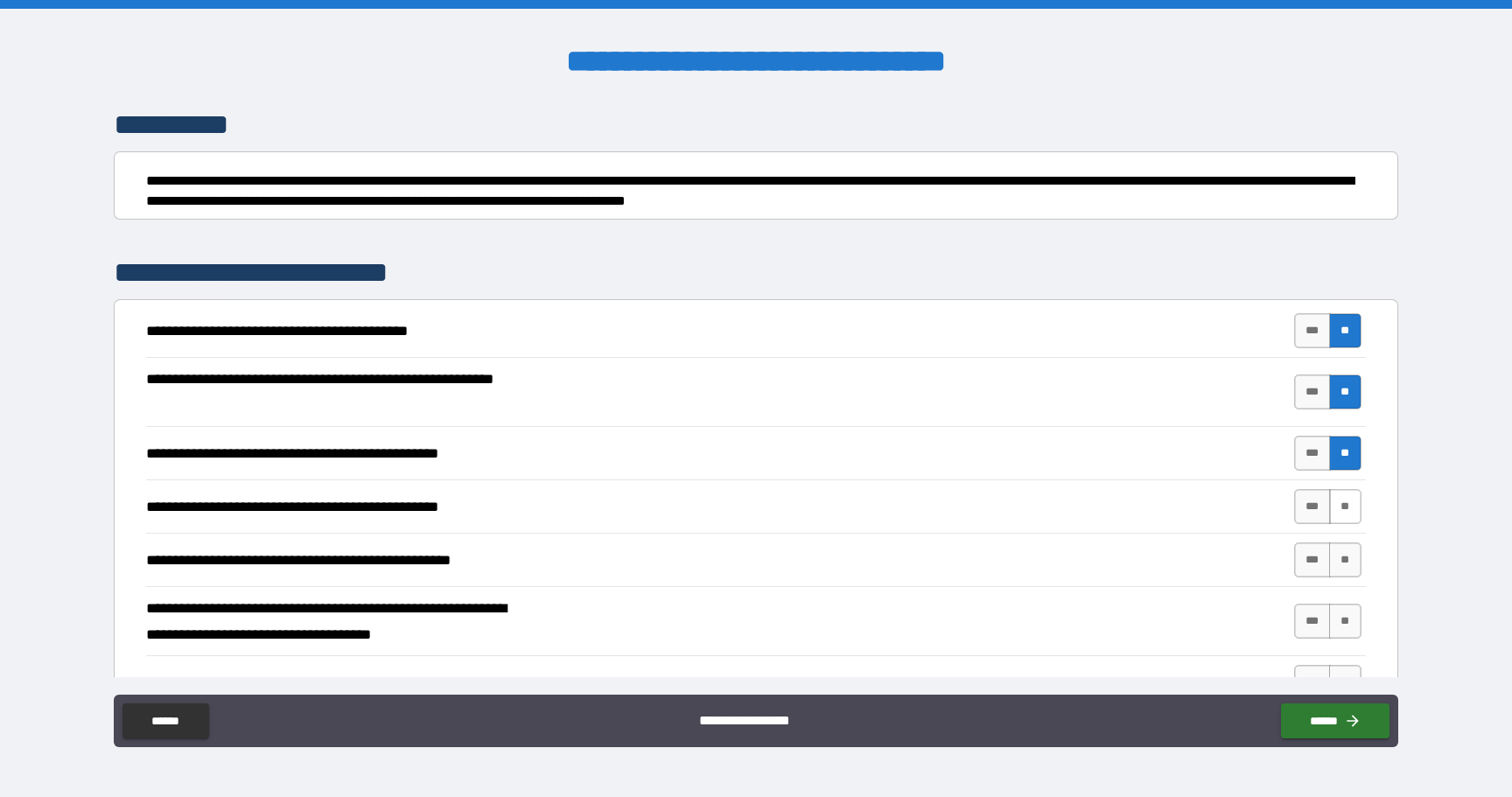 click on "**" at bounding box center [1345, 507] 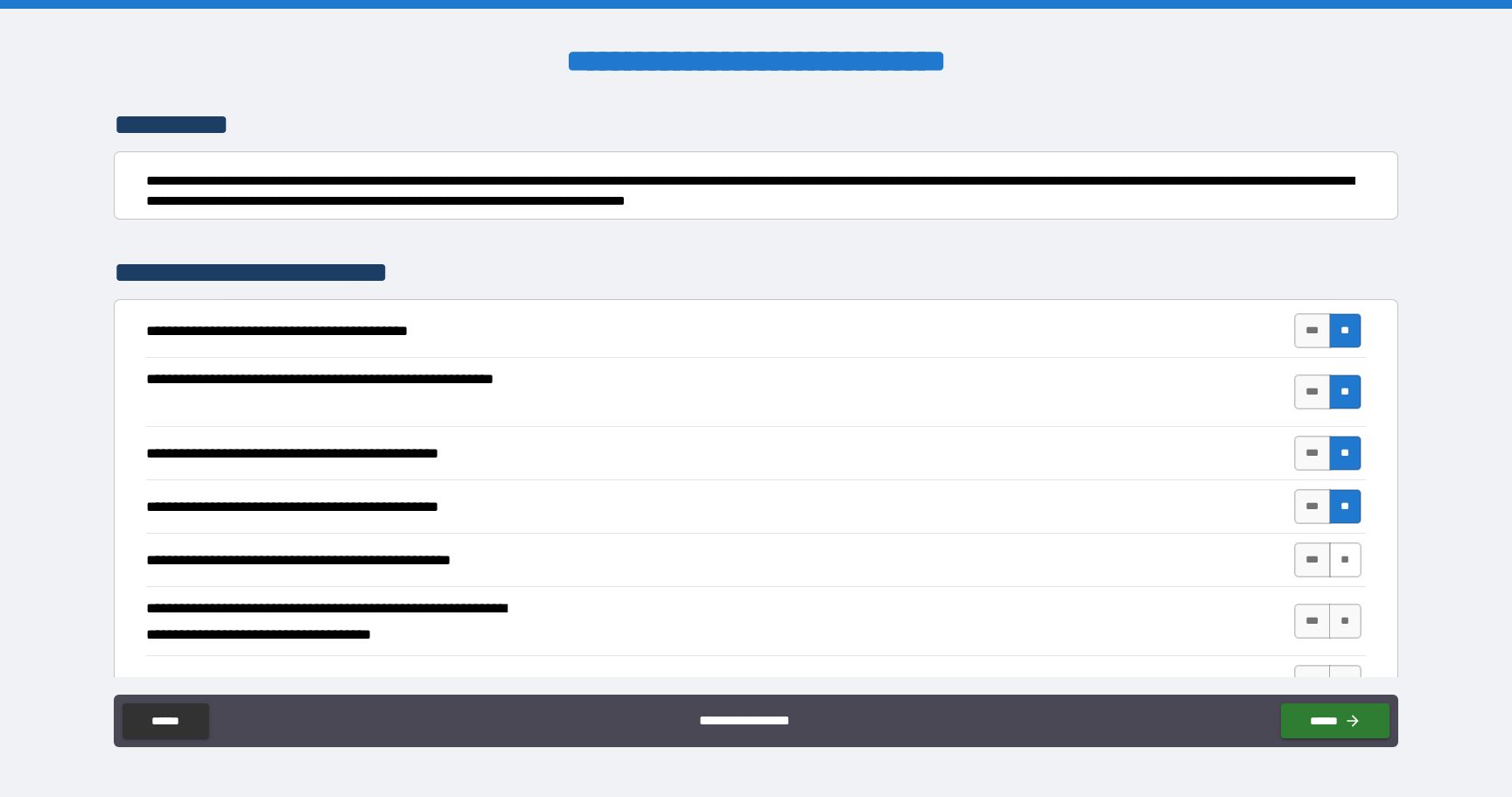 click on "**" at bounding box center [1345, 560] 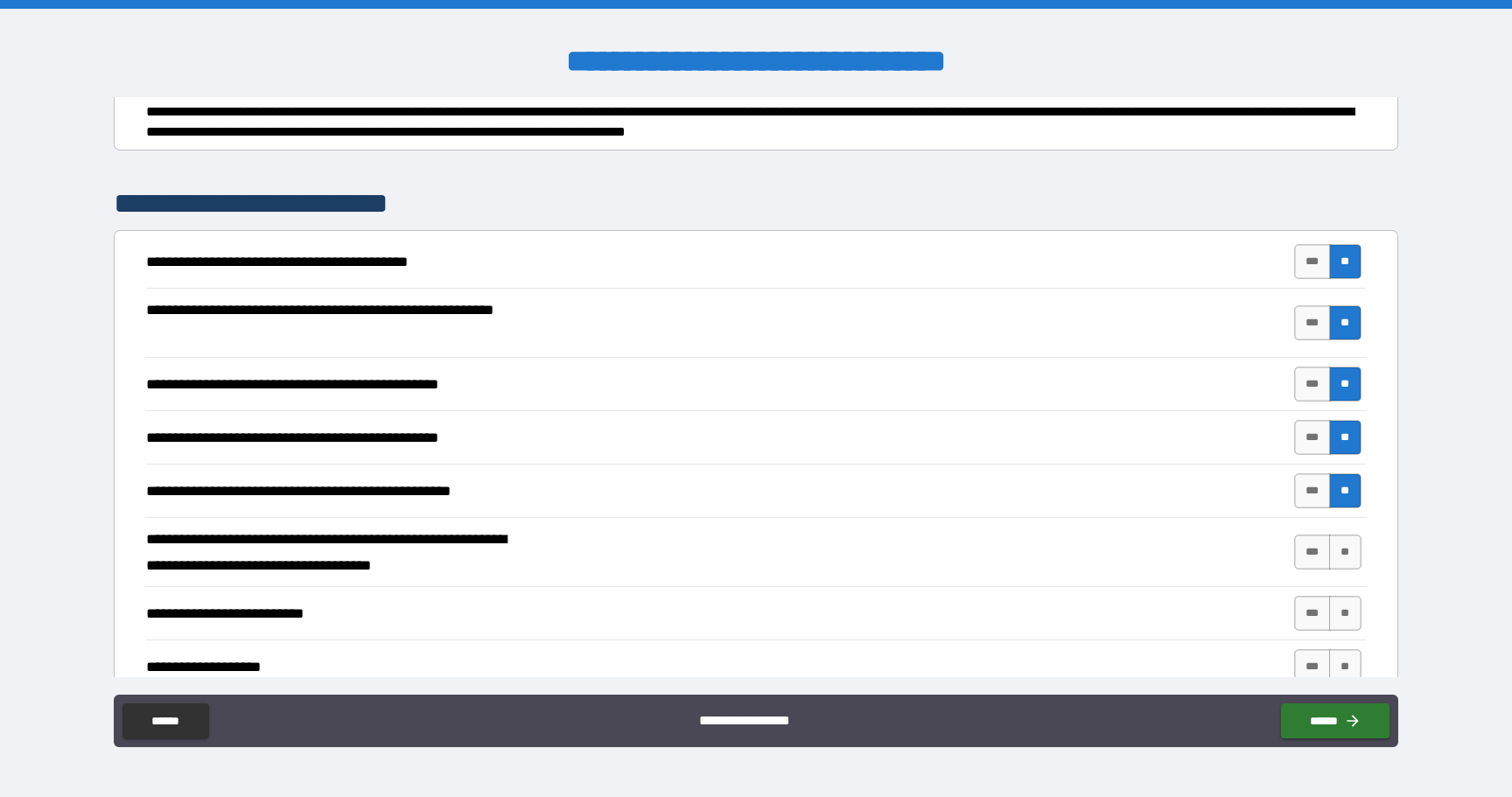 scroll, scrollTop: 259, scrollLeft: 0, axis: vertical 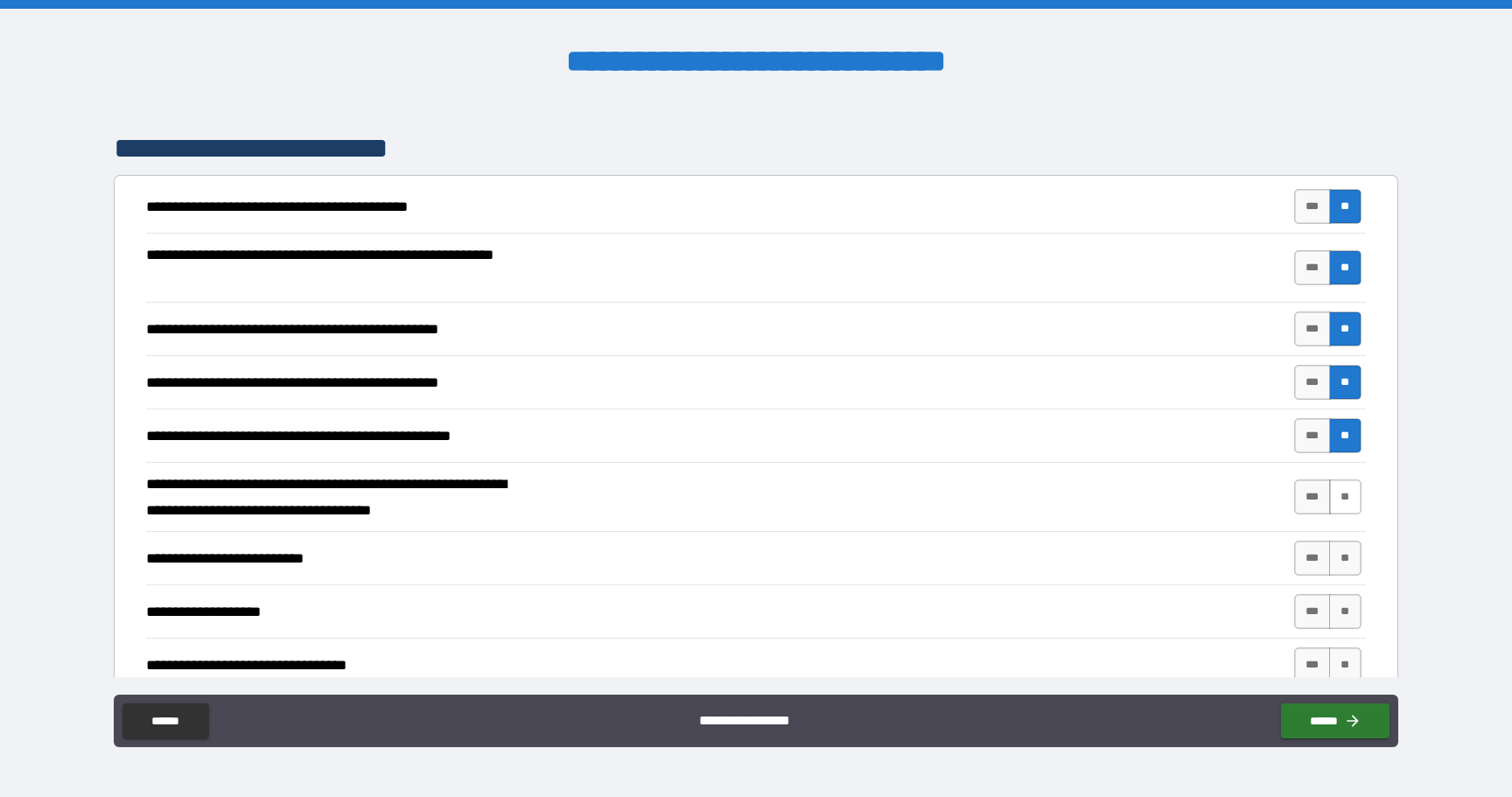 click on "**" at bounding box center [1345, 497] 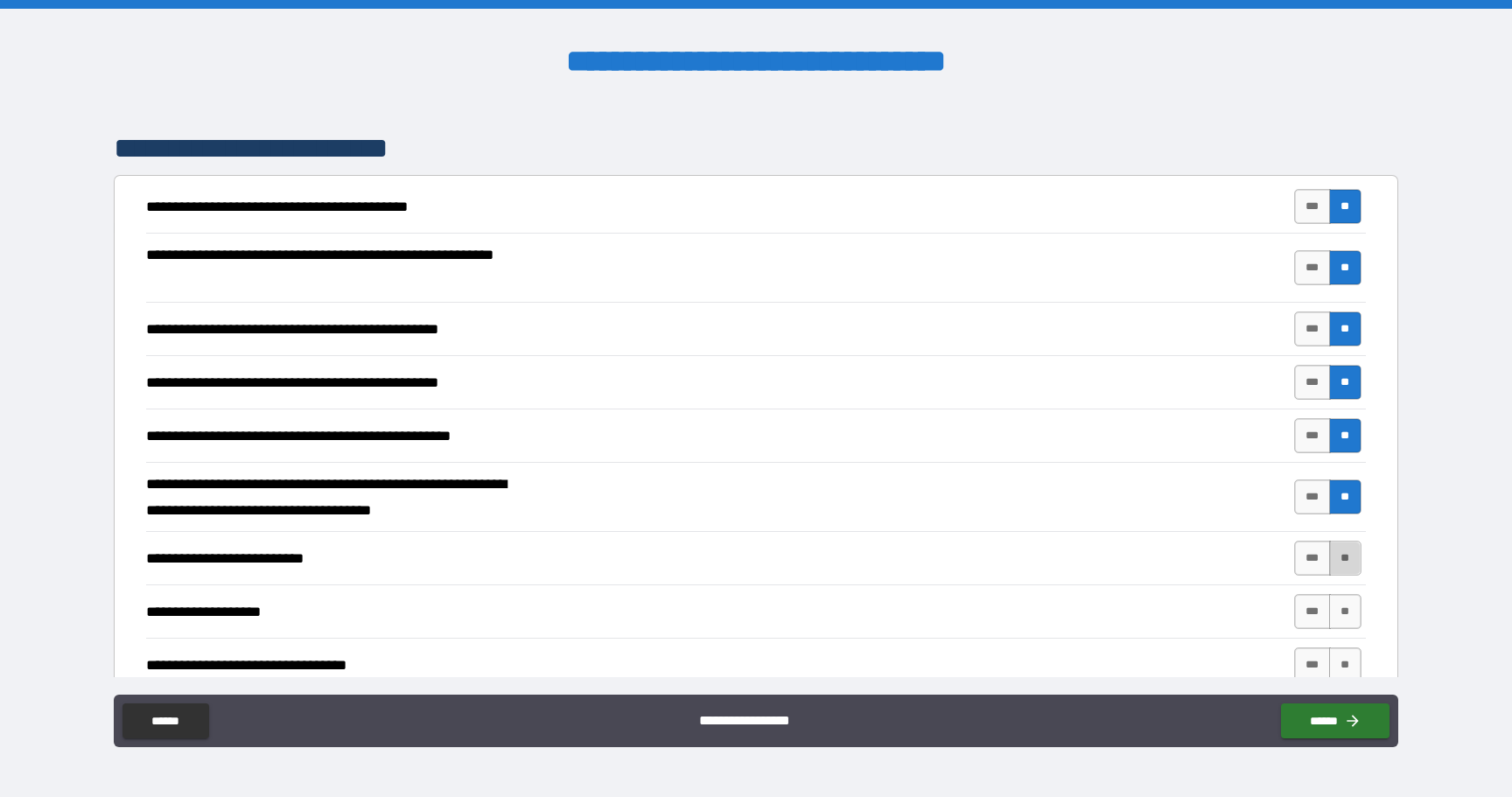 click on "**" at bounding box center (1345, 558) 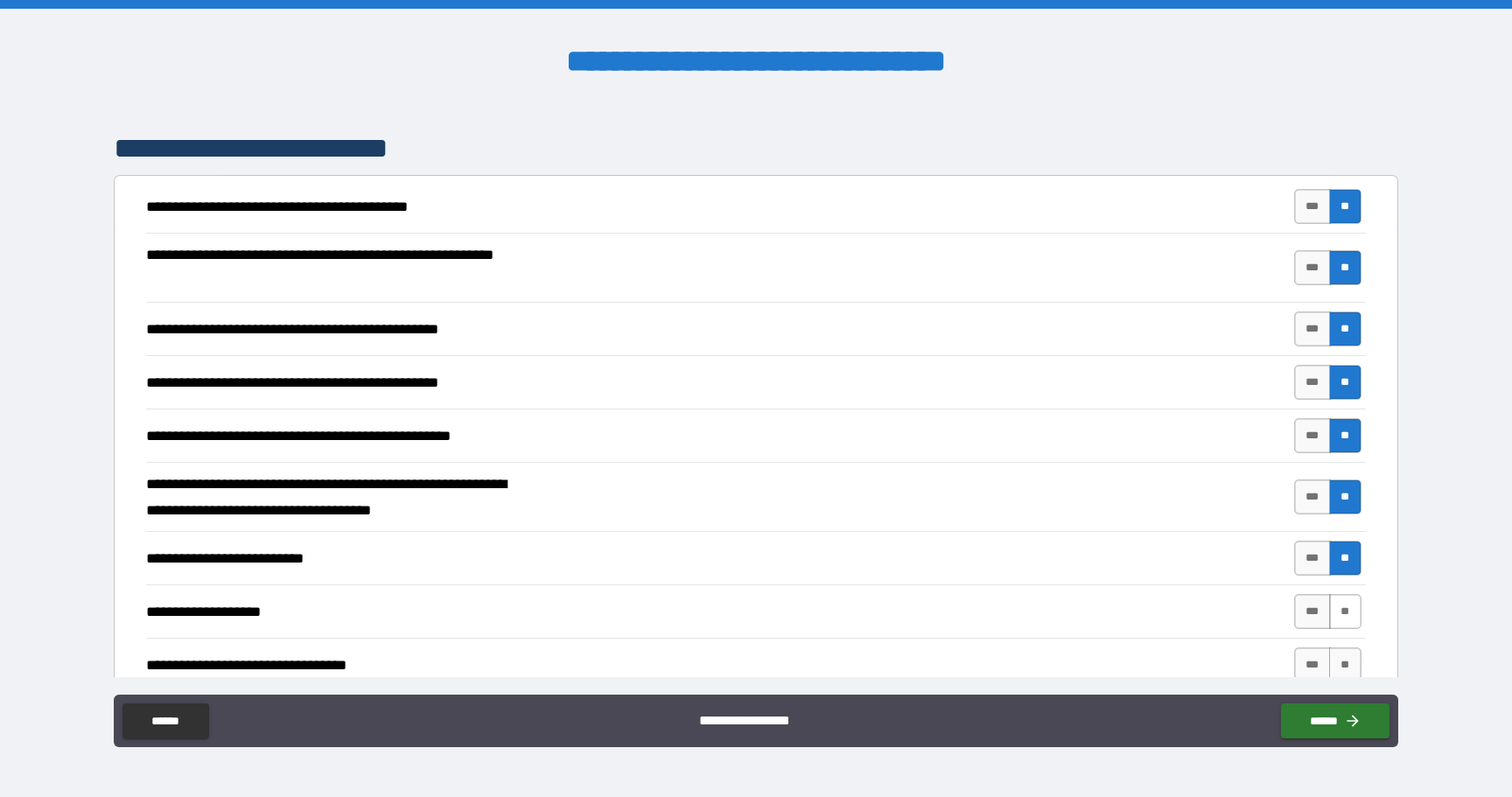 click on "**" at bounding box center [1345, 612] 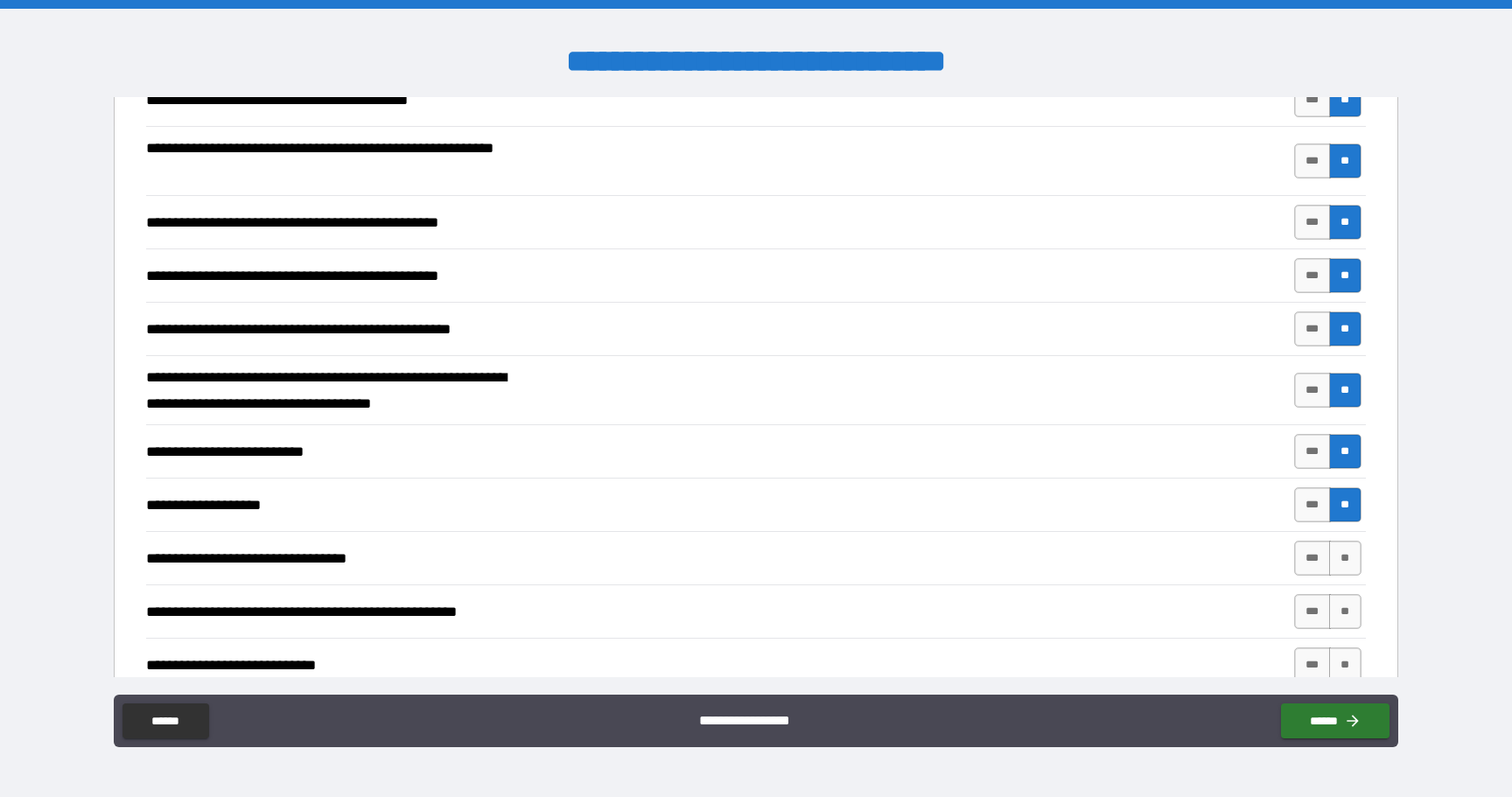 scroll, scrollTop: 369, scrollLeft: 0, axis: vertical 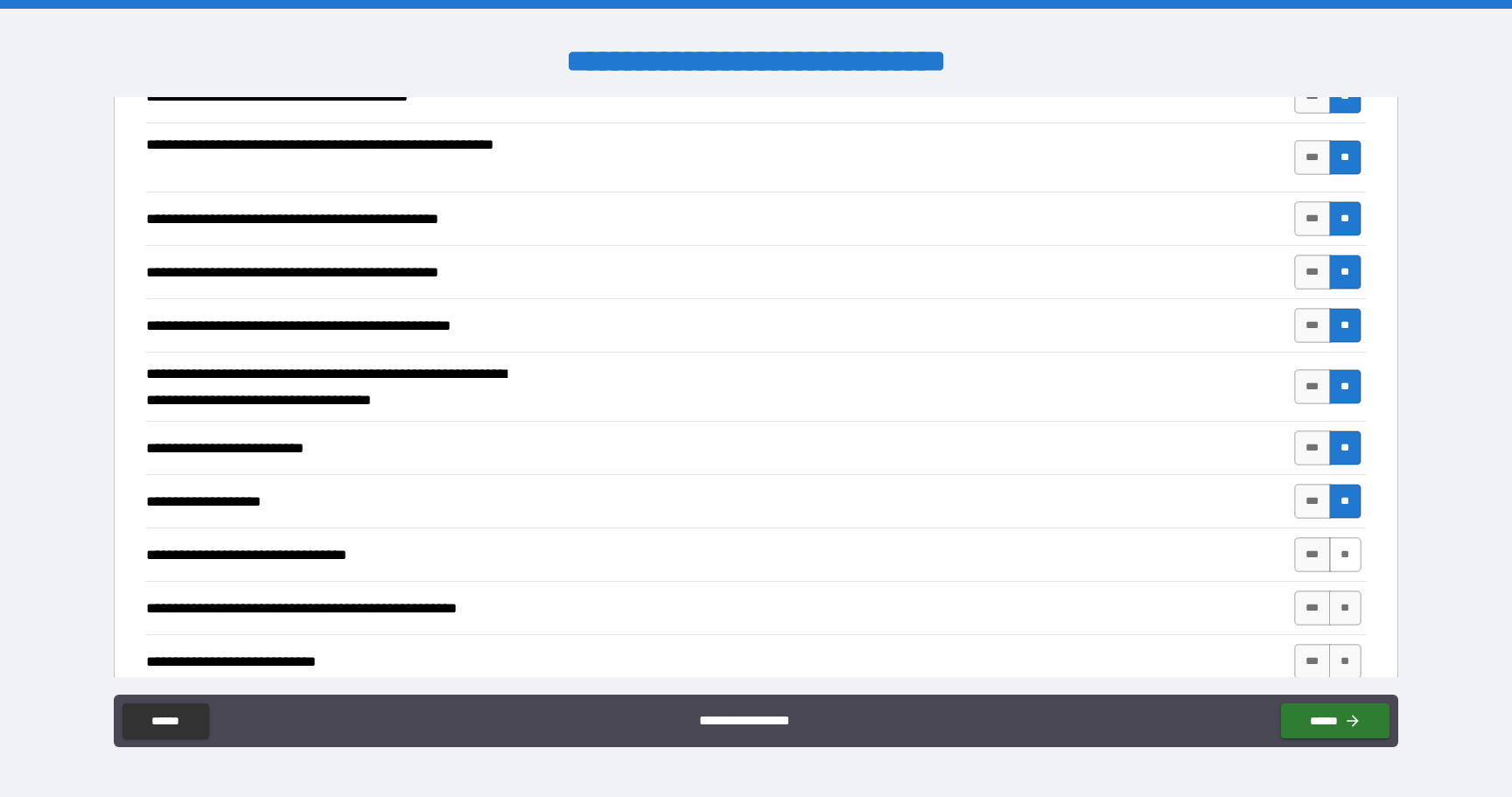 click on "**" at bounding box center (1345, 555) 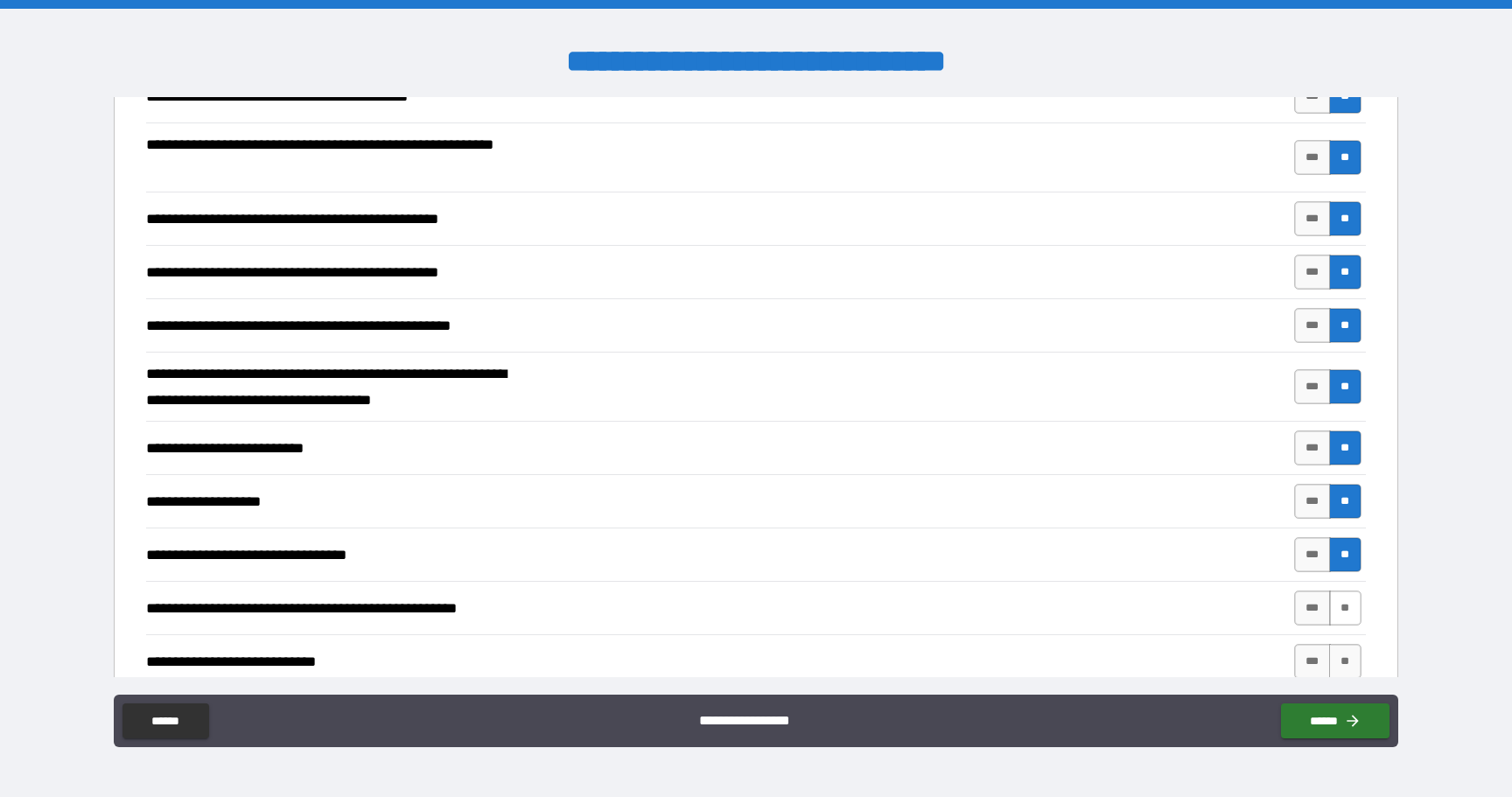 click on "**" at bounding box center (1345, 608) 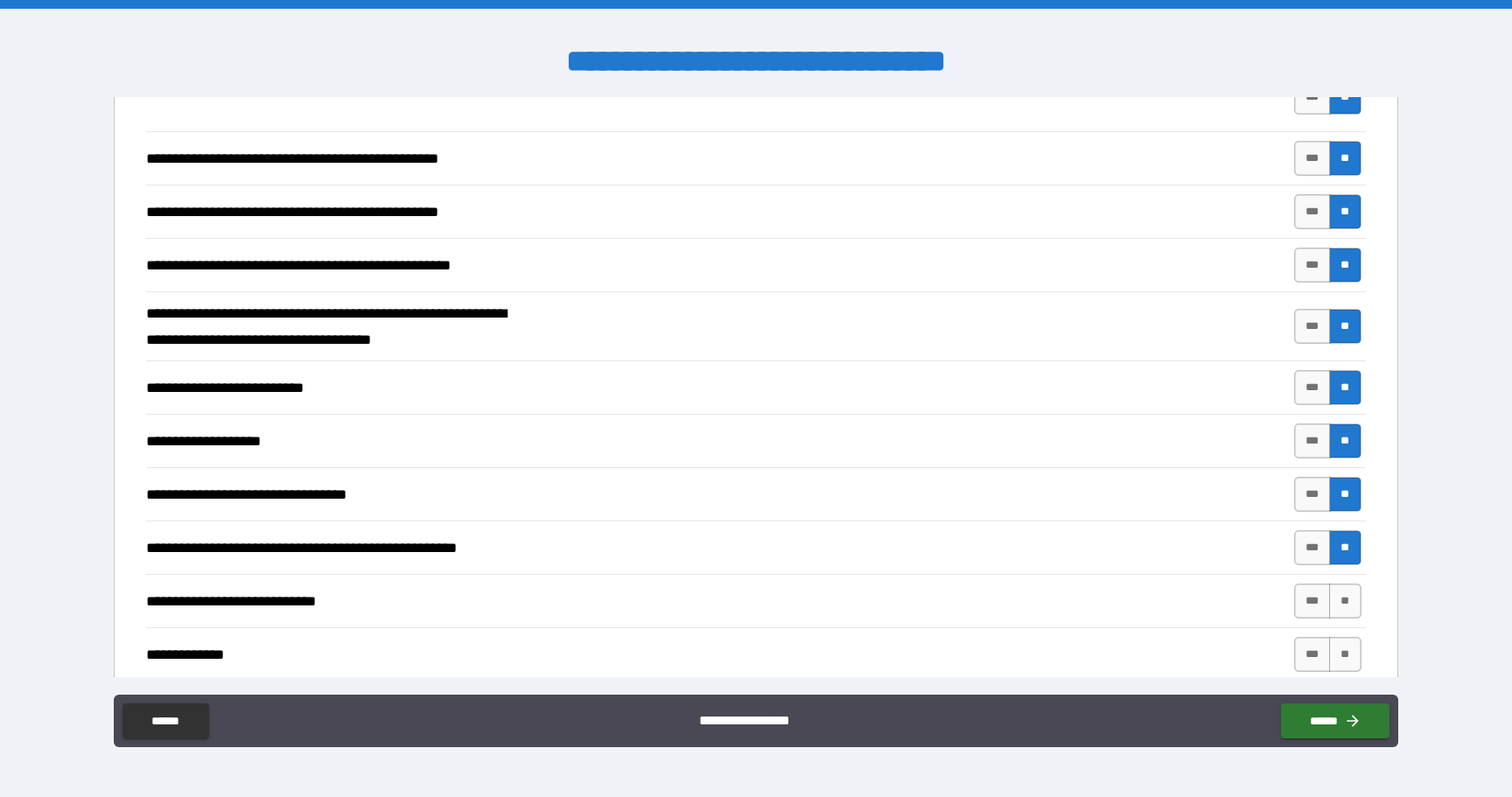 scroll, scrollTop: 431, scrollLeft: 0, axis: vertical 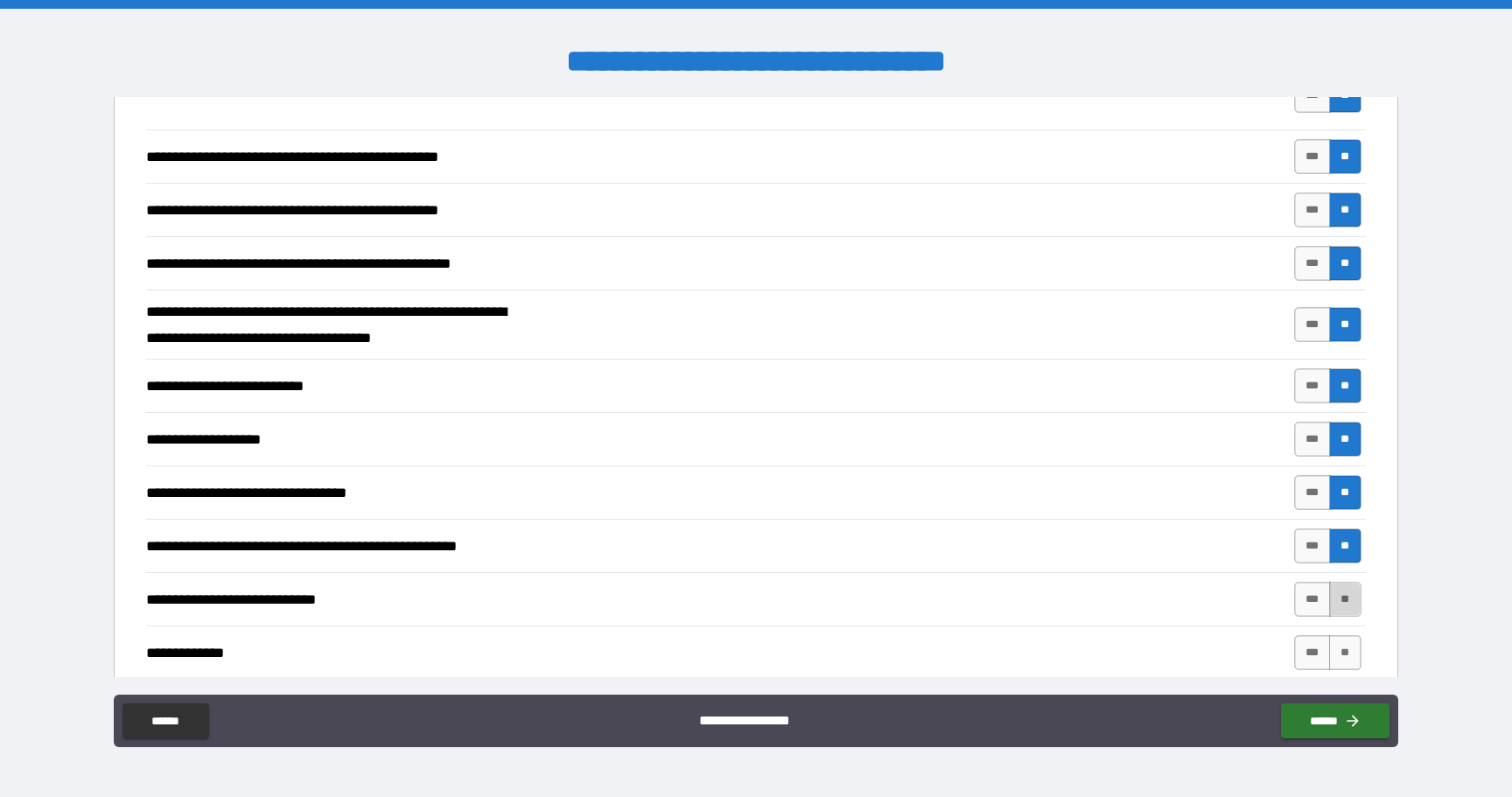 click on "**" at bounding box center [1345, 599] 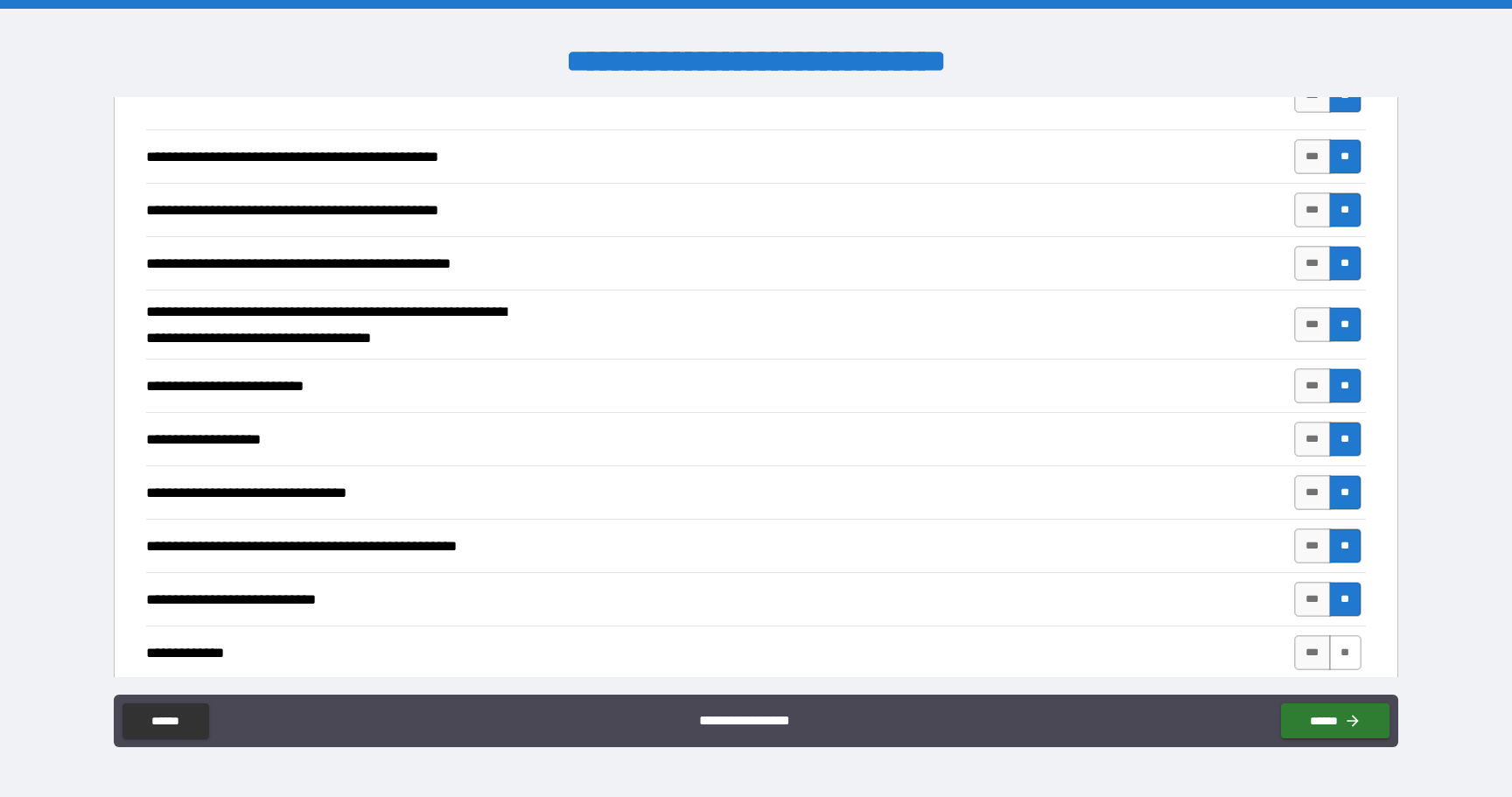 click on "**" at bounding box center [1345, 653] 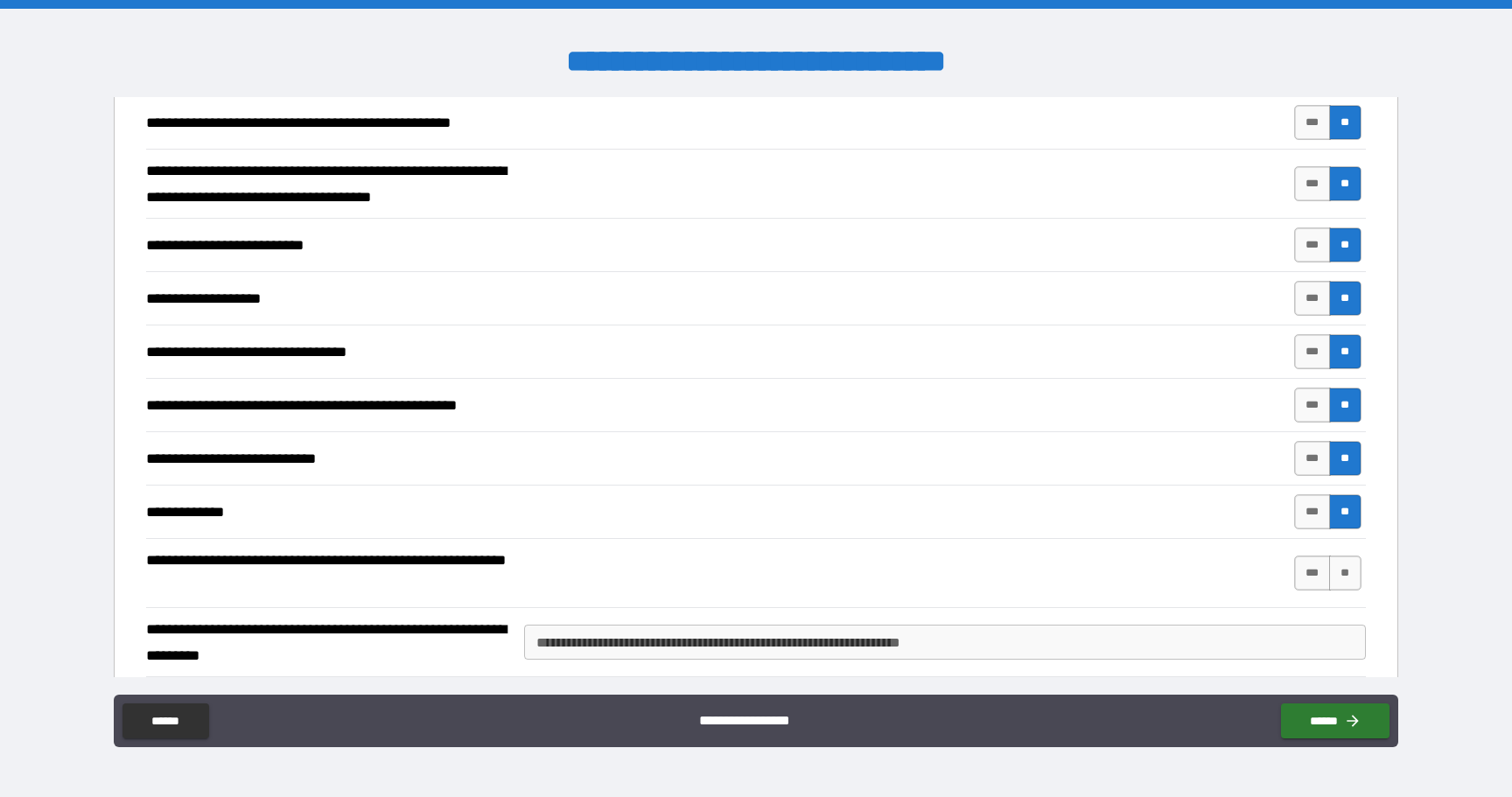 scroll, scrollTop: 576, scrollLeft: 0, axis: vertical 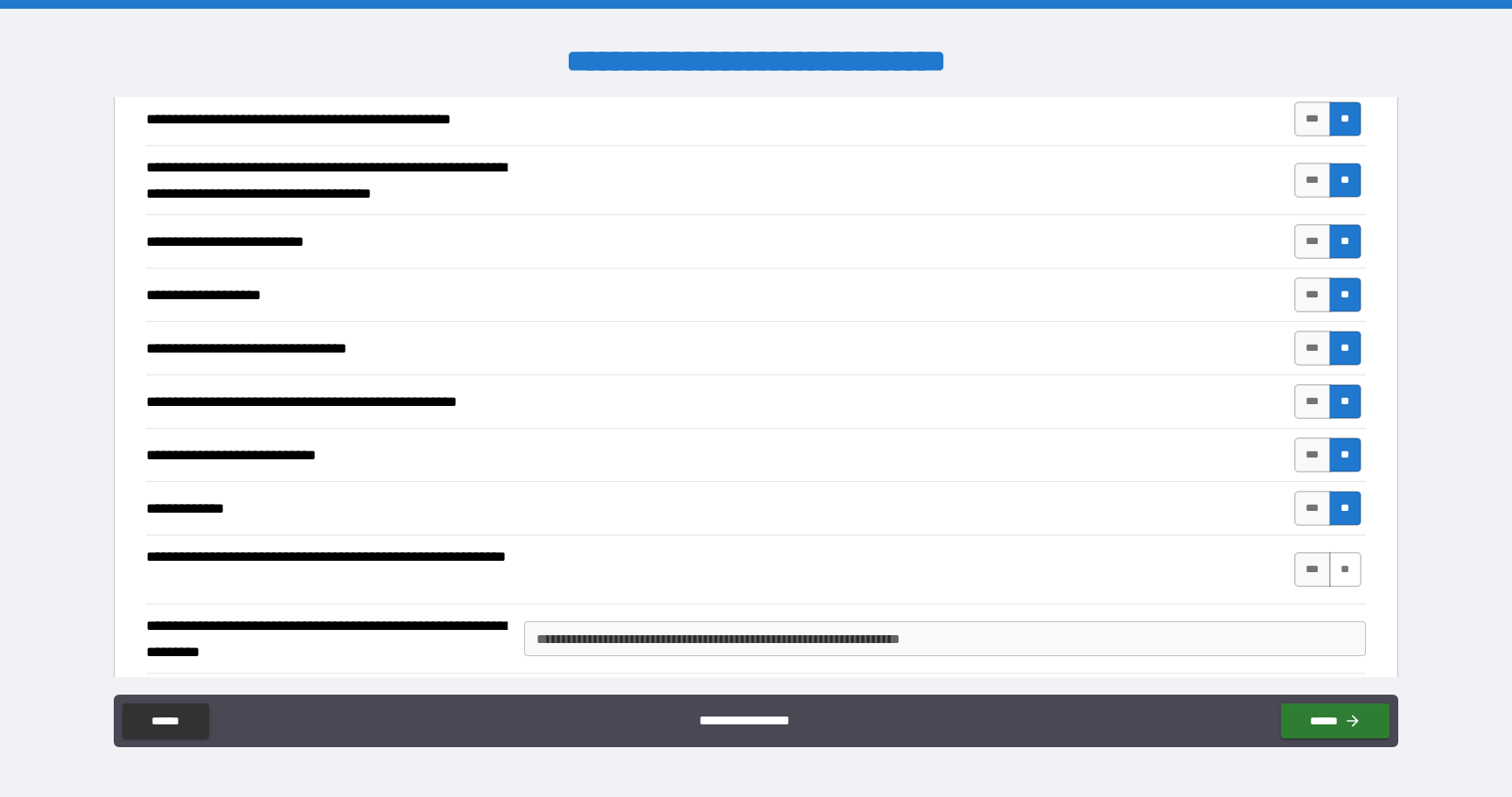 click on "**" at bounding box center (1345, 570) 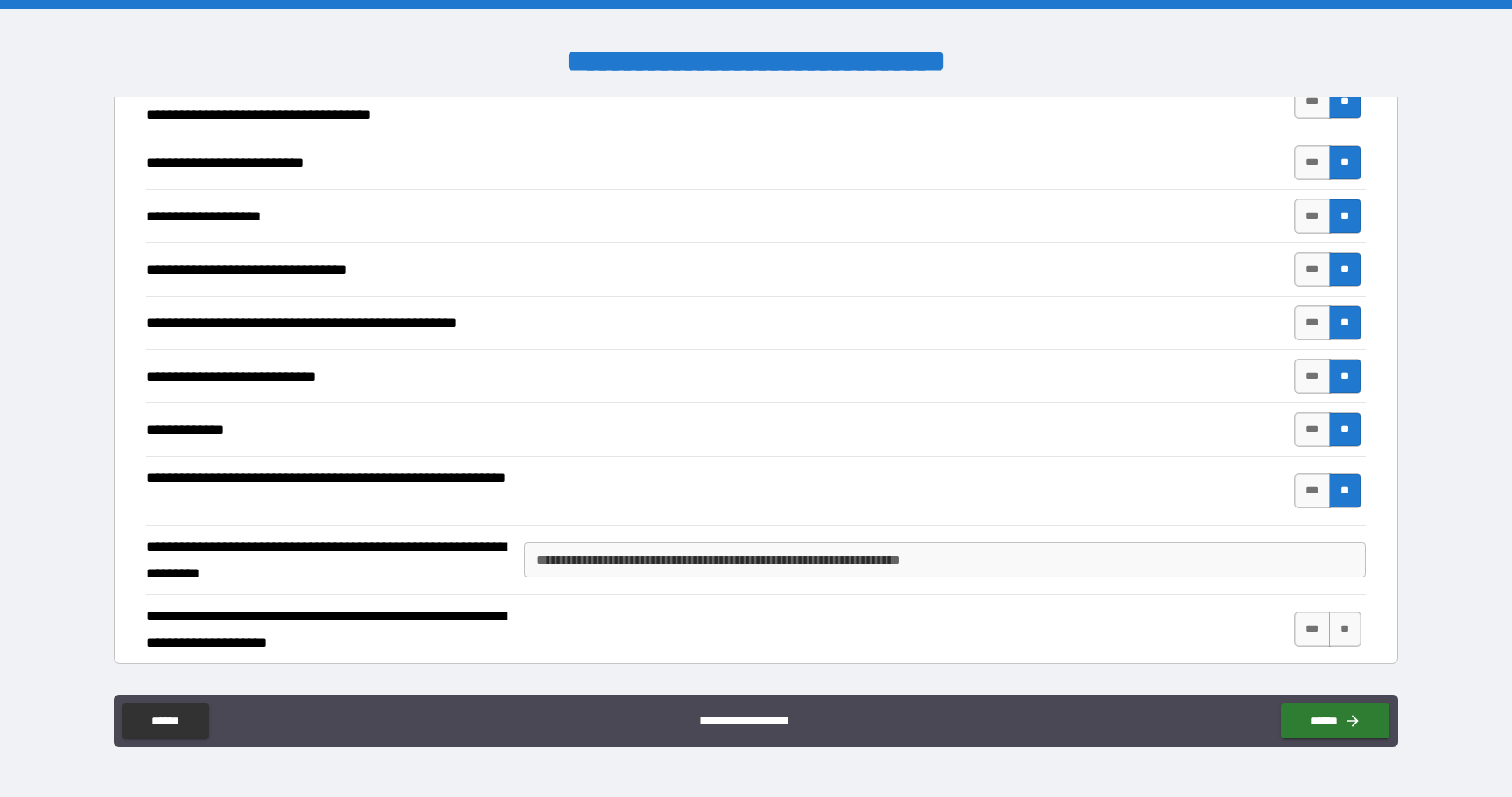 scroll, scrollTop: 671, scrollLeft: 0, axis: vertical 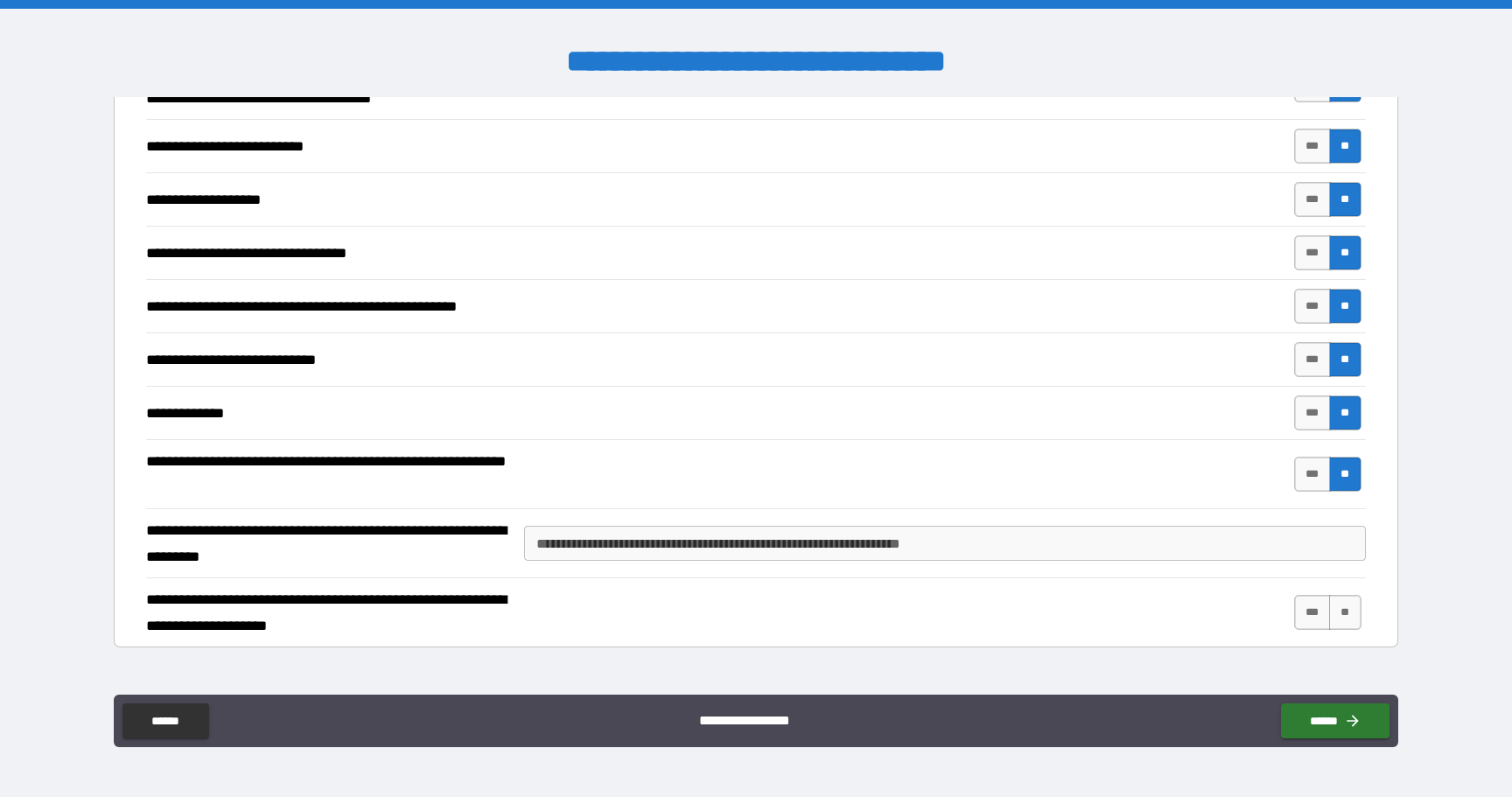 click on "**********" at bounding box center (944, 543) 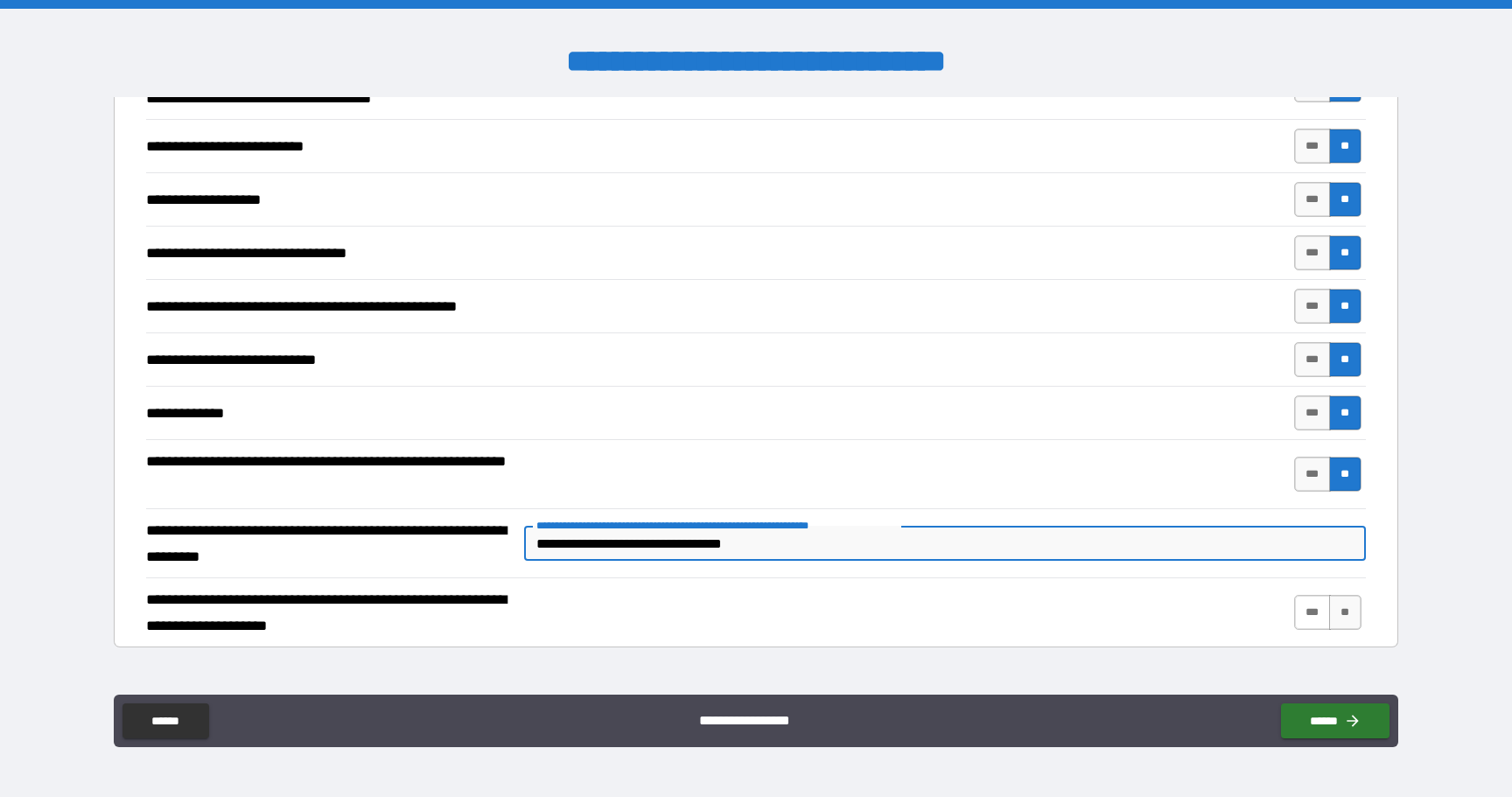 type on "**********" 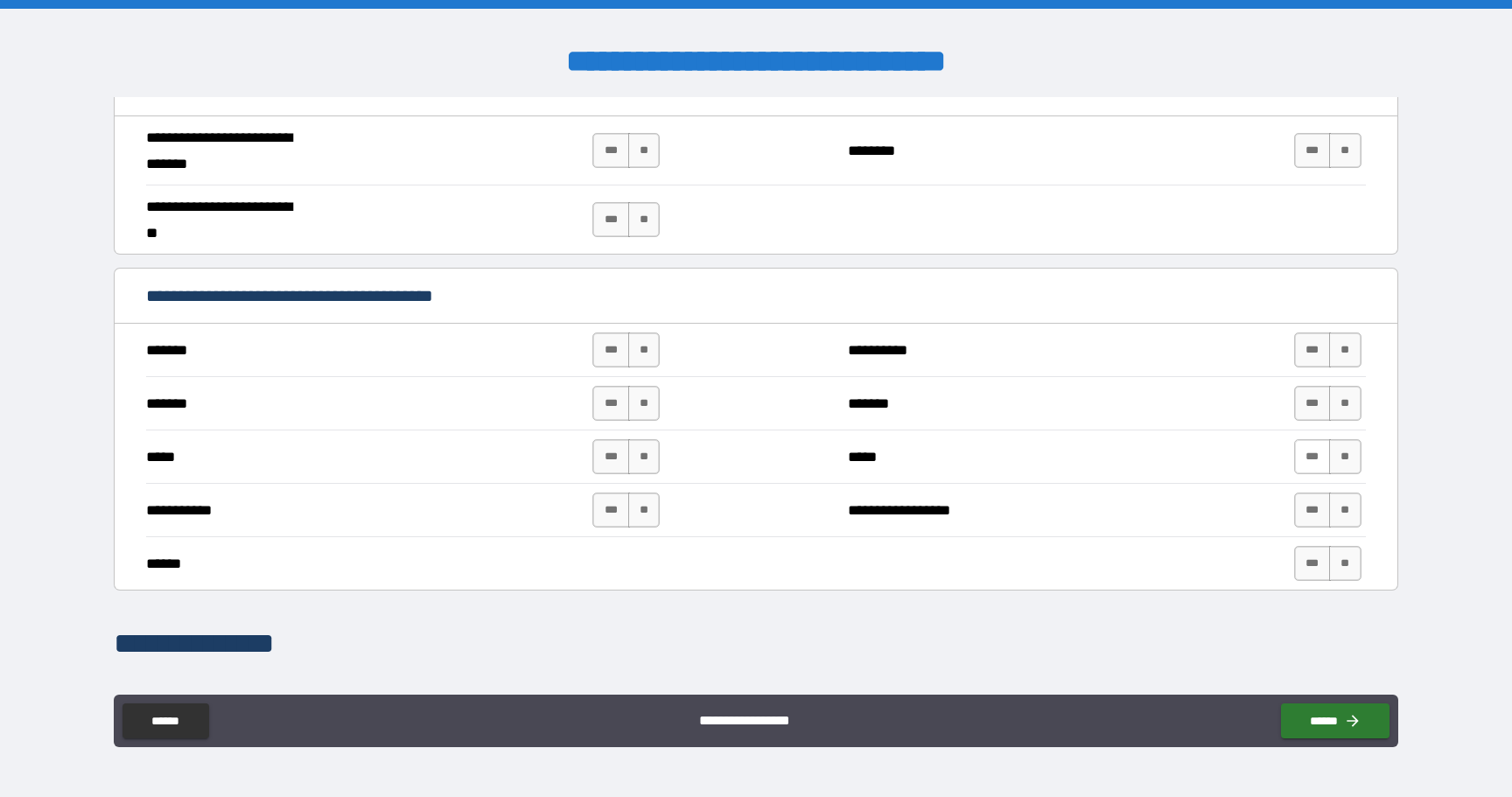 scroll, scrollTop: 1353, scrollLeft: 0, axis: vertical 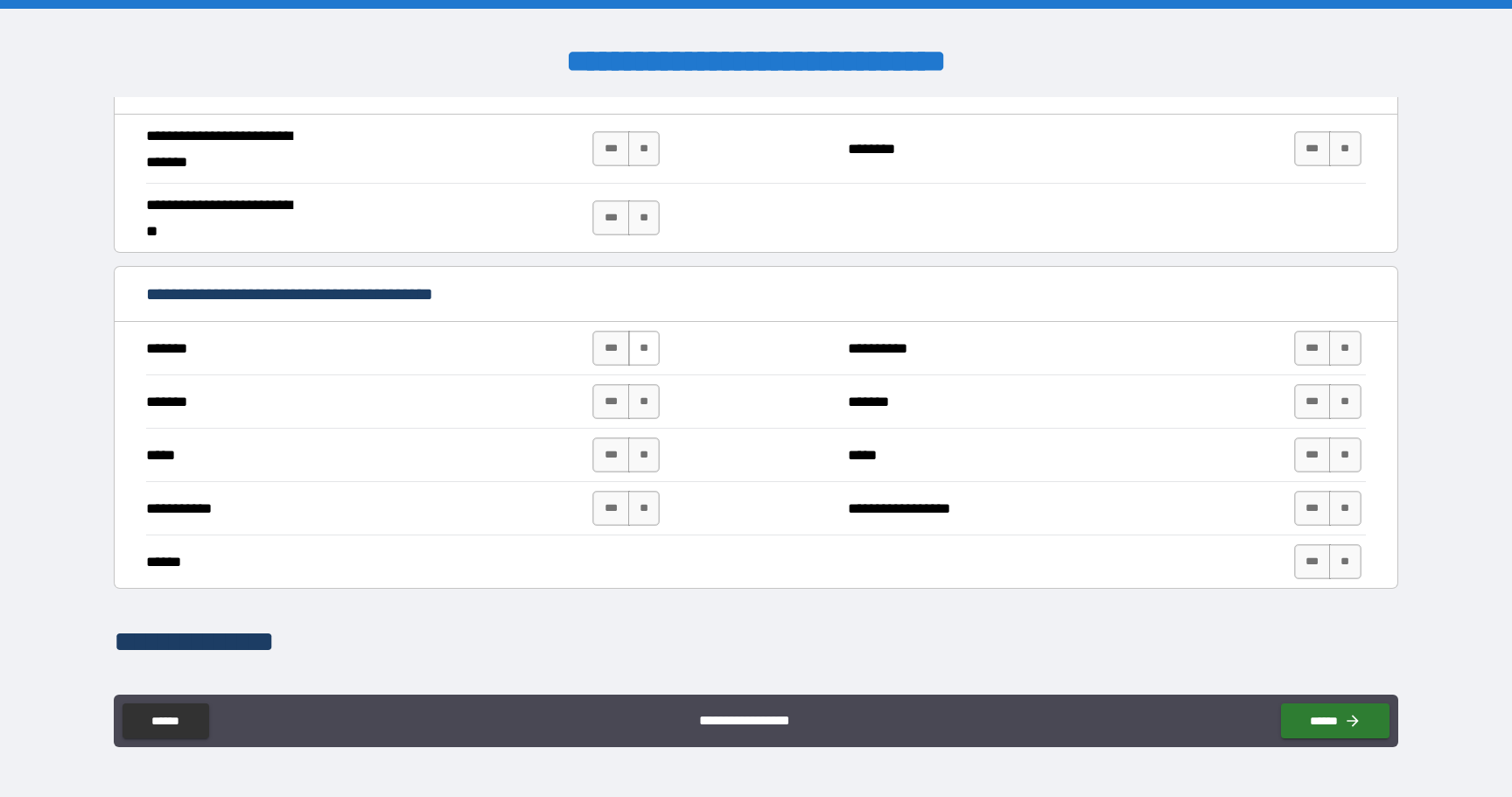 click on "**" at bounding box center (644, 348) 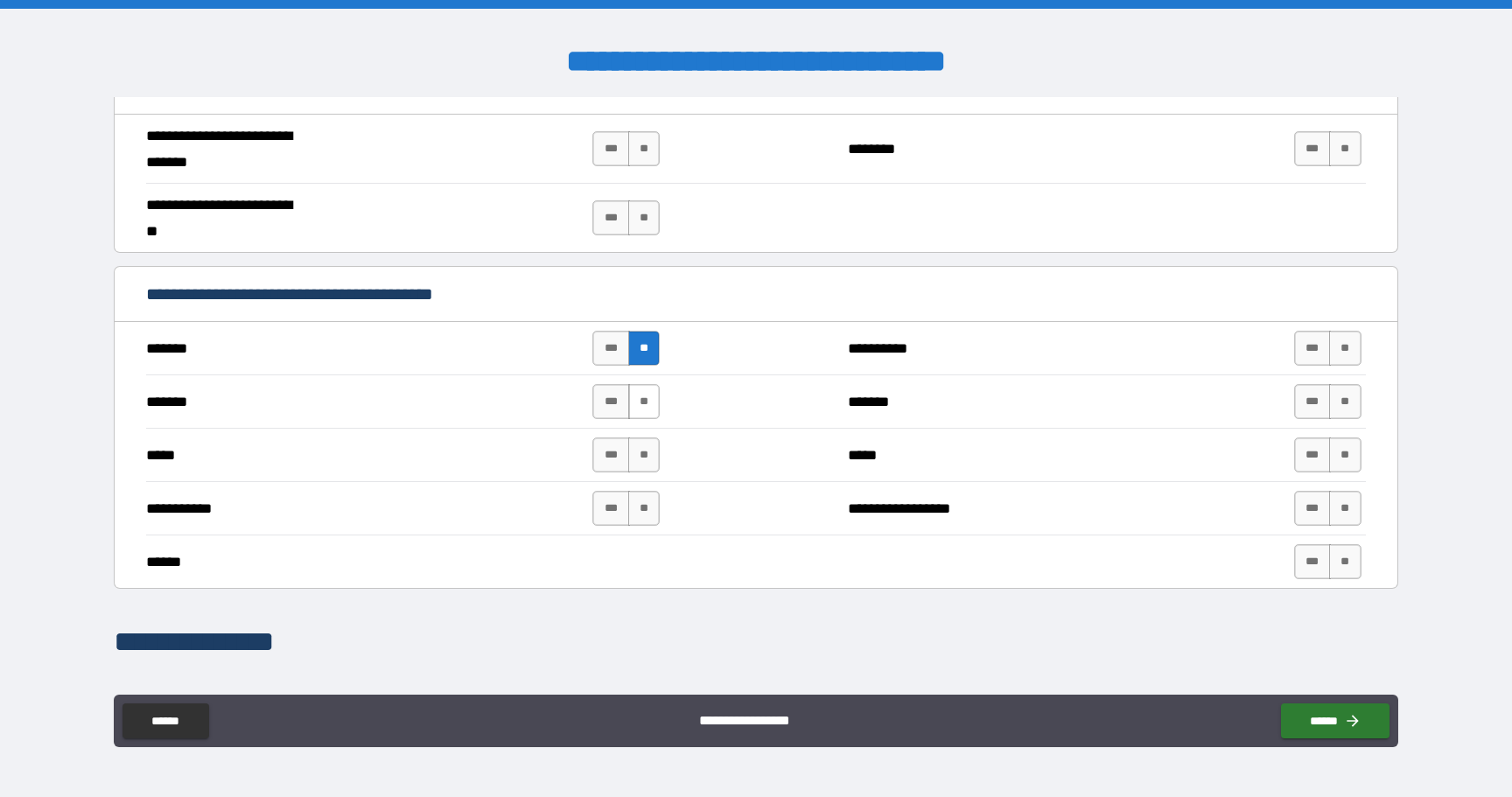 click on "**" at bounding box center [644, 402] 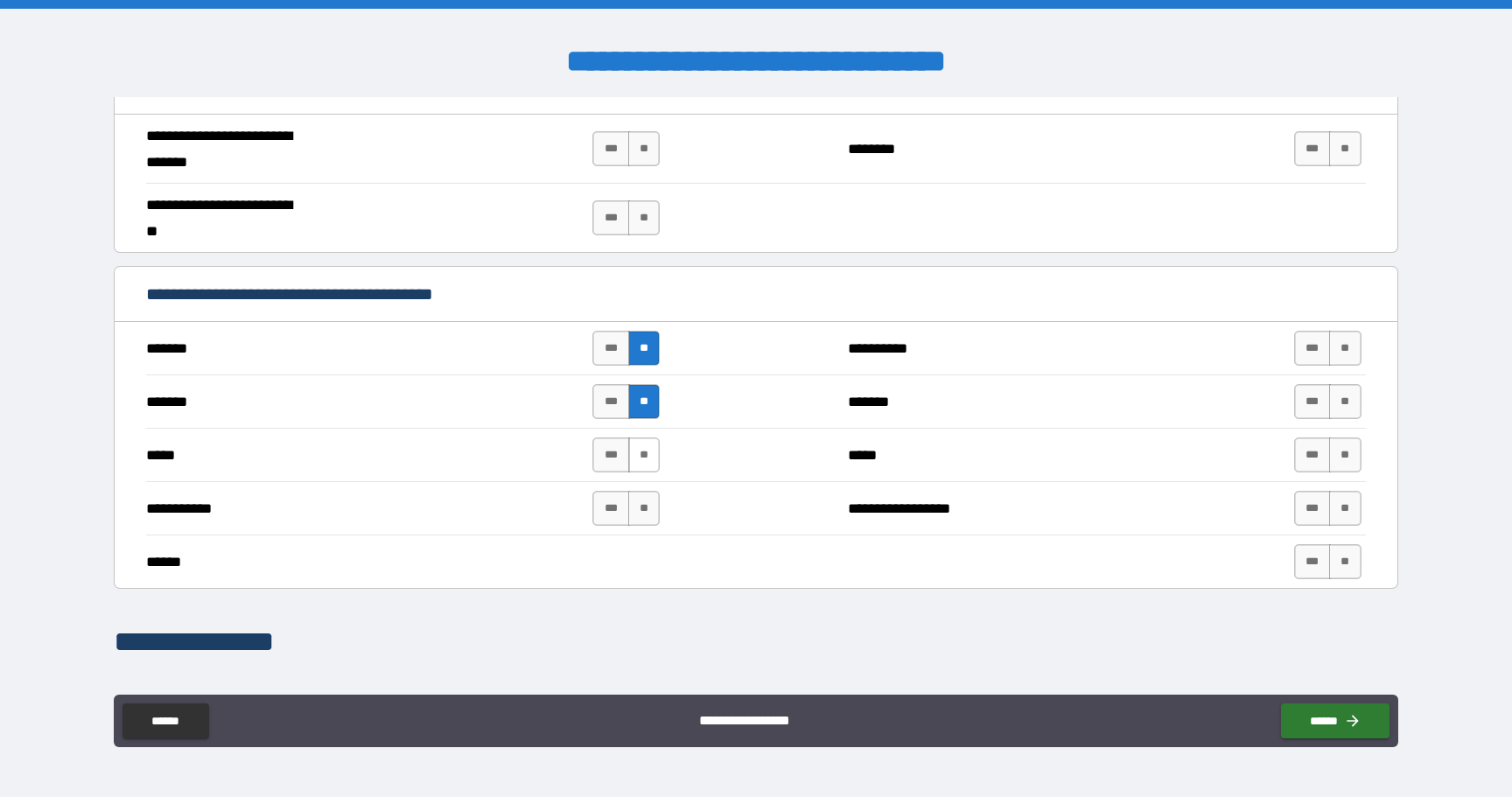click on "**" at bounding box center [644, 455] 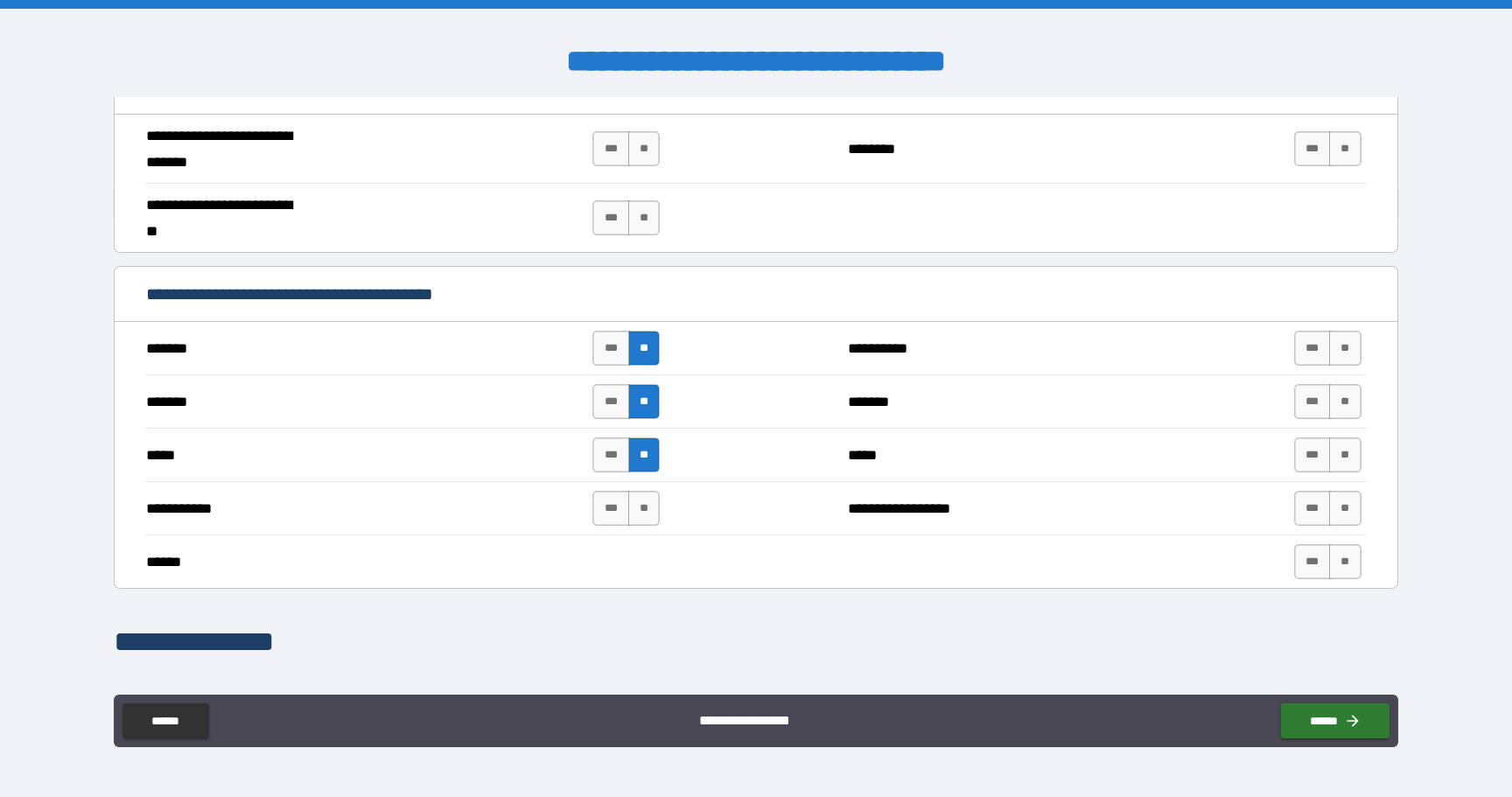 click on "**********" at bounding box center (755, 507) 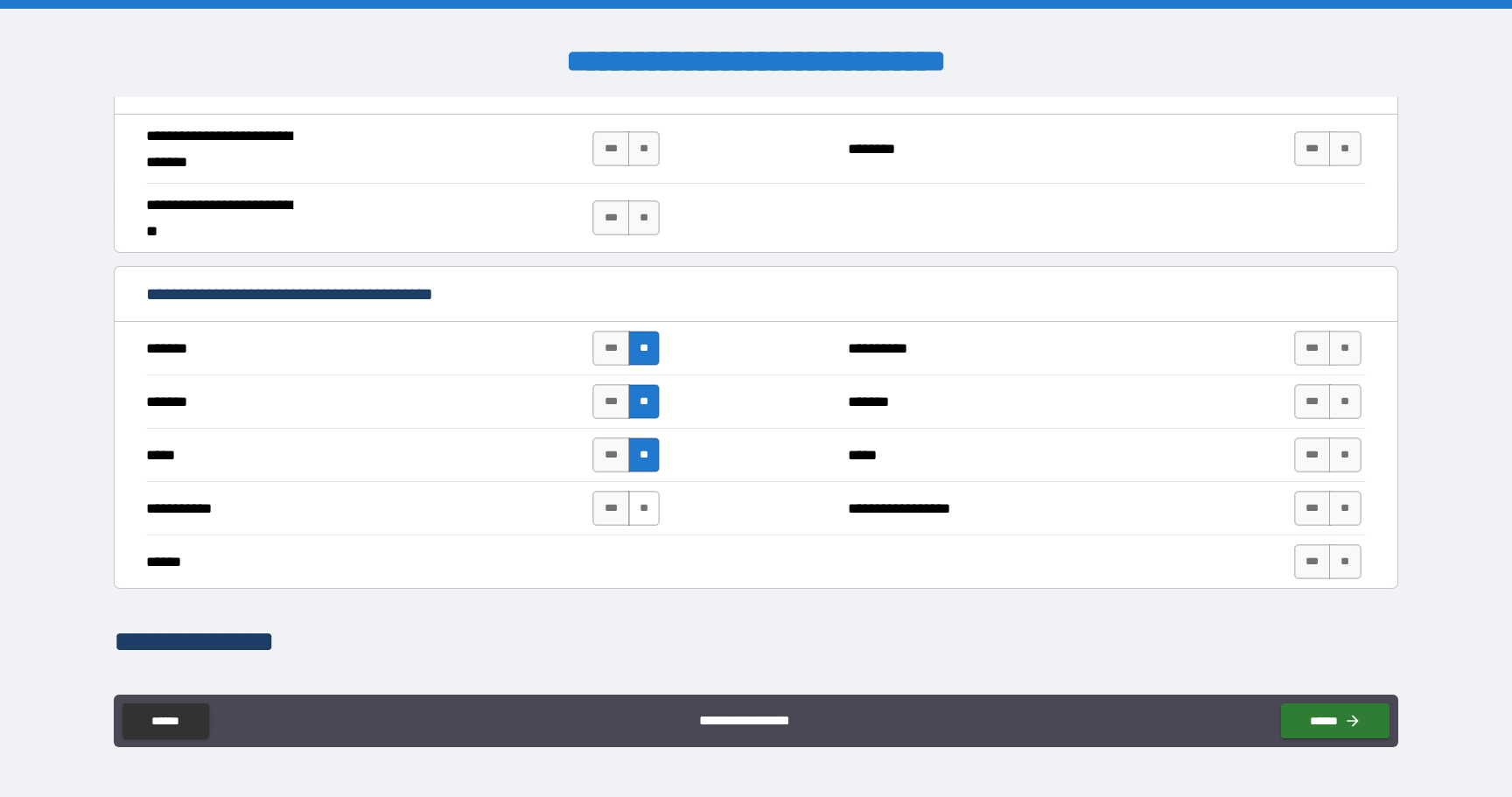 click on "**" at bounding box center [644, 508] 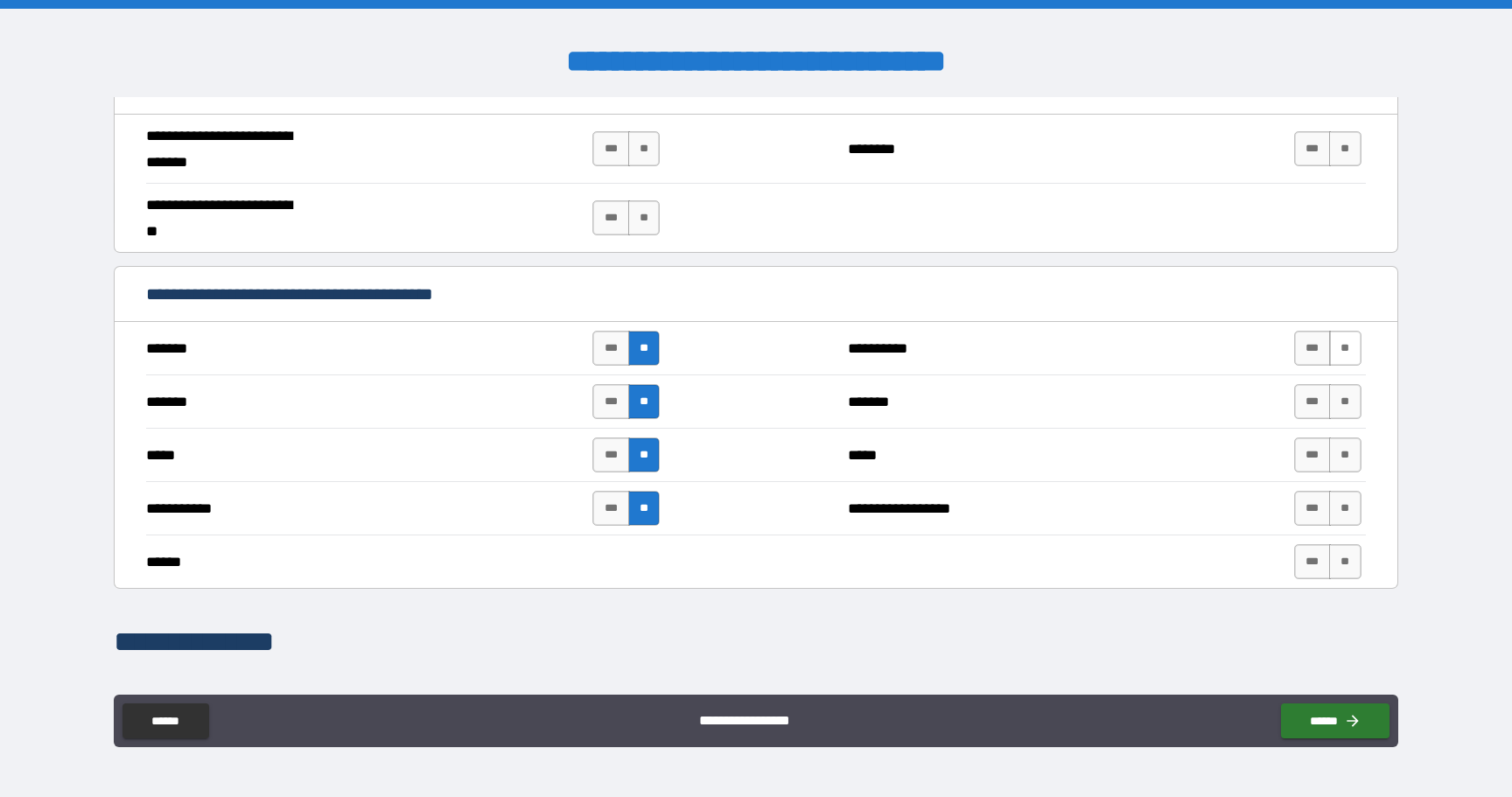 click on "**" at bounding box center (1345, 348) 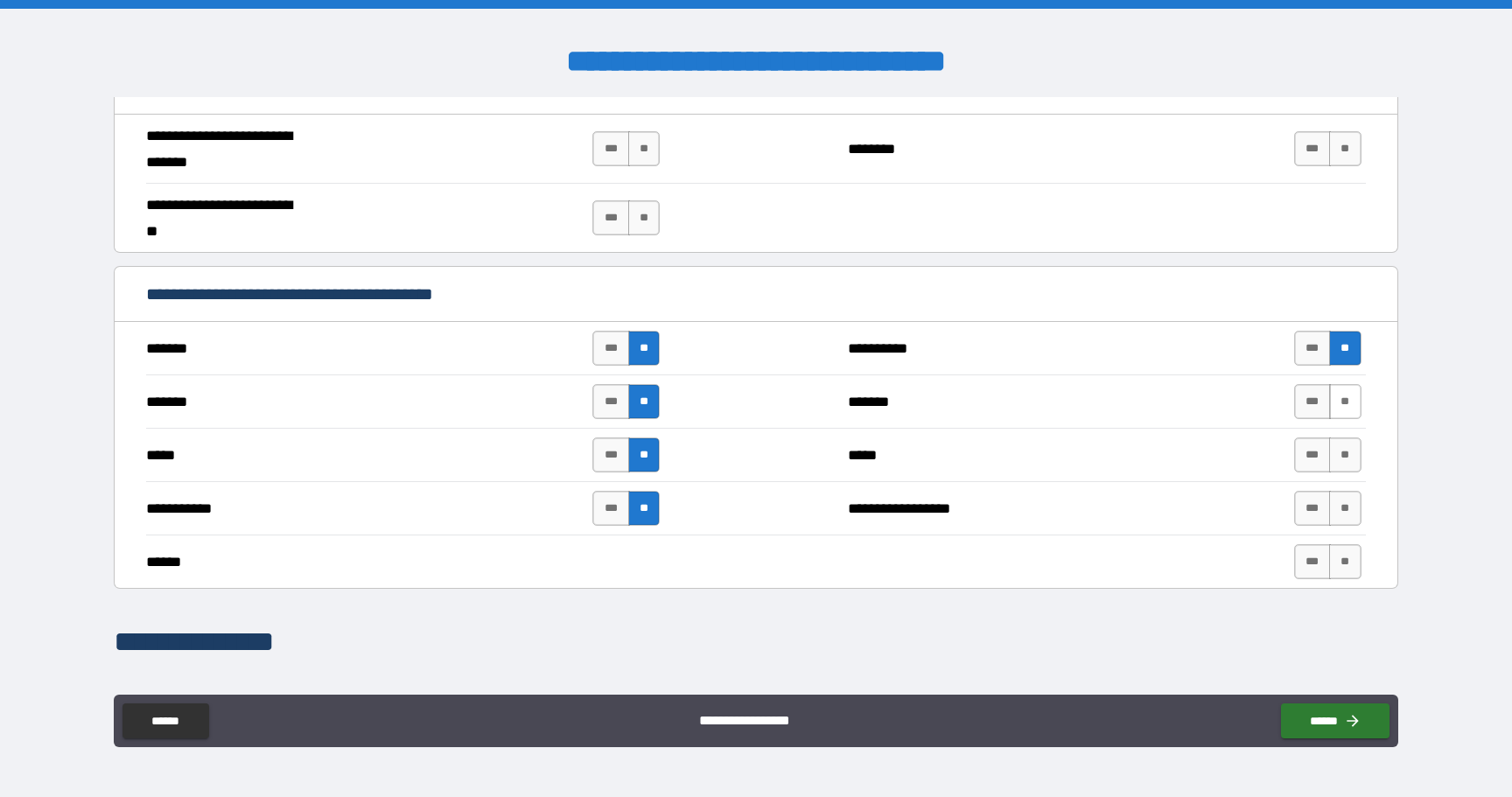 click on "**" at bounding box center (1345, 402) 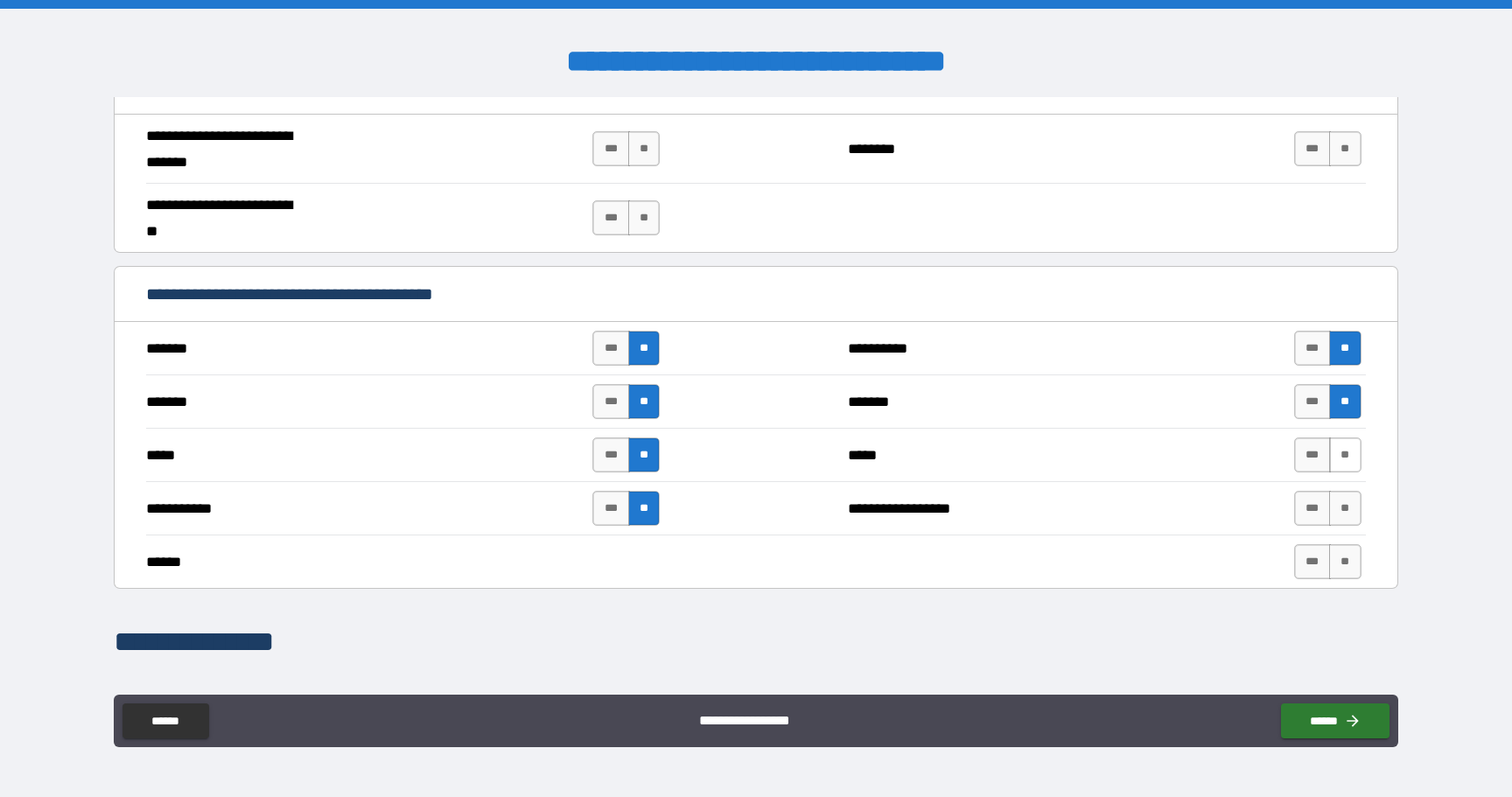 click on "**" at bounding box center (1345, 455) 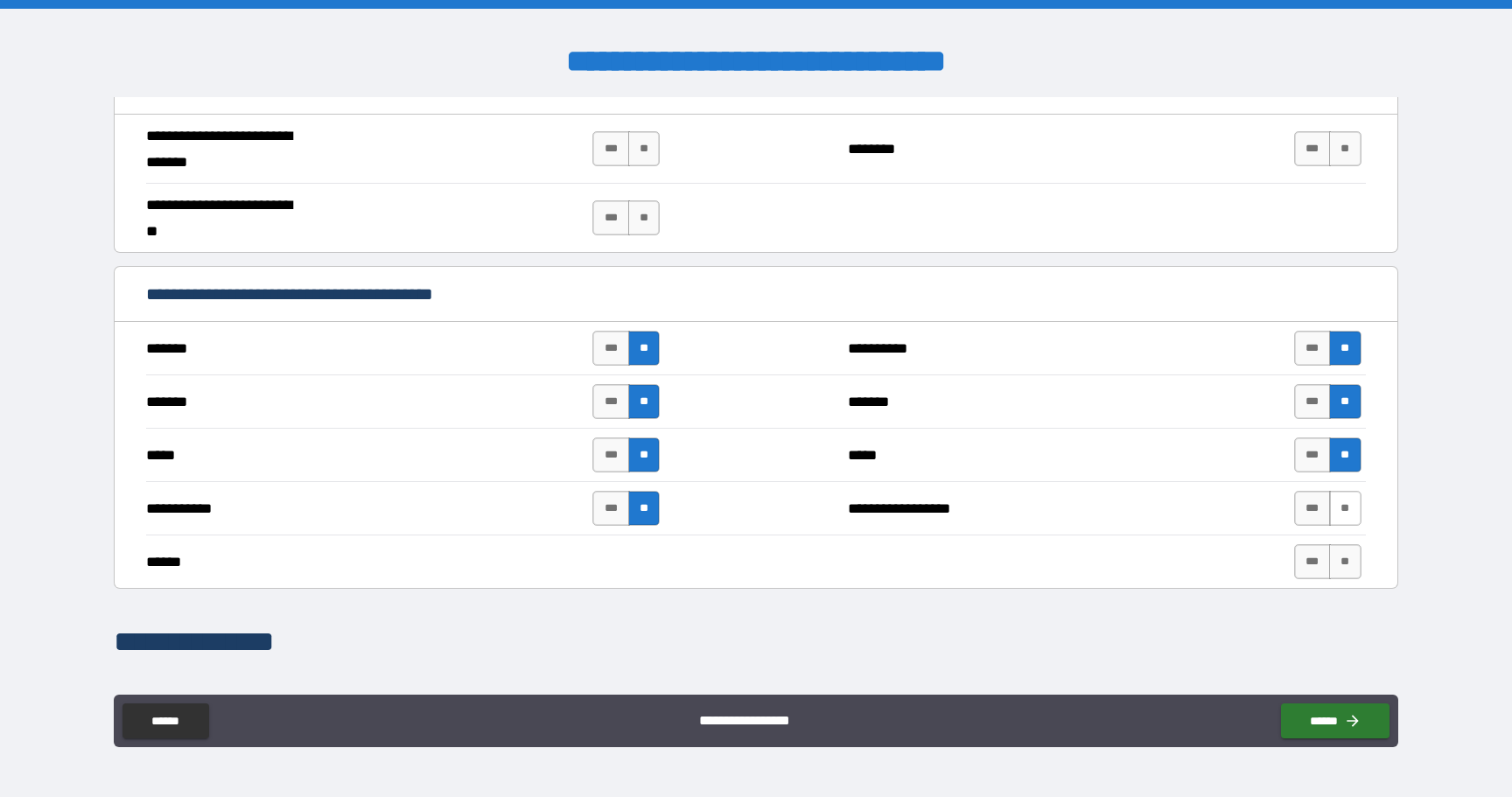 click on "**" at bounding box center (1345, 508) 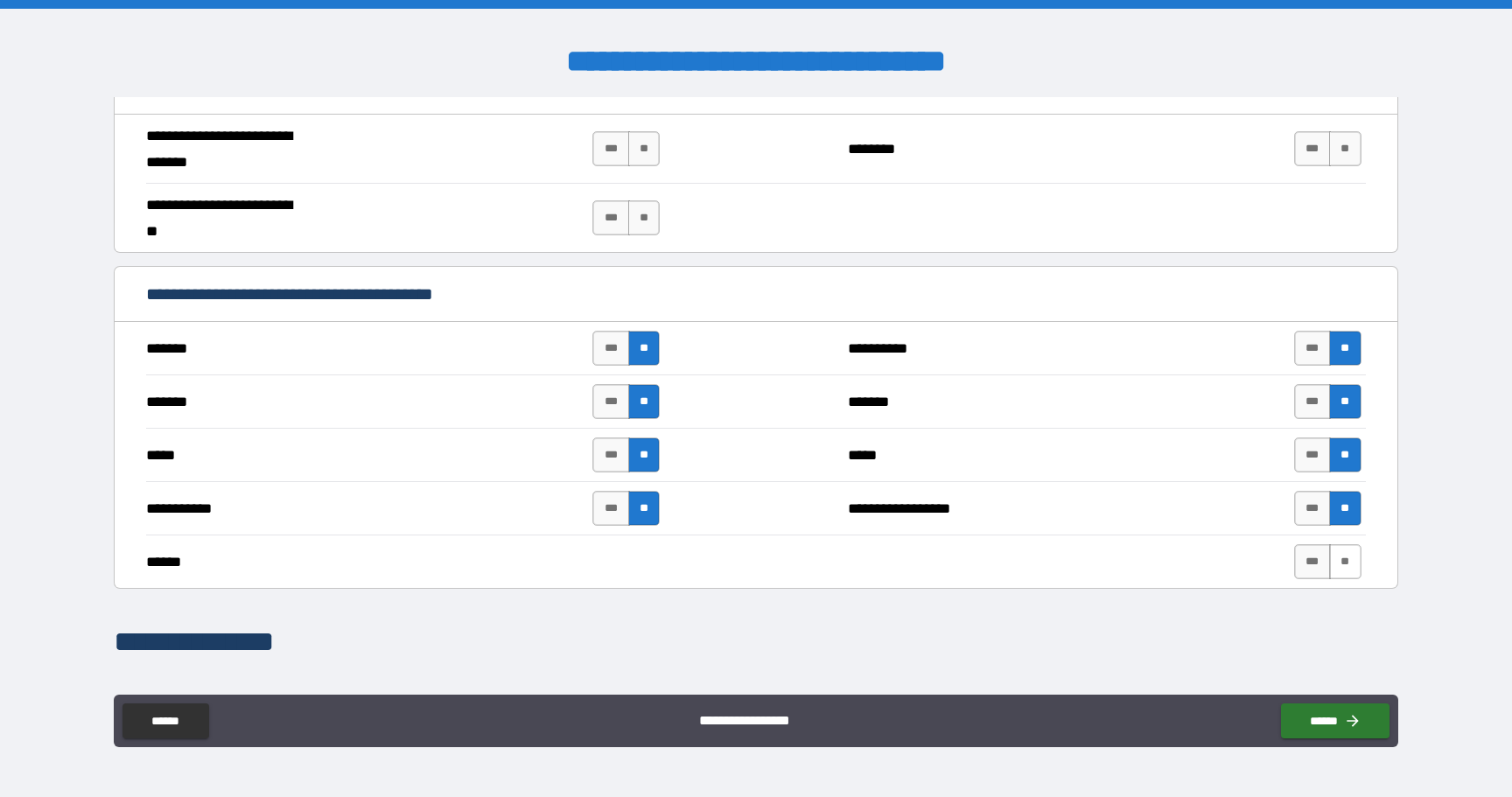 click on "**" at bounding box center (1345, 562) 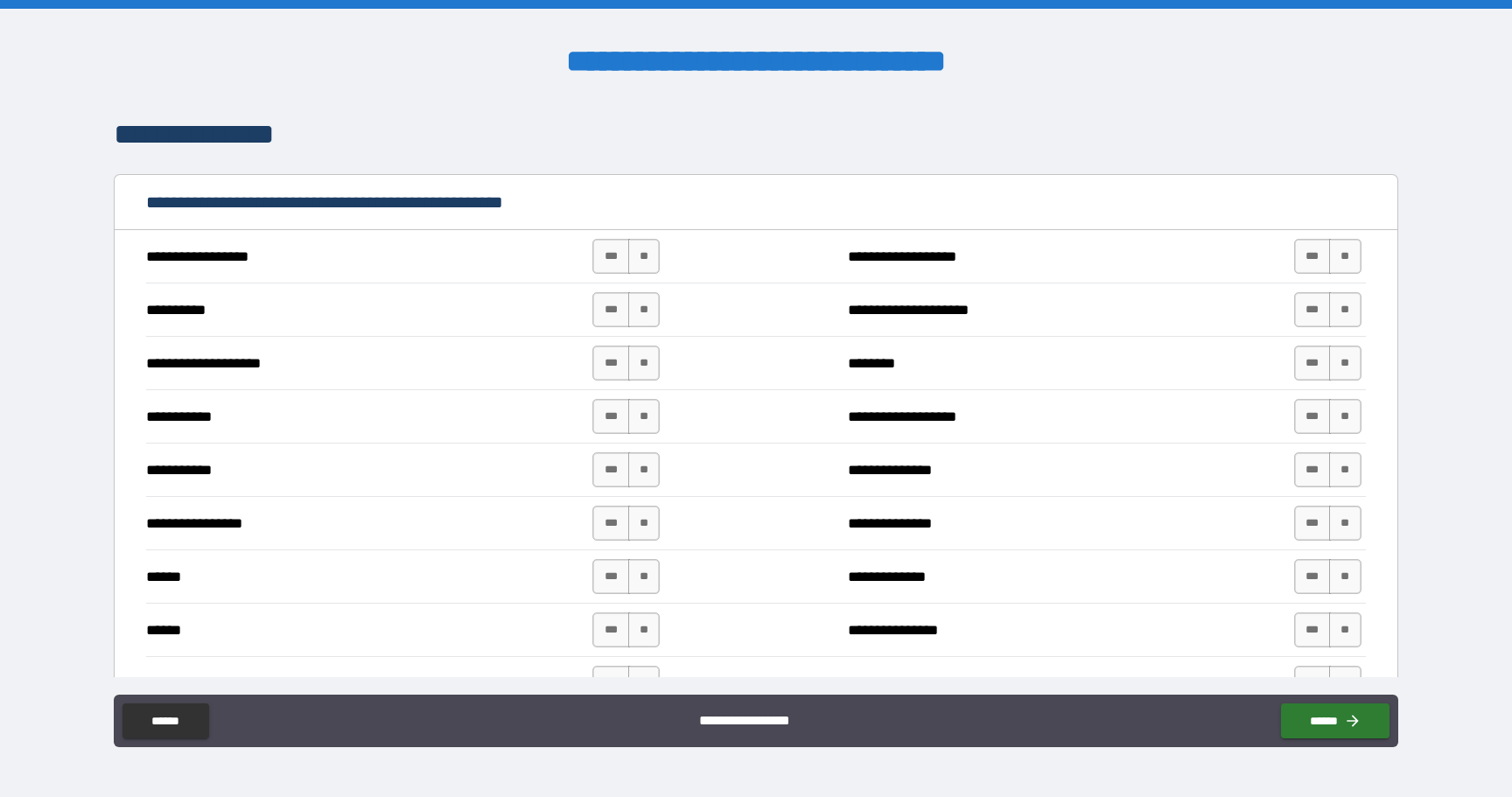 scroll, scrollTop: 1877, scrollLeft: 0, axis: vertical 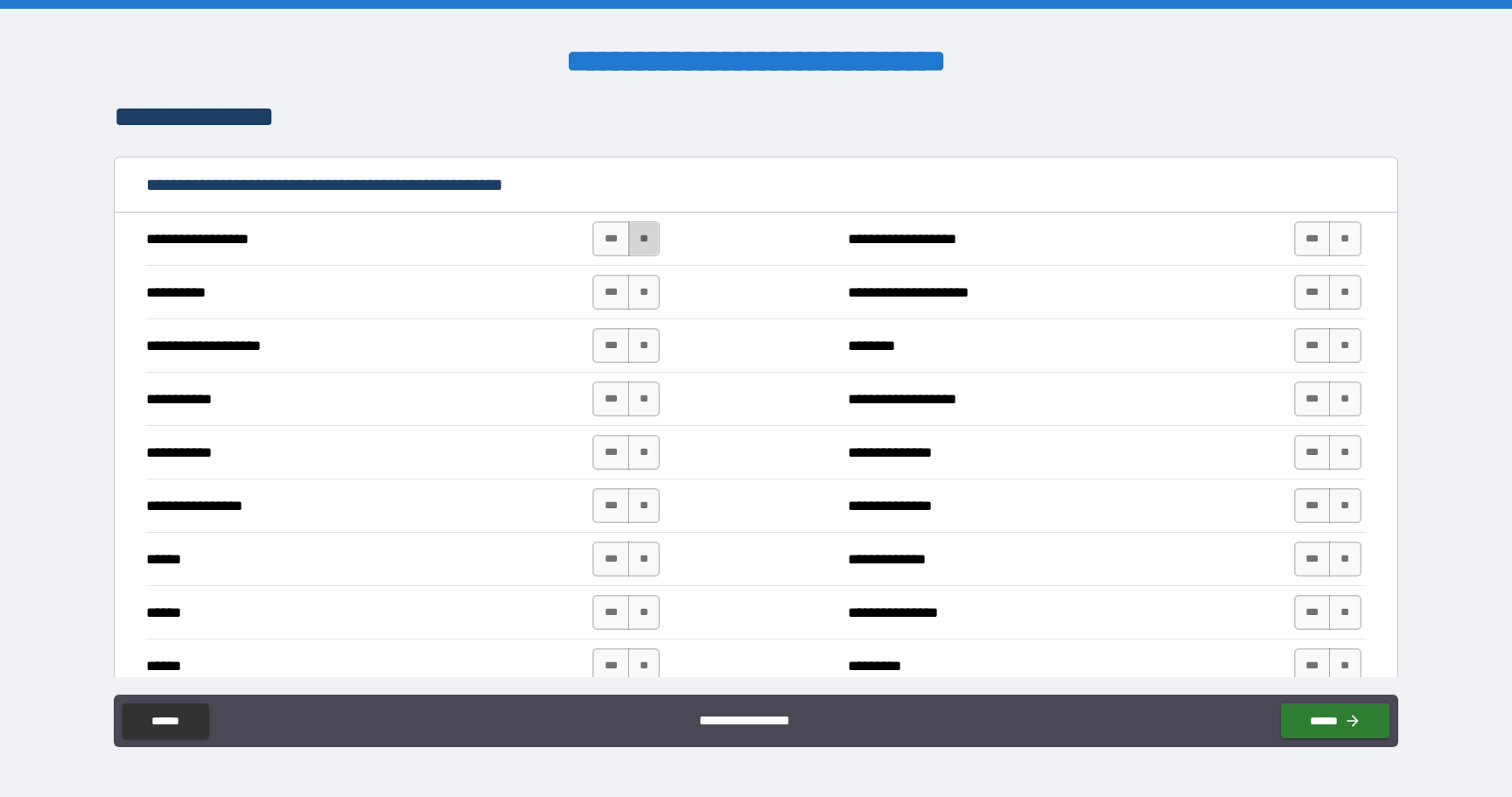 click on "**" at bounding box center (644, 239) 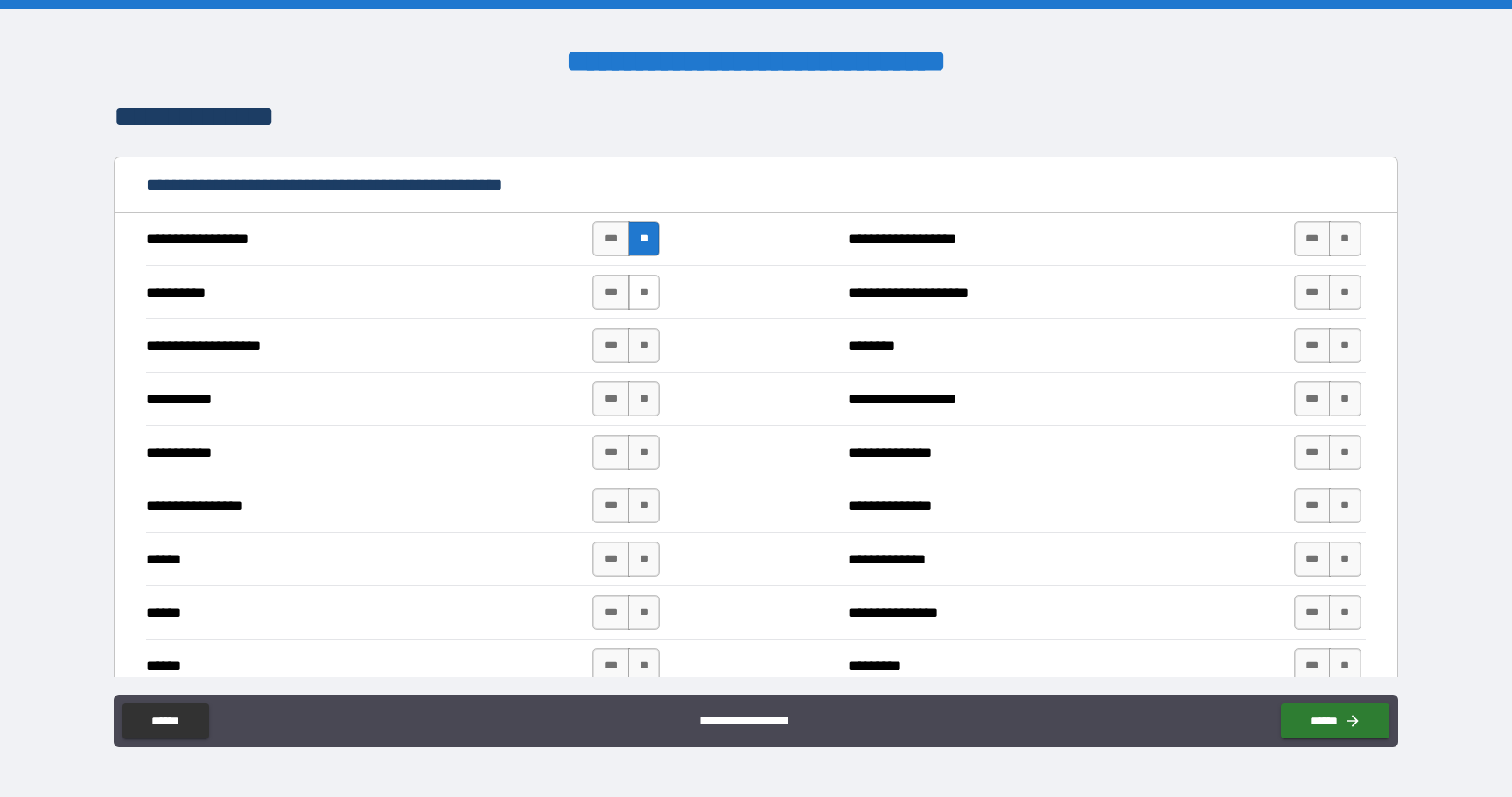 click on "**" at bounding box center [644, 292] 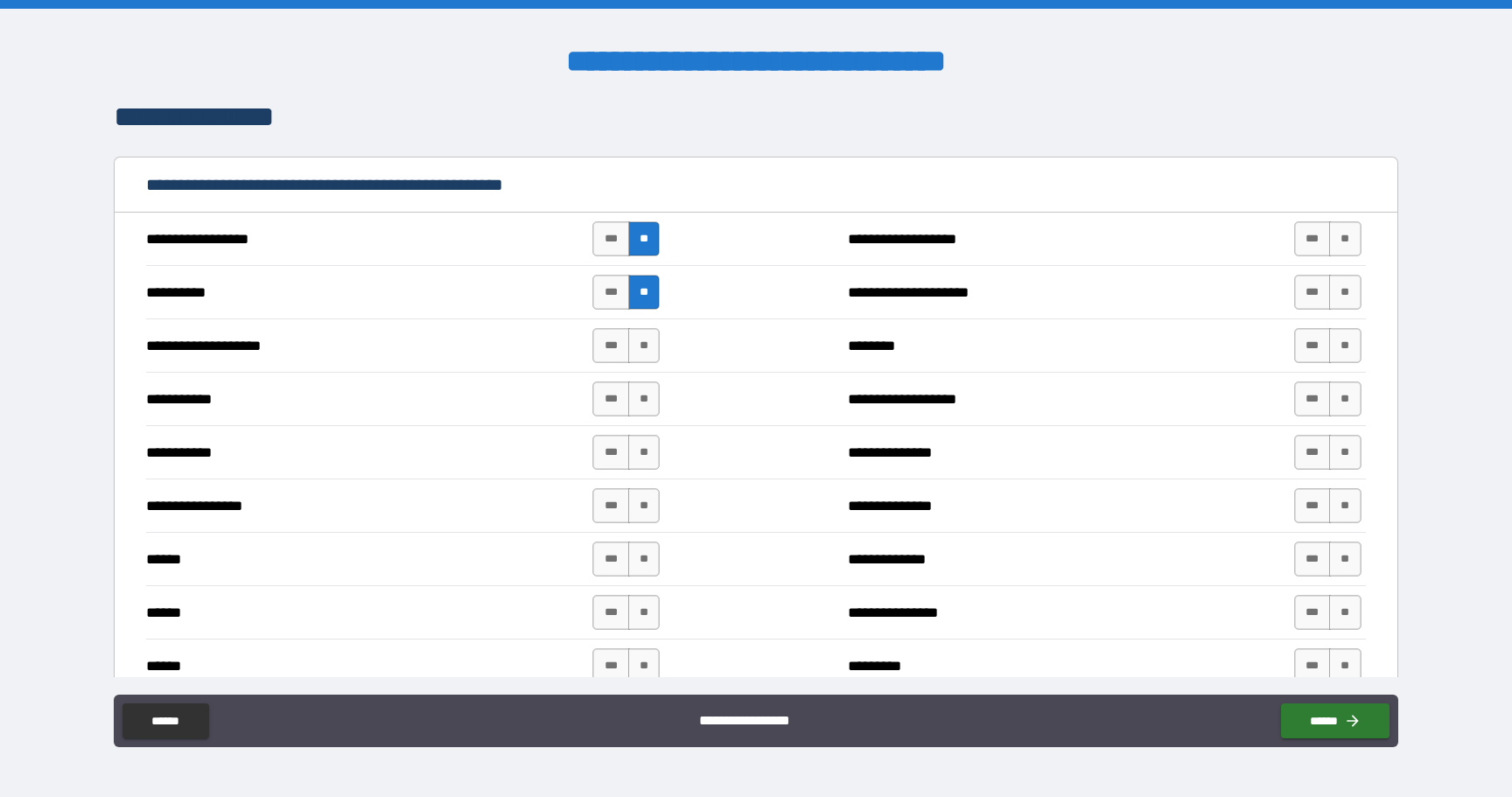 click on "*** **" at bounding box center (626, 346) 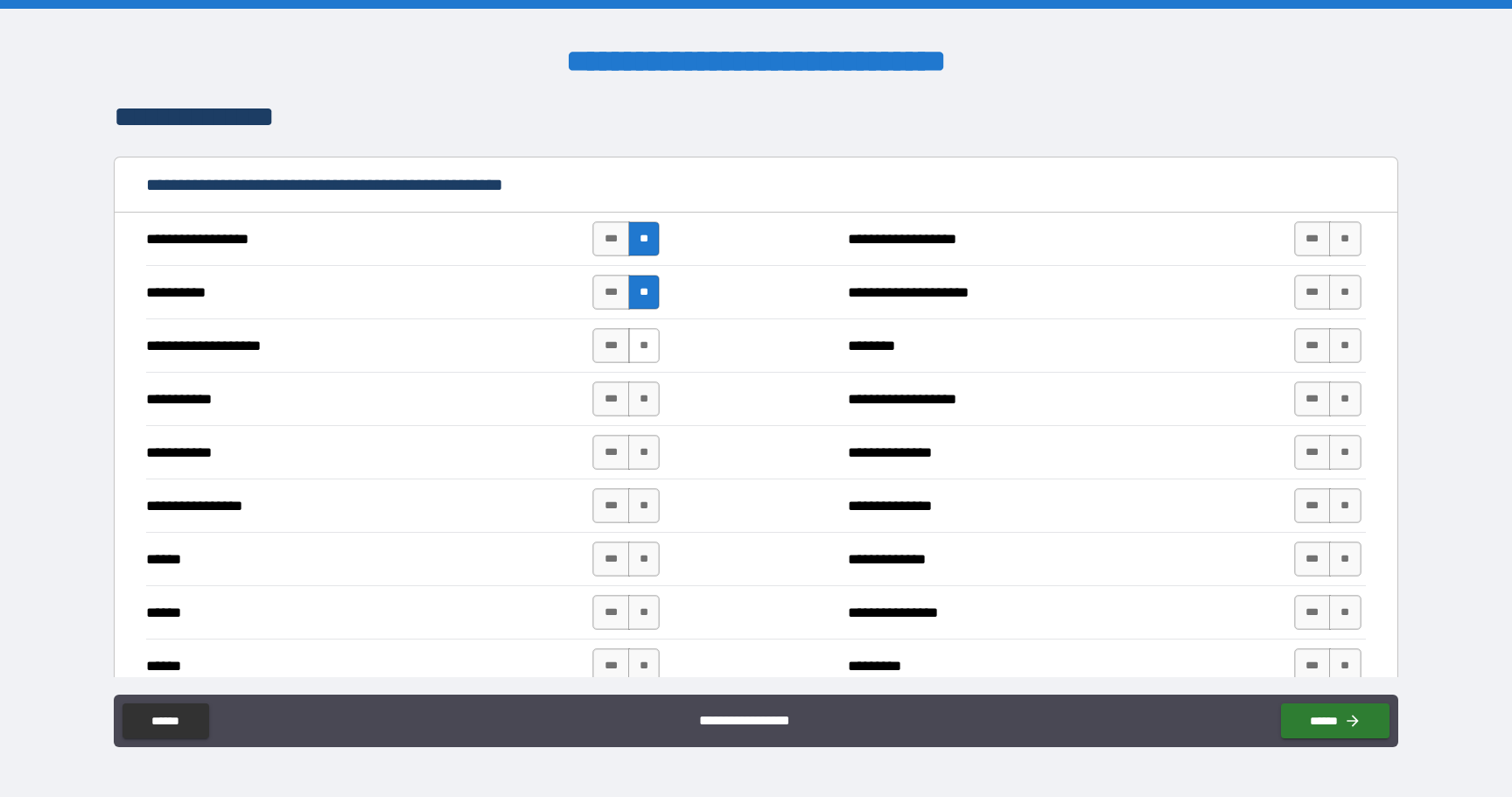 click on "**" at bounding box center (644, 346) 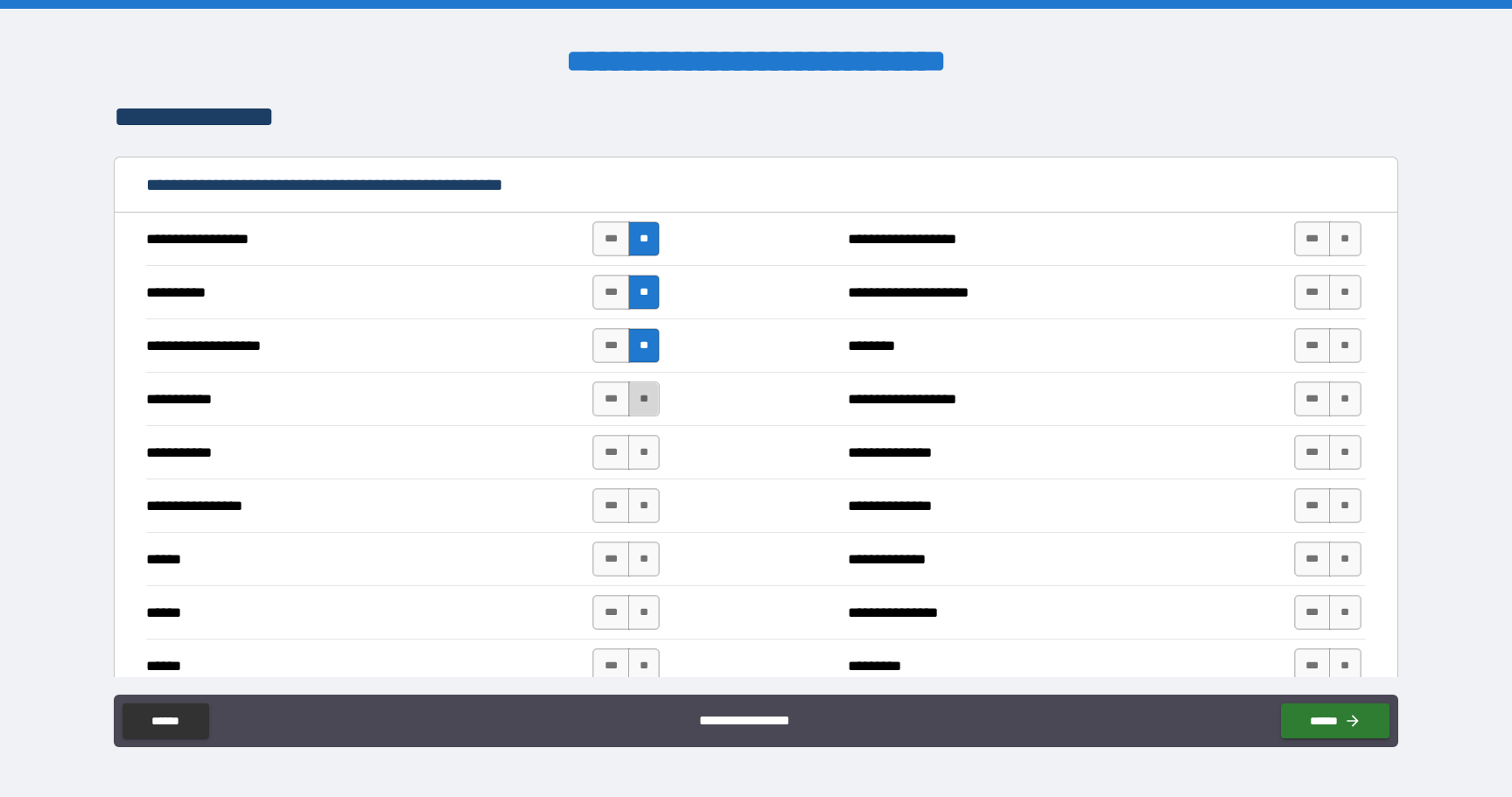 click on "**" at bounding box center (644, 399) 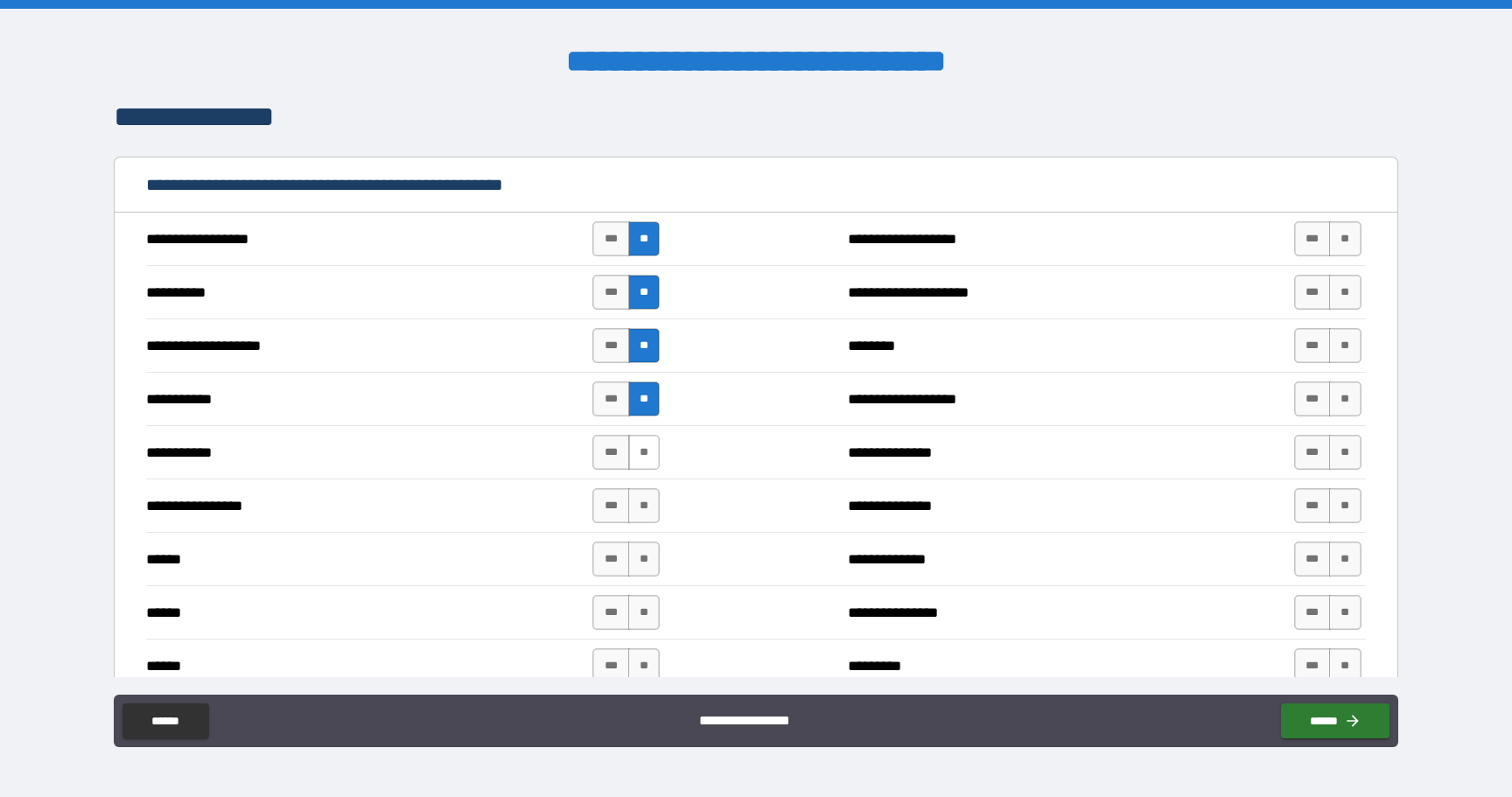 click on "**" at bounding box center [644, 452] 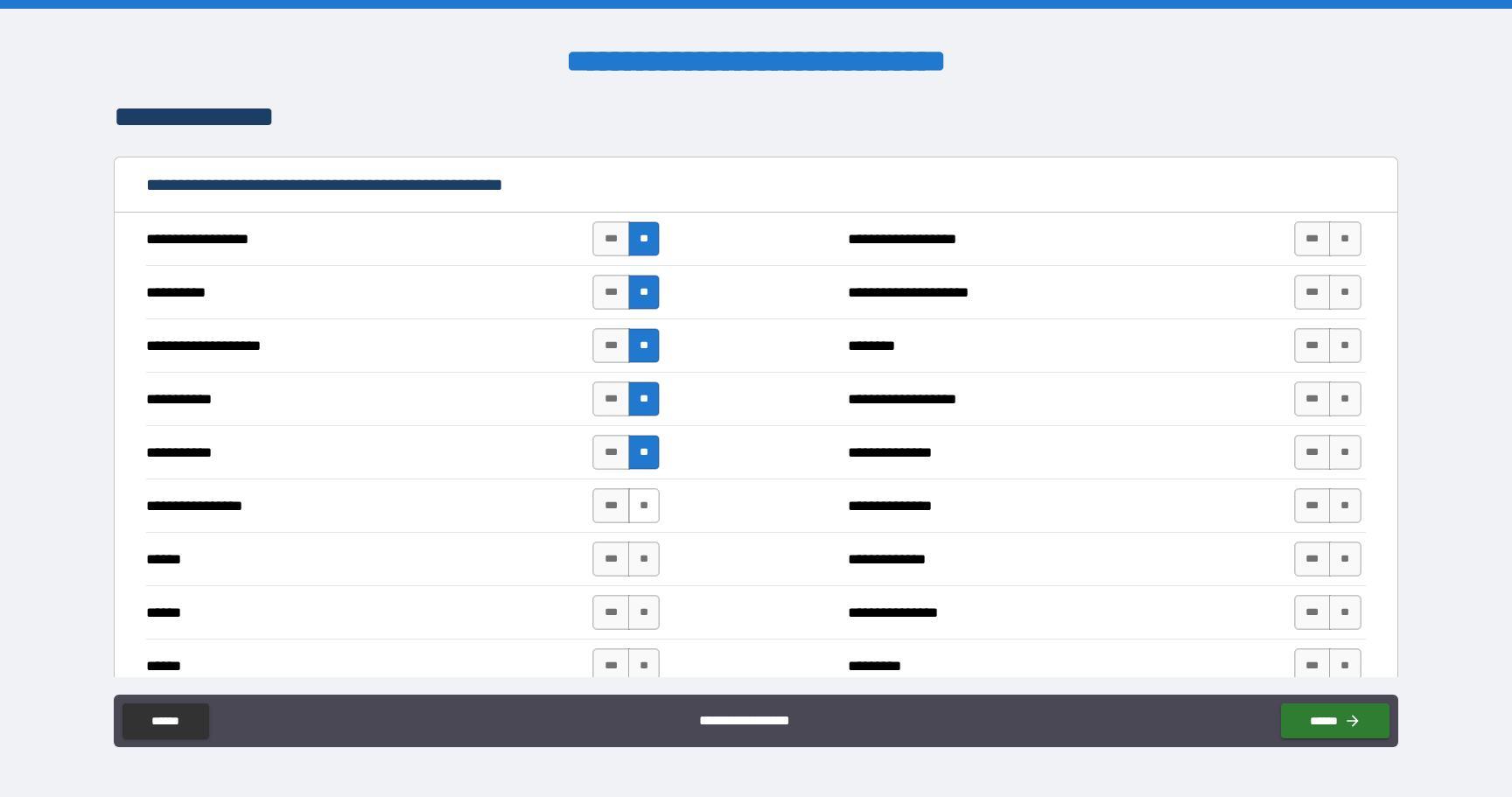 click on "**" at bounding box center [644, 506] 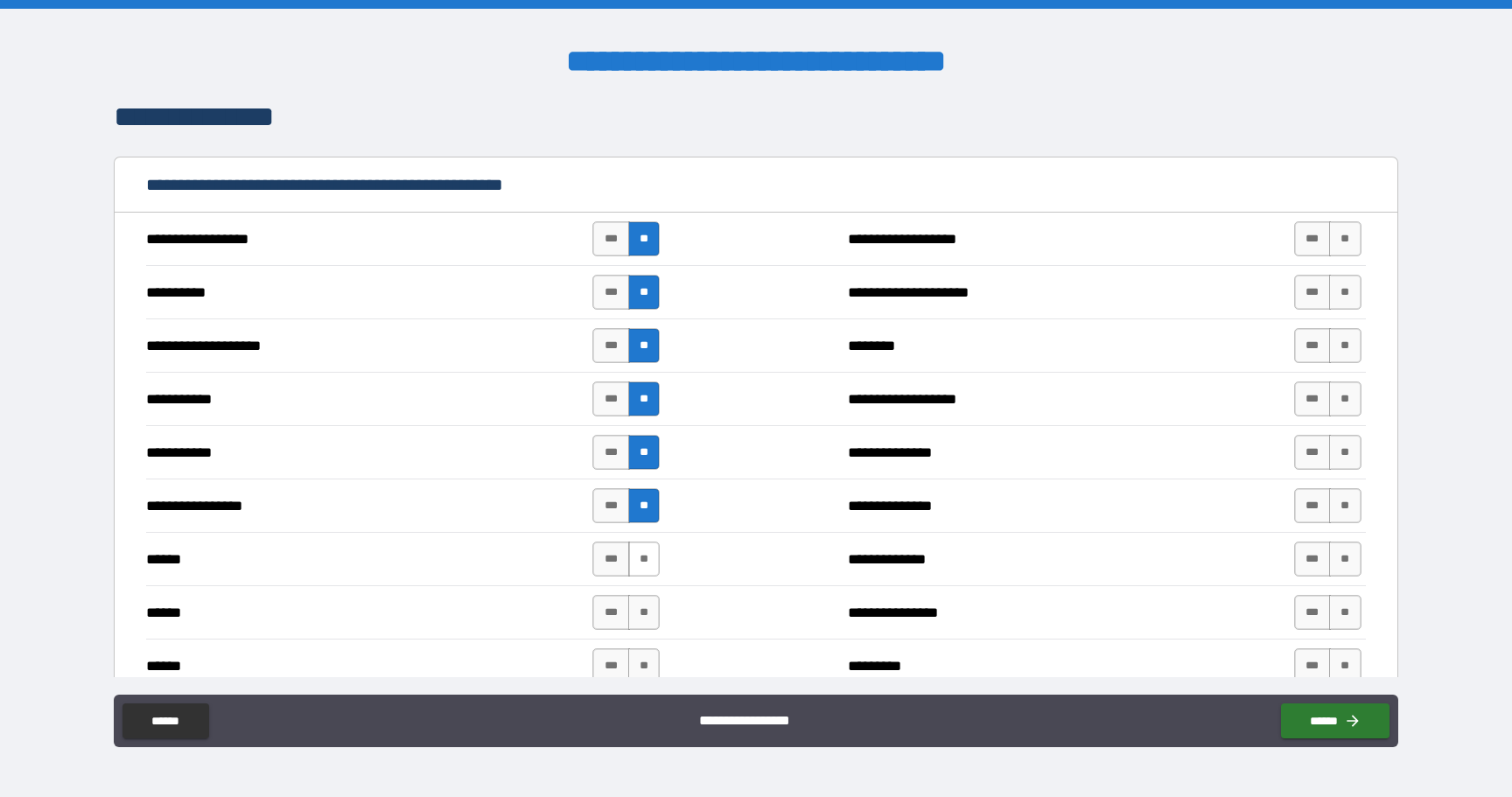 click on "**" at bounding box center (644, 559) 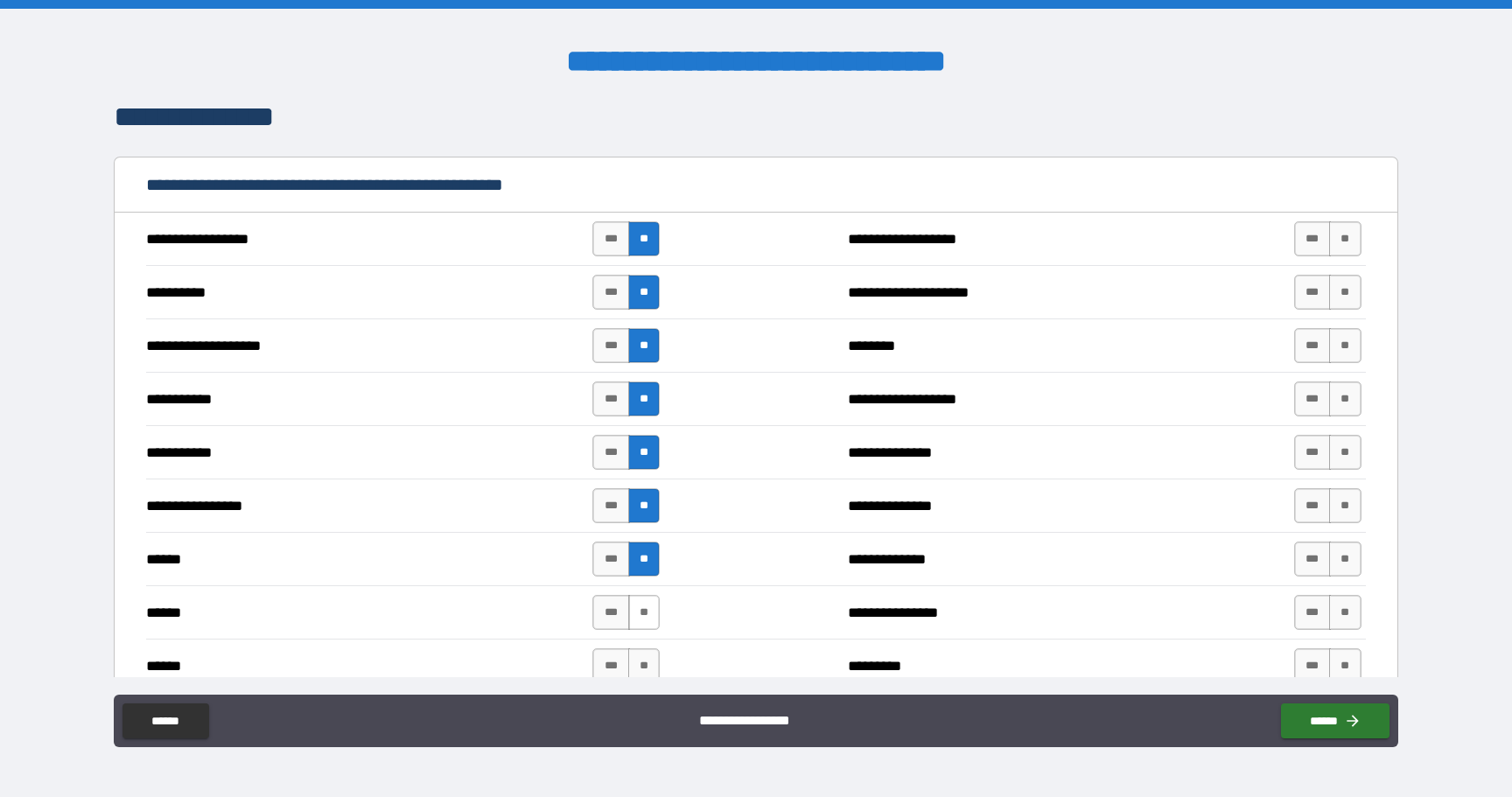 click on "**" at bounding box center [644, 612] 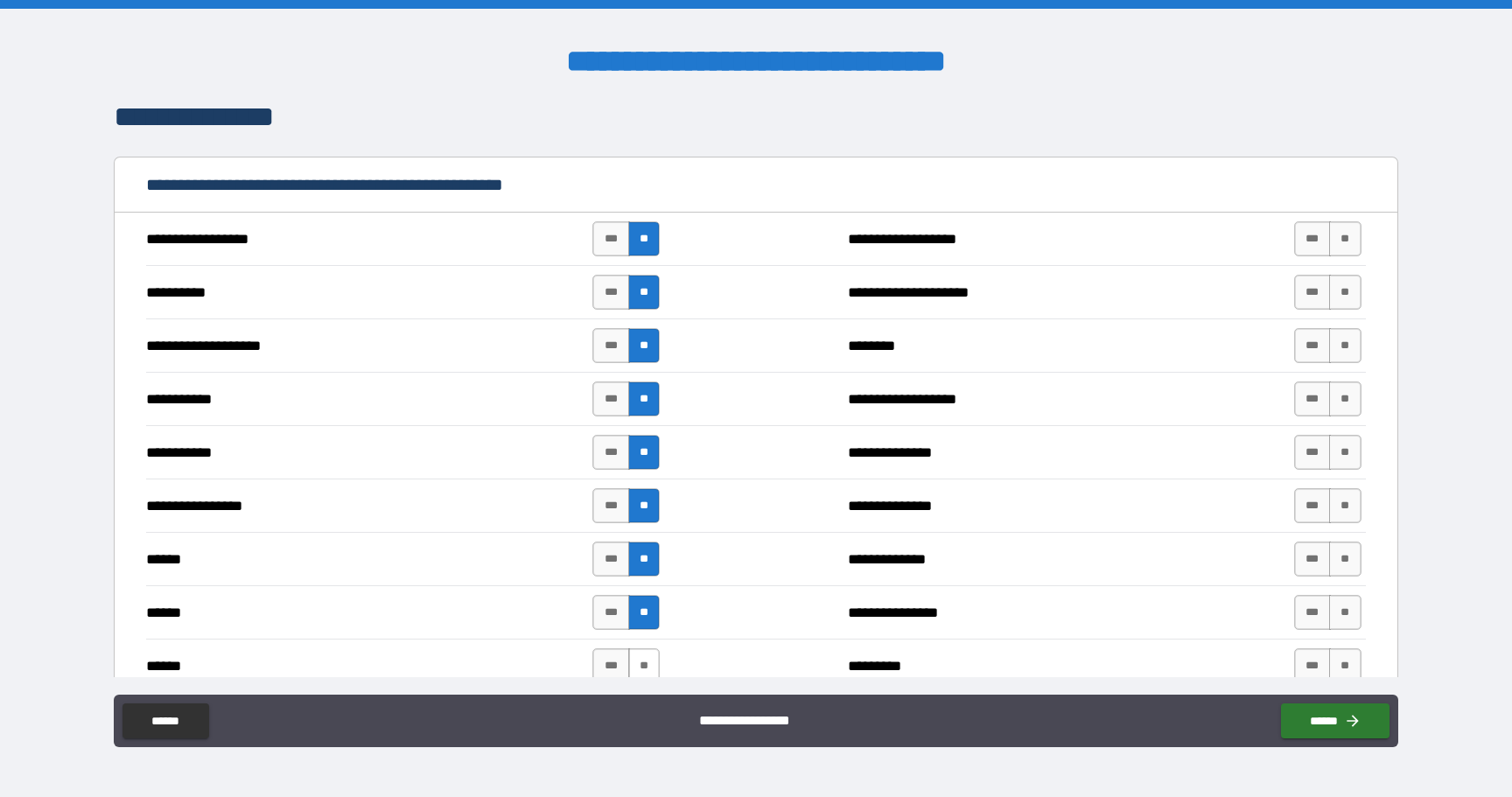 click on "**" at bounding box center (644, 666) 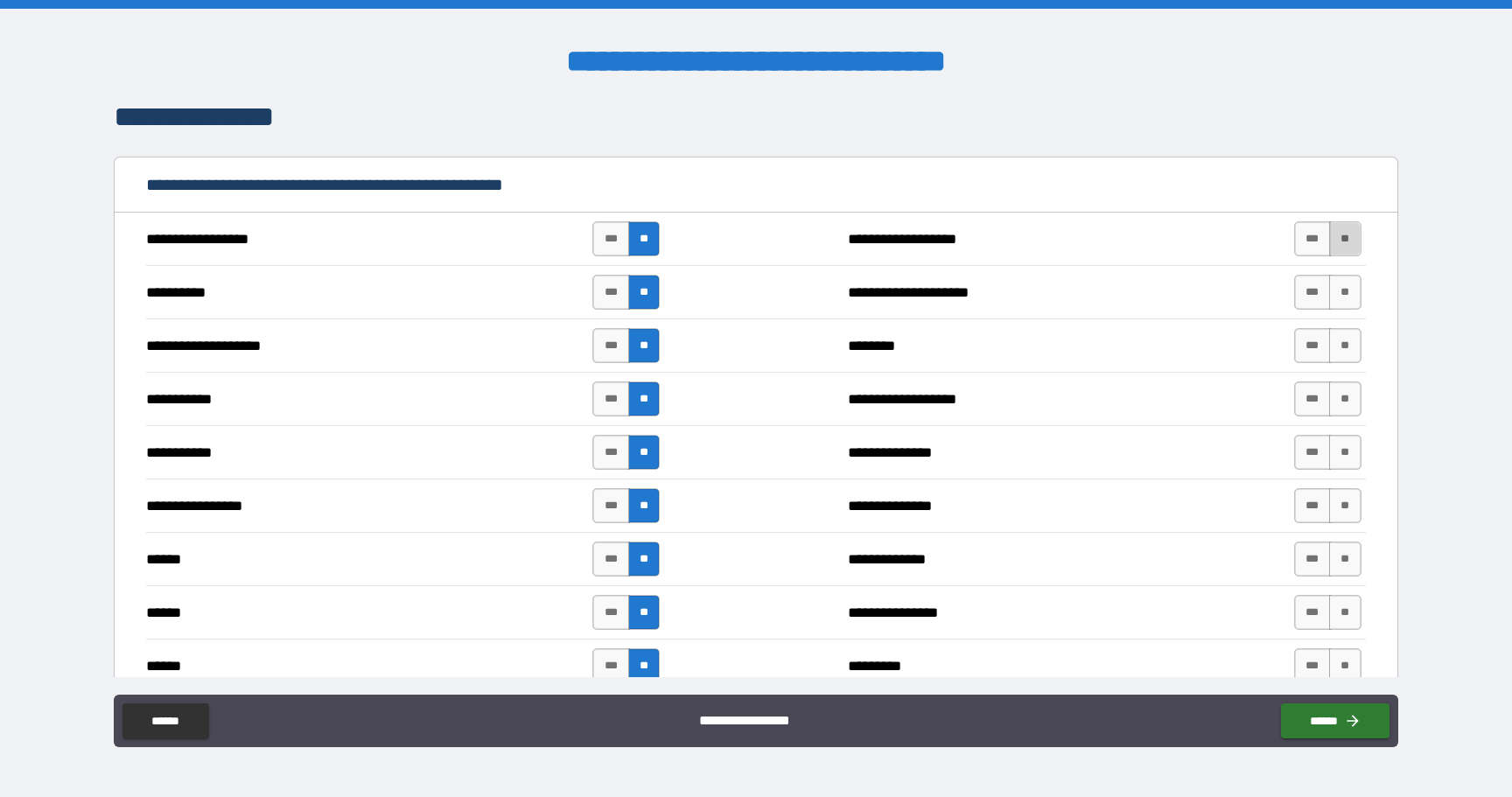 click on "**" at bounding box center (1345, 239) 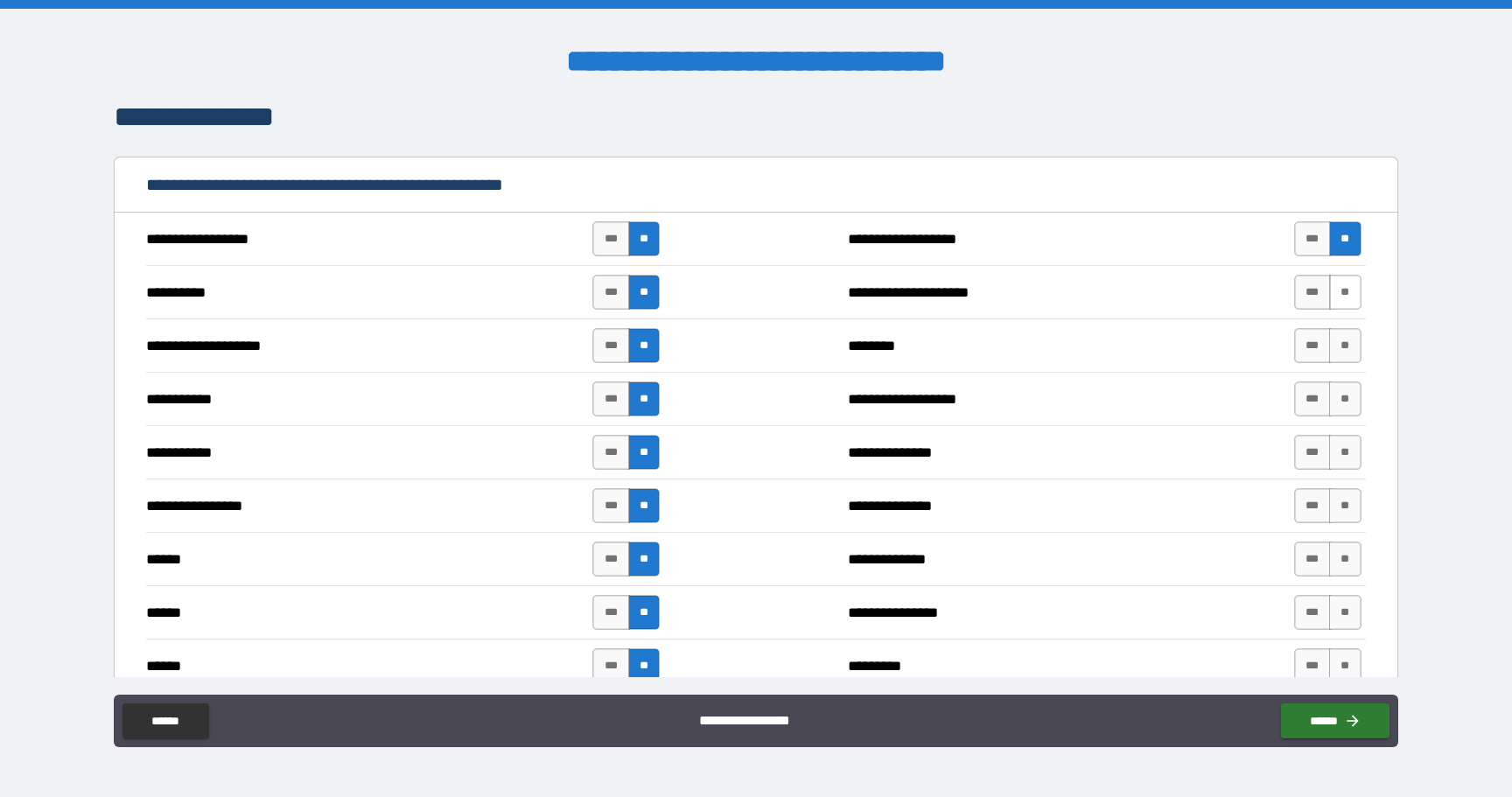 click on "**" at bounding box center (1345, 292) 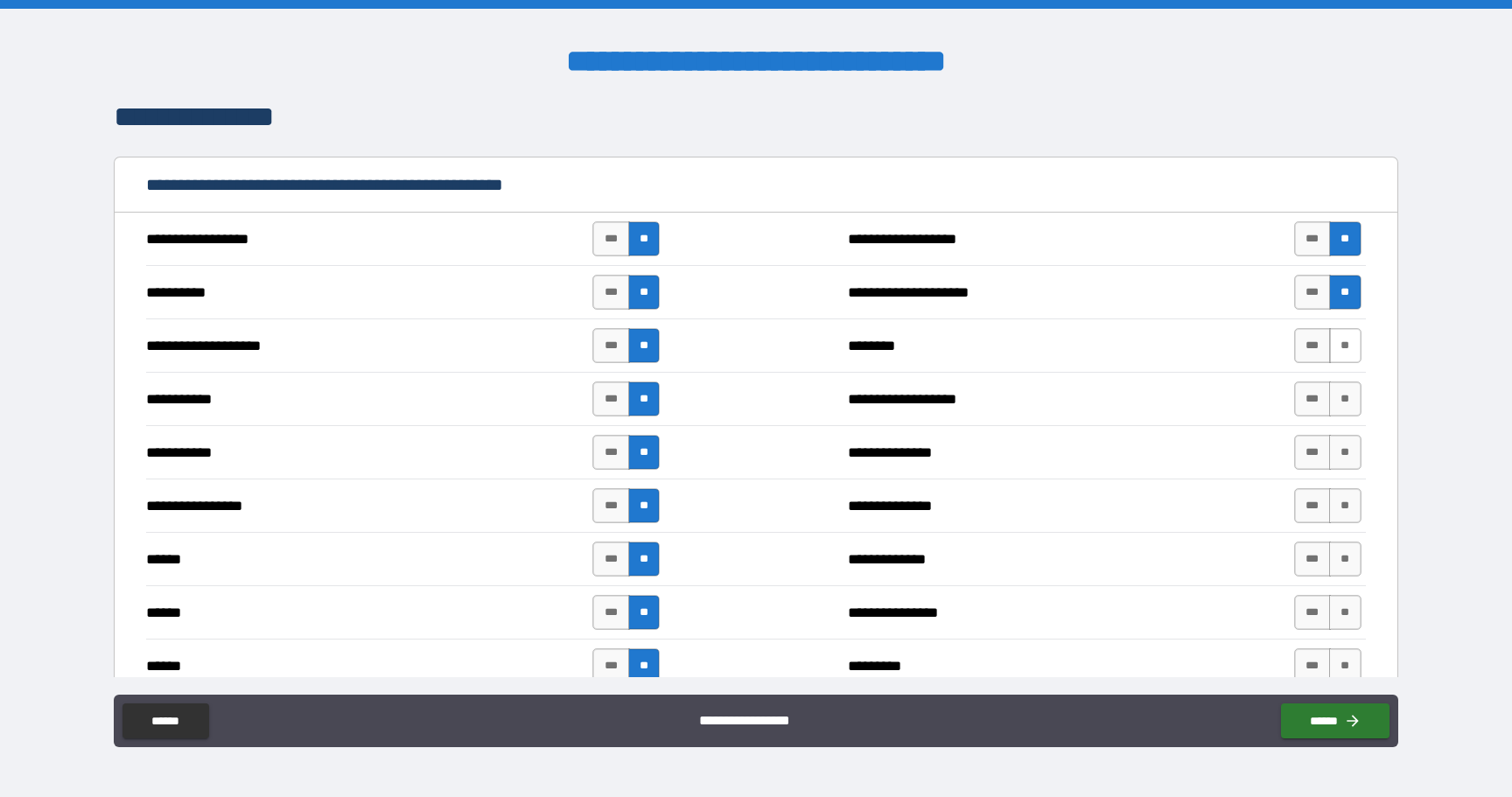 click on "**" at bounding box center [1345, 346] 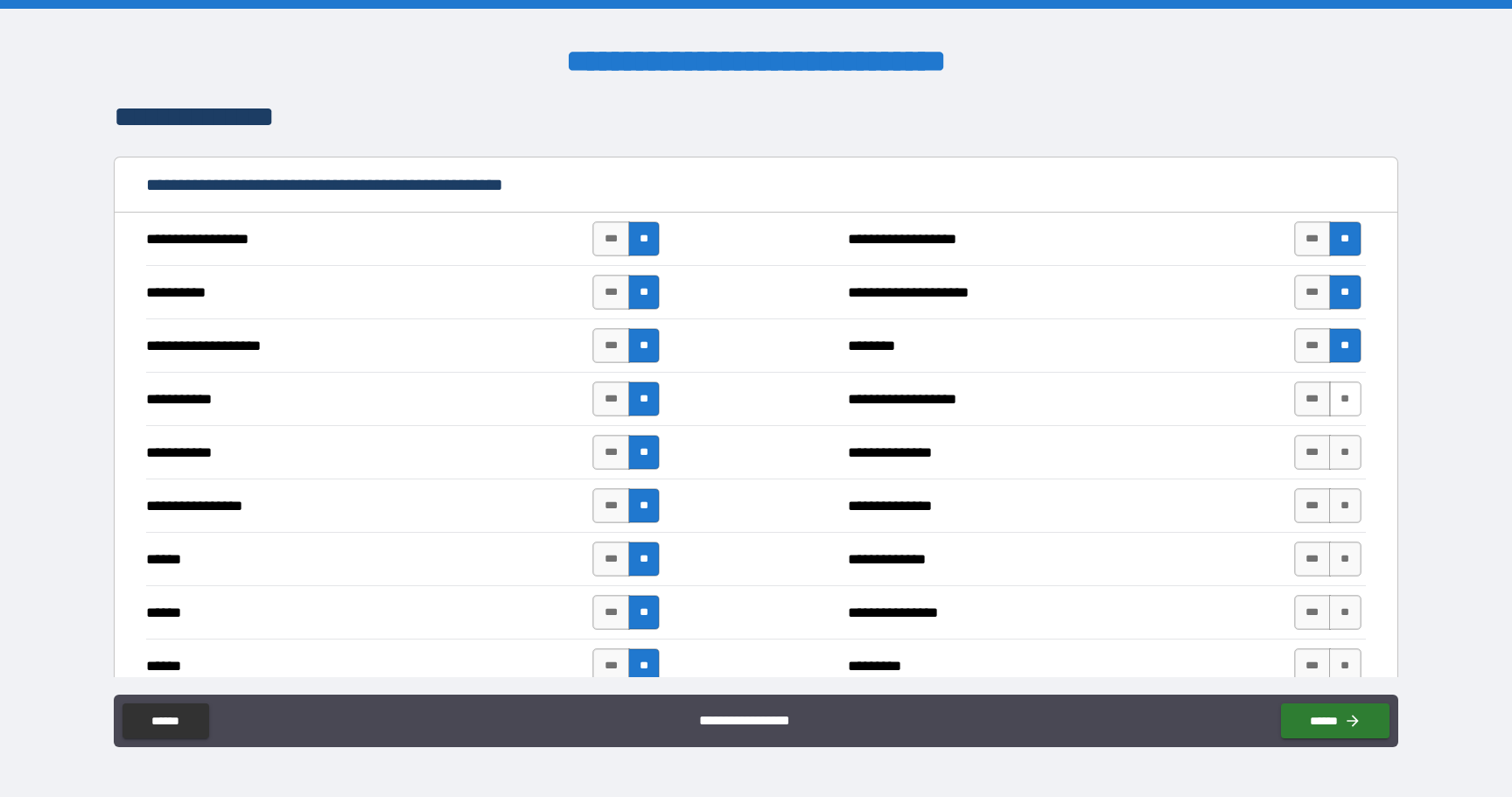click on "**" at bounding box center (1345, 399) 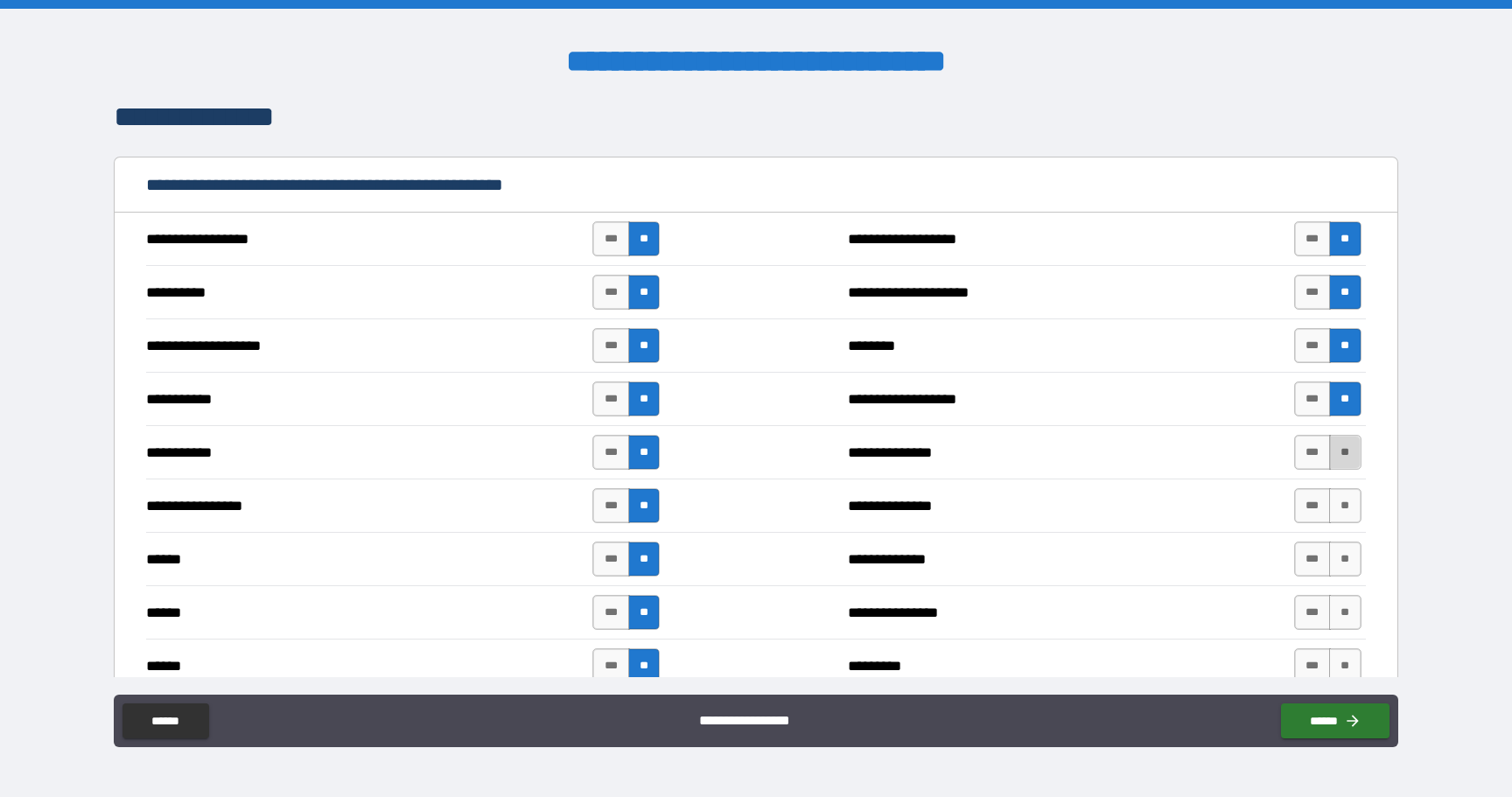 click on "**" at bounding box center [1345, 452] 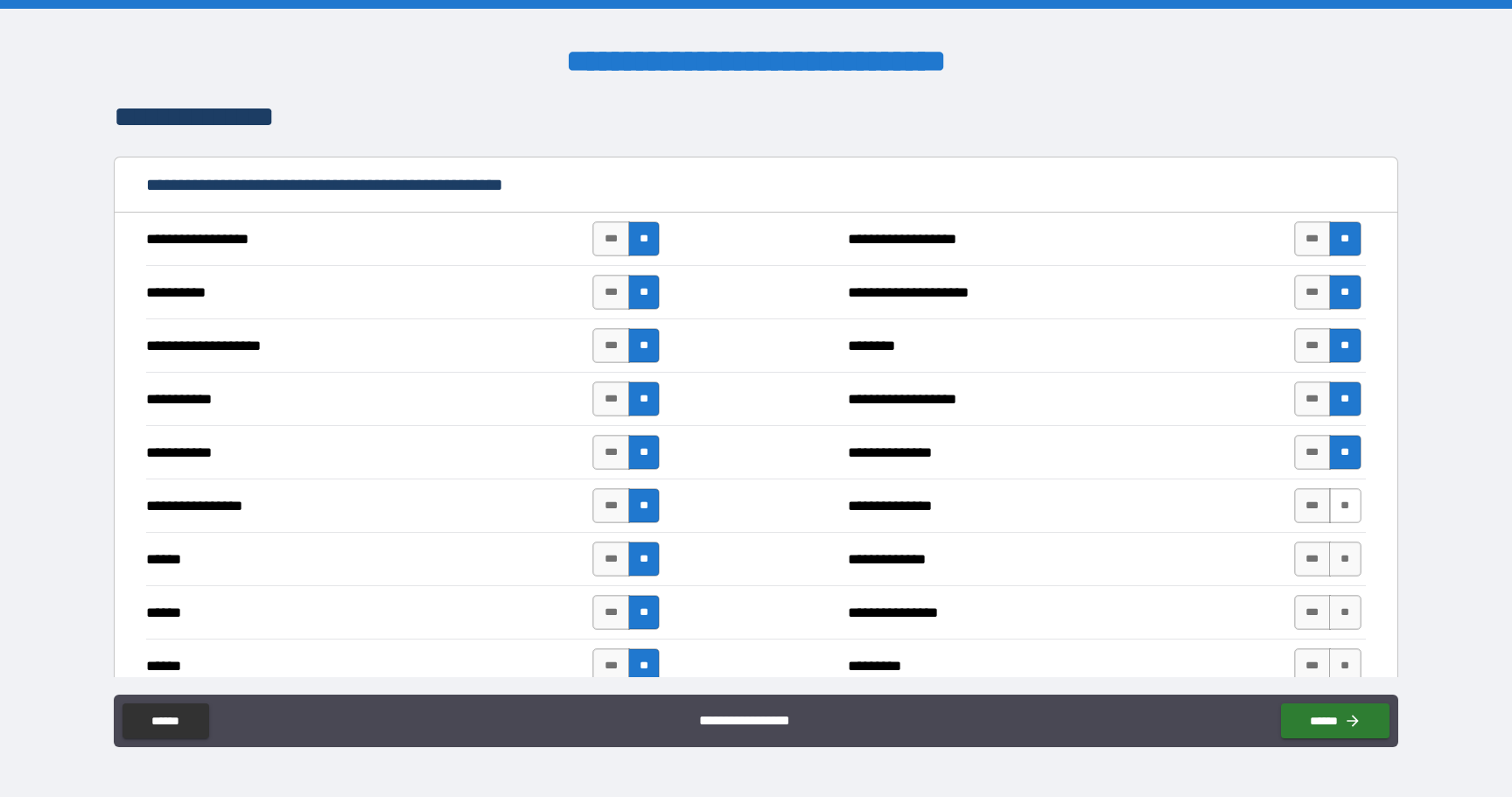 click on "**" at bounding box center [1345, 506] 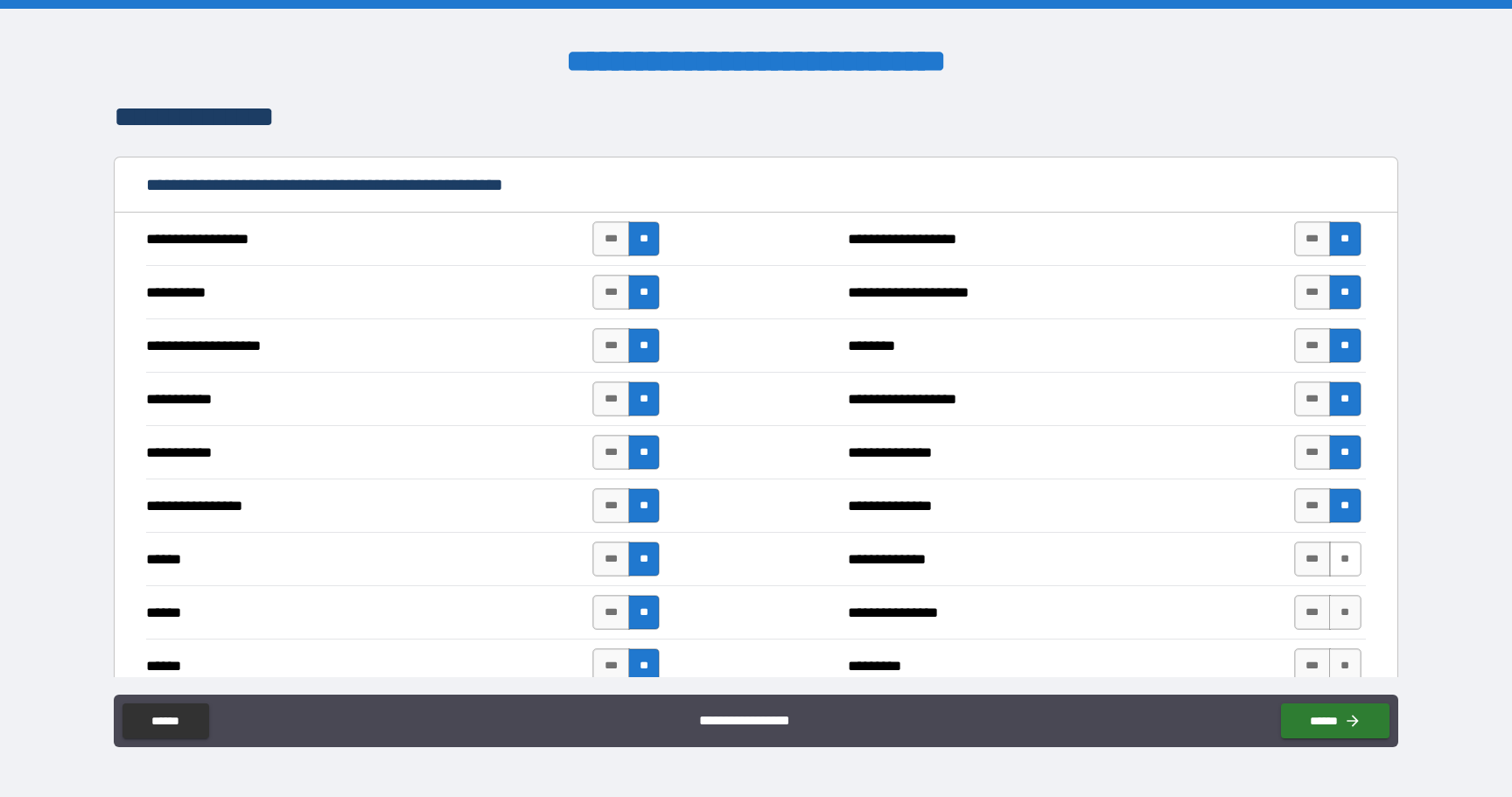 click on "**" at bounding box center [1345, 559] 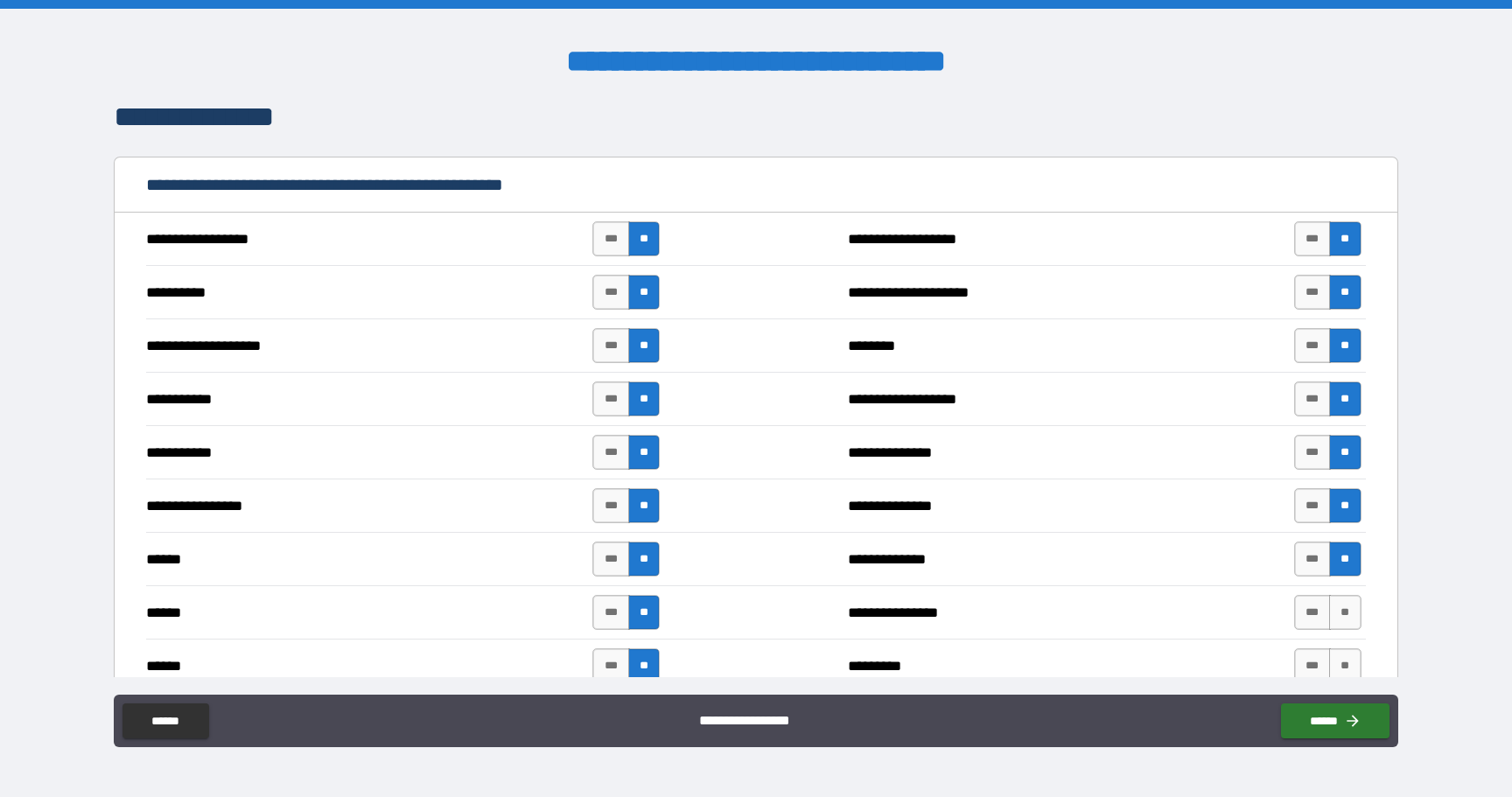 click on "*** **" at bounding box center [1327, 612] 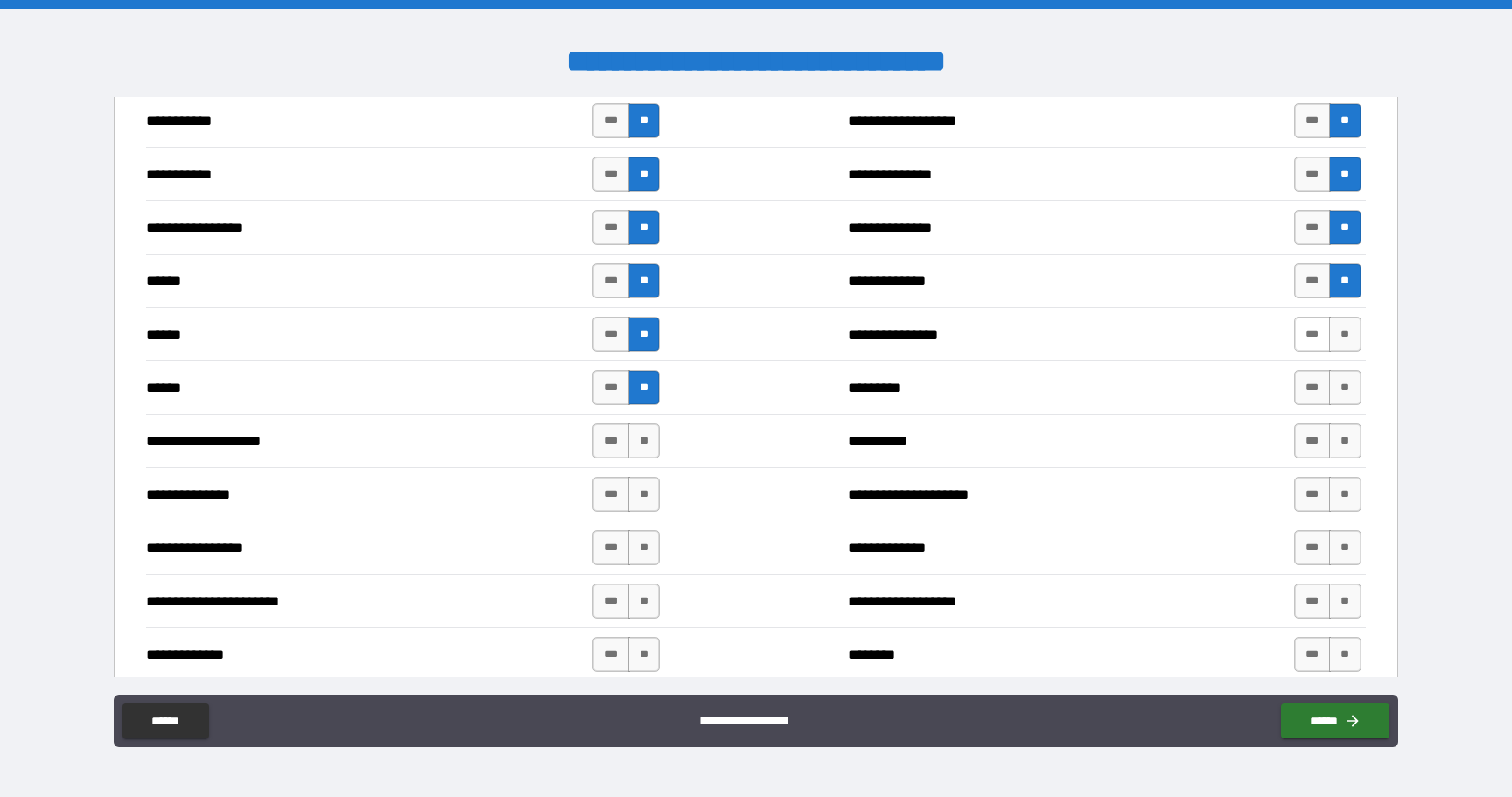 scroll, scrollTop: 2166, scrollLeft: 0, axis: vertical 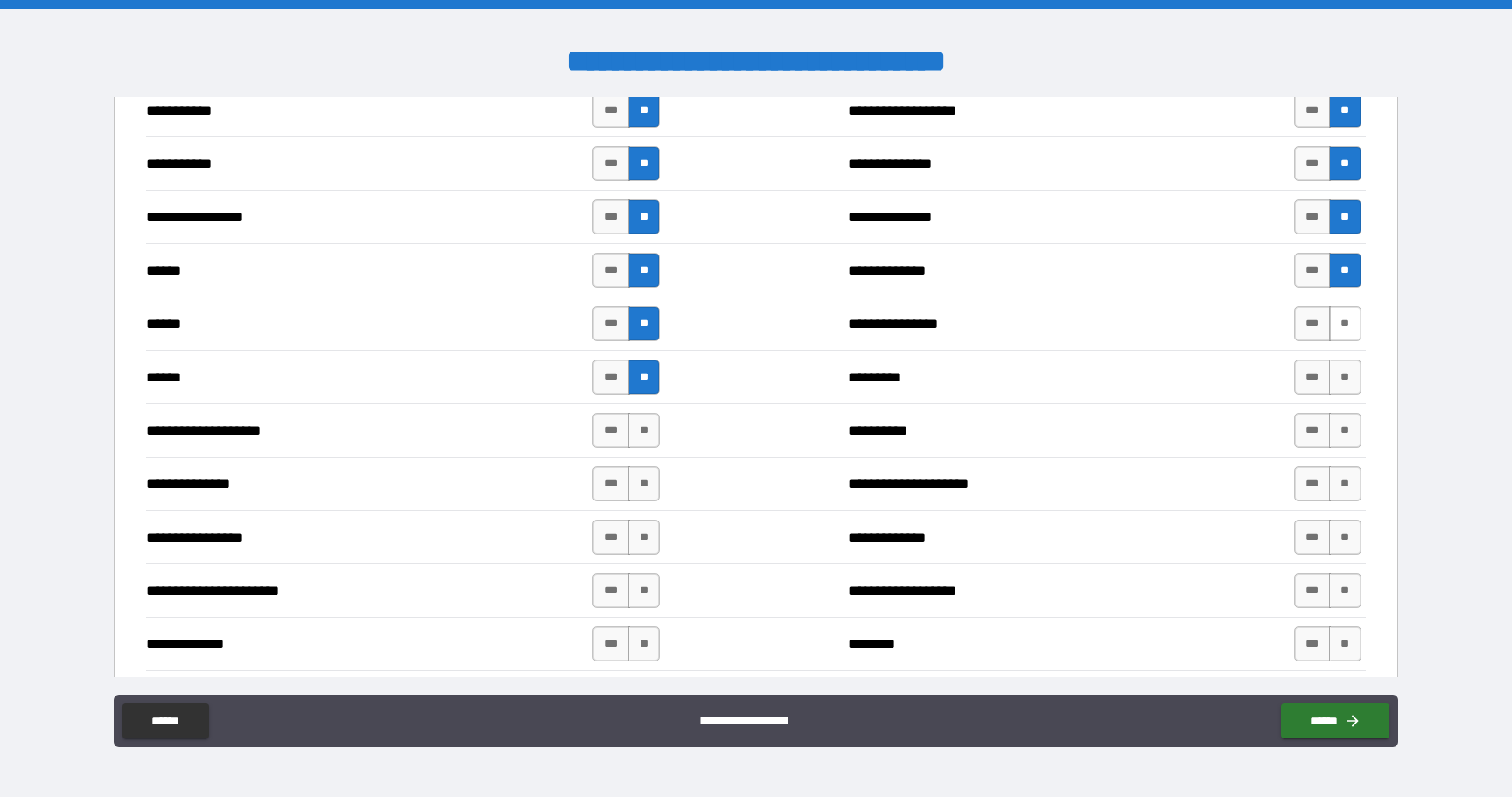 click on "**" at bounding box center [1345, 324] 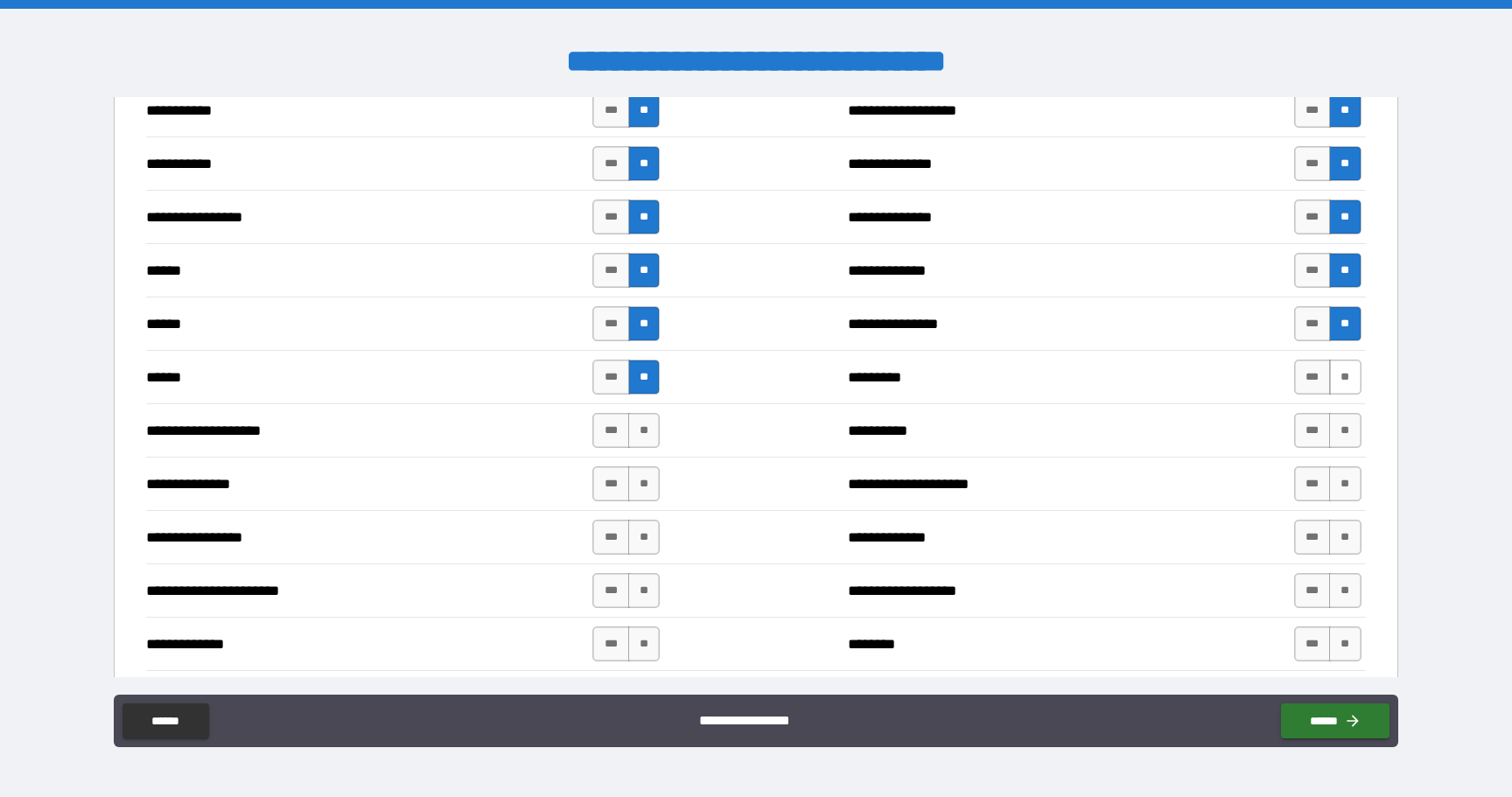 click on "**" at bounding box center [1345, 377] 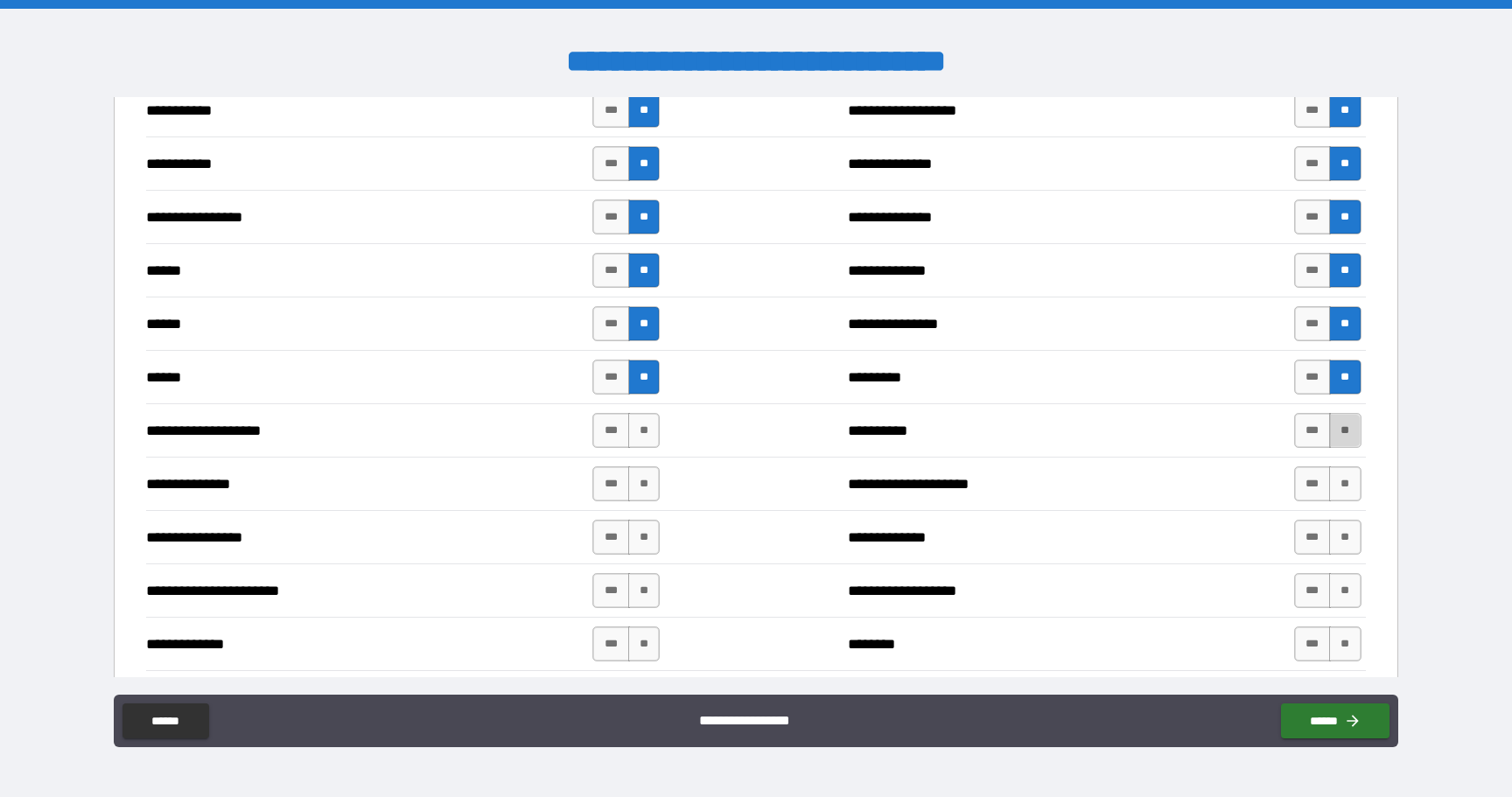 click on "**" at bounding box center (1345, 430) 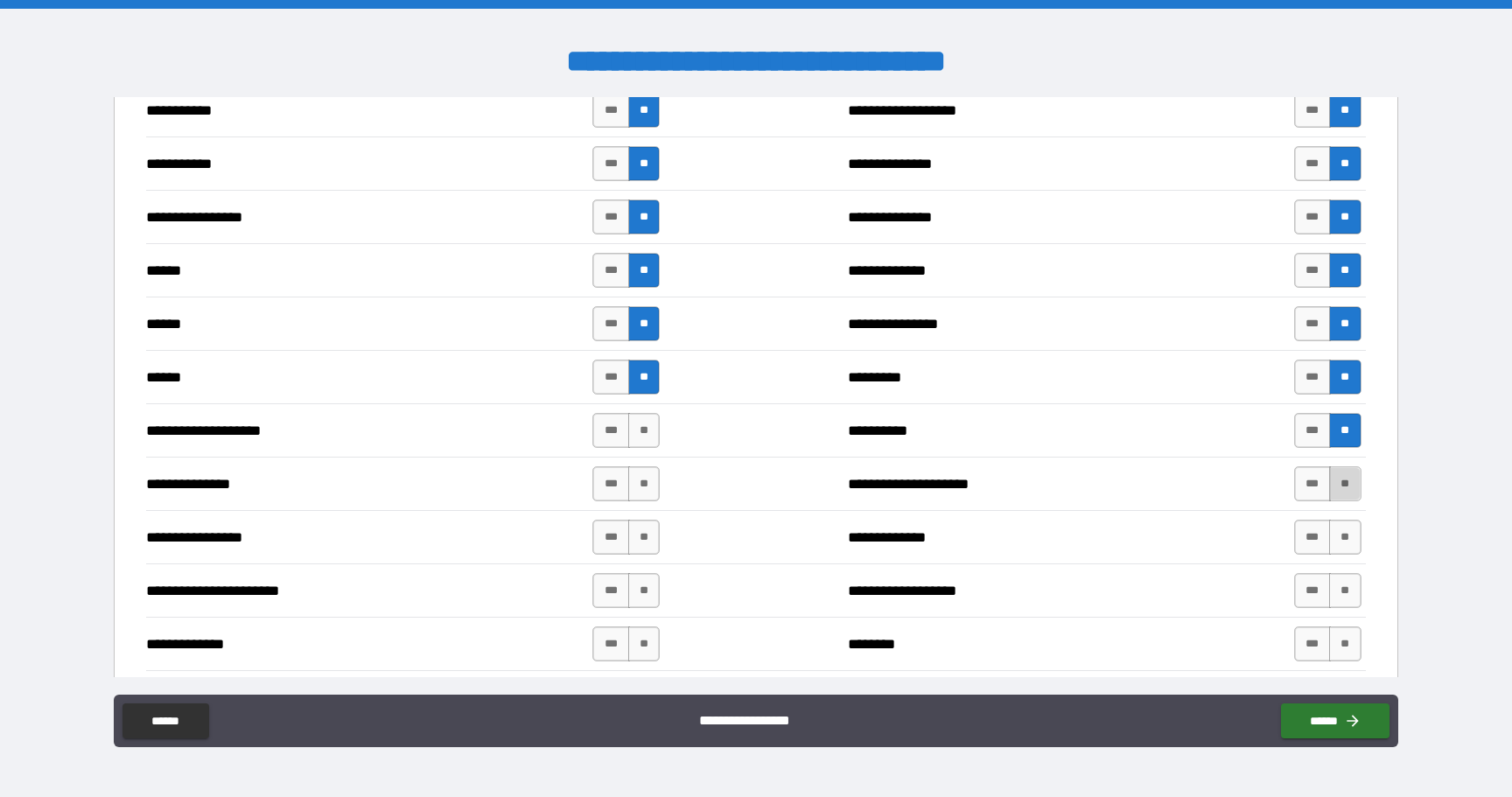 click on "**" at bounding box center [1345, 484] 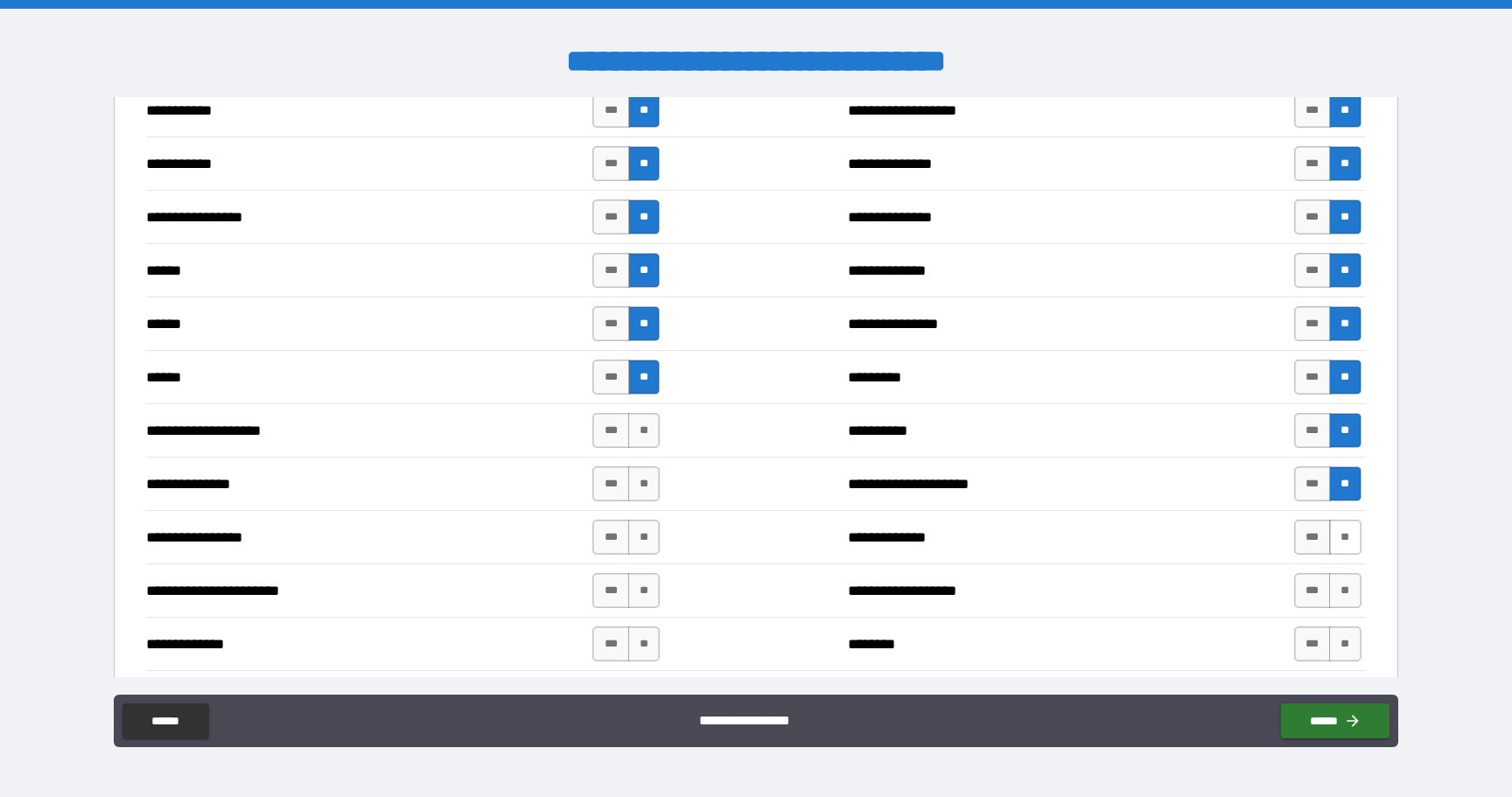 click on "**" at bounding box center (1345, 537) 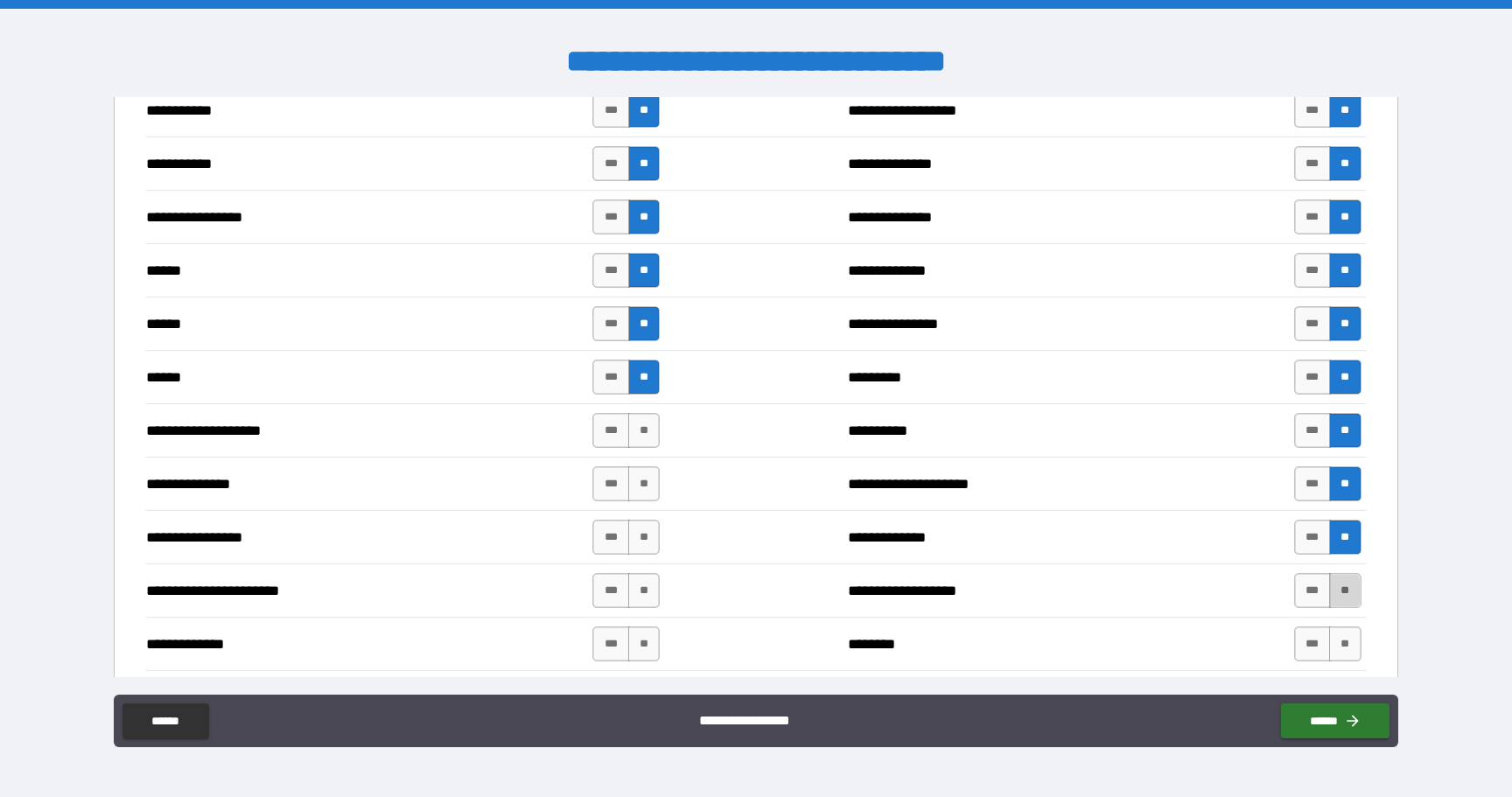 click on "**" at bounding box center (1345, 591) 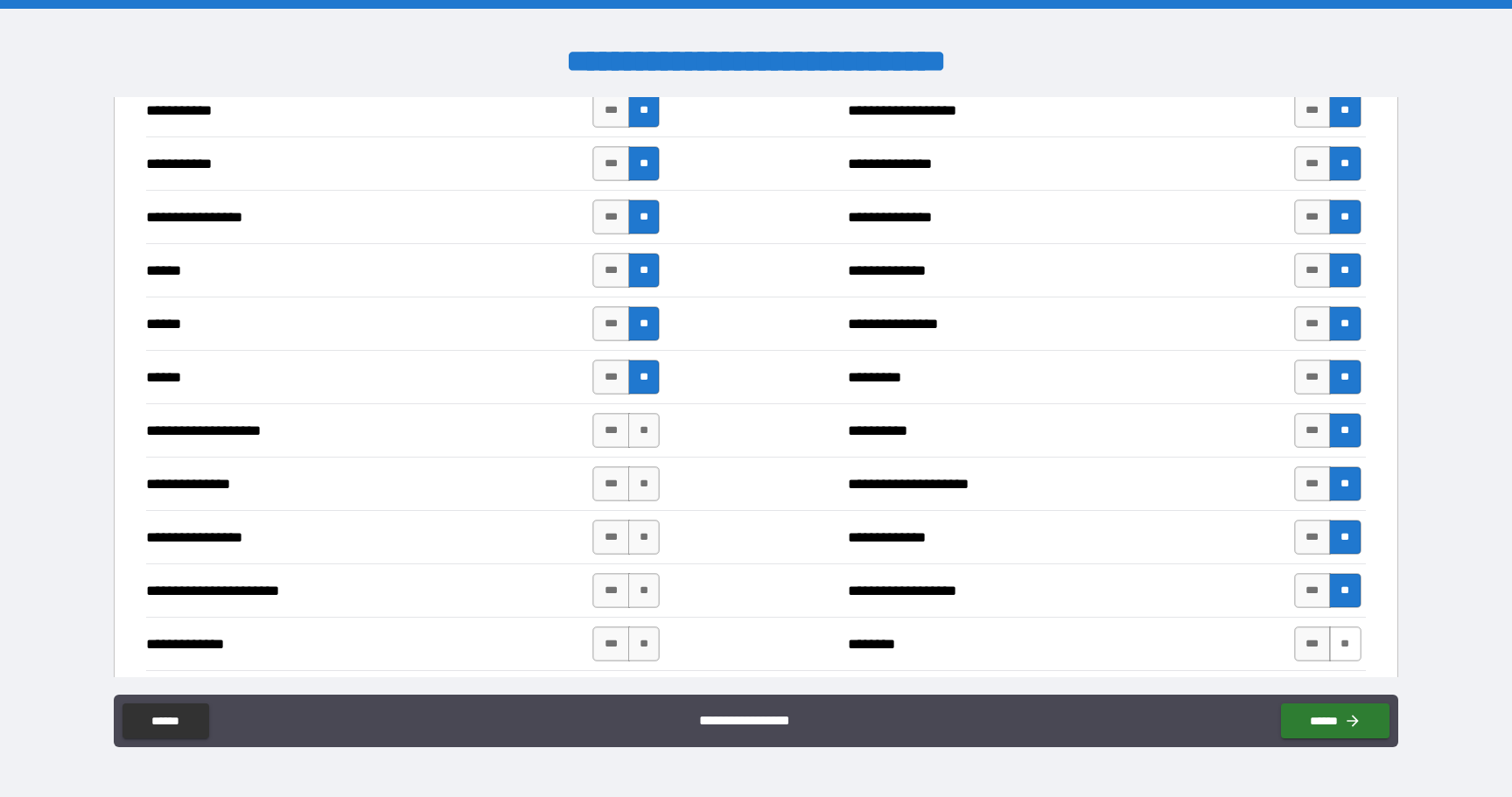 click on "**" at bounding box center [1345, 644] 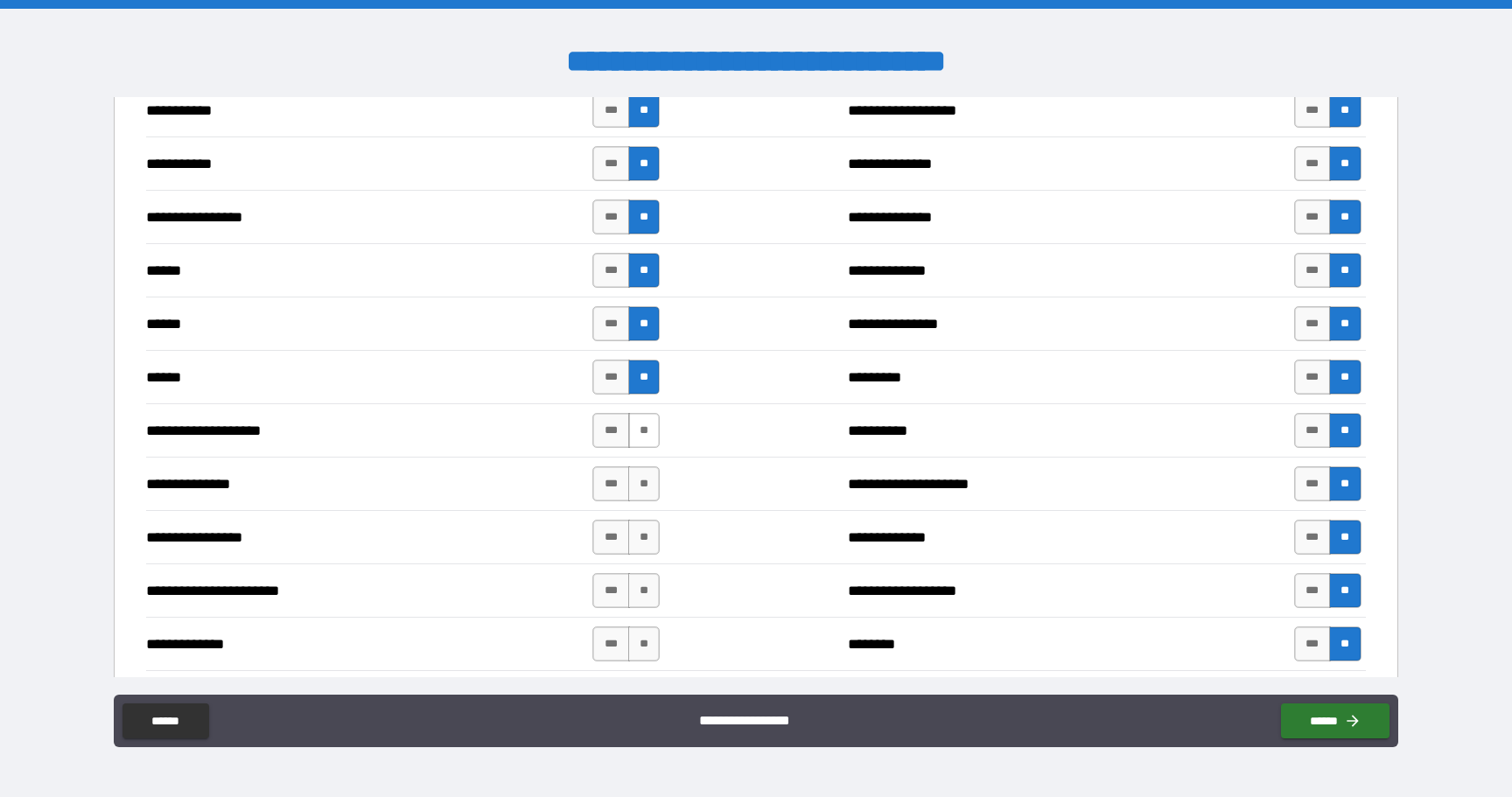 click on "**" at bounding box center [644, 430] 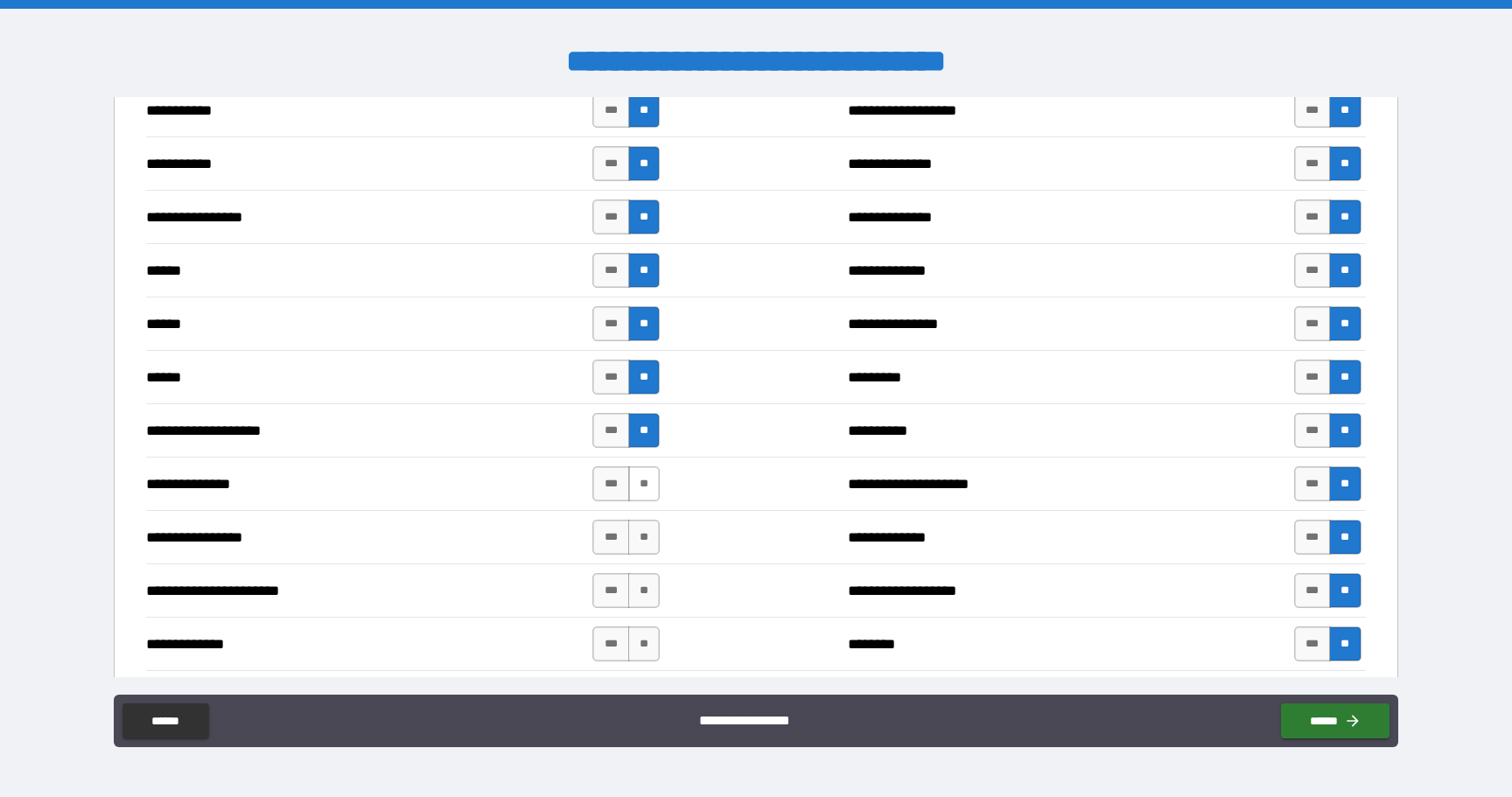 click on "**" at bounding box center [644, 484] 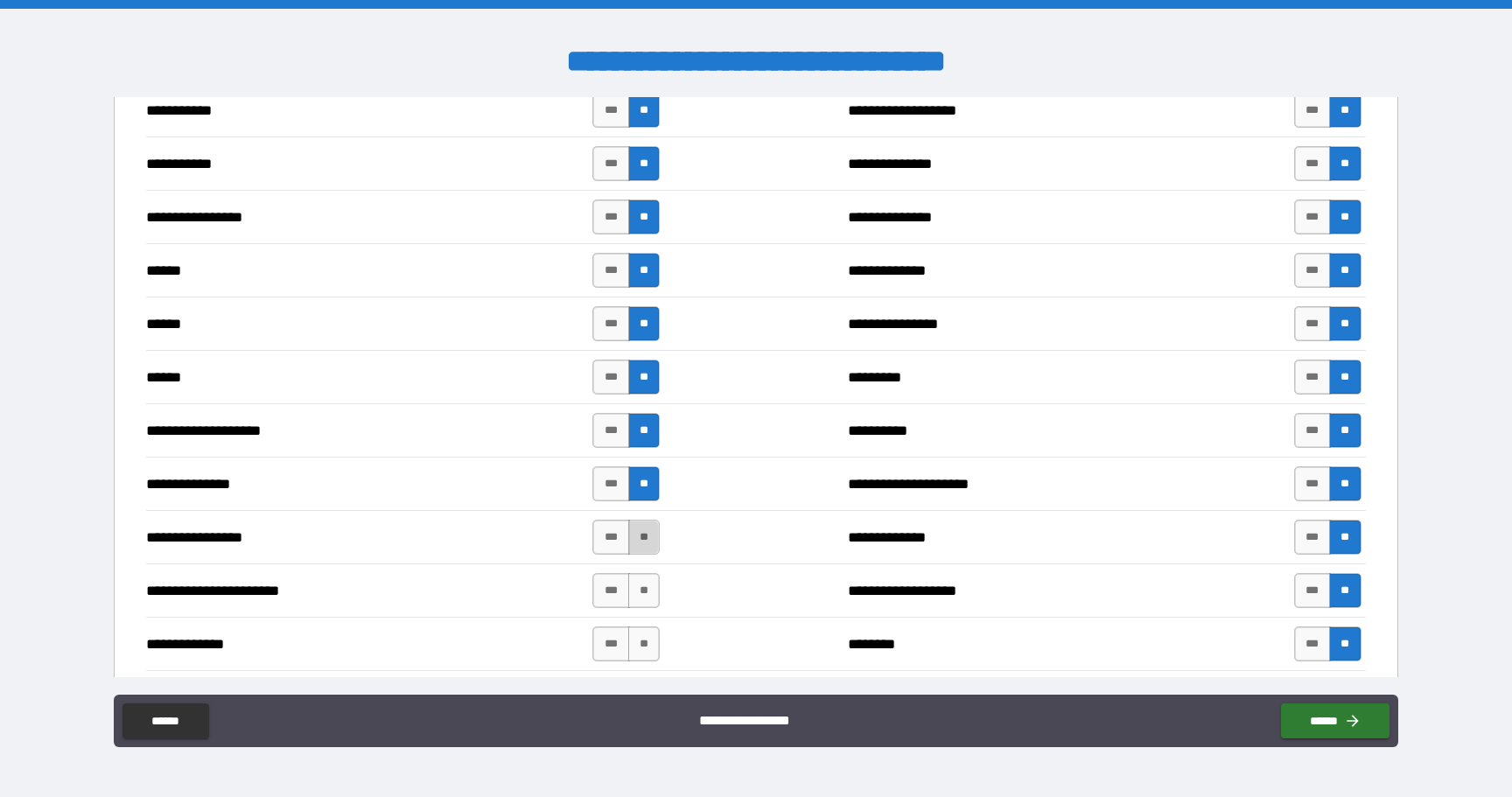 click on "**" at bounding box center [644, 537] 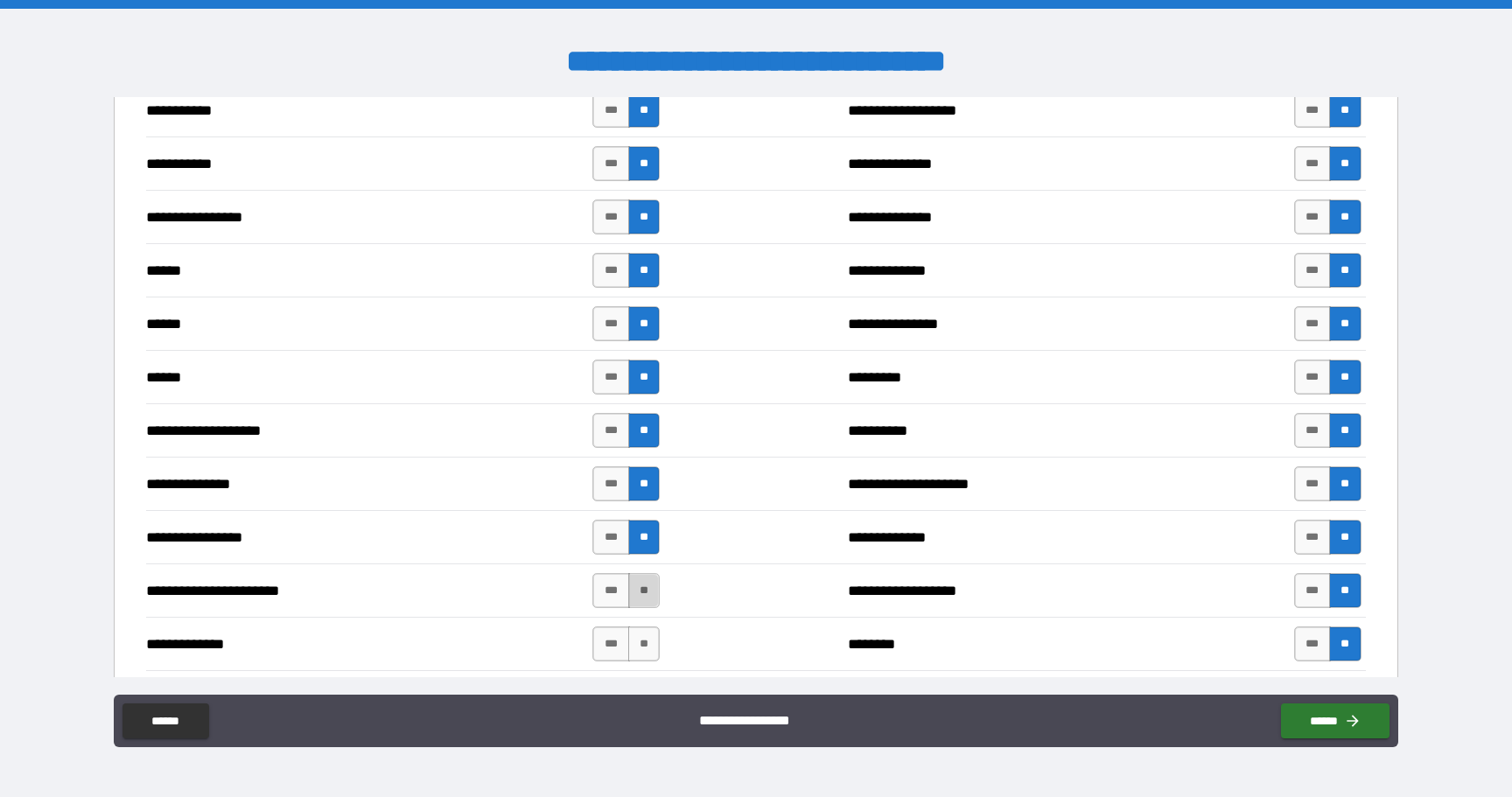 click on "**" at bounding box center (644, 591) 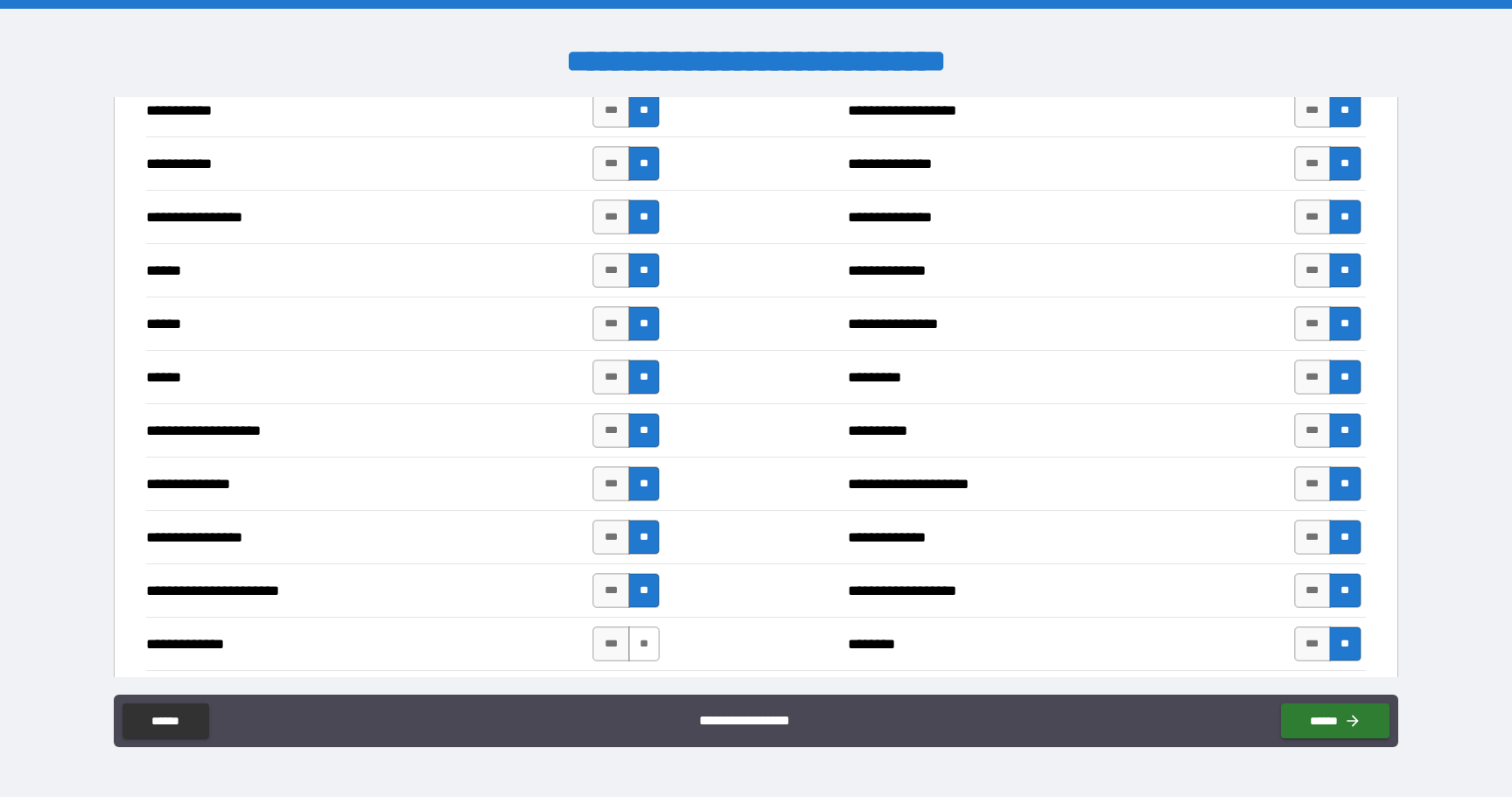 click on "**" at bounding box center [644, 644] 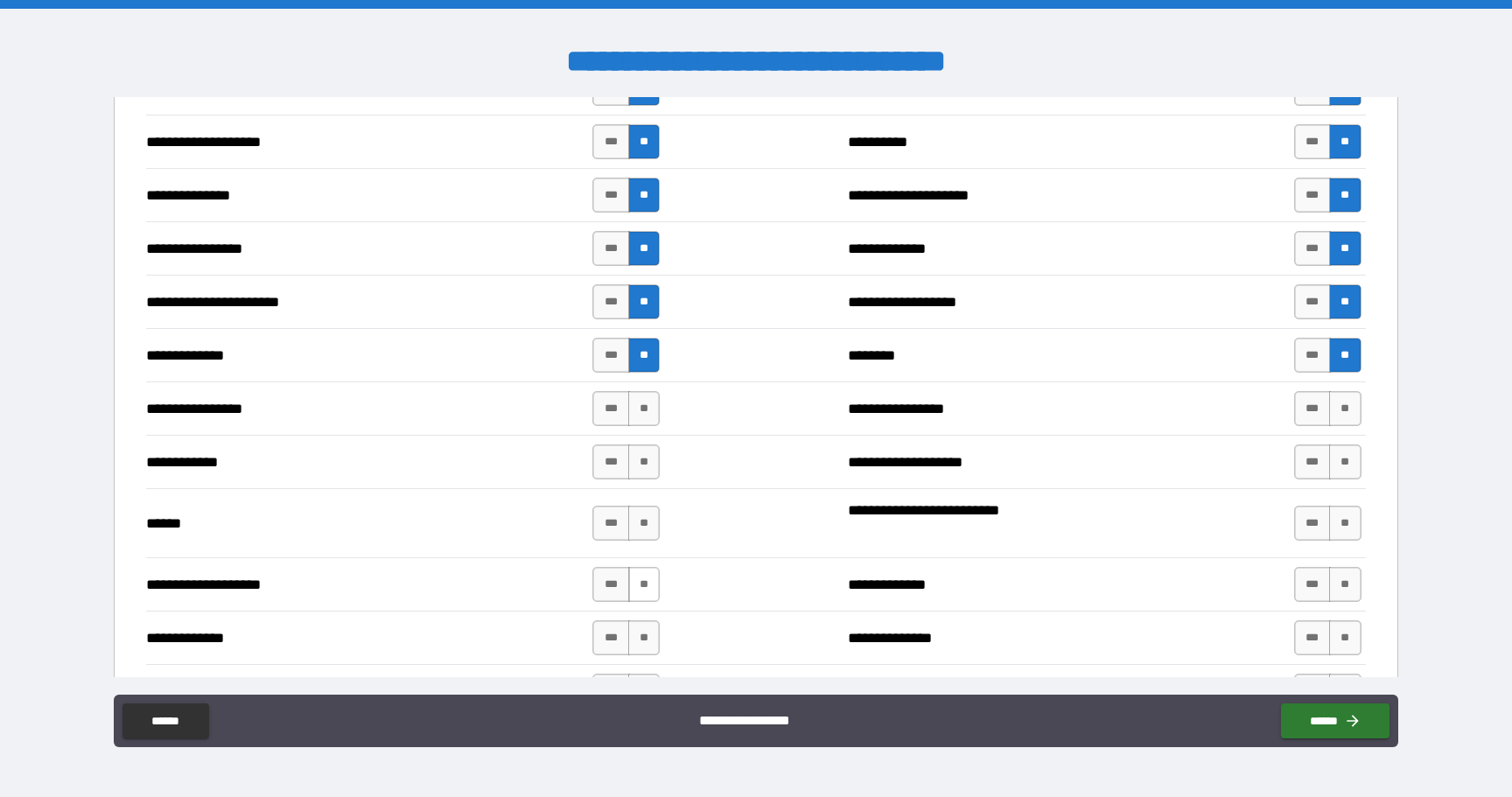 scroll, scrollTop: 2457, scrollLeft: 0, axis: vertical 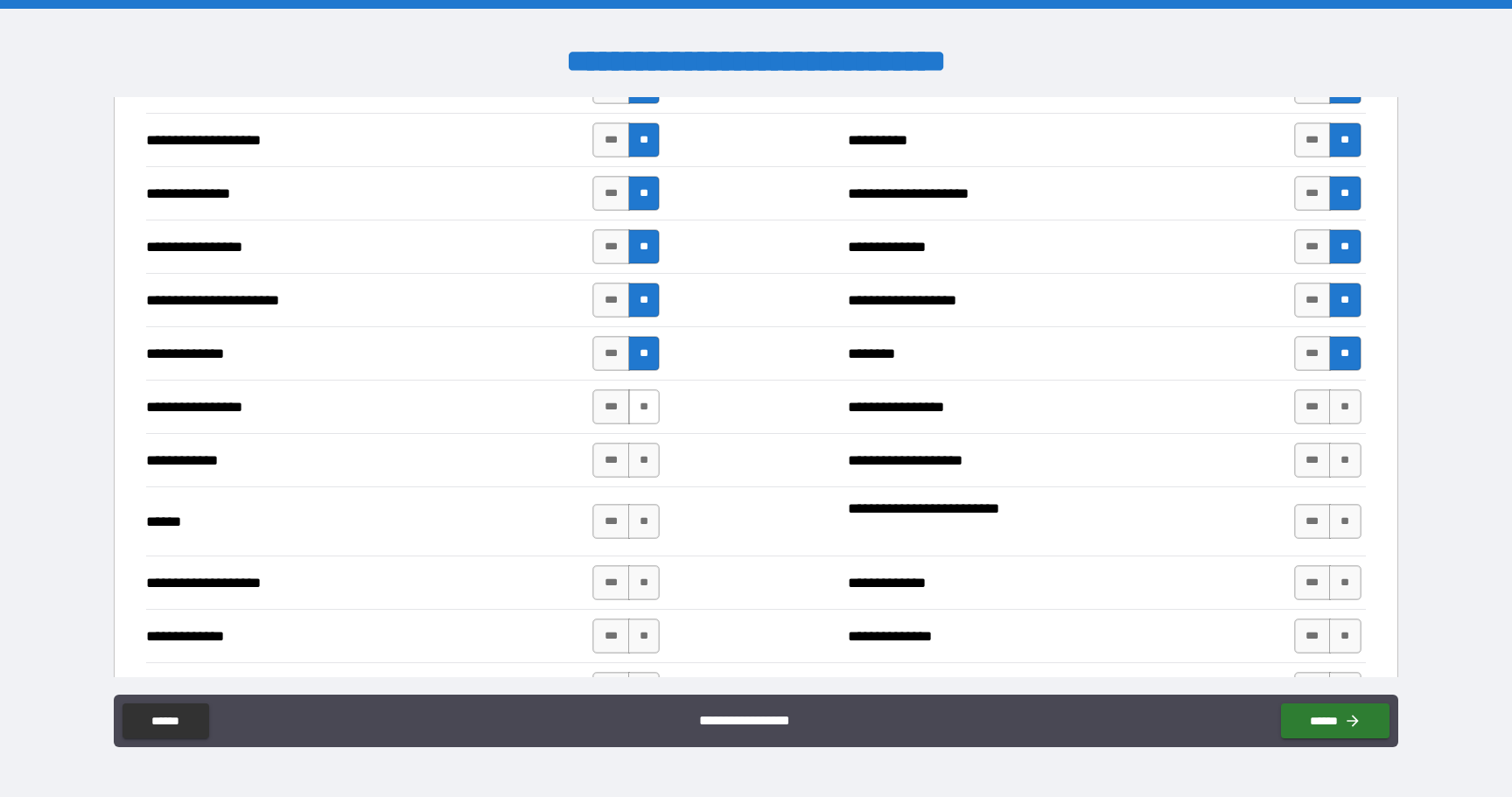 click on "**" at bounding box center (644, 407) 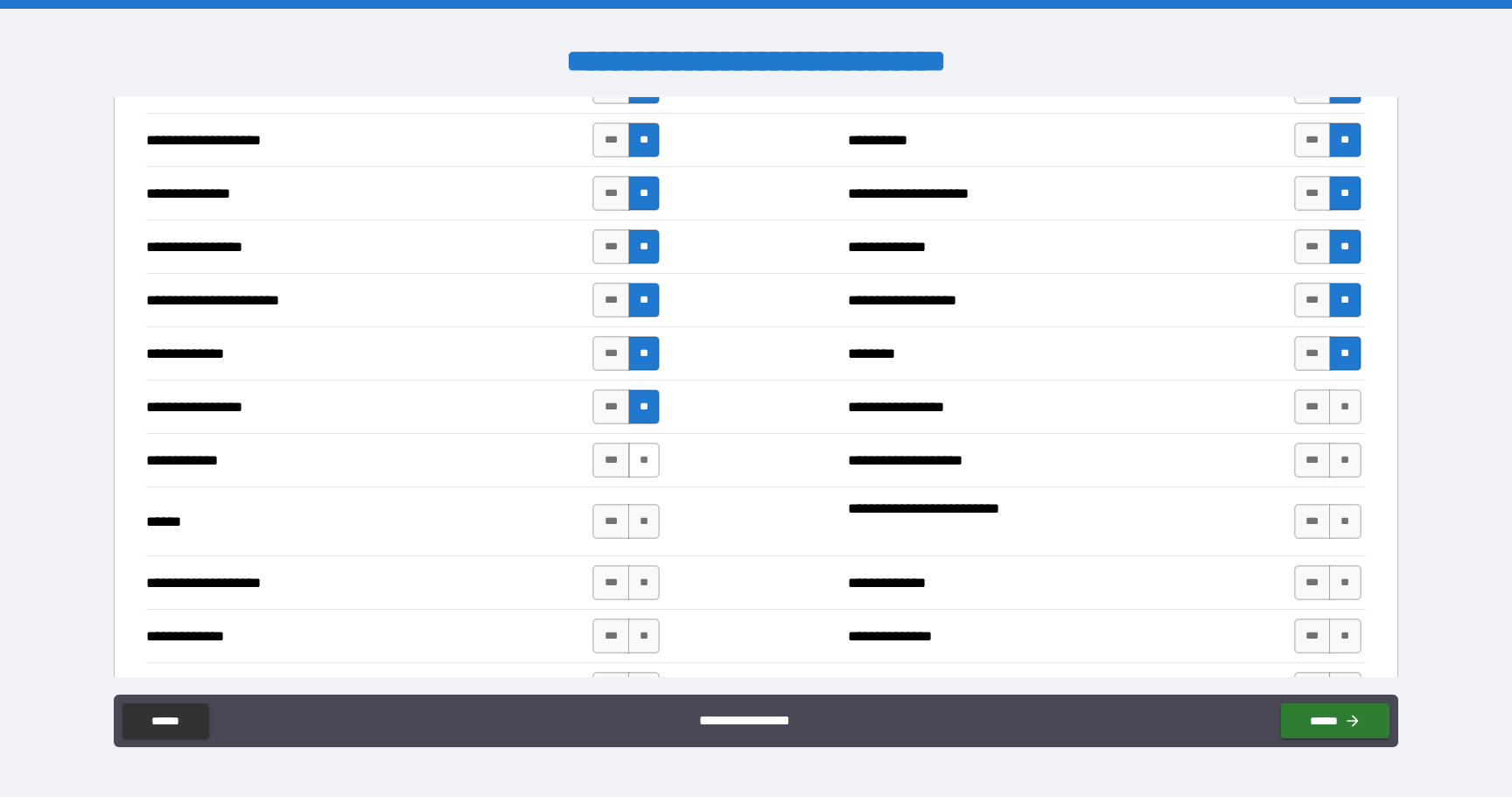 click on "**" at bounding box center [644, 460] 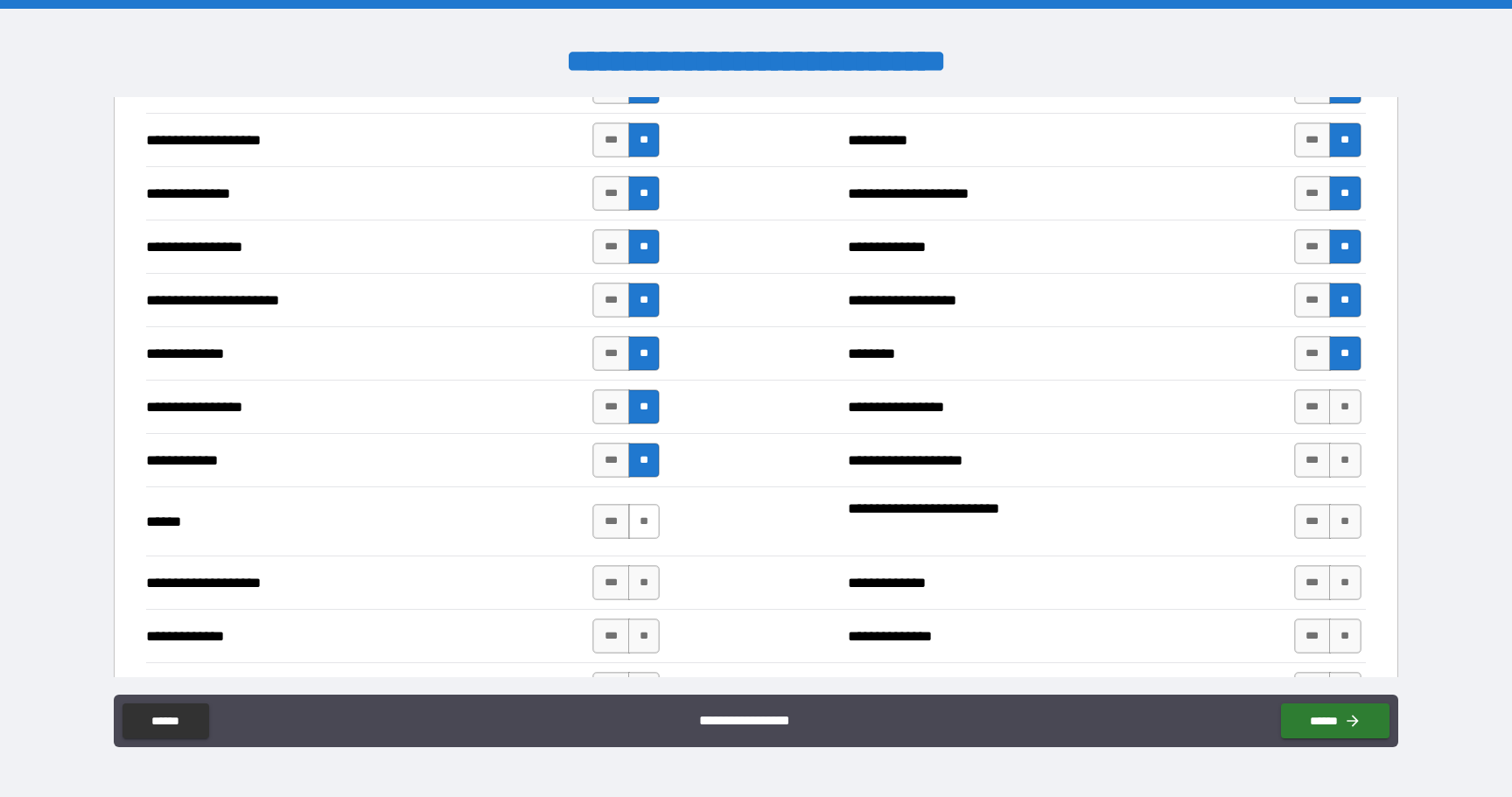 click on "**" at bounding box center [644, 521] 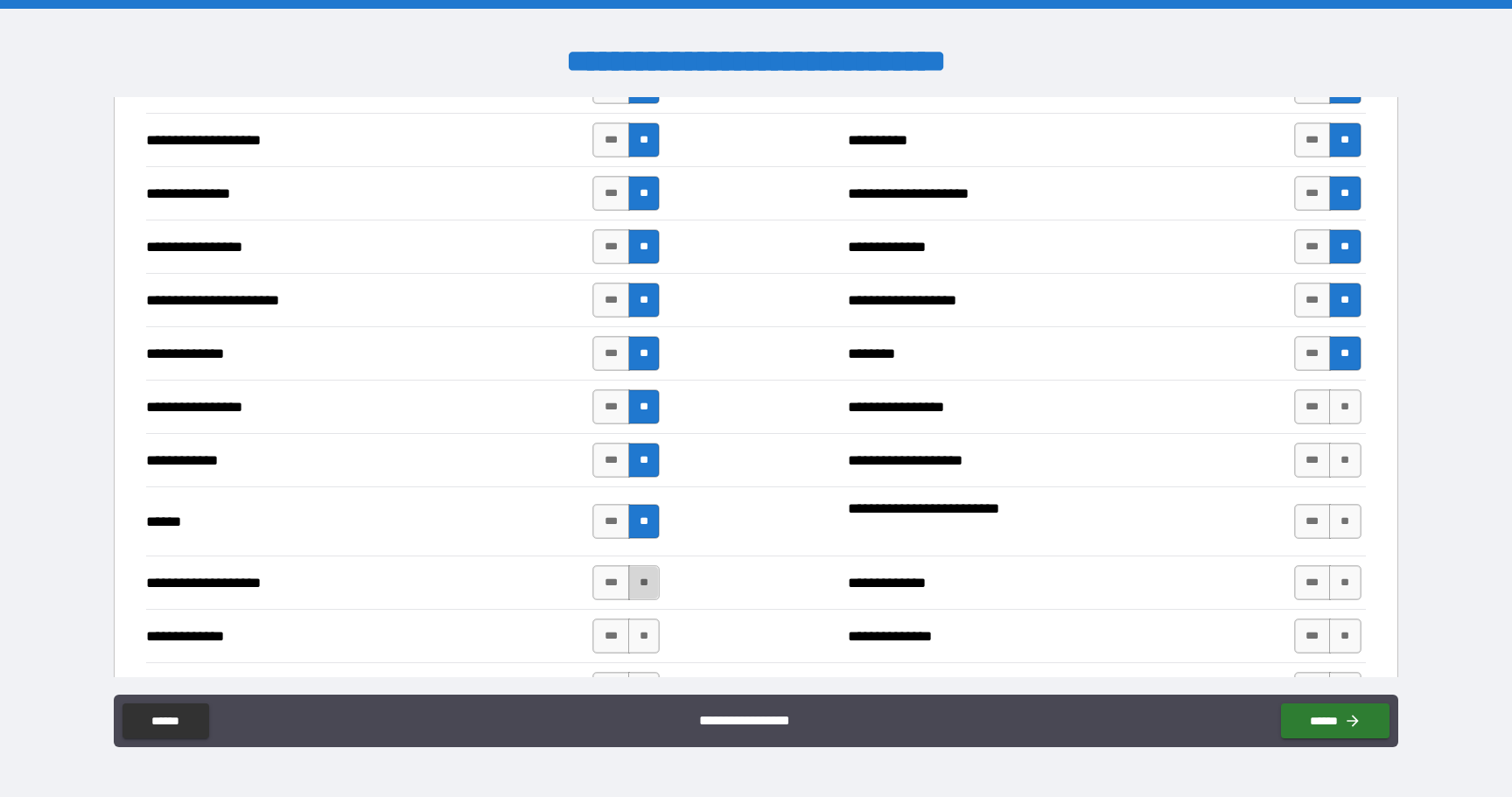 click on "**" at bounding box center (644, 583) 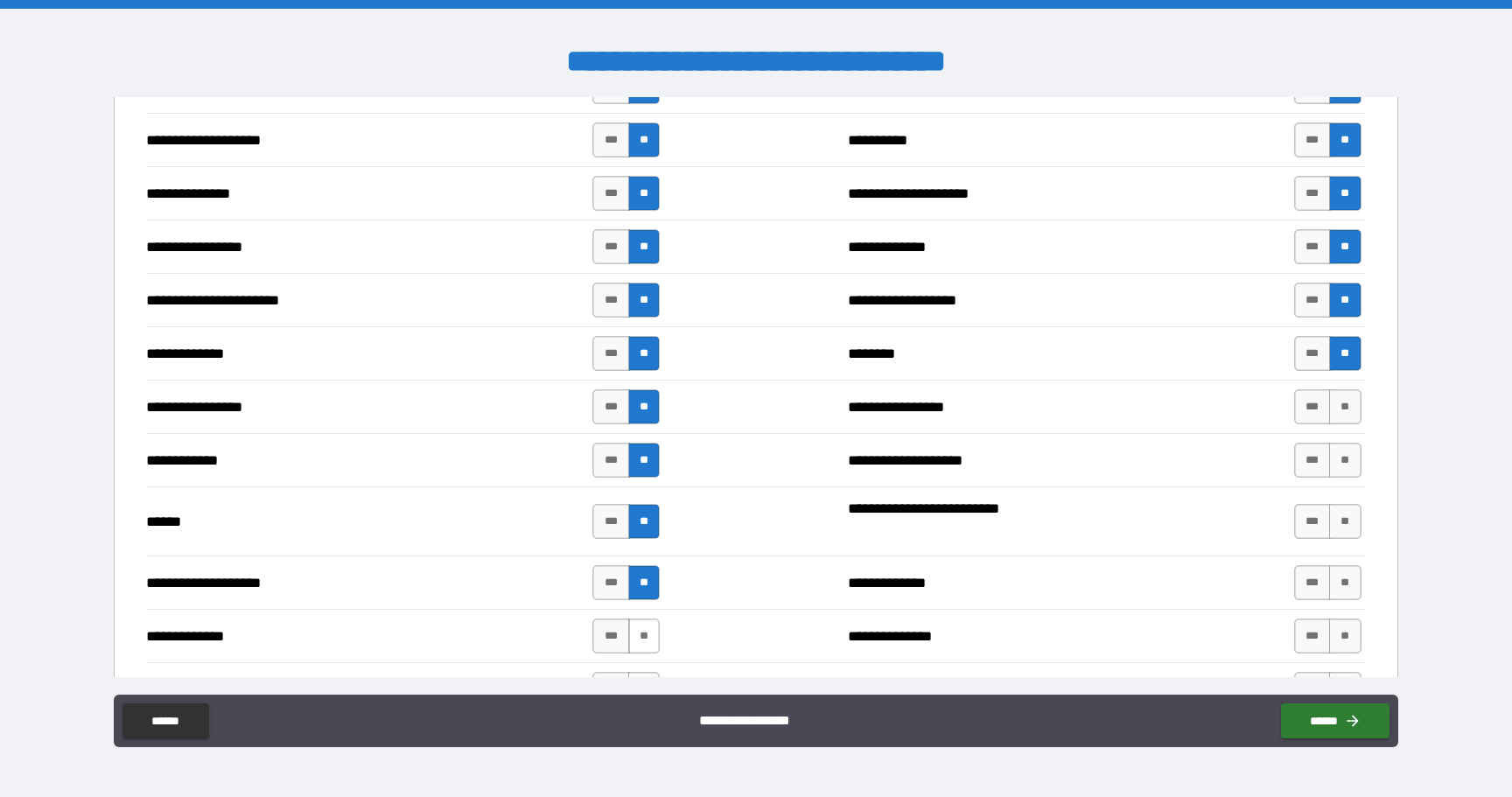 click on "**" at bounding box center (644, 636) 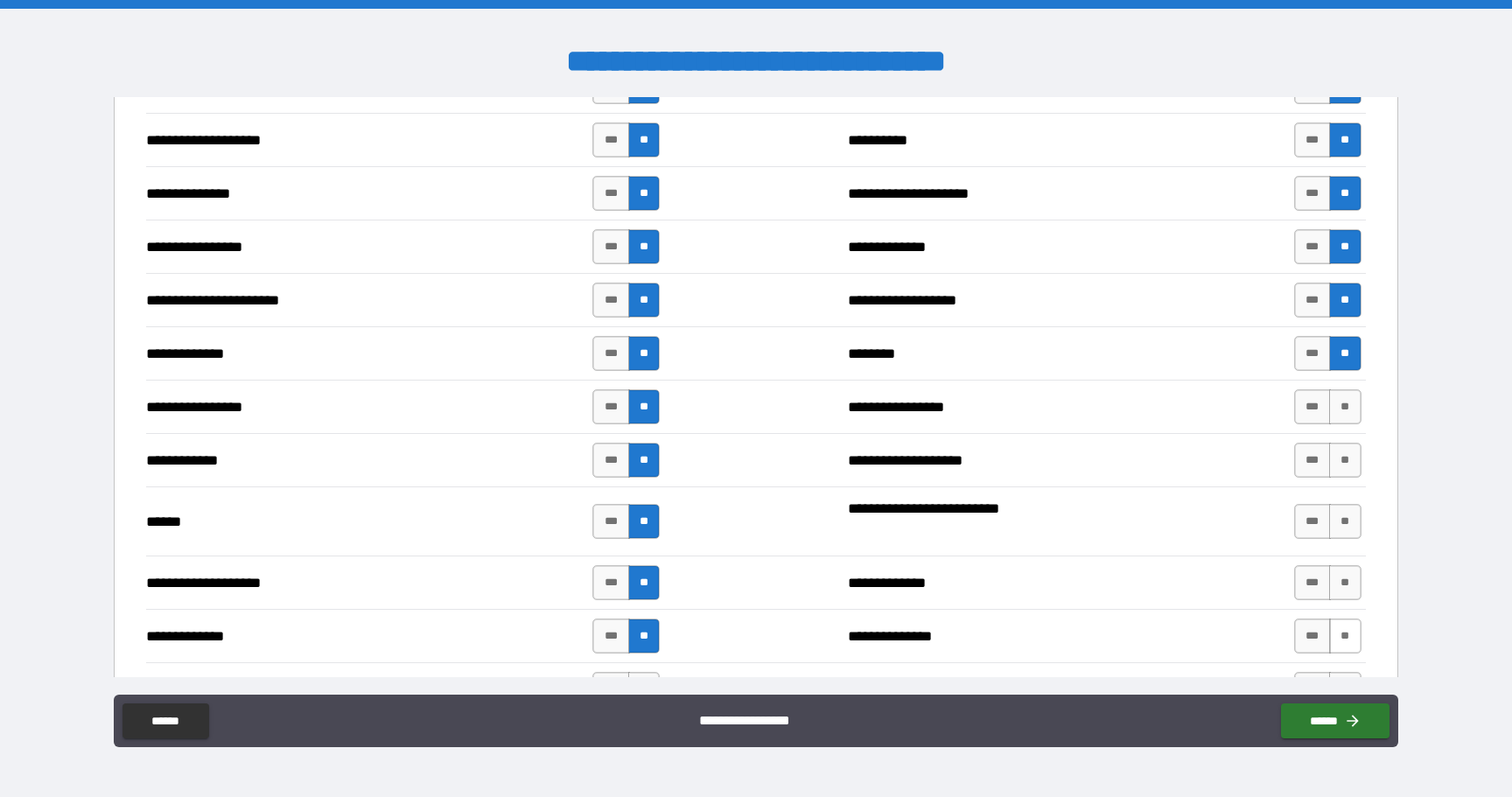 click on "**" at bounding box center [1345, 636] 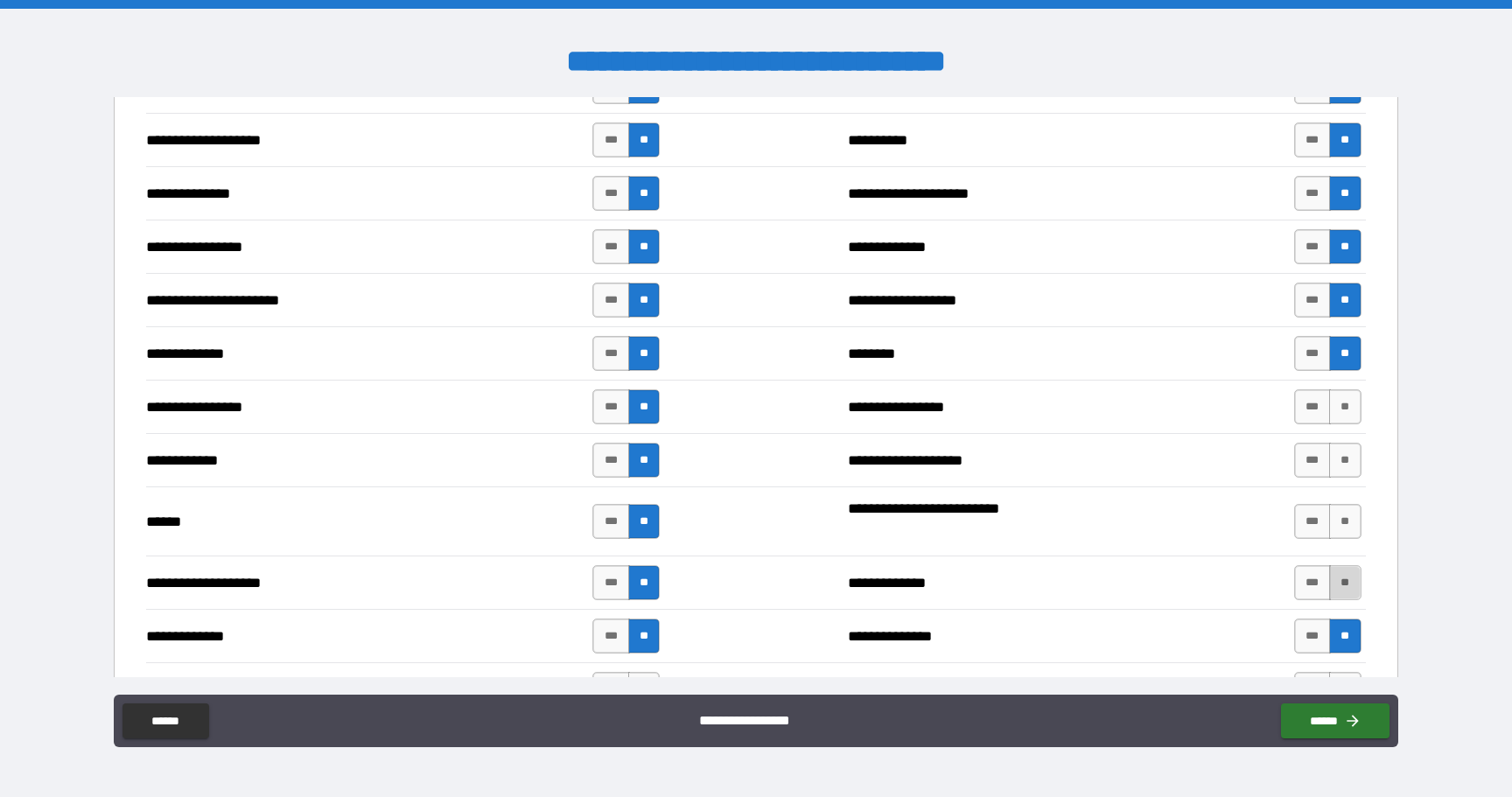 click on "**" at bounding box center (1345, 583) 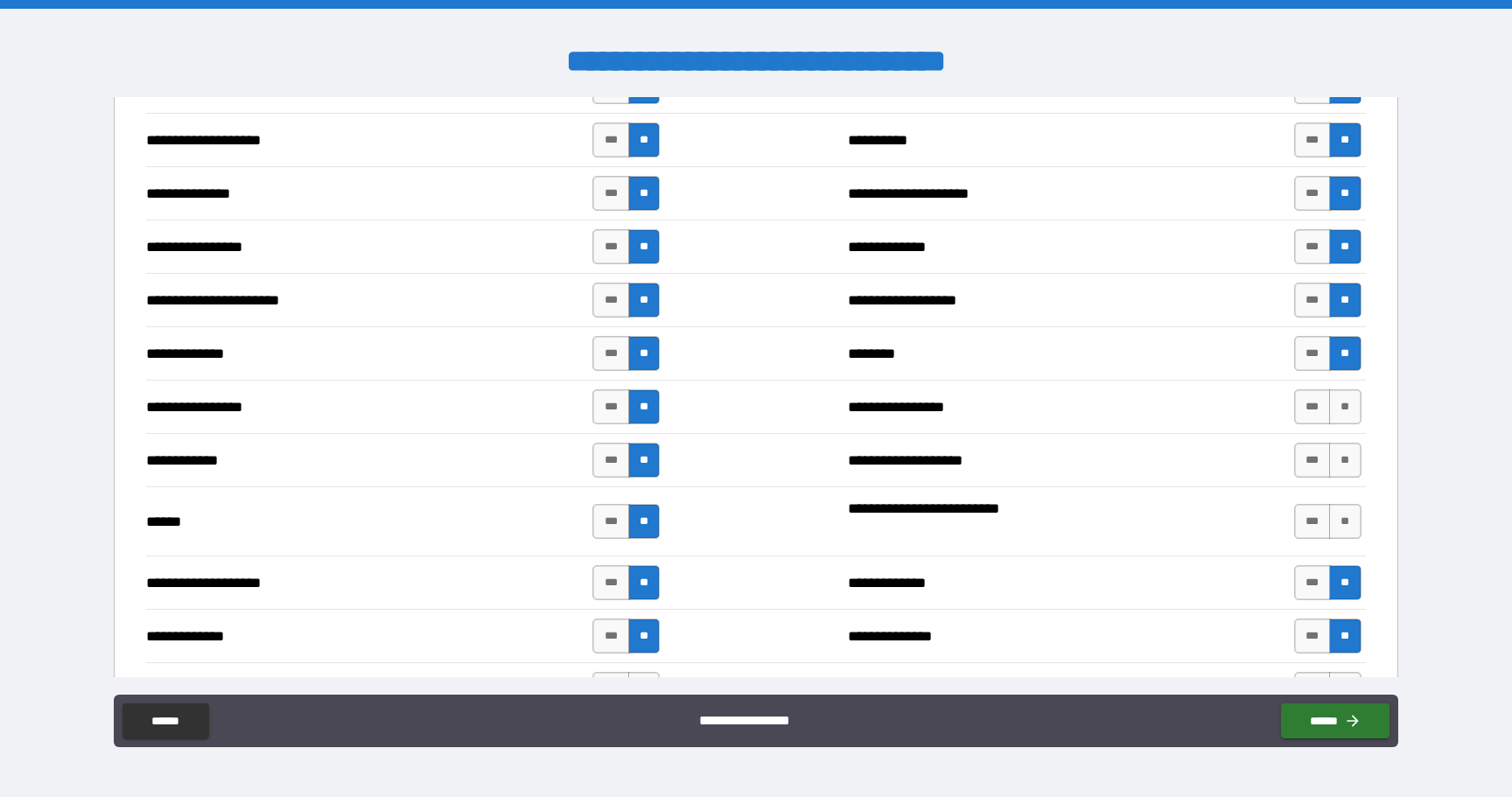 click on "*** **" at bounding box center (1330, 521) 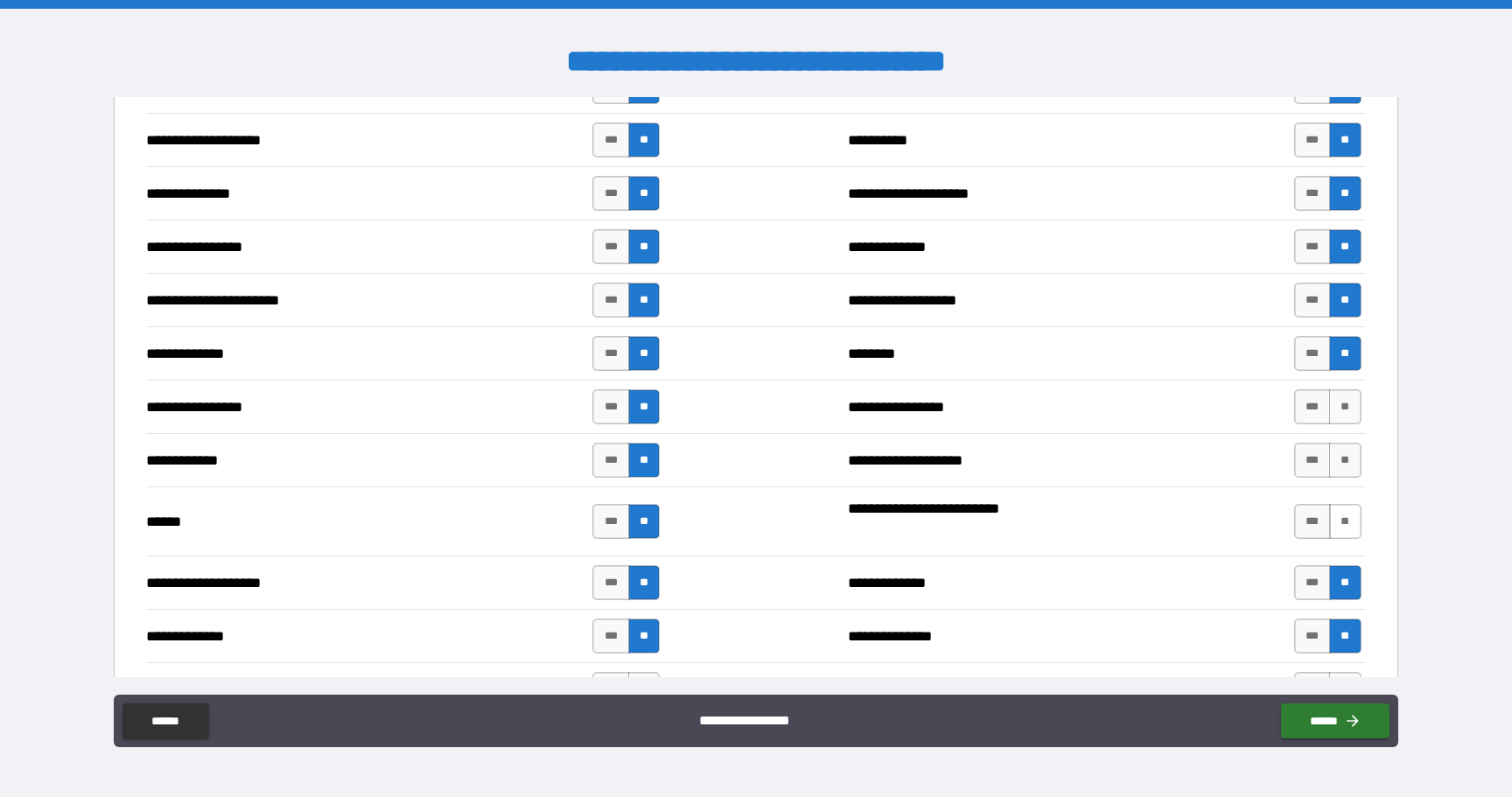 click on "**" at bounding box center (1345, 521) 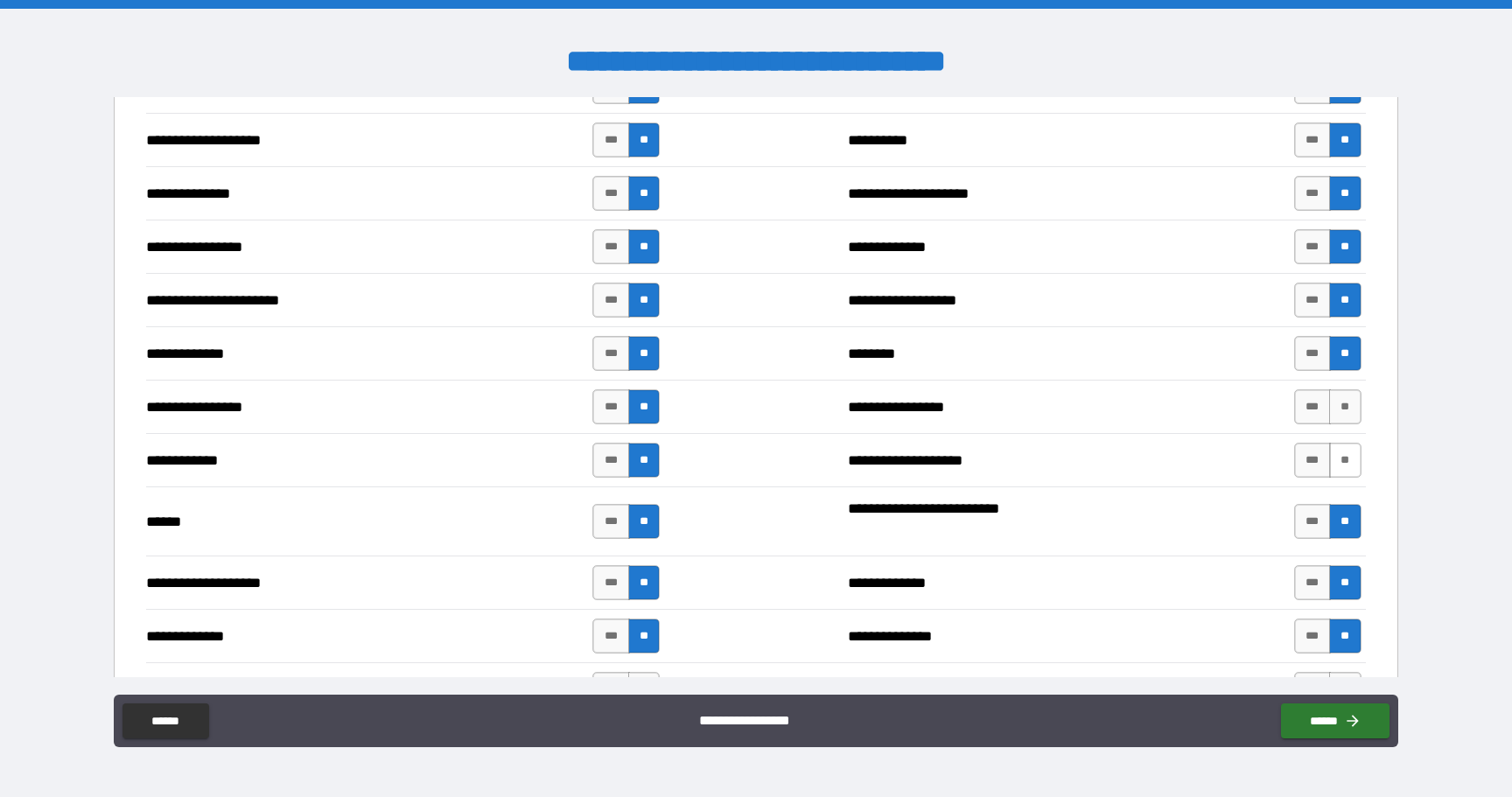 click on "**" at bounding box center [1345, 460] 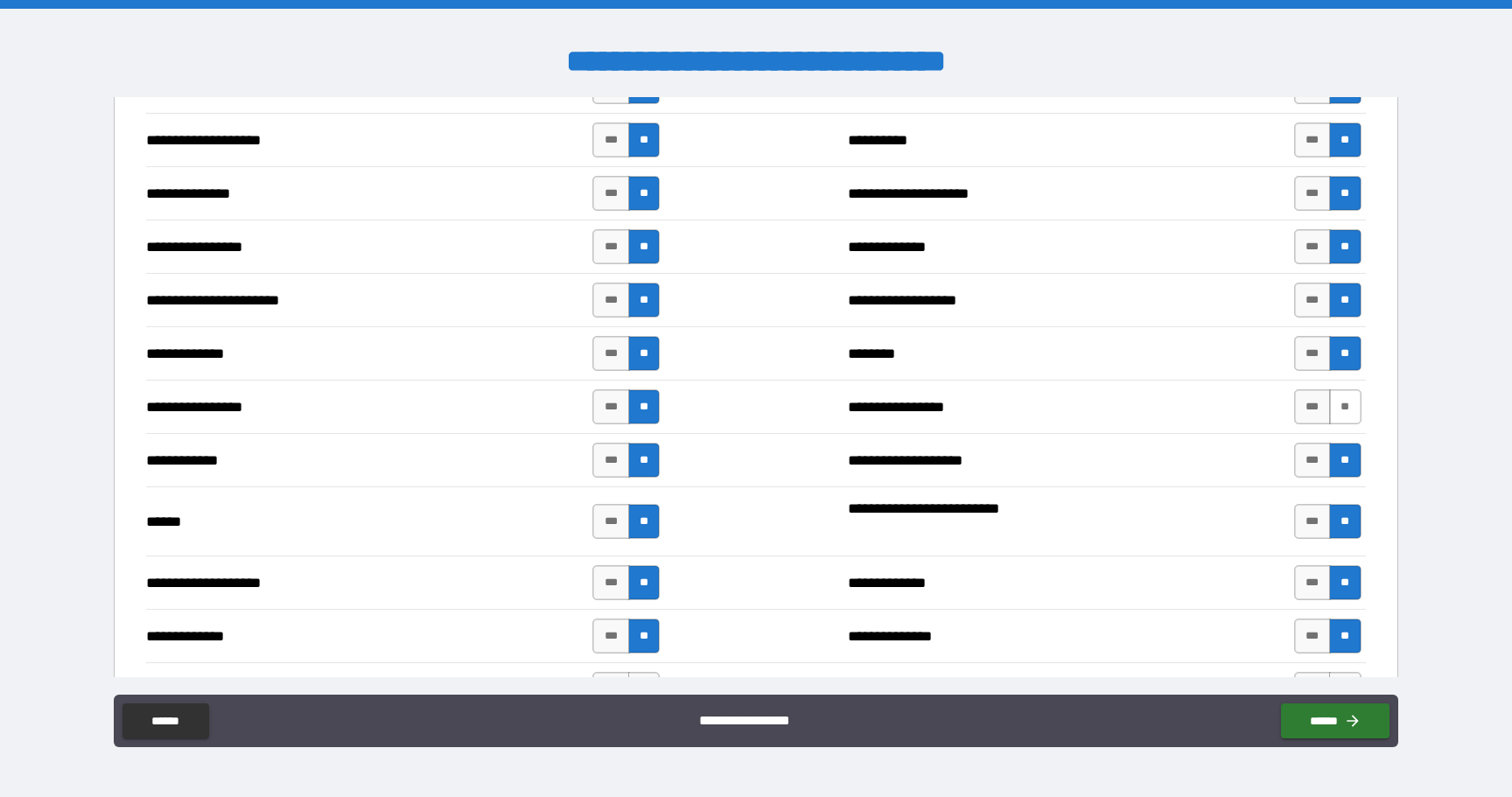 click on "**" at bounding box center [1345, 407] 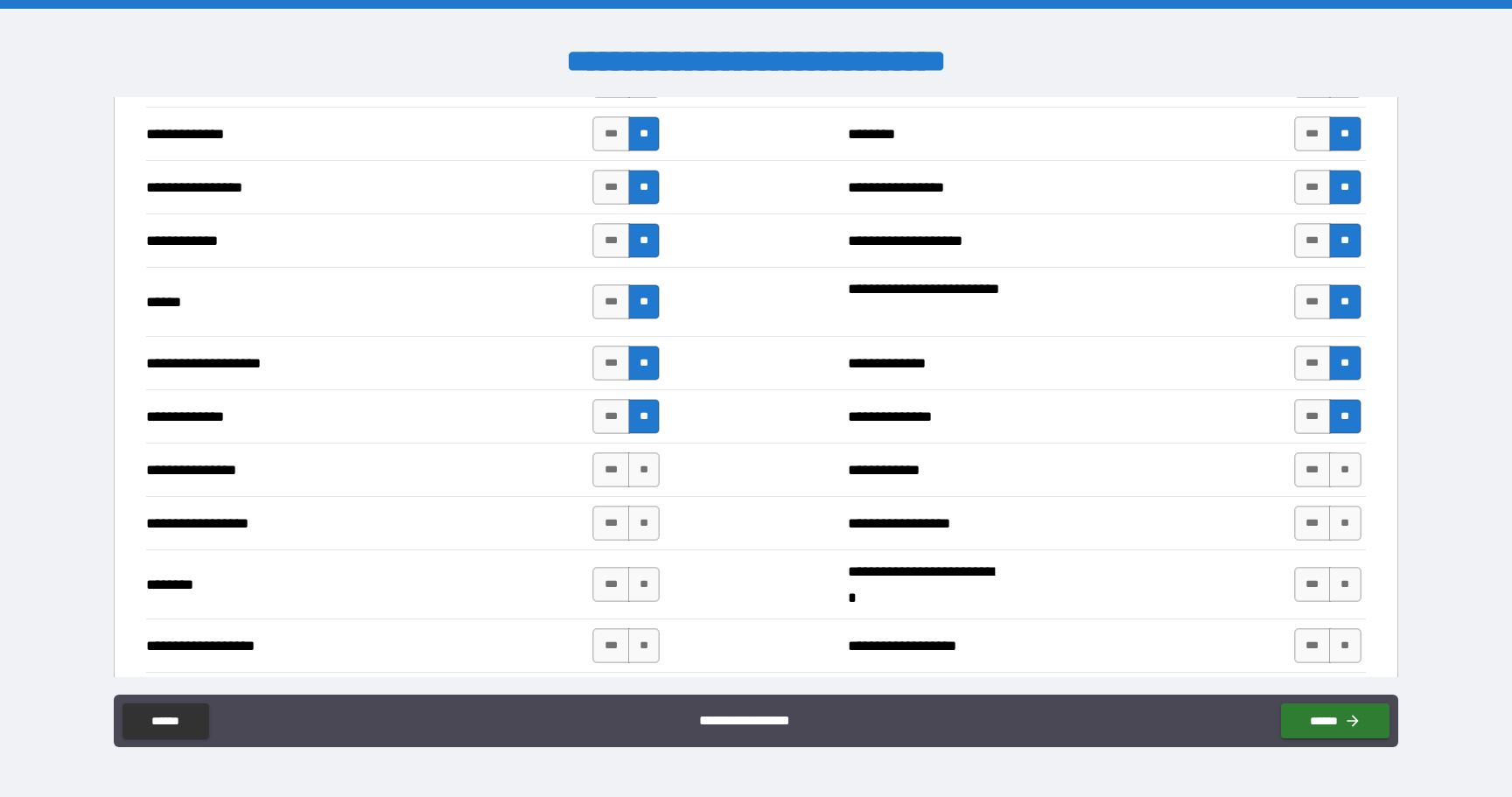 scroll, scrollTop: 2704, scrollLeft: 0, axis: vertical 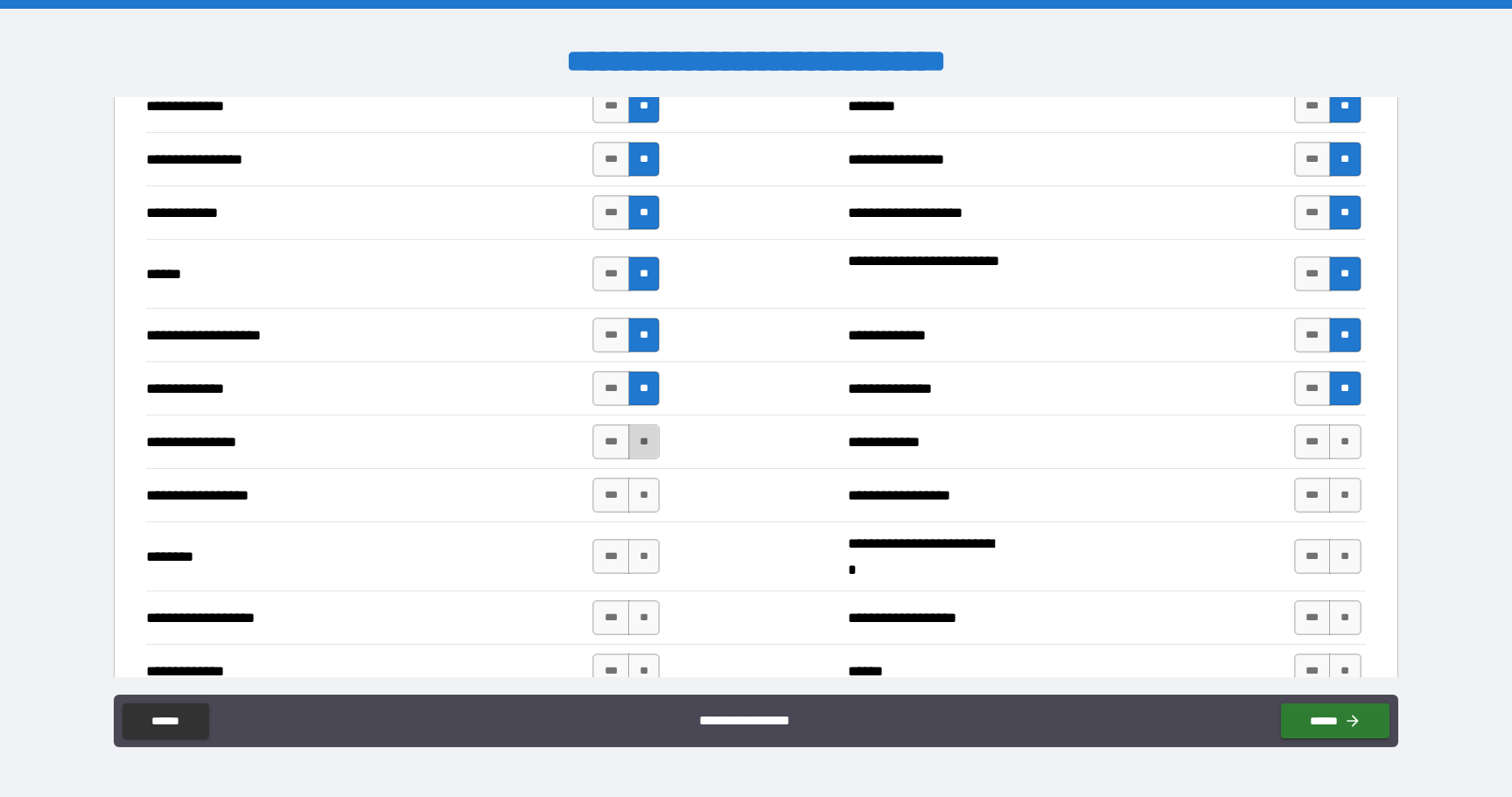 click on "**" at bounding box center [644, 442] 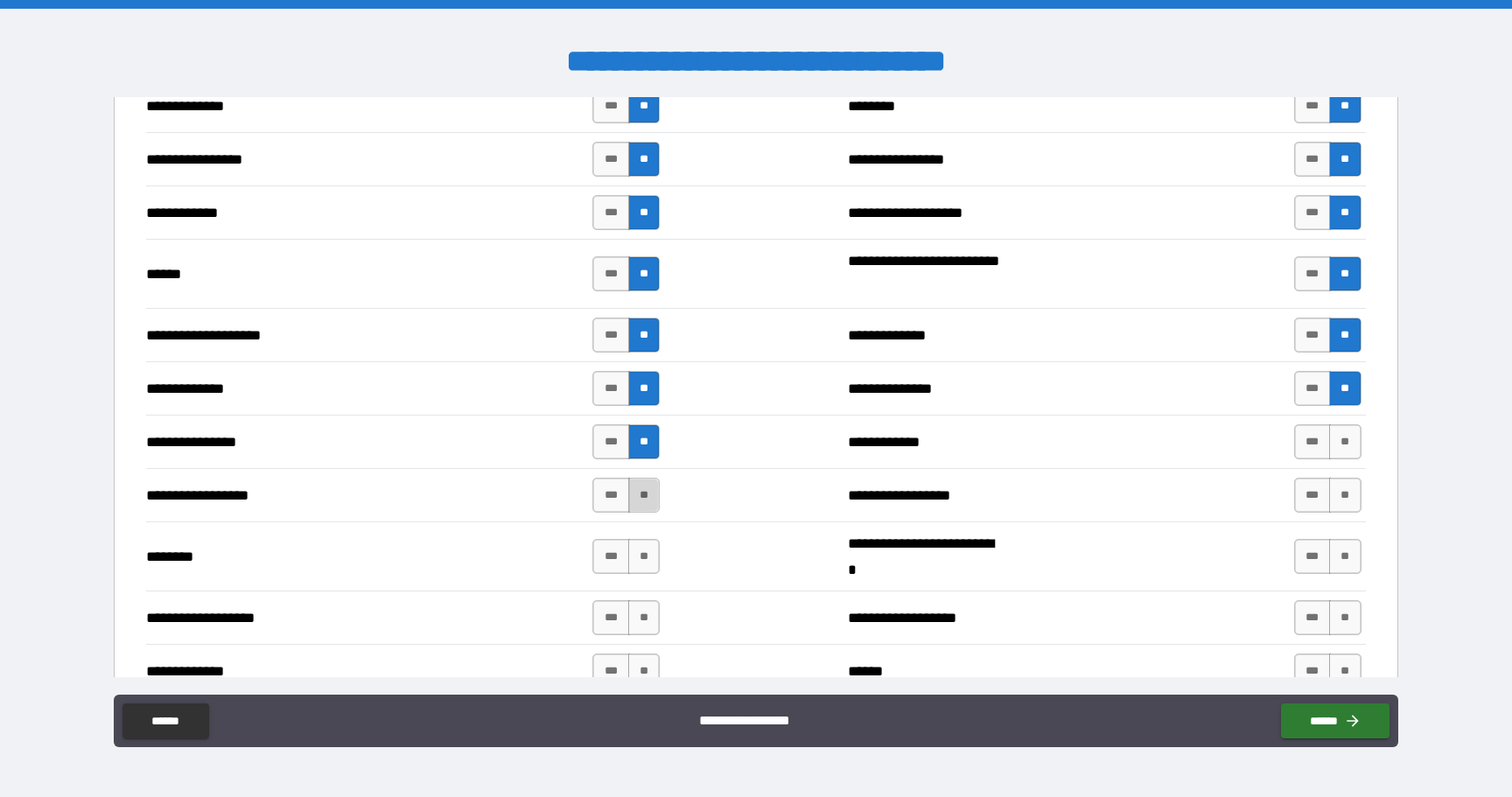 click on "**" at bounding box center (644, 495) 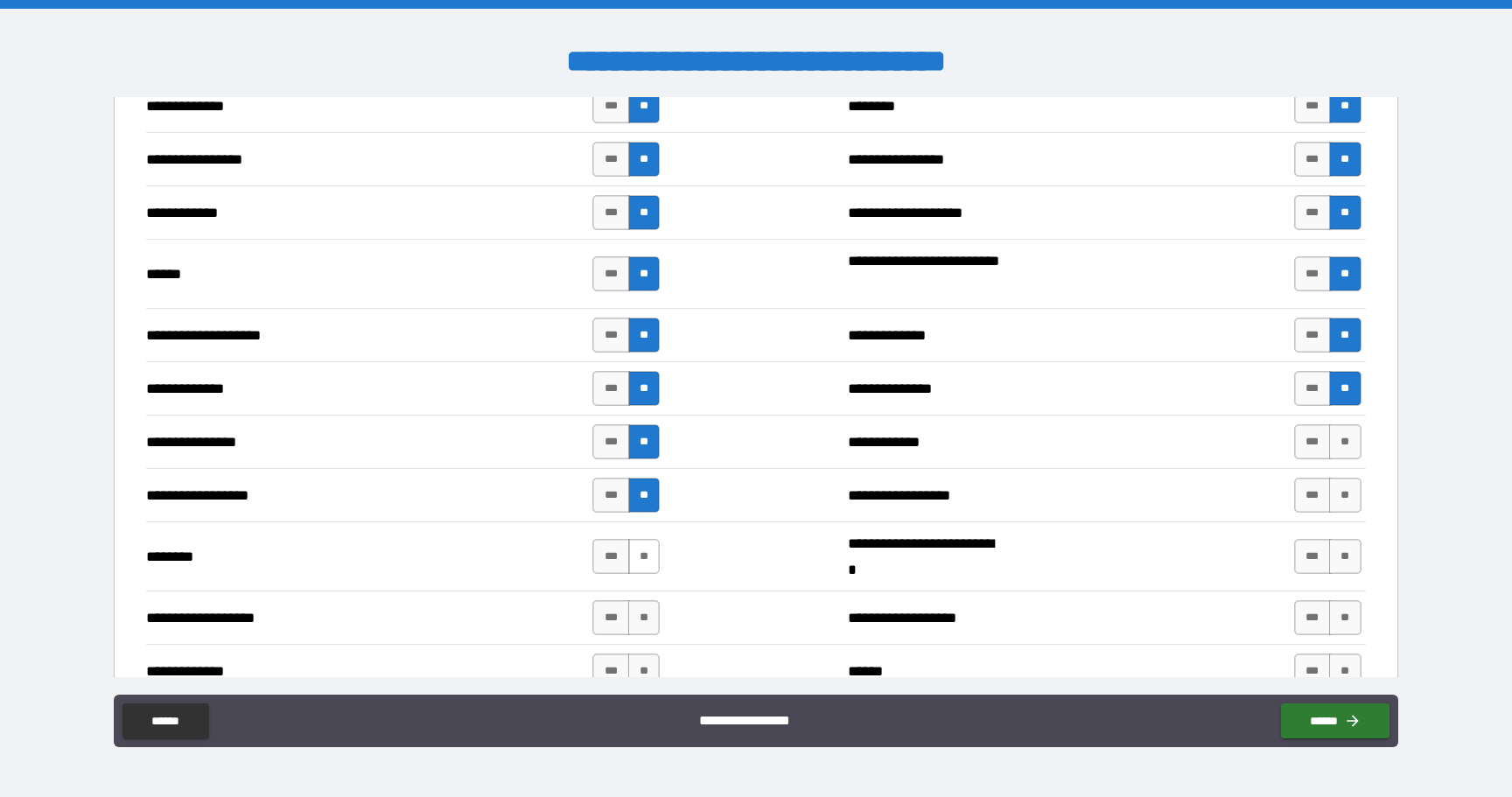 click on "**" at bounding box center [644, 556] 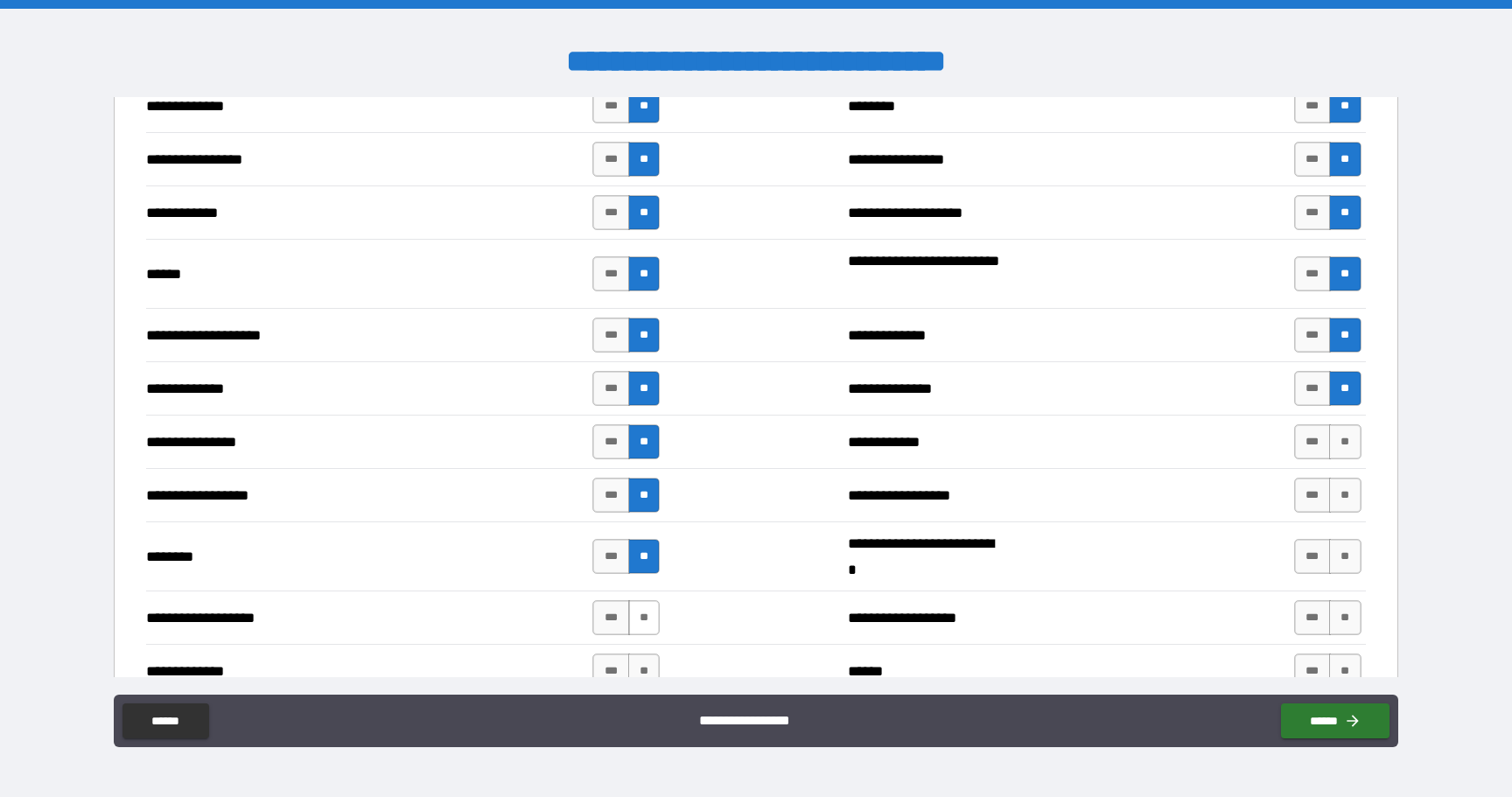 click on "**" at bounding box center (644, 618) 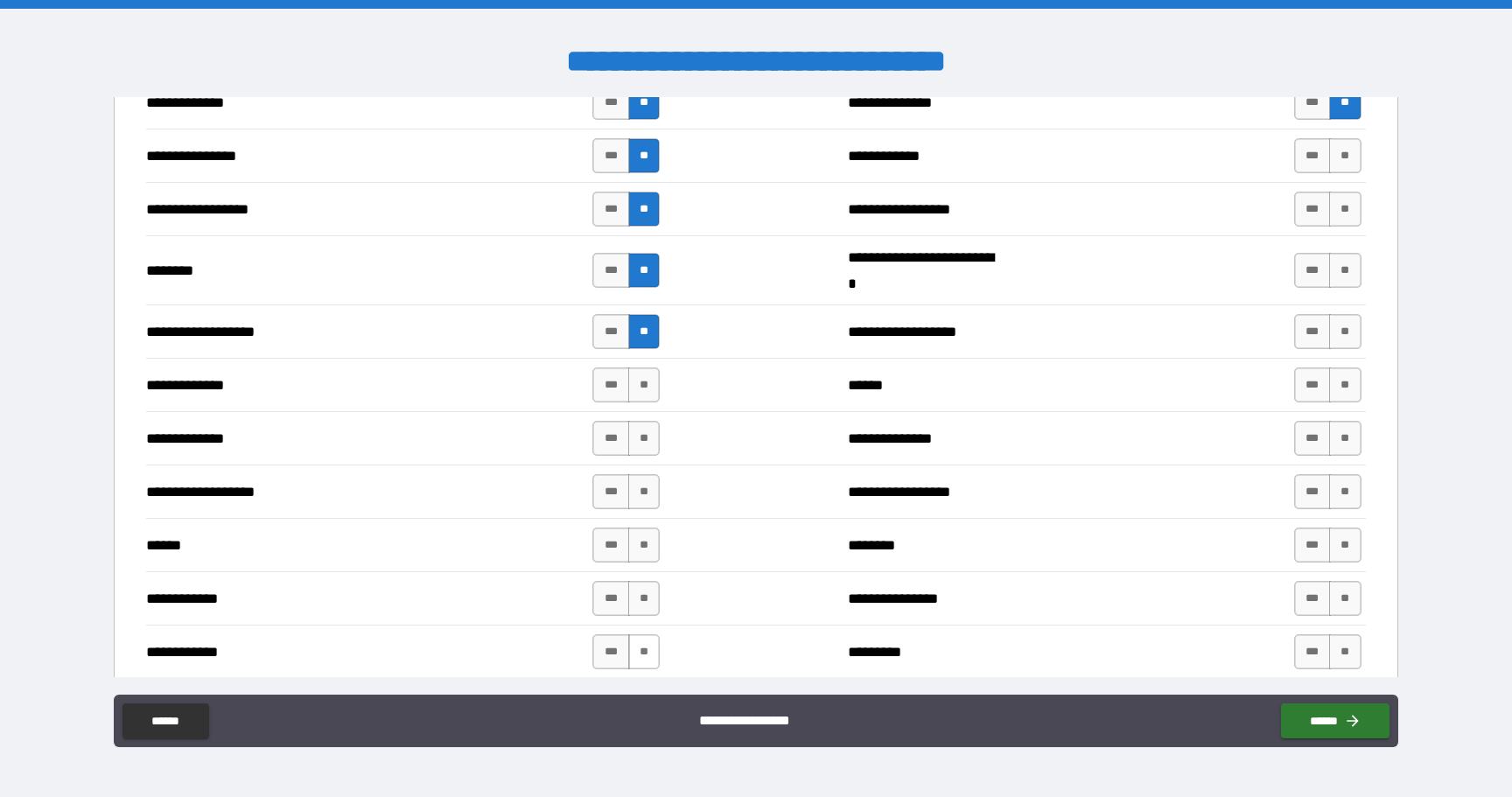 scroll, scrollTop: 3024, scrollLeft: 0, axis: vertical 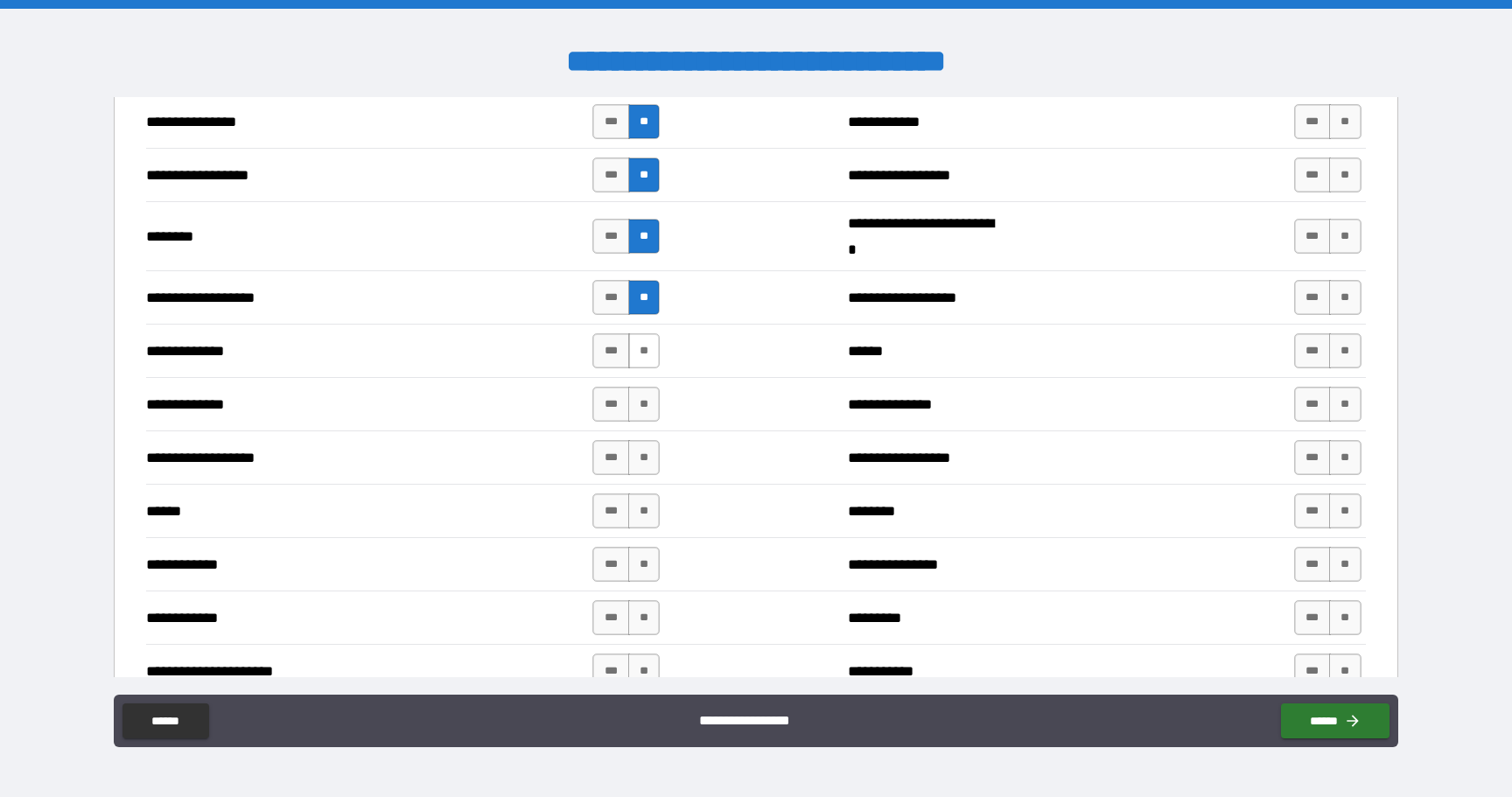 click on "**" at bounding box center [644, 351] 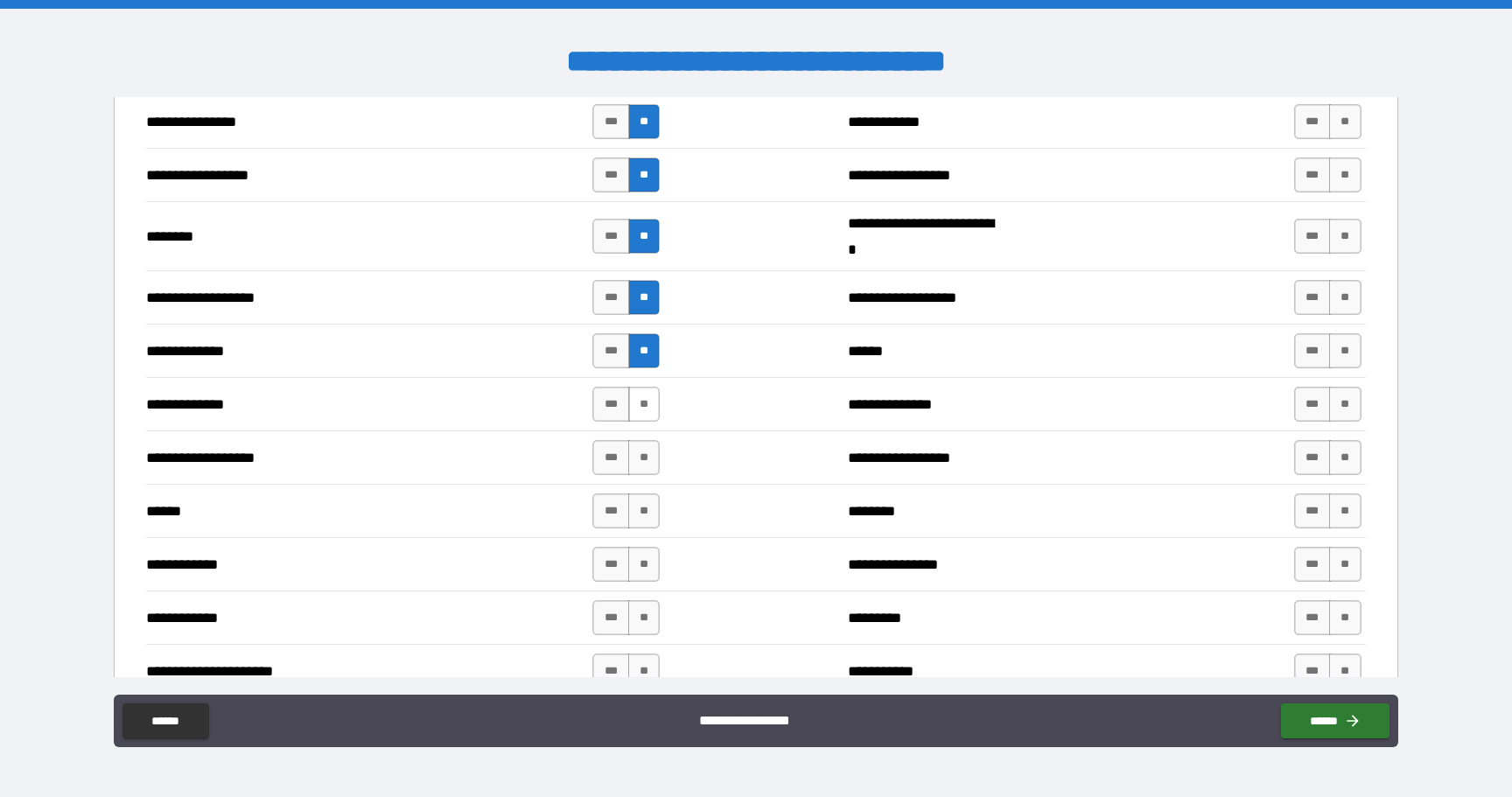 click on "**" at bounding box center [644, 404] 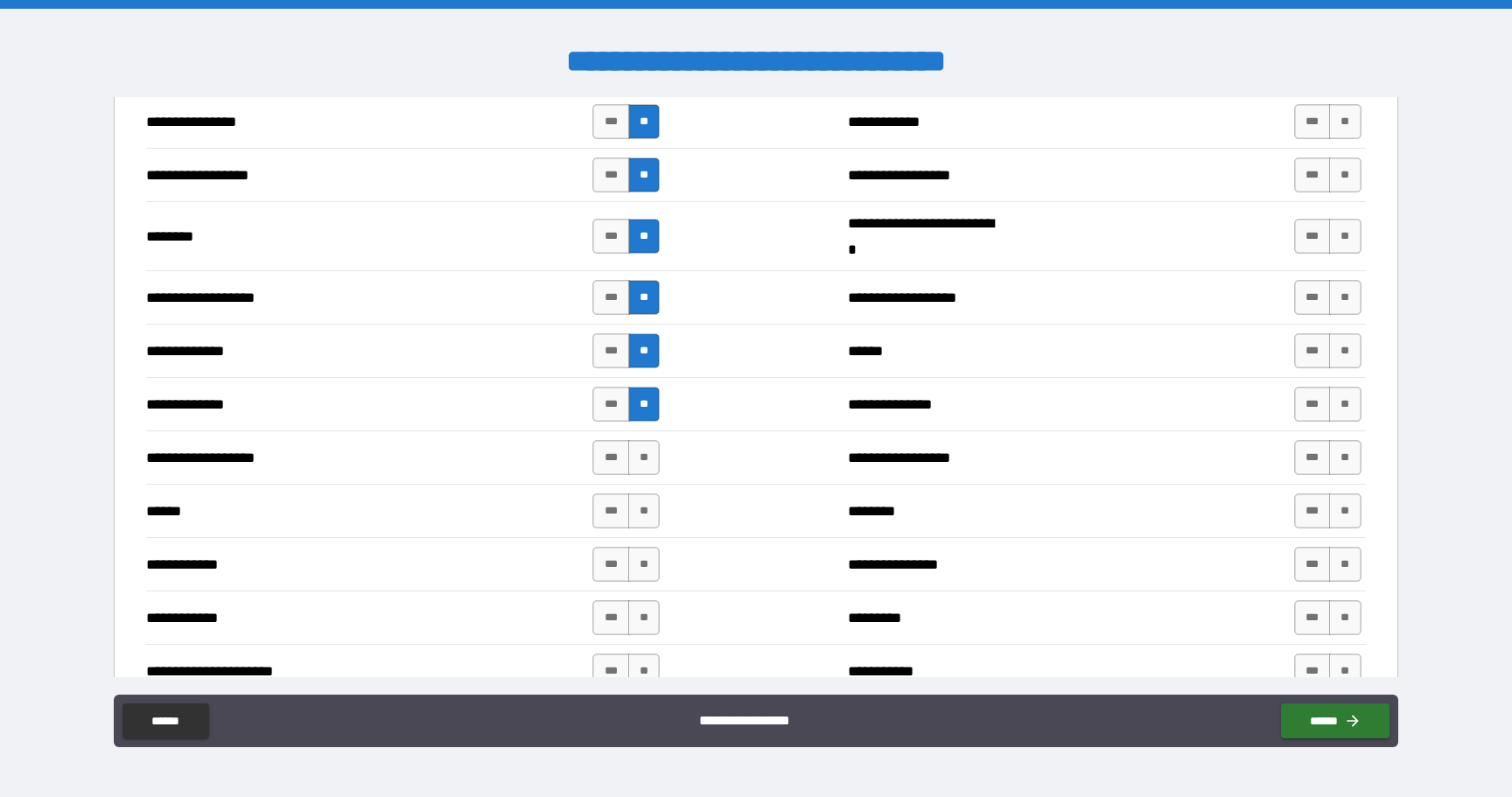 click on "**********" at bounding box center [755, 457] 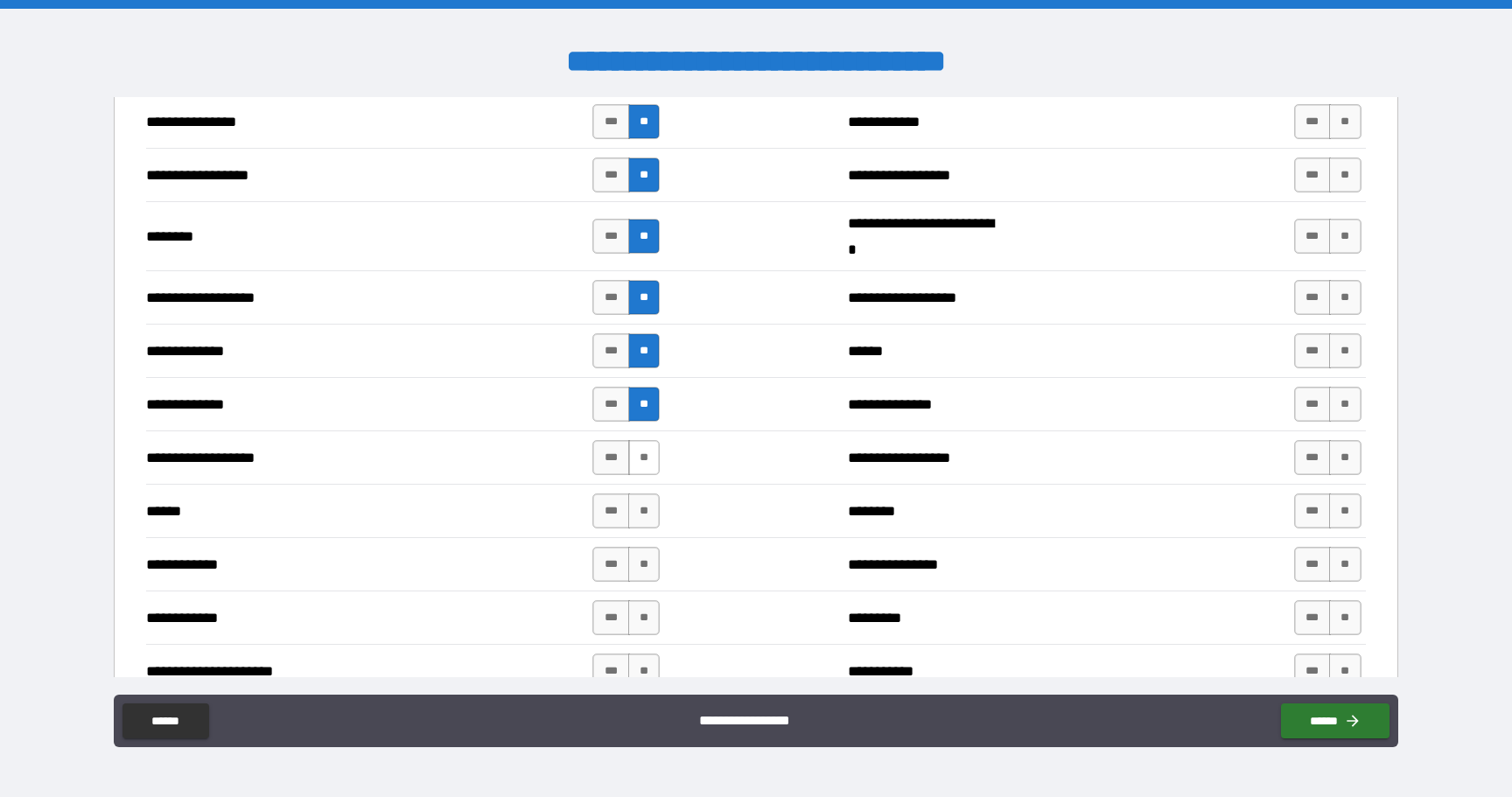 click on "**" at bounding box center (644, 458) 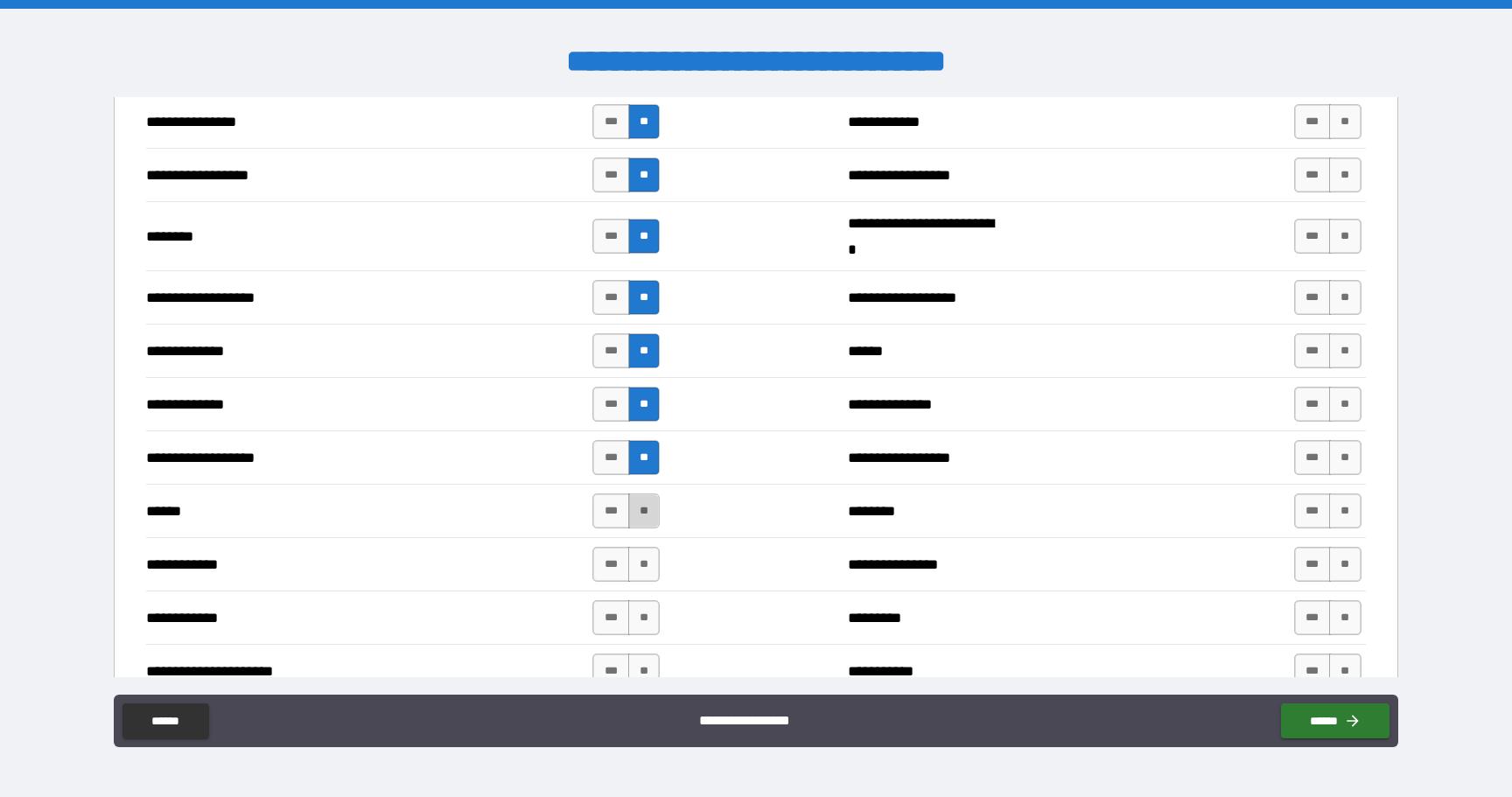 click on "**" at bounding box center (644, 511) 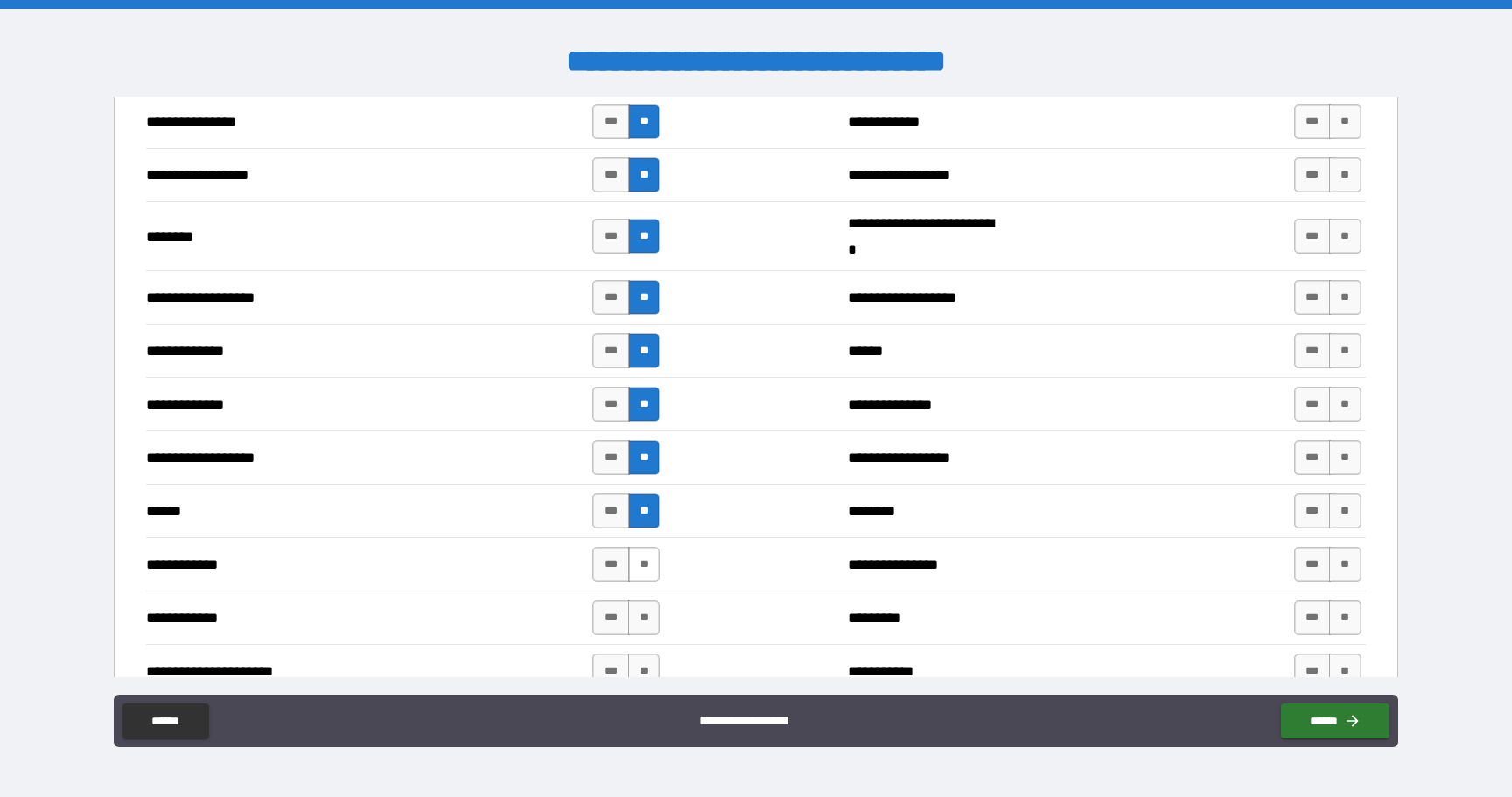 click on "**" at bounding box center (644, 564) 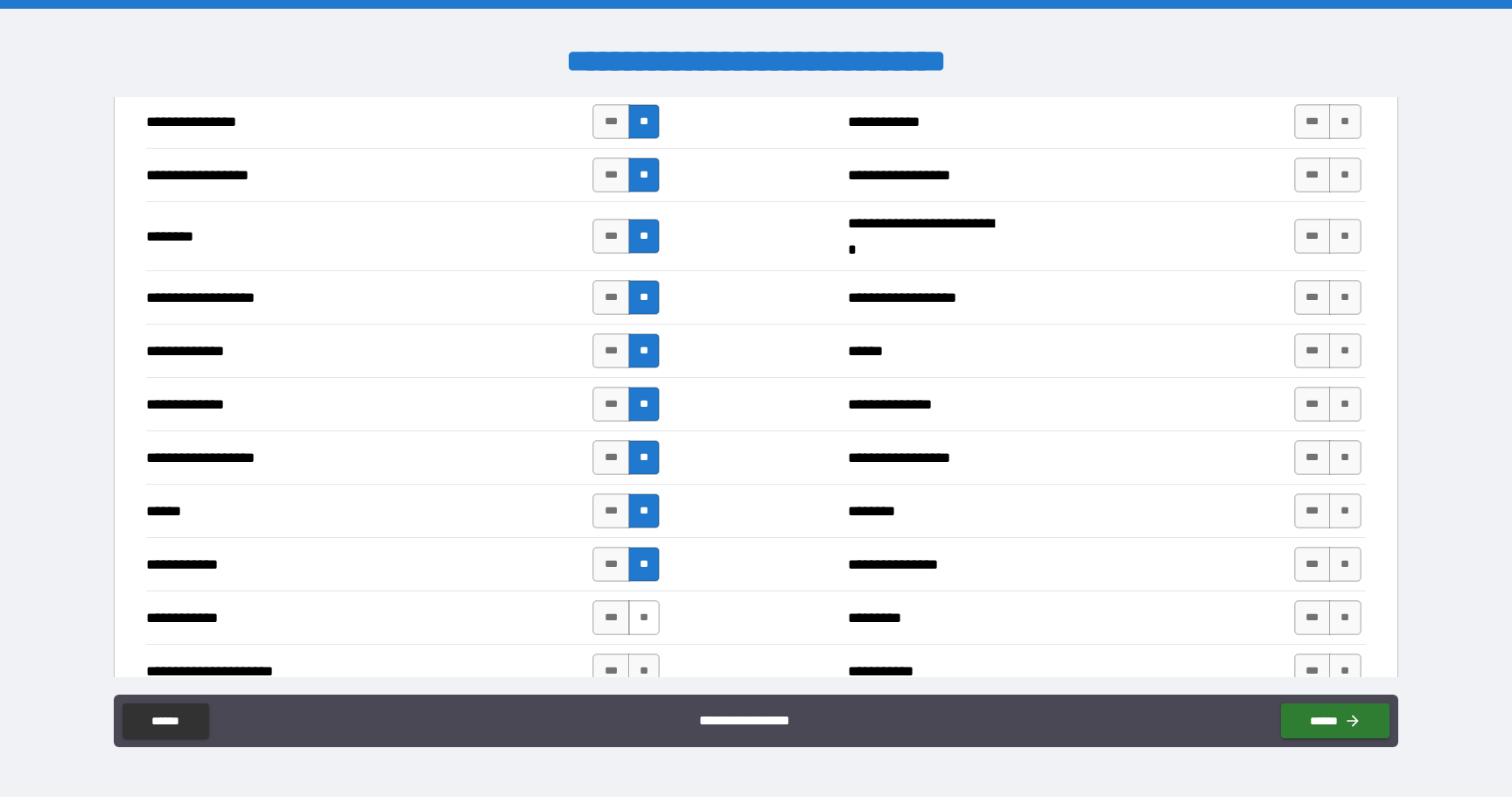 click on "**" at bounding box center [644, 618] 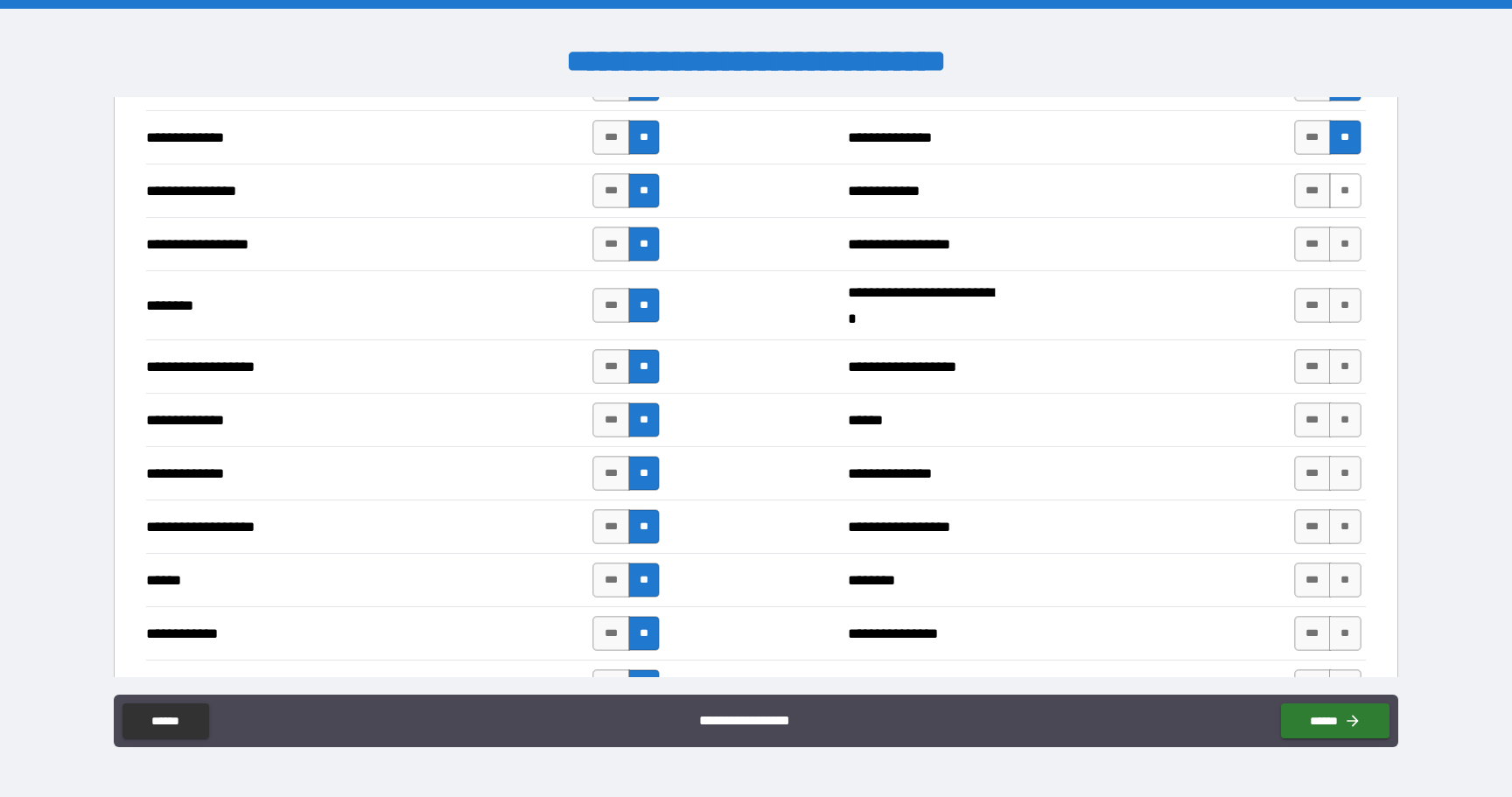 scroll, scrollTop: 2938, scrollLeft: 0, axis: vertical 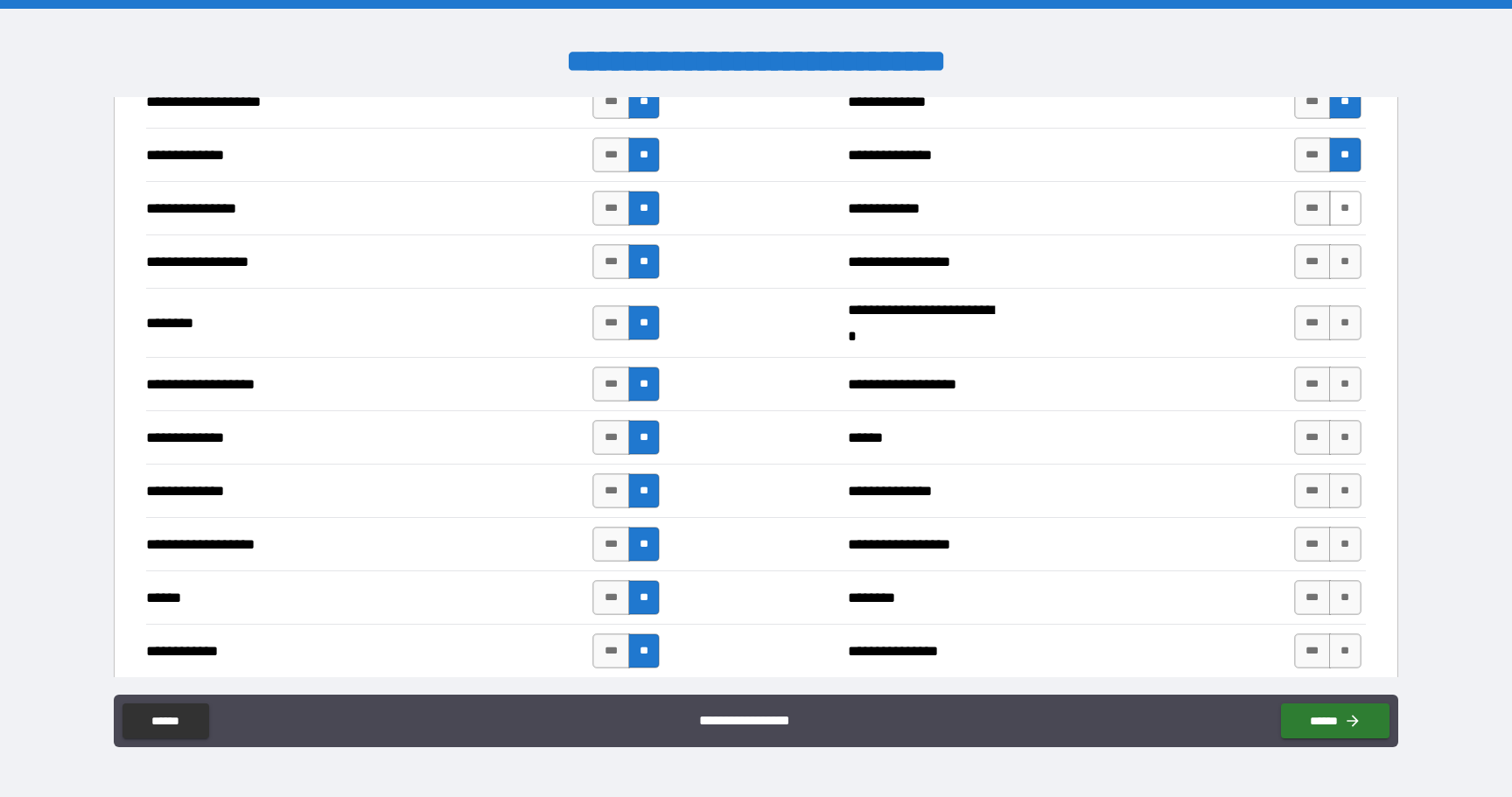 click on "**" at bounding box center [1345, 208] 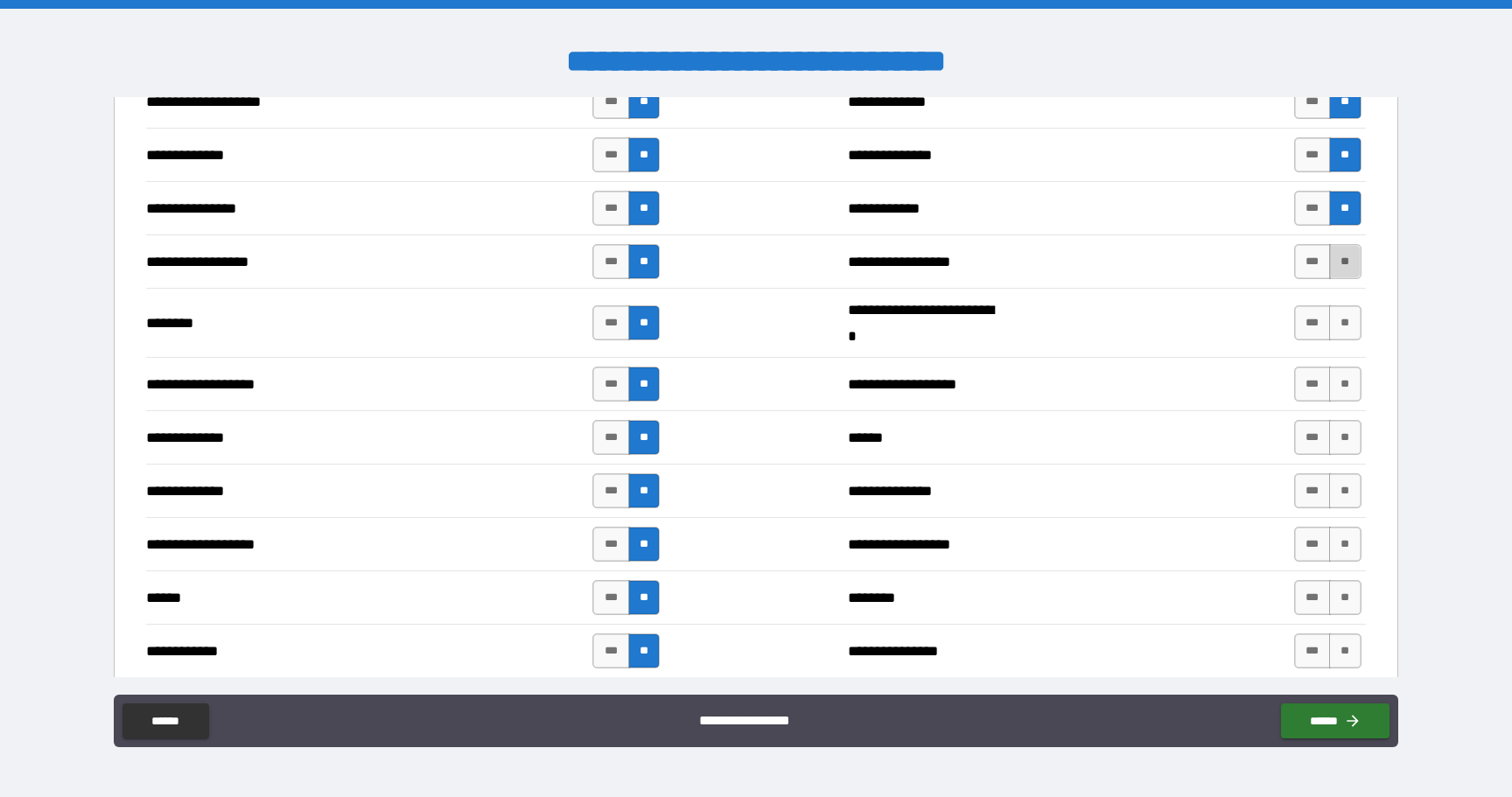 click on "**" at bounding box center [1345, 262] 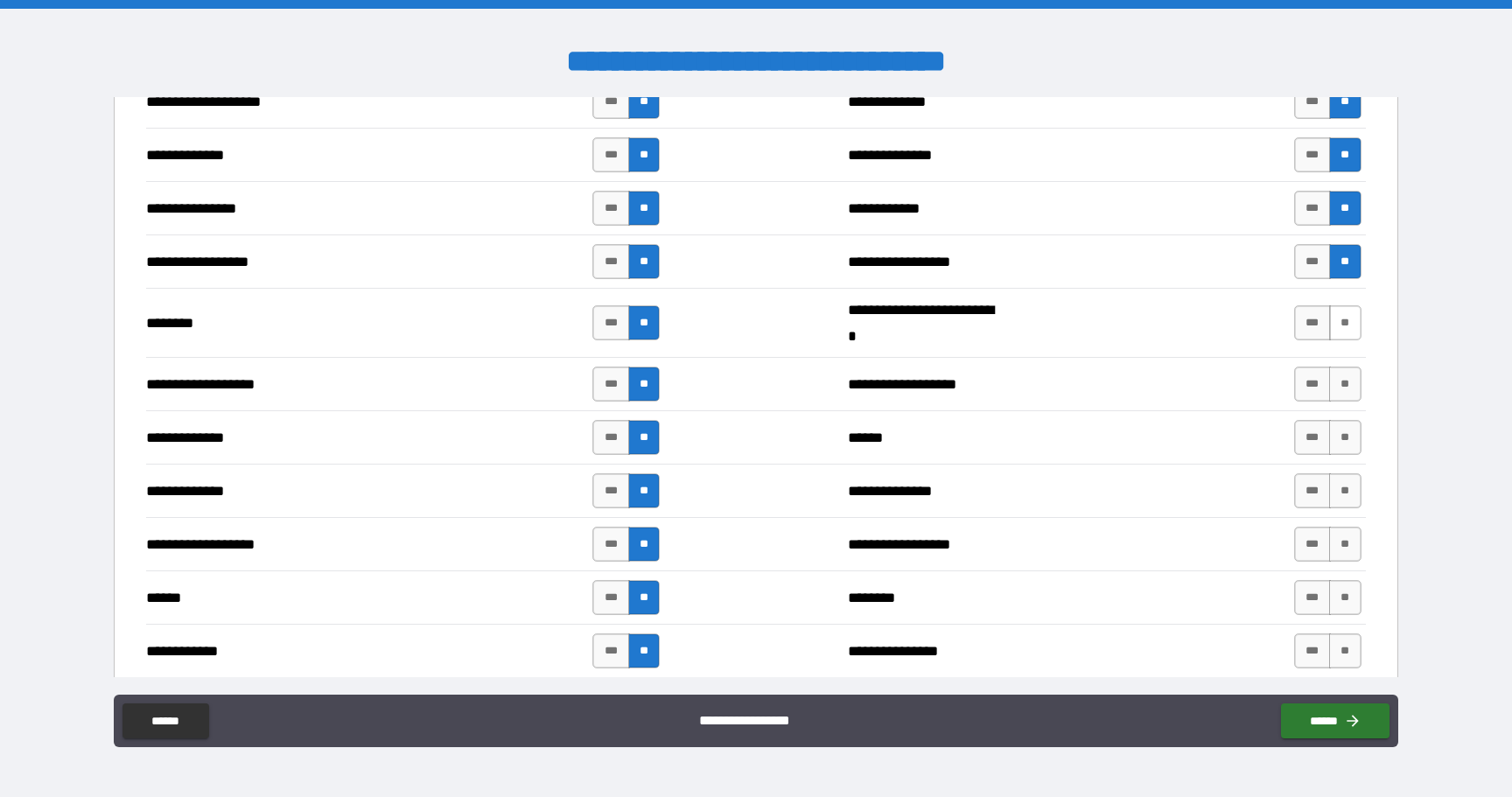 click on "**" at bounding box center (1345, 323) 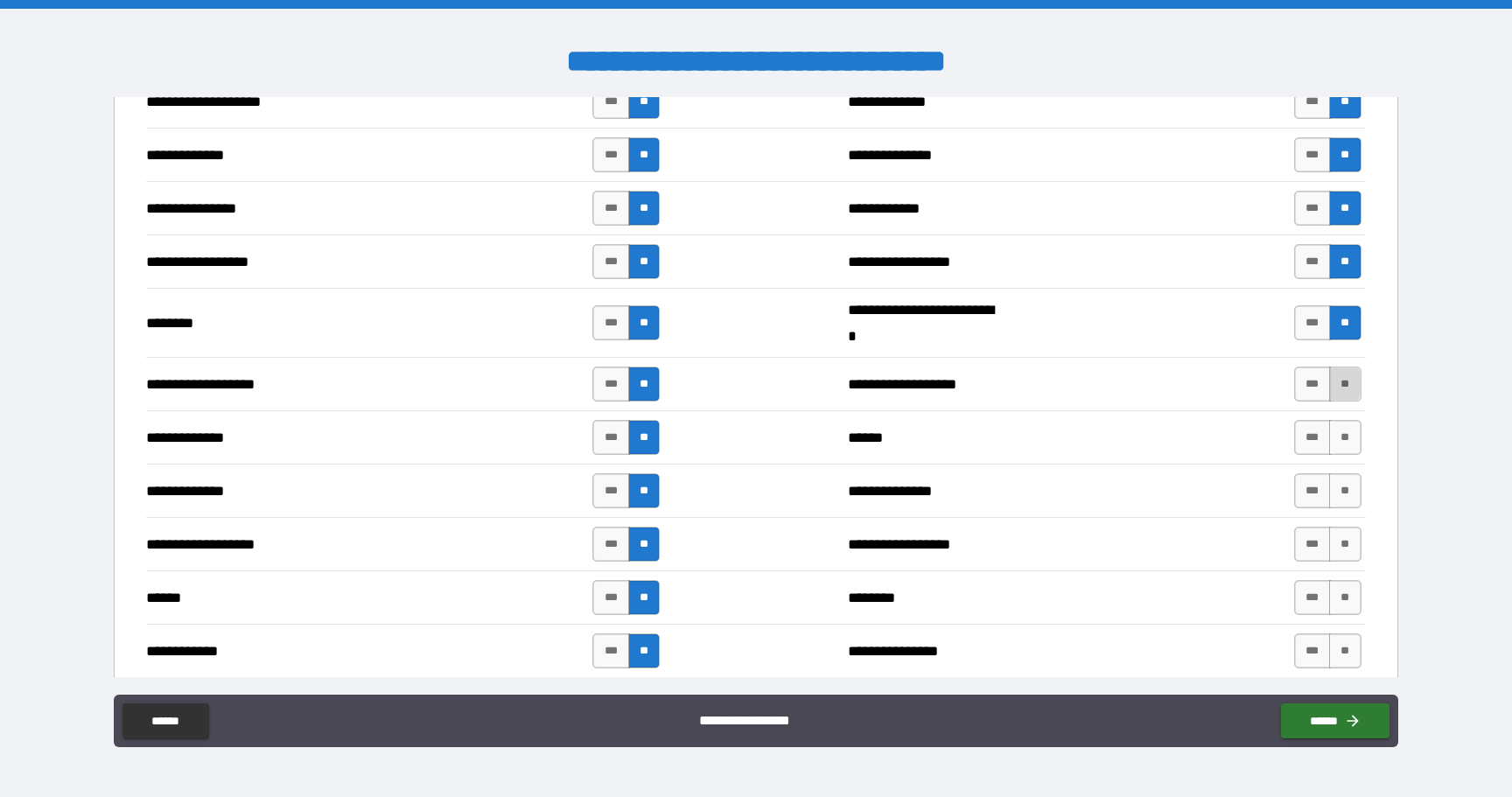 click on "**" at bounding box center [1345, 384] 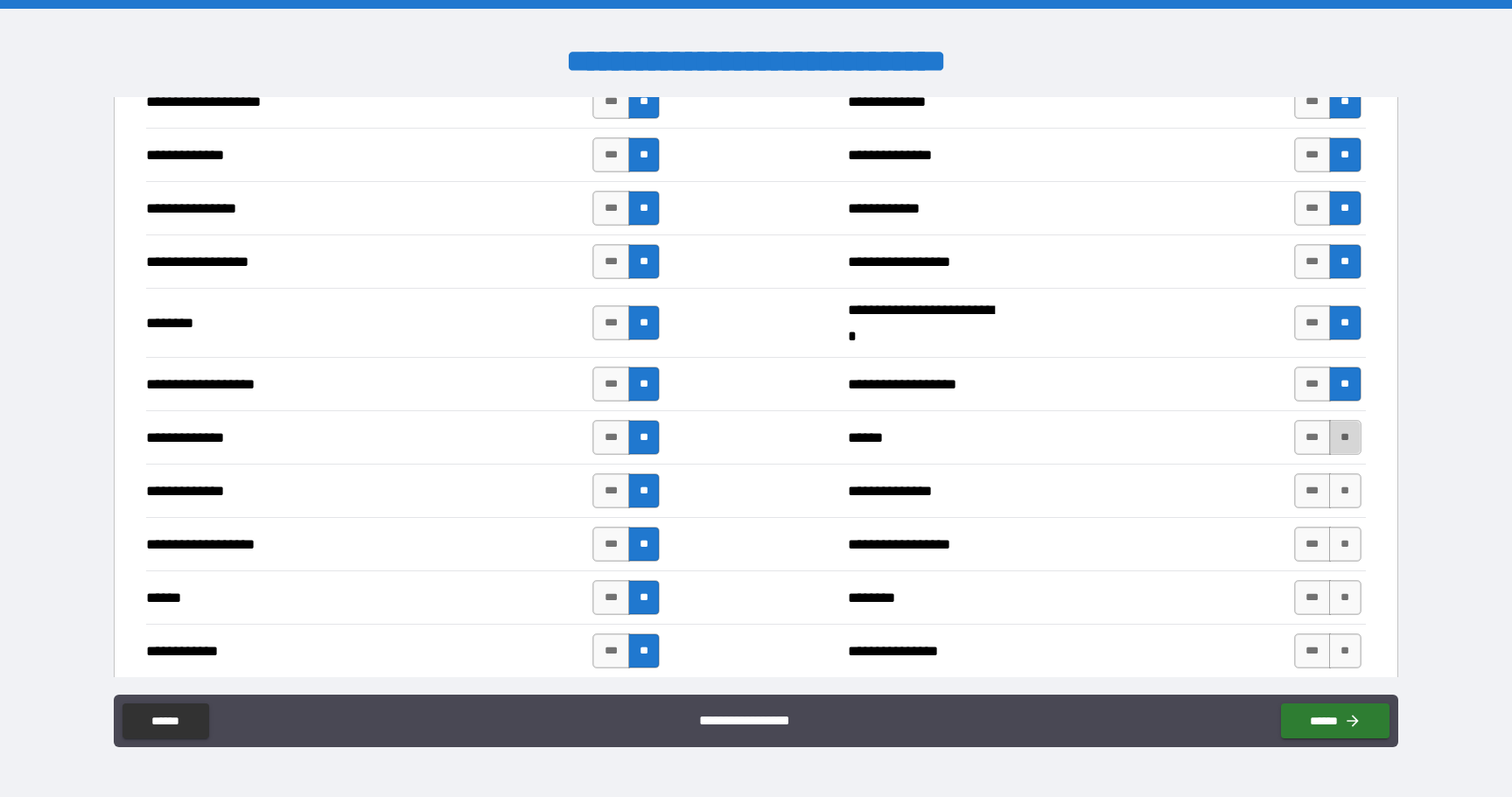click on "**" at bounding box center (1345, 437) 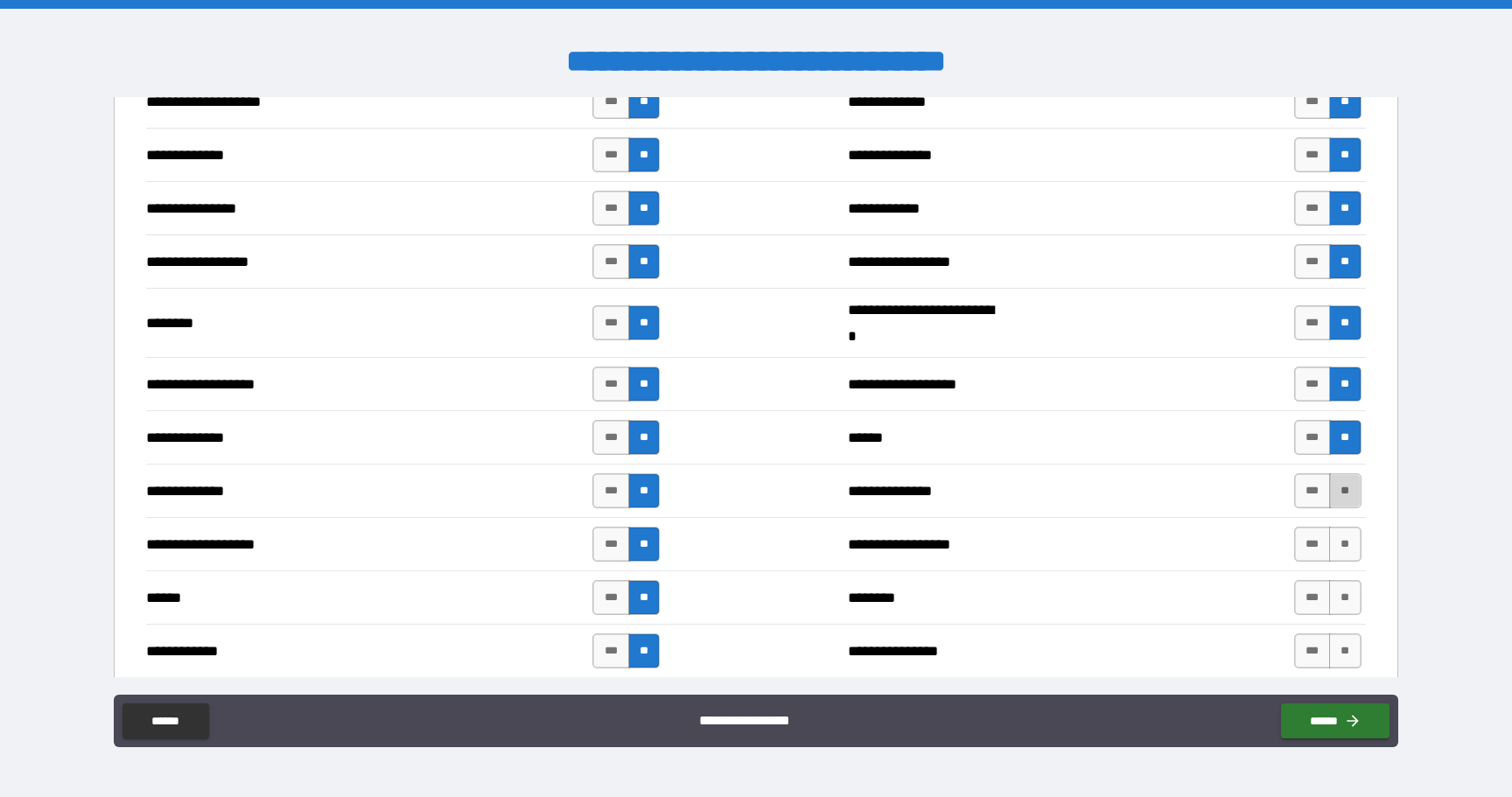 click on "**" at bounding box center (1345, 491) 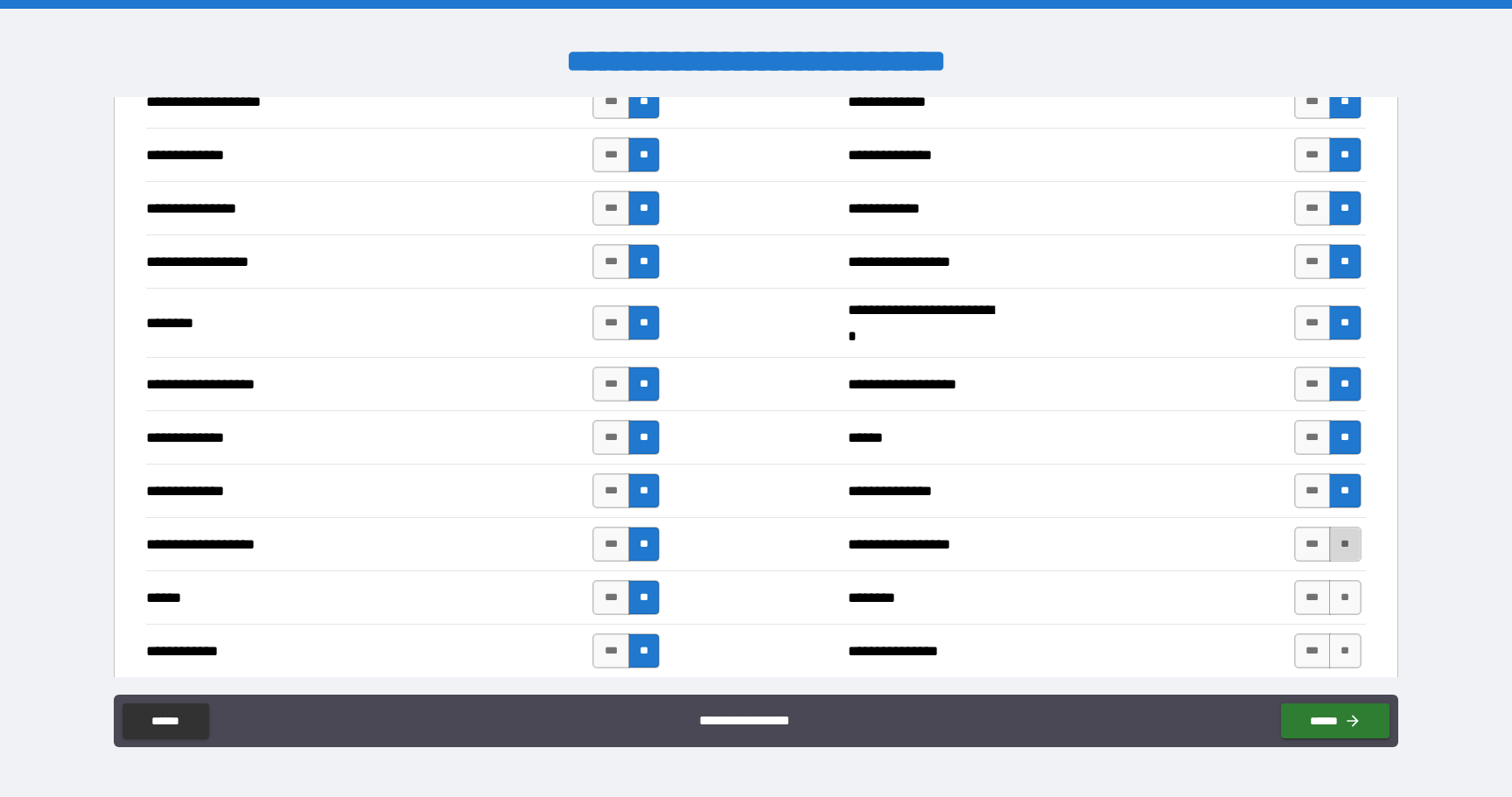 click on "**" at bounding box center (1345, 544) 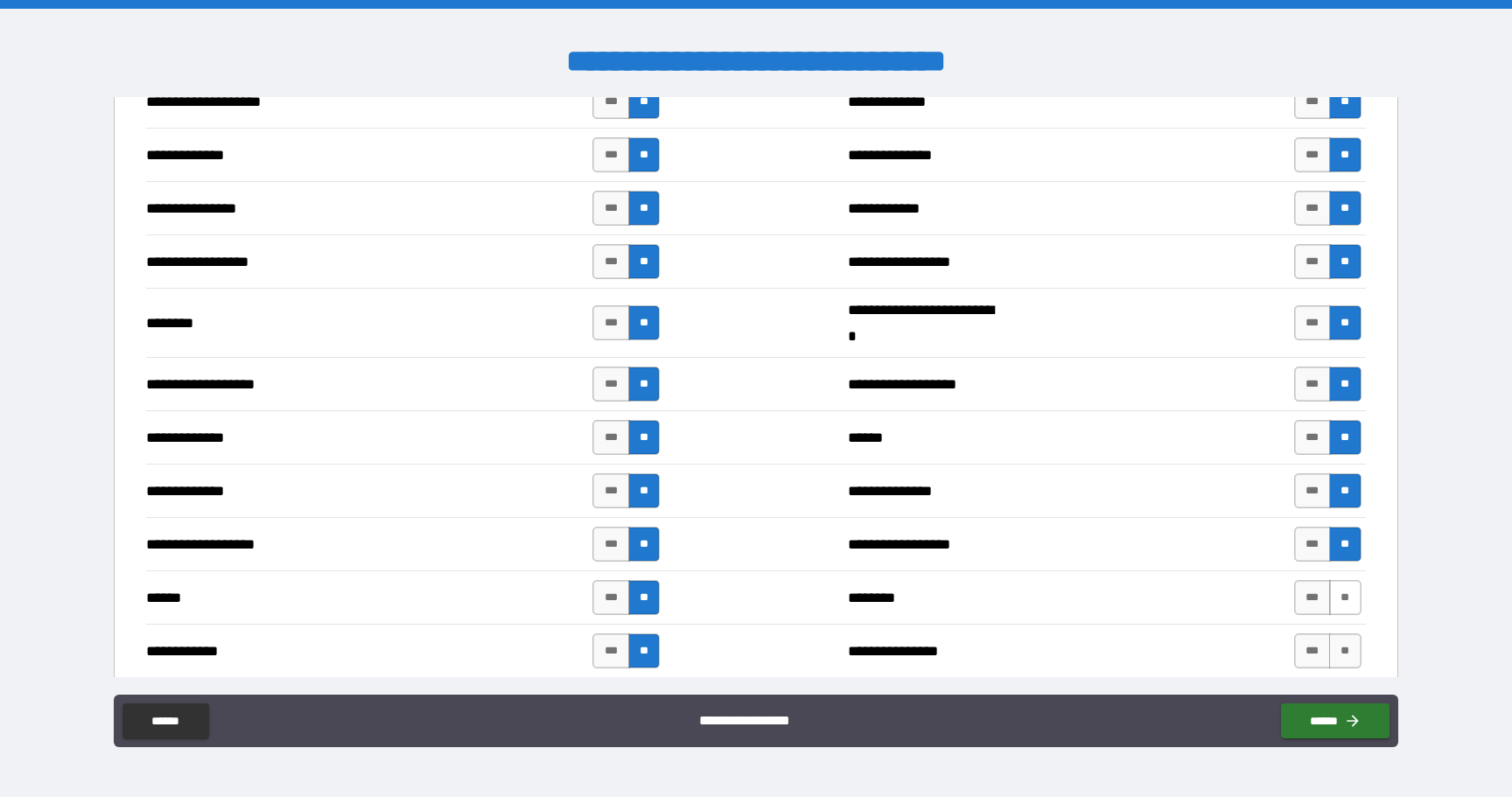 click on "**" at bounding box center [1345, 598] 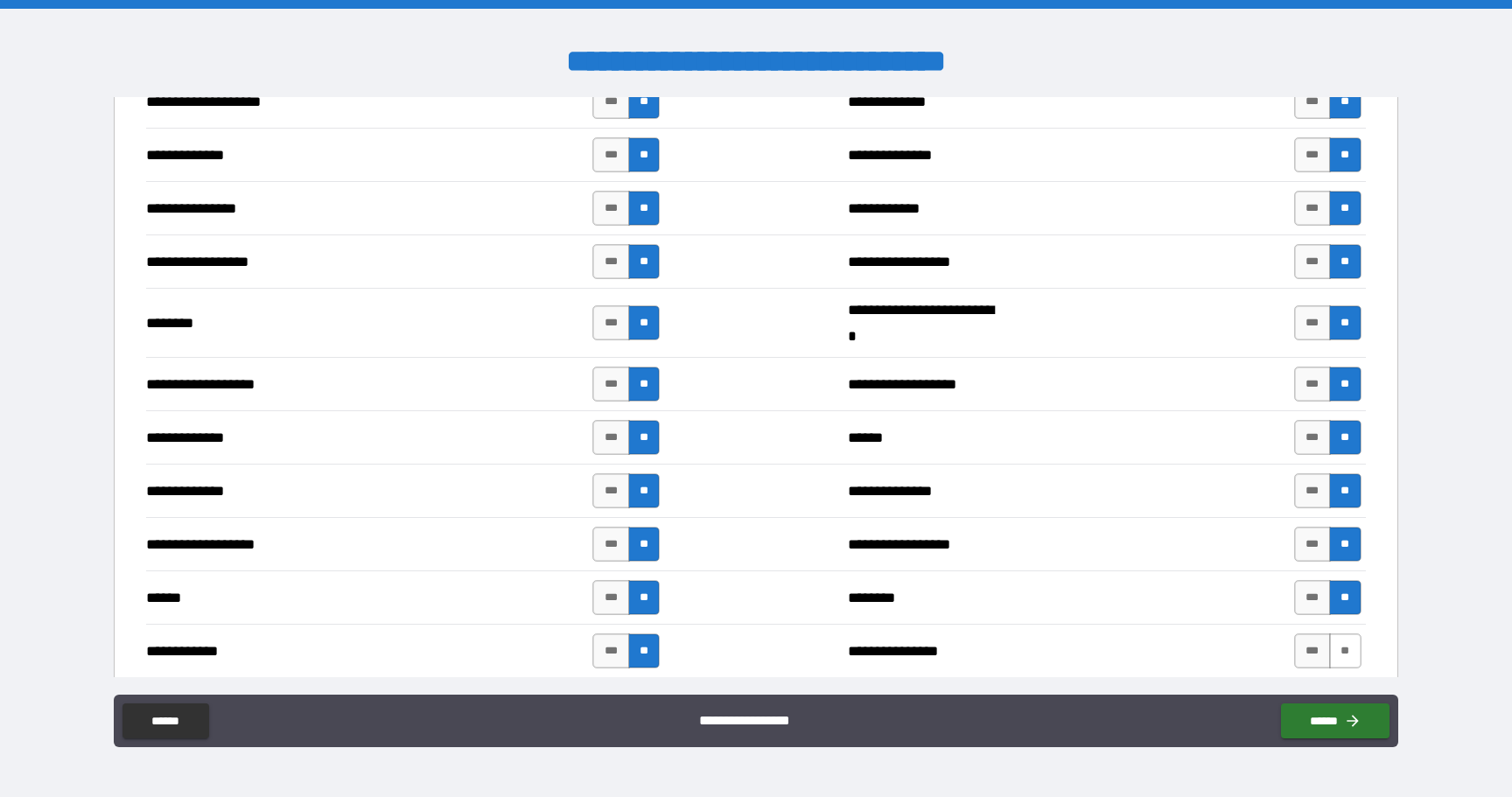 click on "**" at bounding box center [1345, 651] 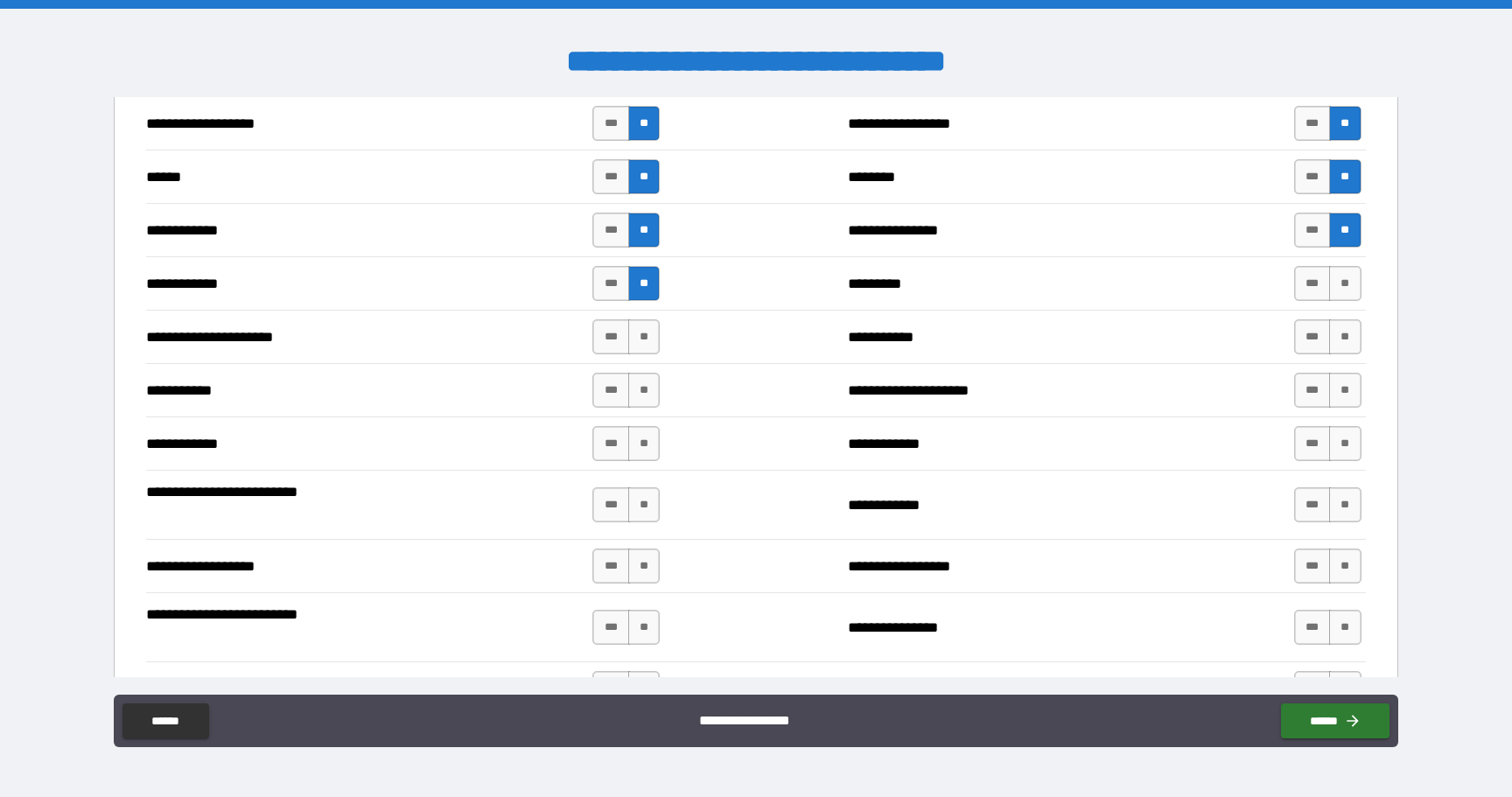 scroll, scrollTop: 3368, scrollLeft: 0, axis: vertical 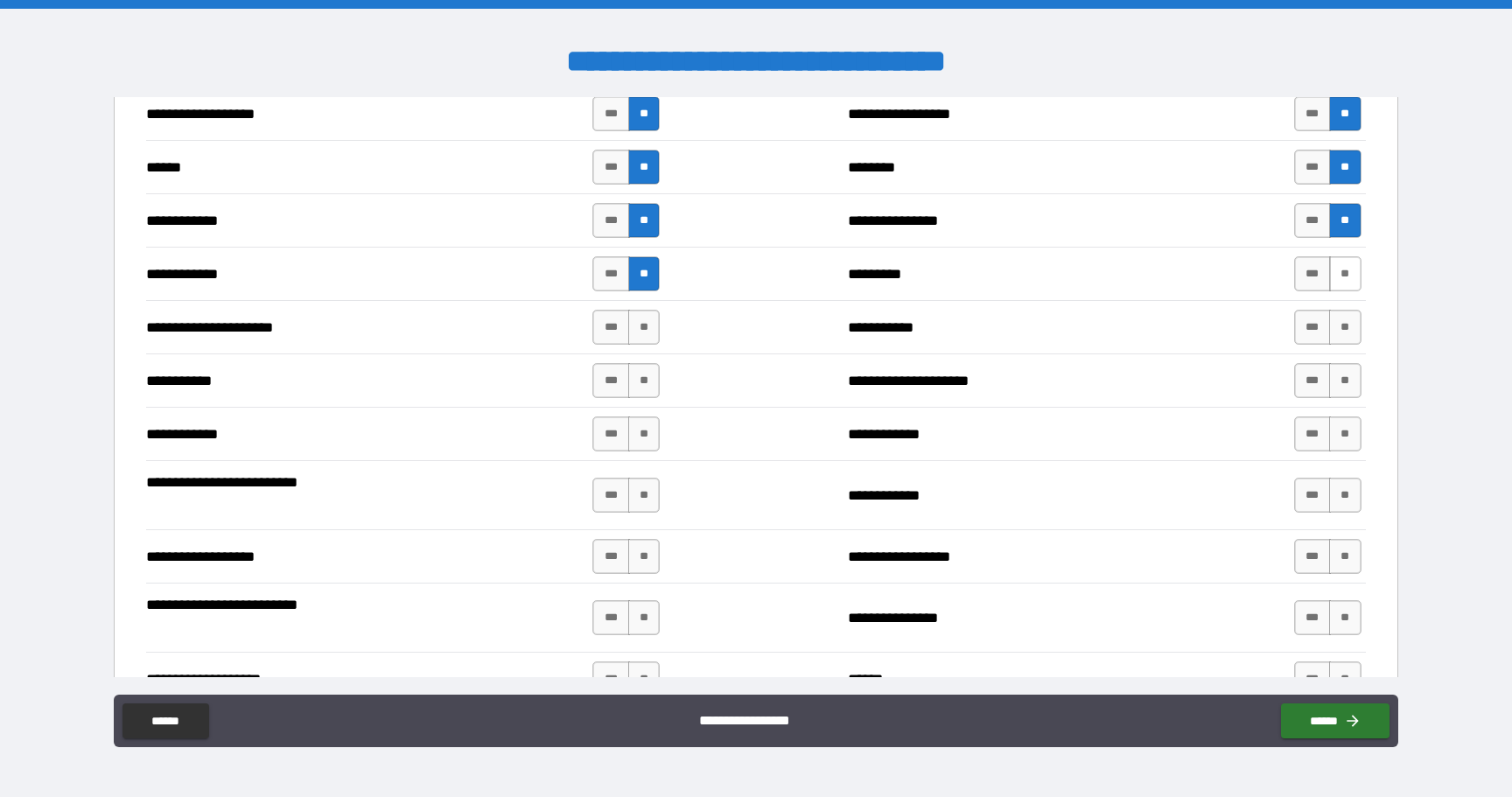 click on "**" at bounding box center (1345, 274) 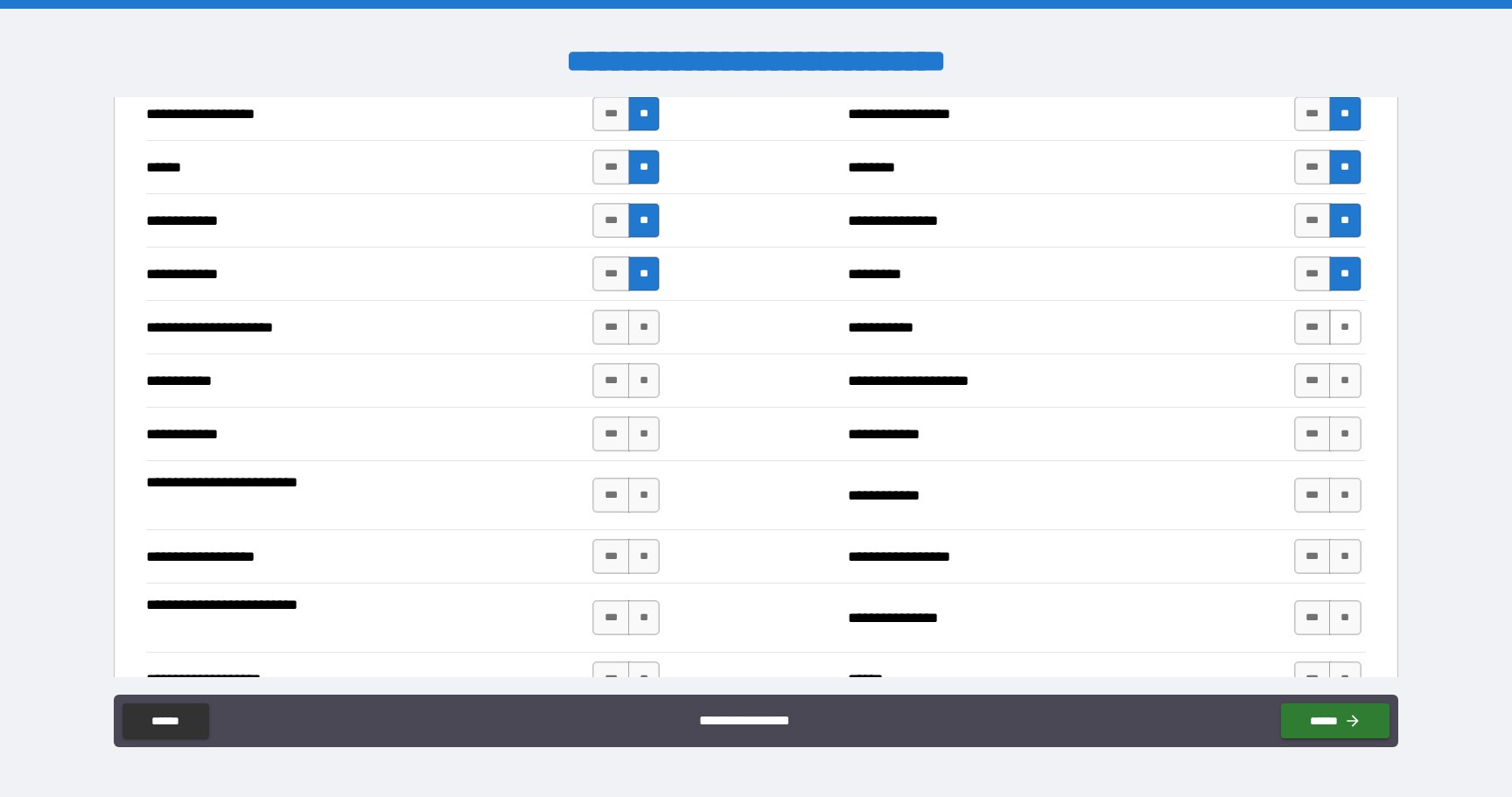 click on "**" at bounding box center (1345, 327) 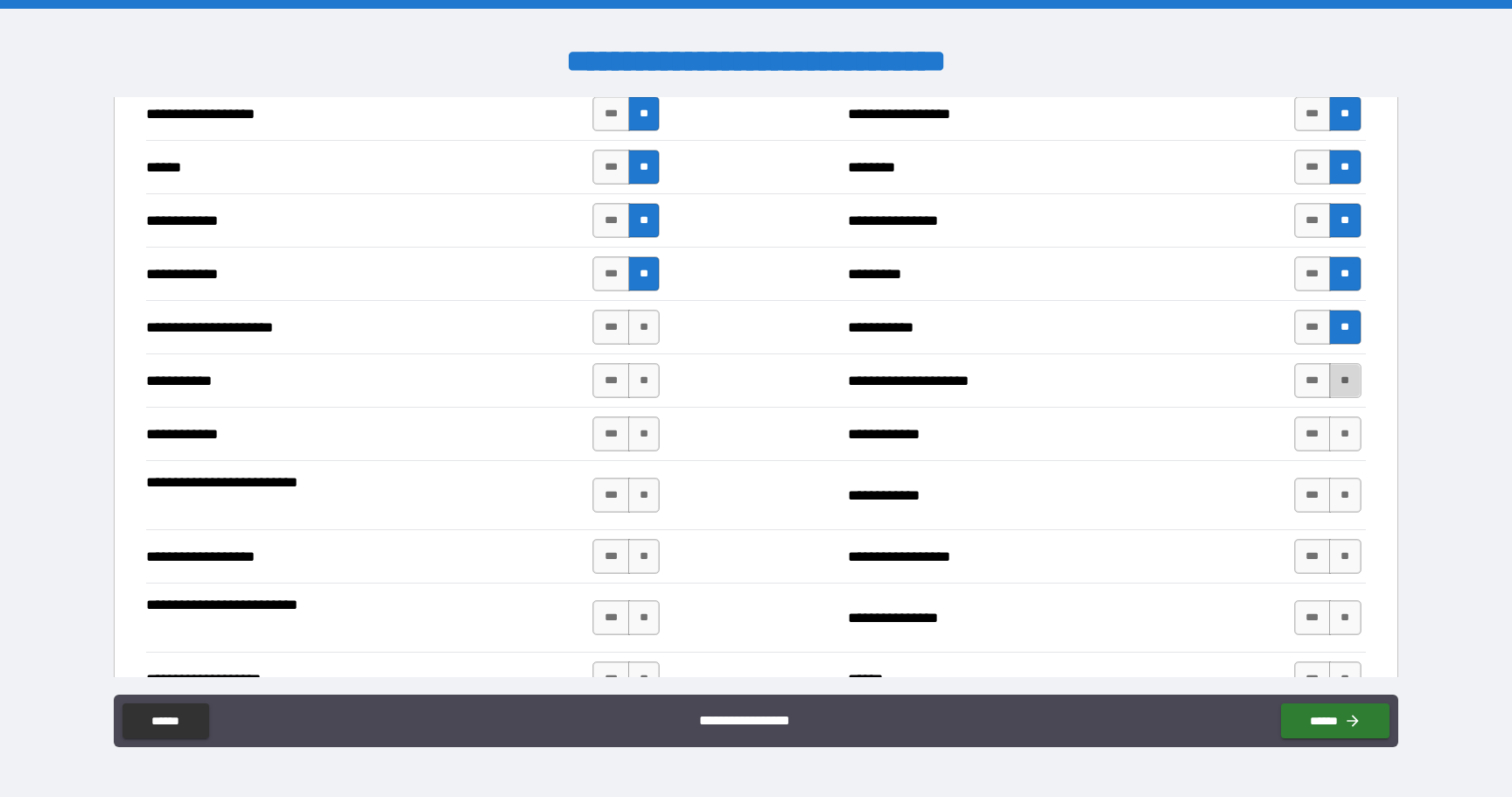 click on "**" at bounding box center [1345, 381] 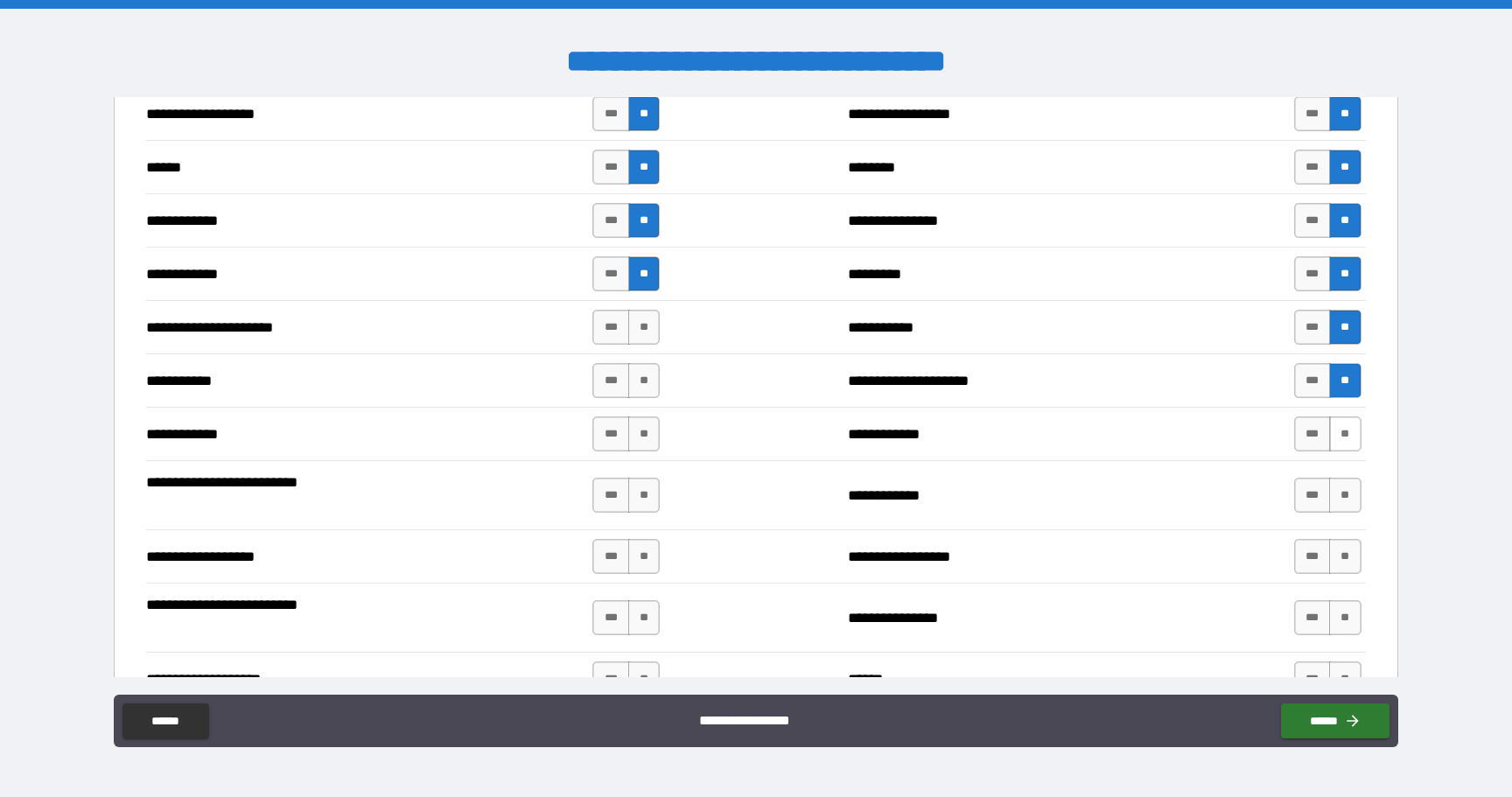 click on "**" at bounding box center (1345, 434) 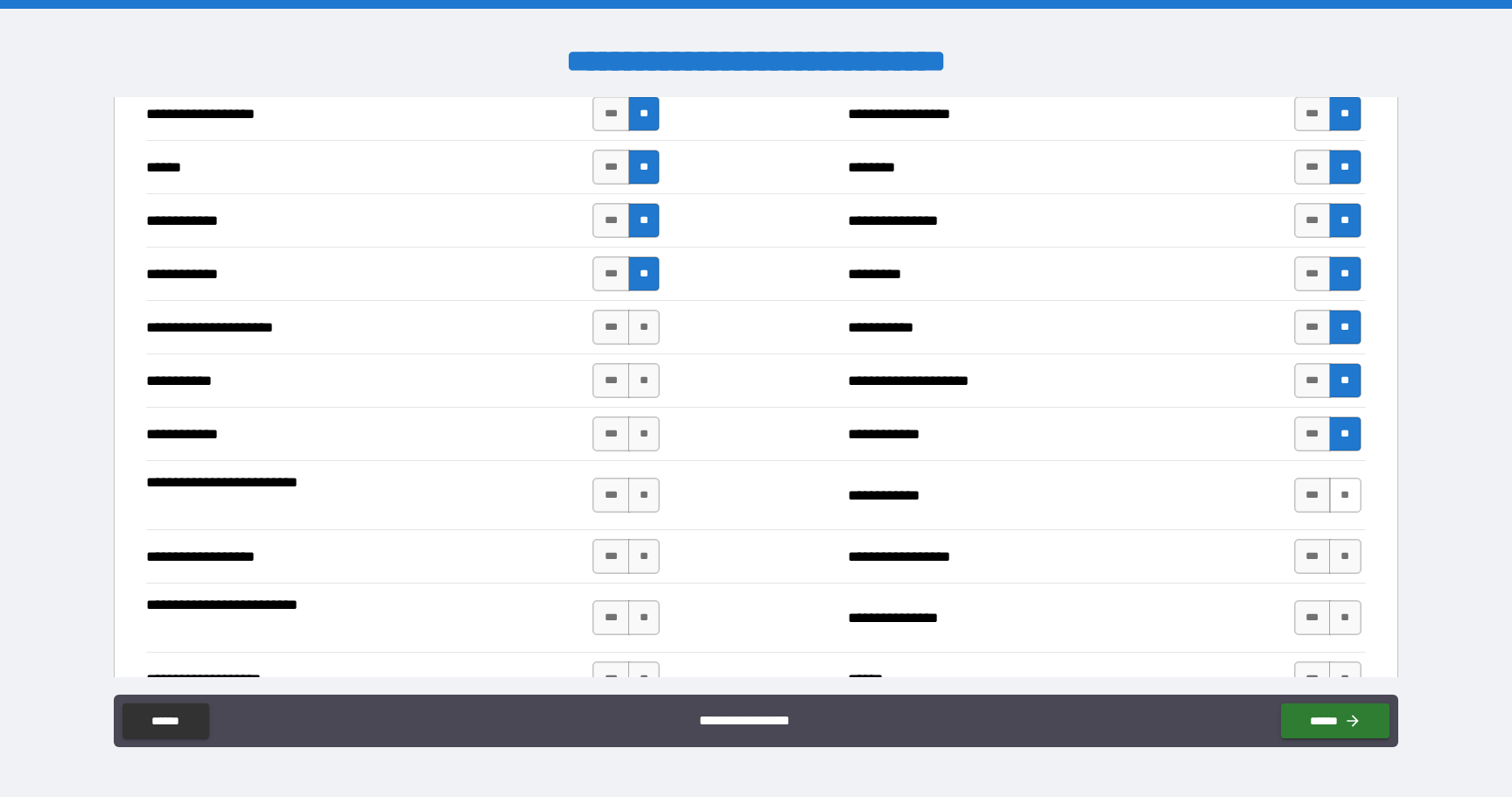 click on "**" at bounding box center [1345, 495] 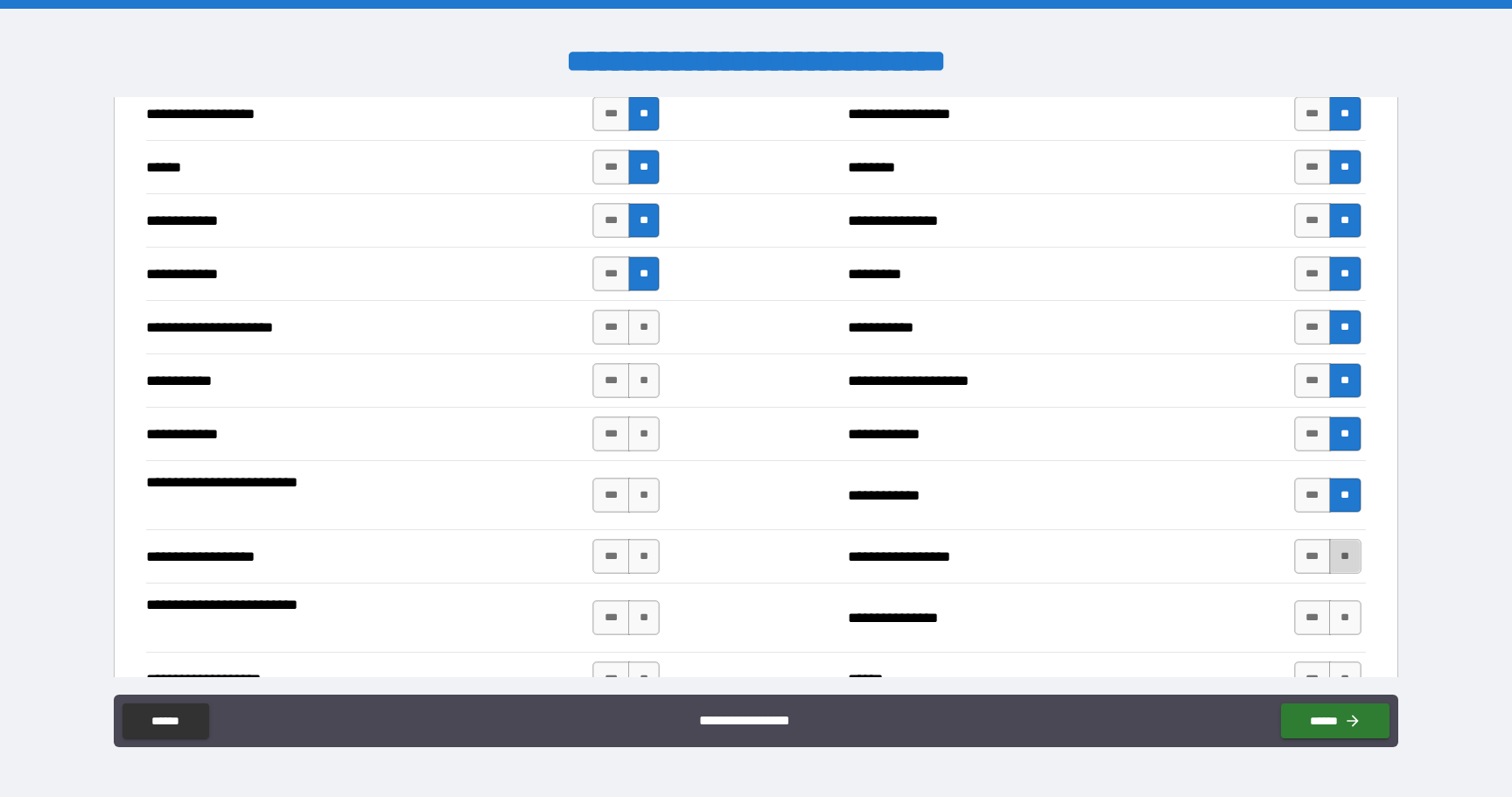 click on "**" at bounding box center (1345, 556) 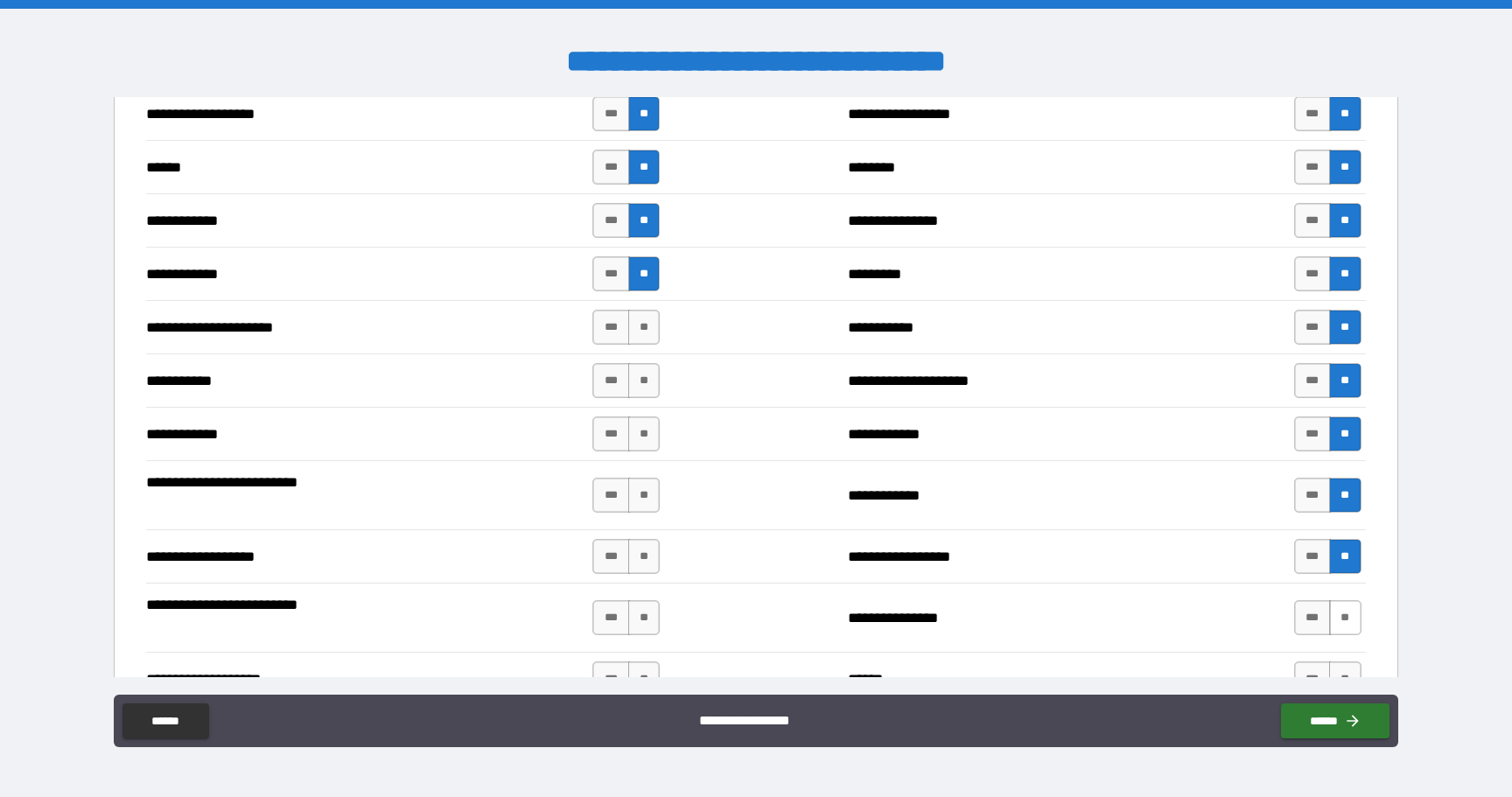 click on "**" at bounding box center (1345, 618) 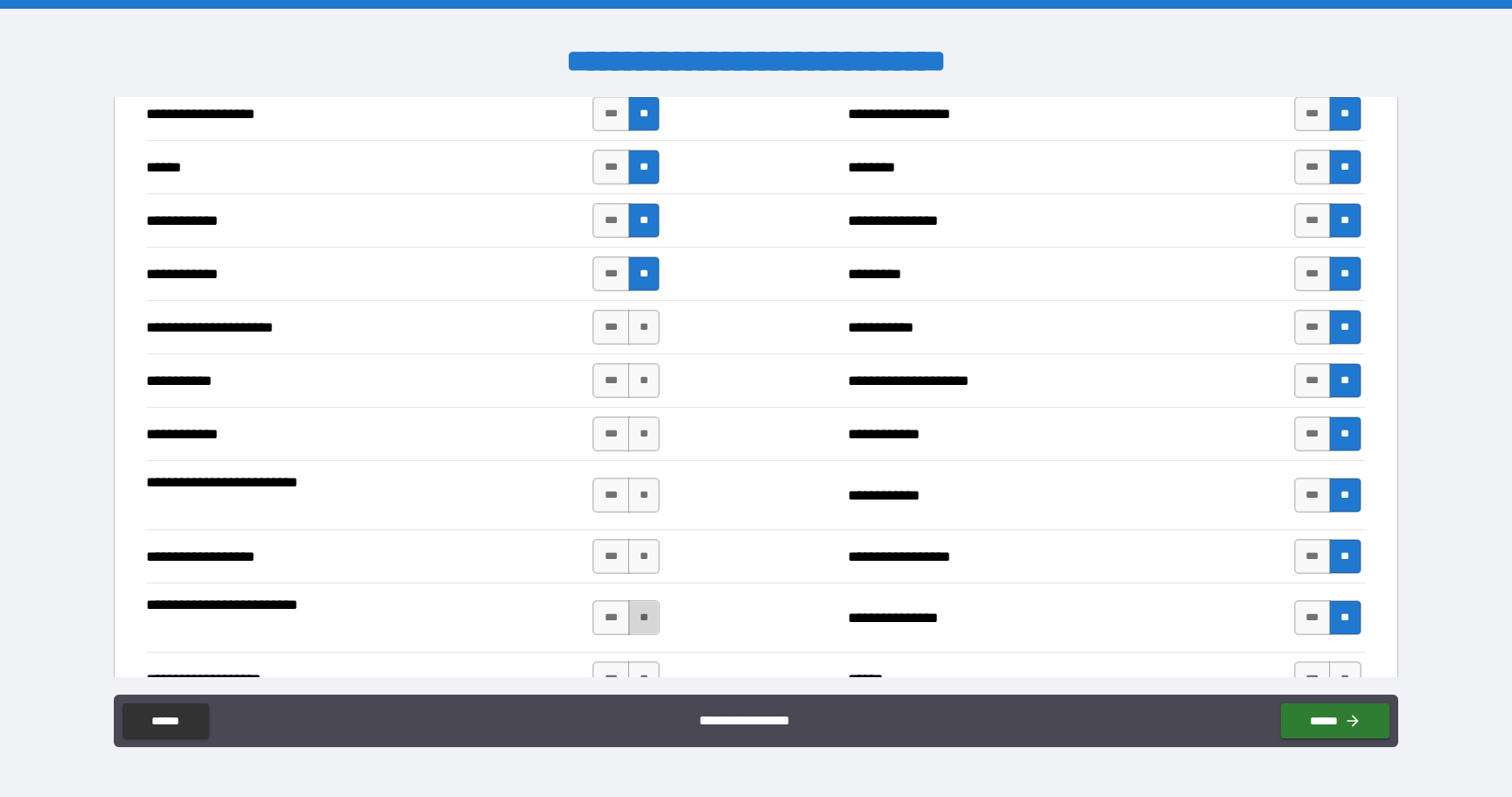click on "**" at bounding box center [644, 618] 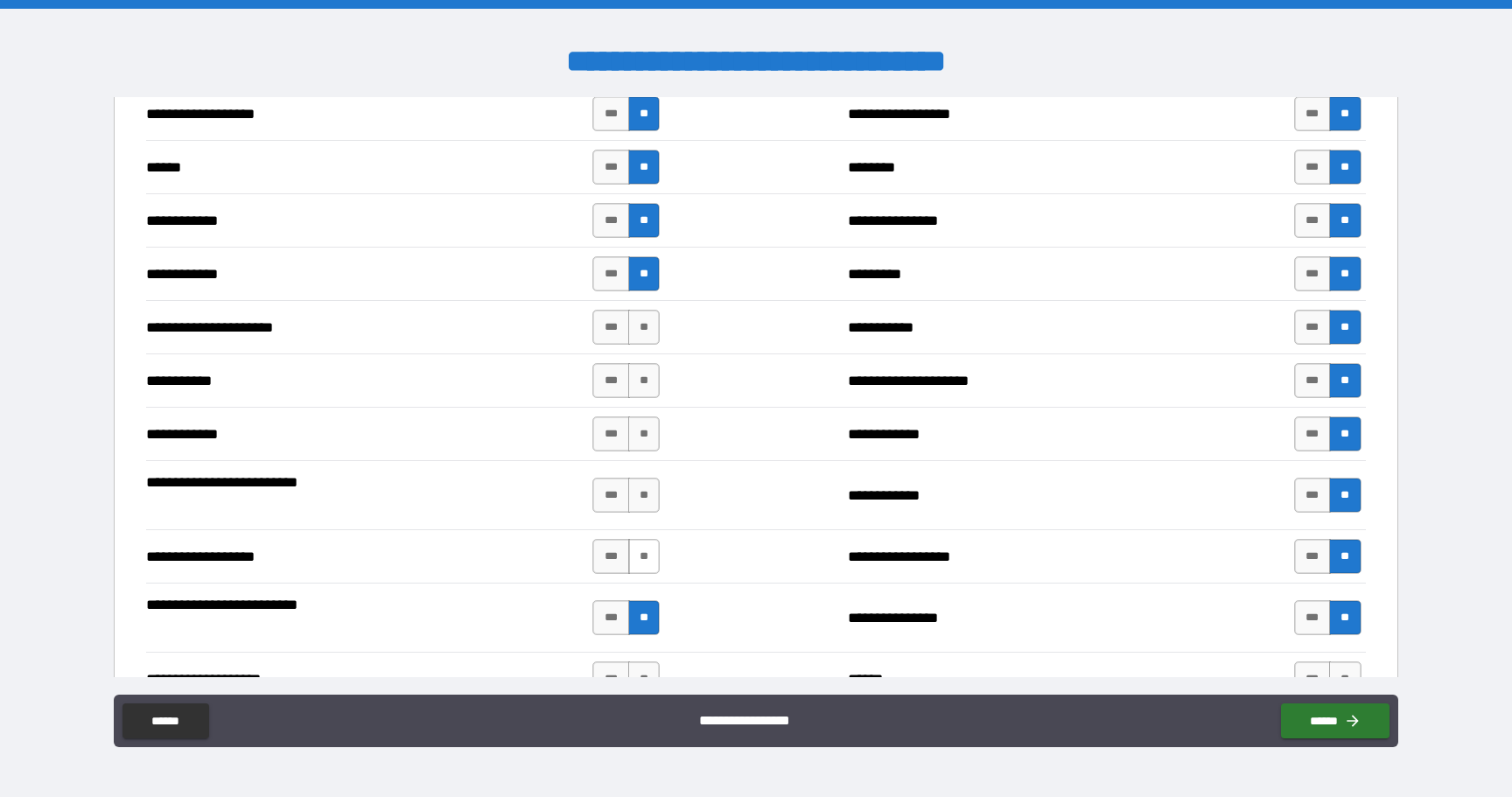 click on "**" at bounding box center [644, 556] 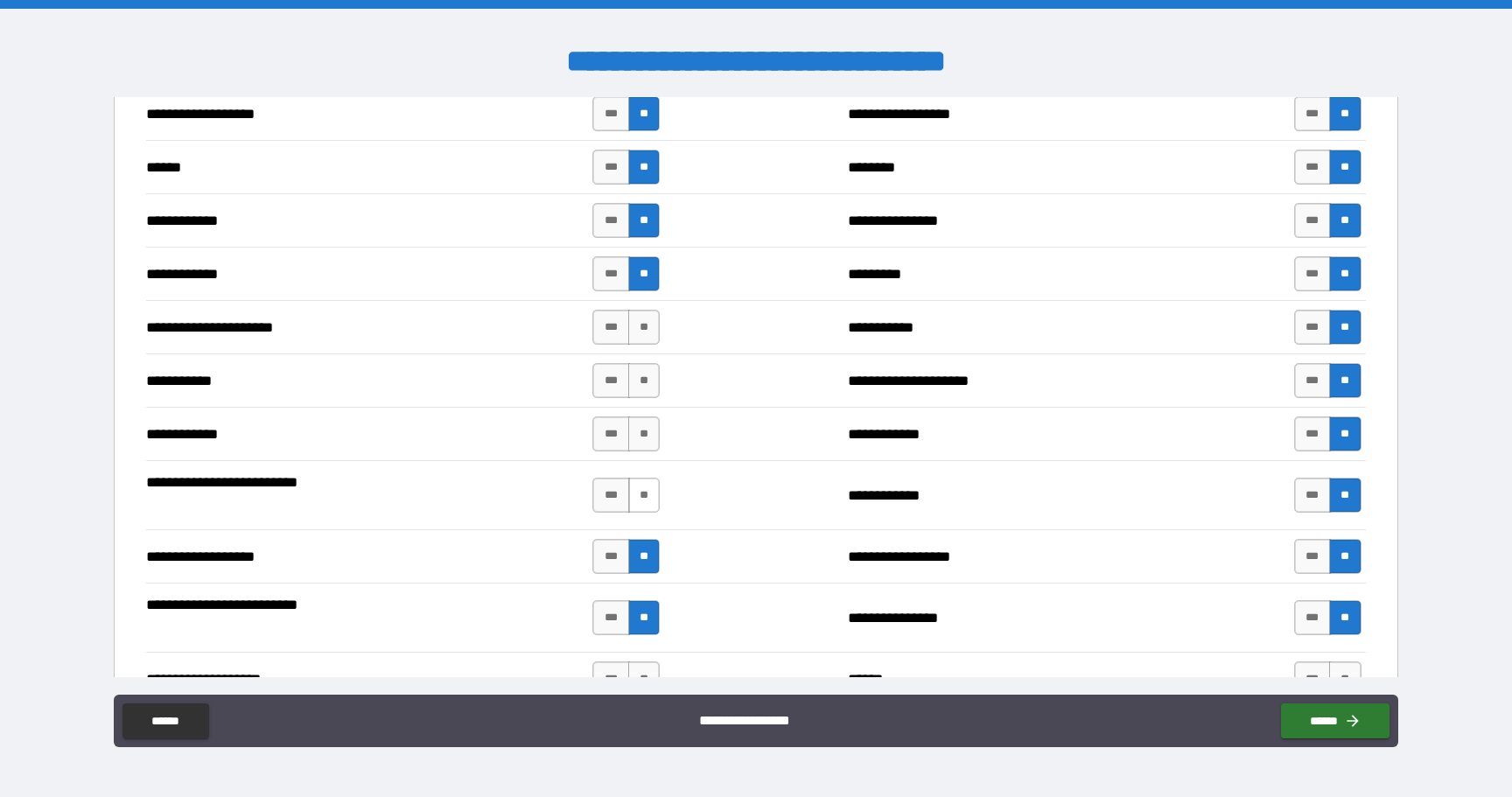 click on "**" at bounding box center [644, 495] 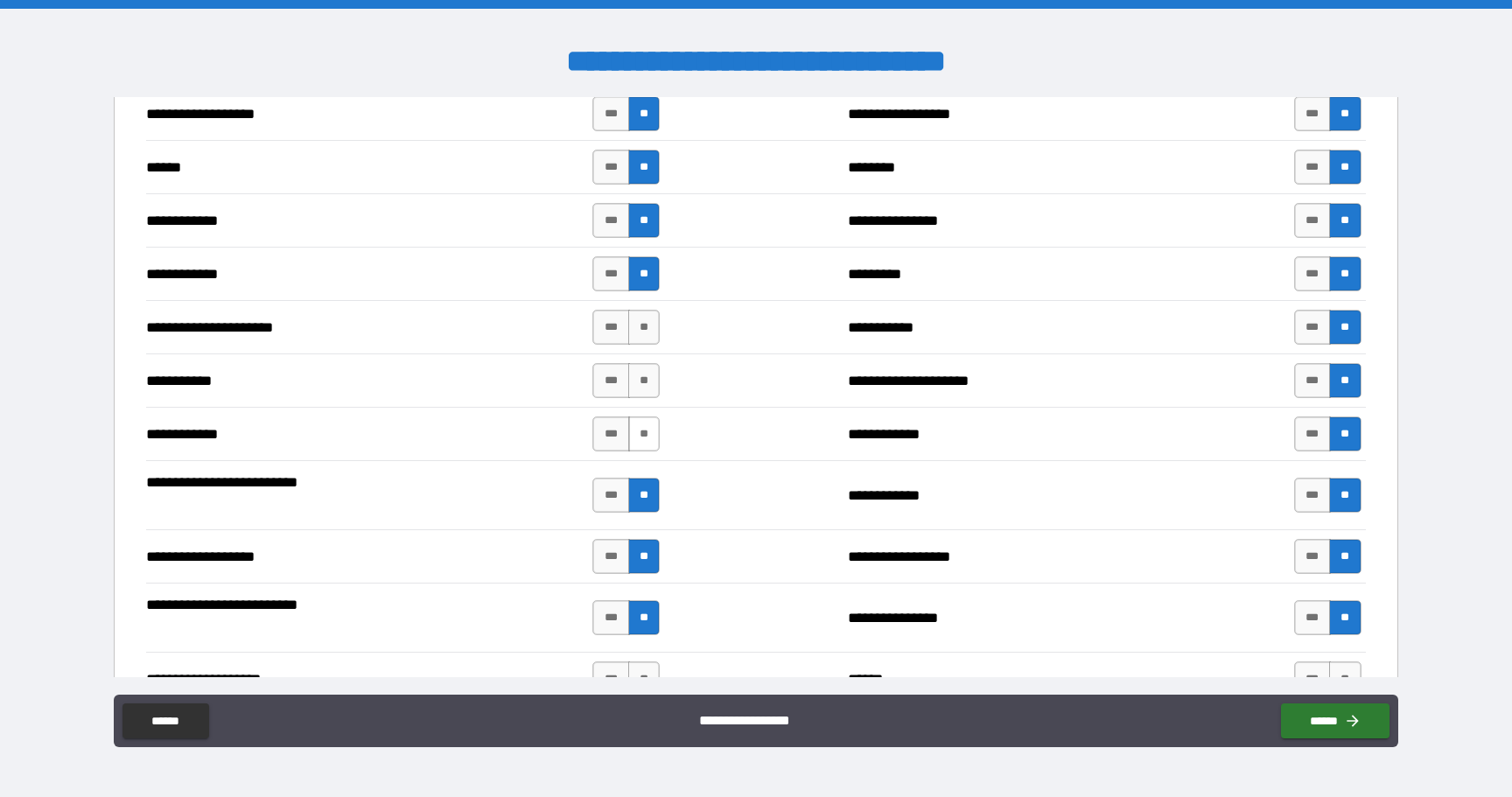 click on "**" at bounding box center [644, 434] 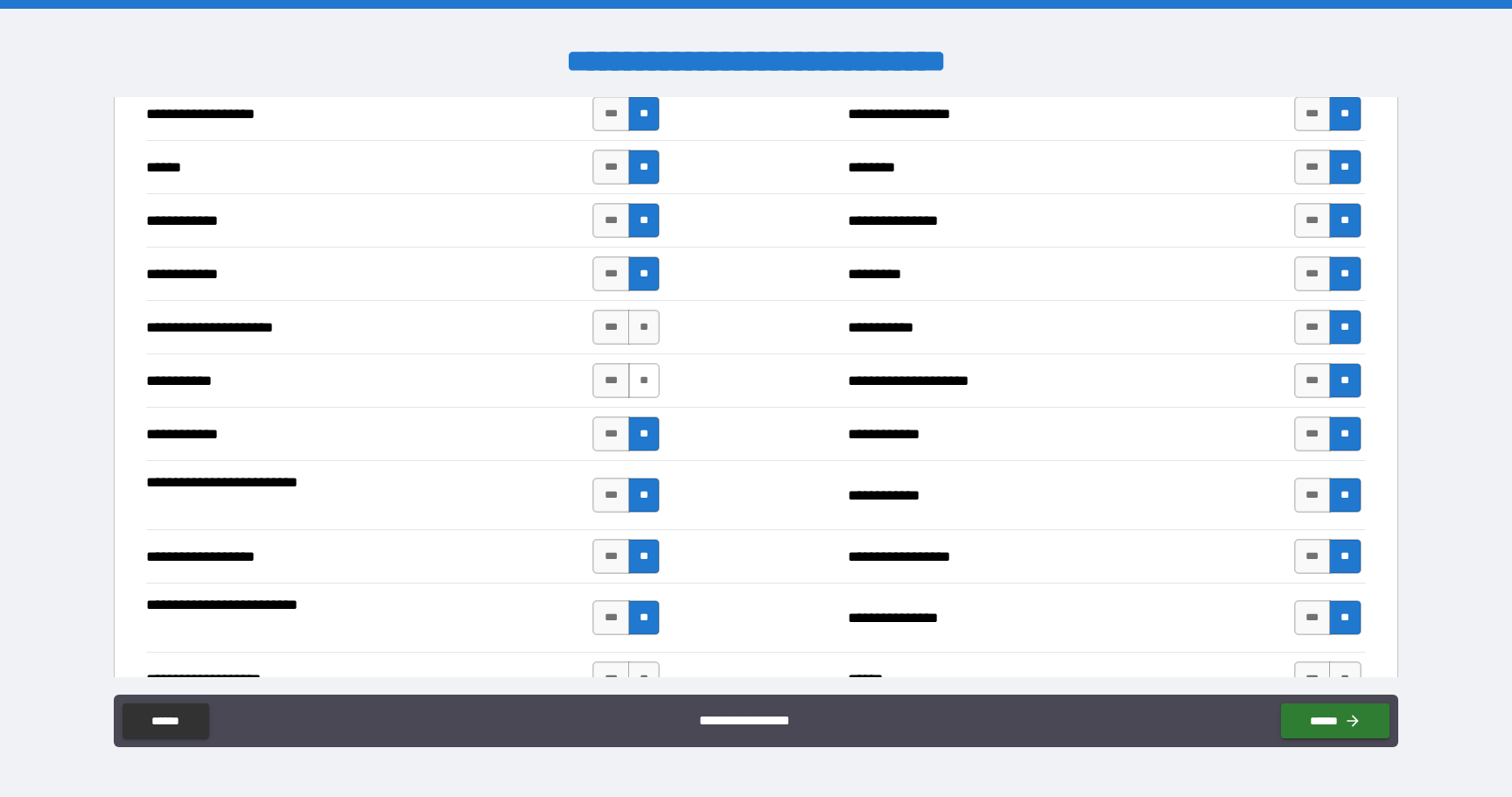 click on "**" at bounding box center [644, 381] 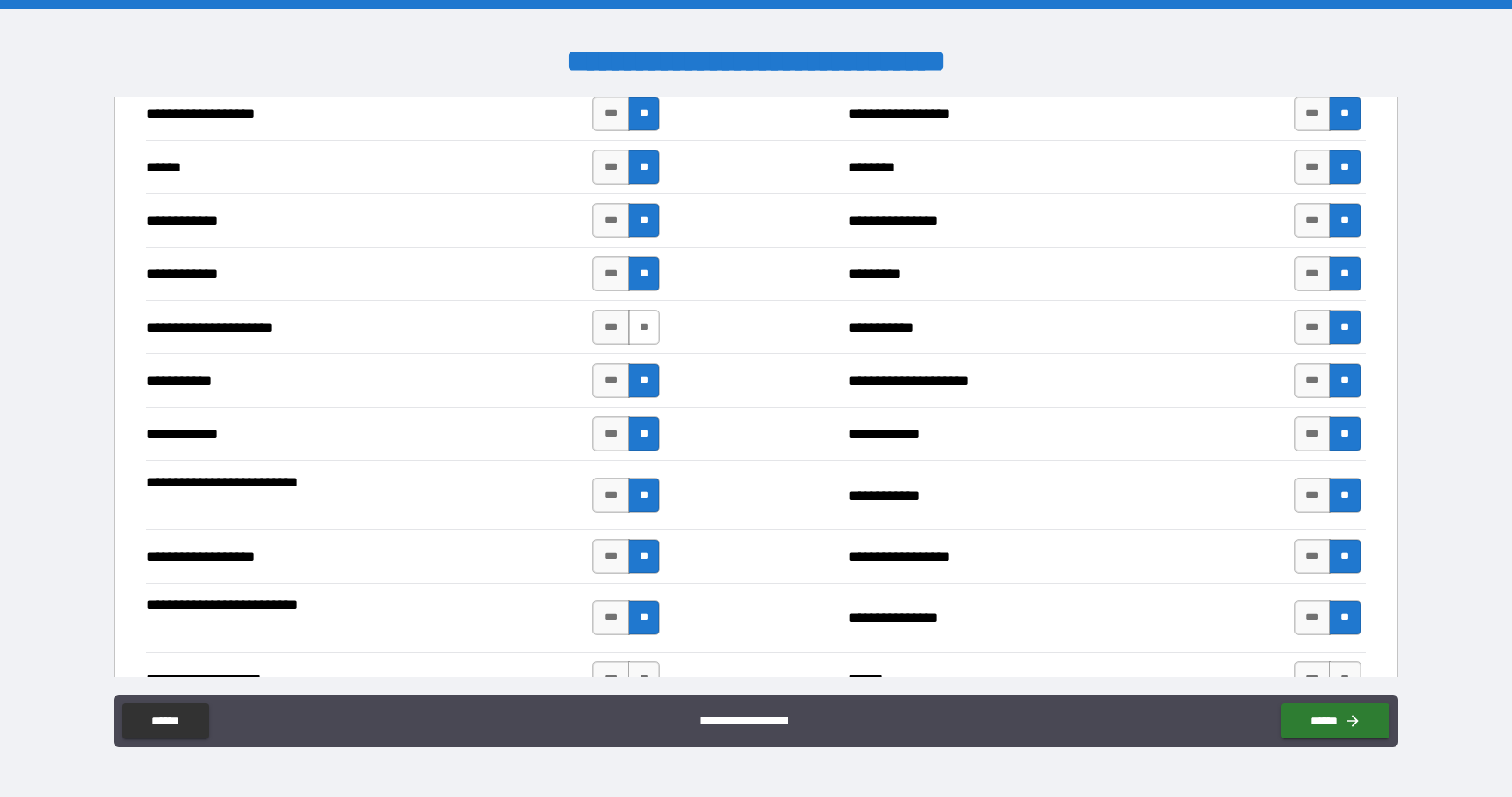 click on "**" at bounding box center (644, 327) 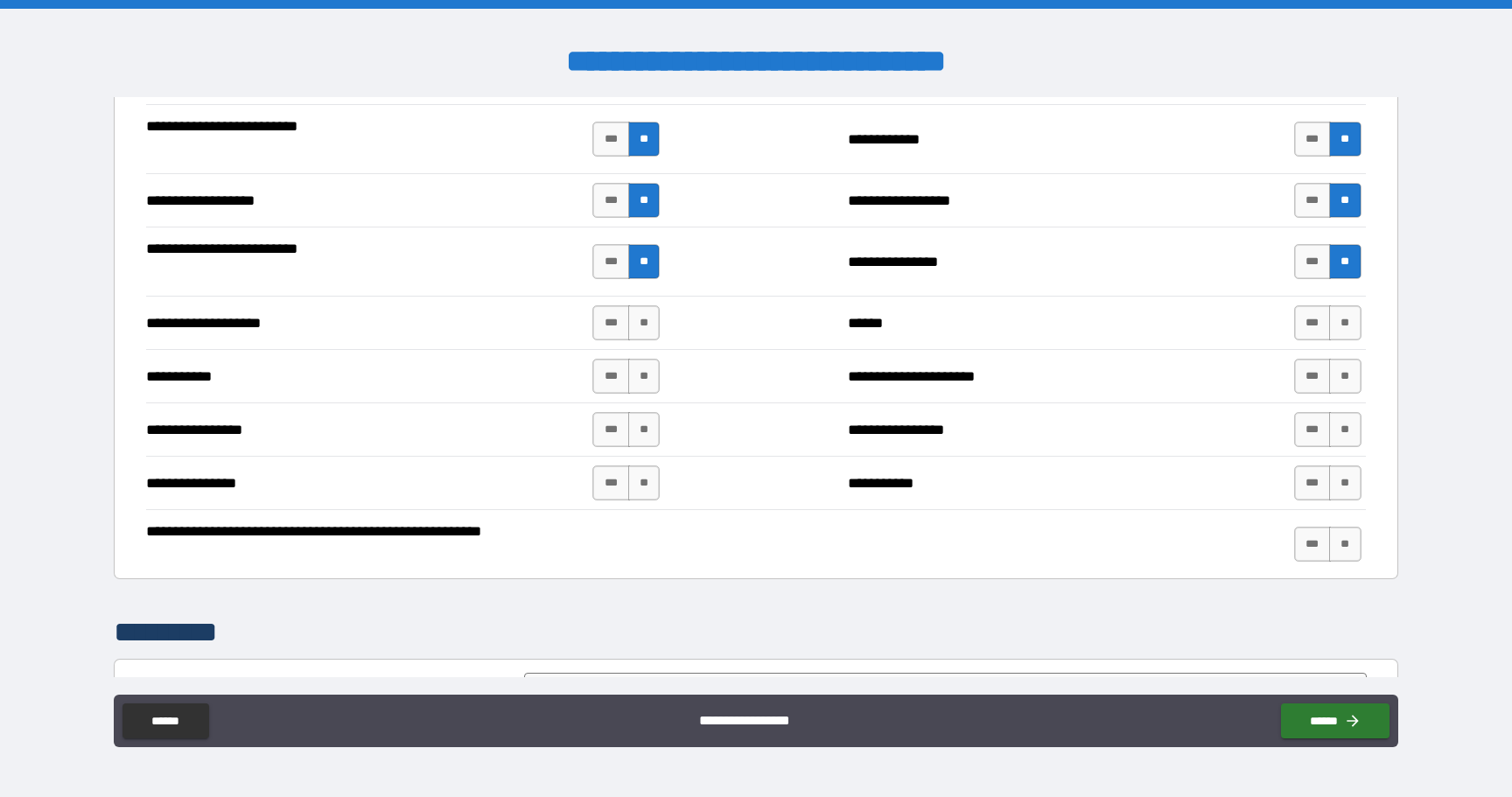 scroll, scrollTop: 3751, scrollLeft: 0, axis: vertical 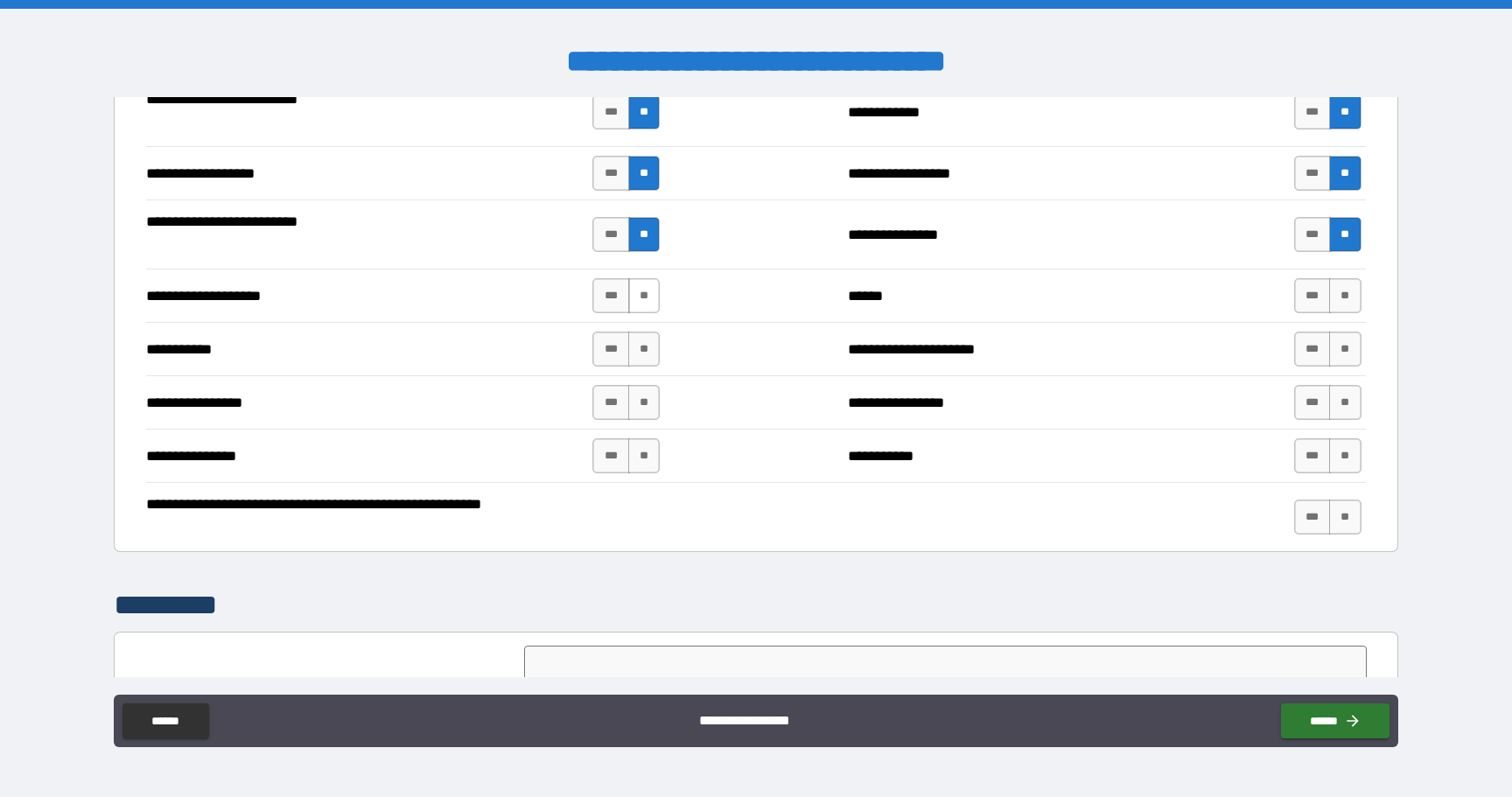 click on "**" at bounding box center (644, 296) 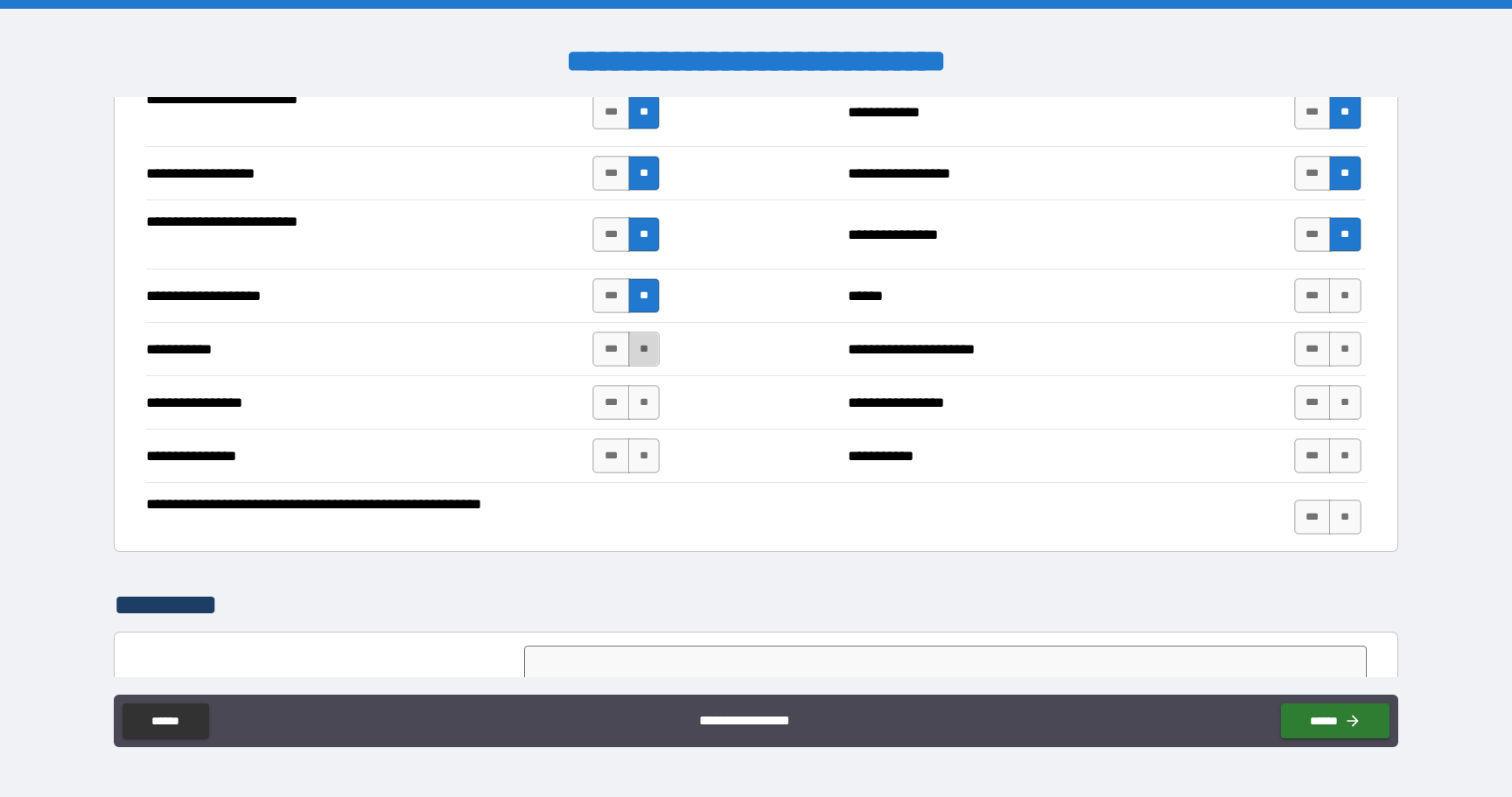 click on "**" at bounding box center (644, 349) 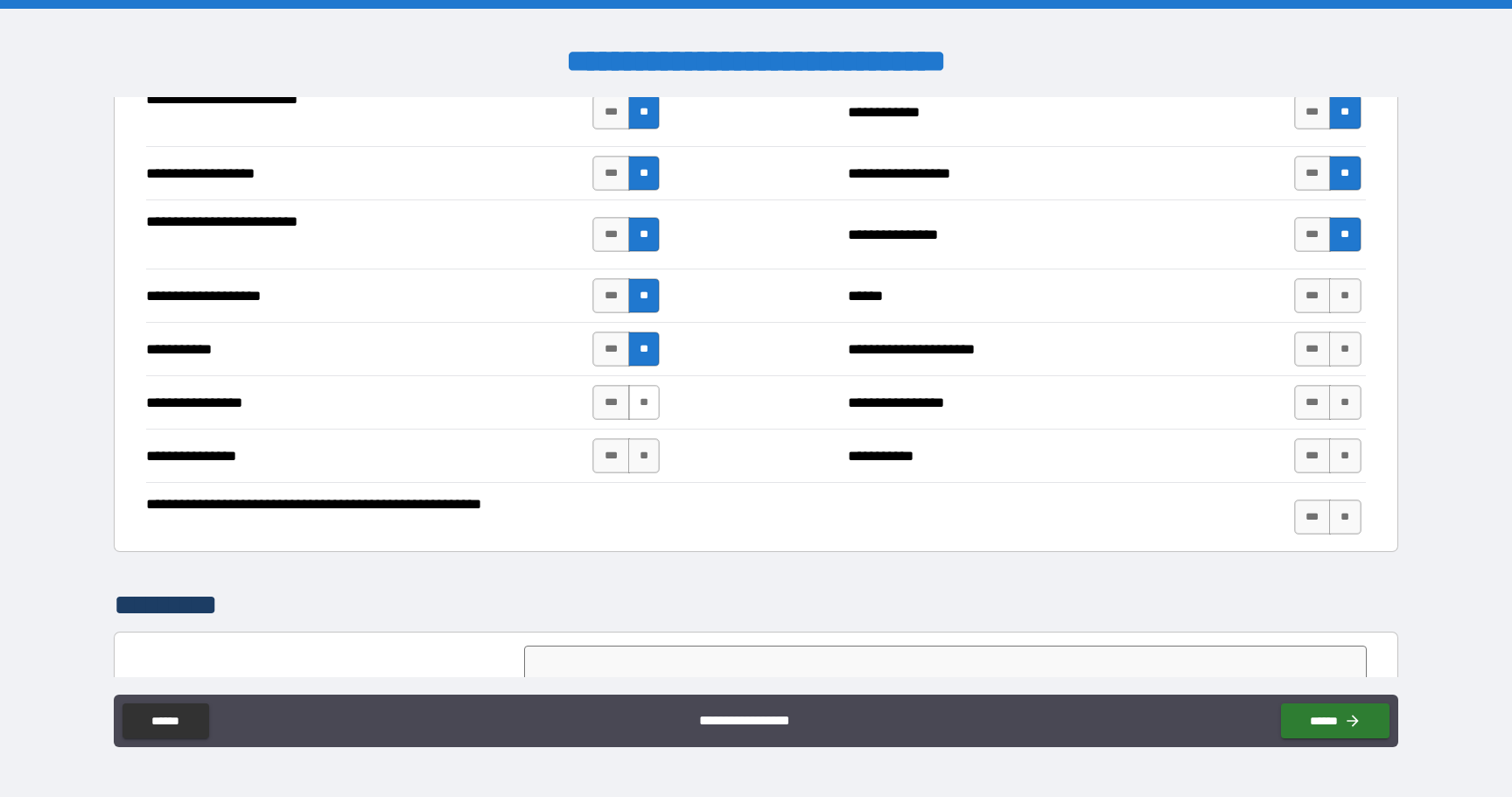 click on "**" at bounding box center (644, 402) 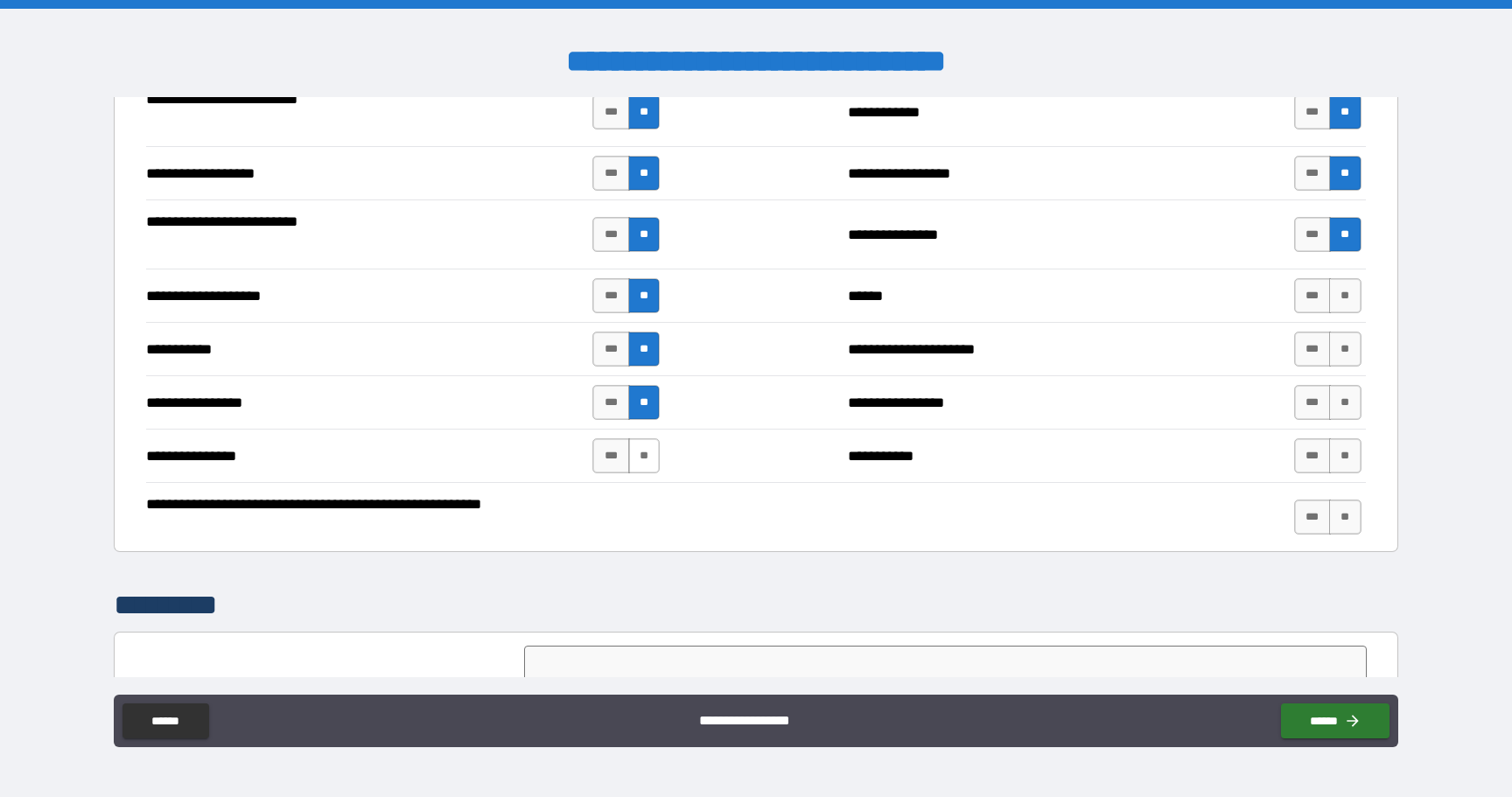 click on "**" at bounding box center [644, 456] 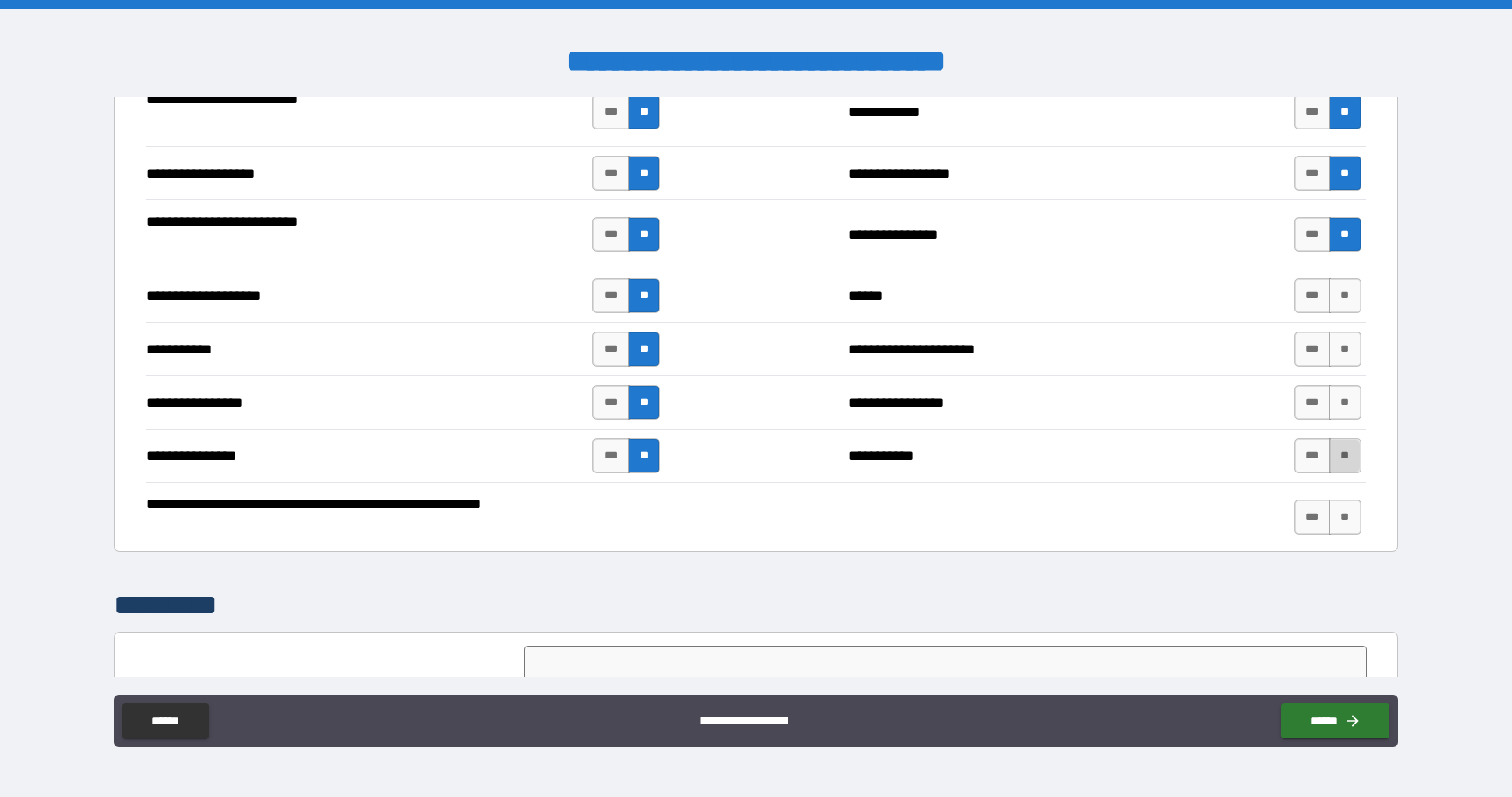 click on "**" at bounding box center (1345, 456) 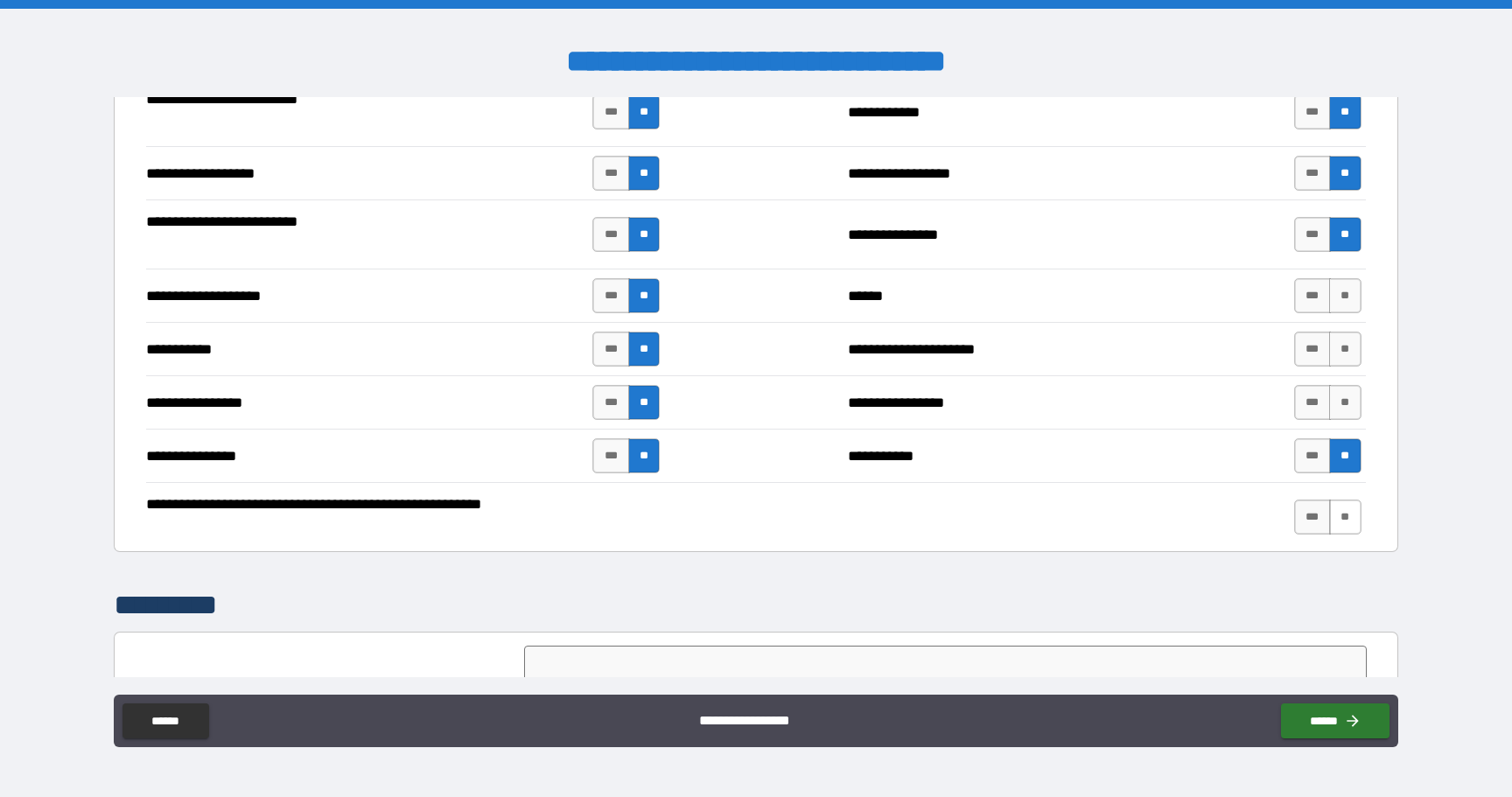 click on "**" at bounding box center [1345, 517] 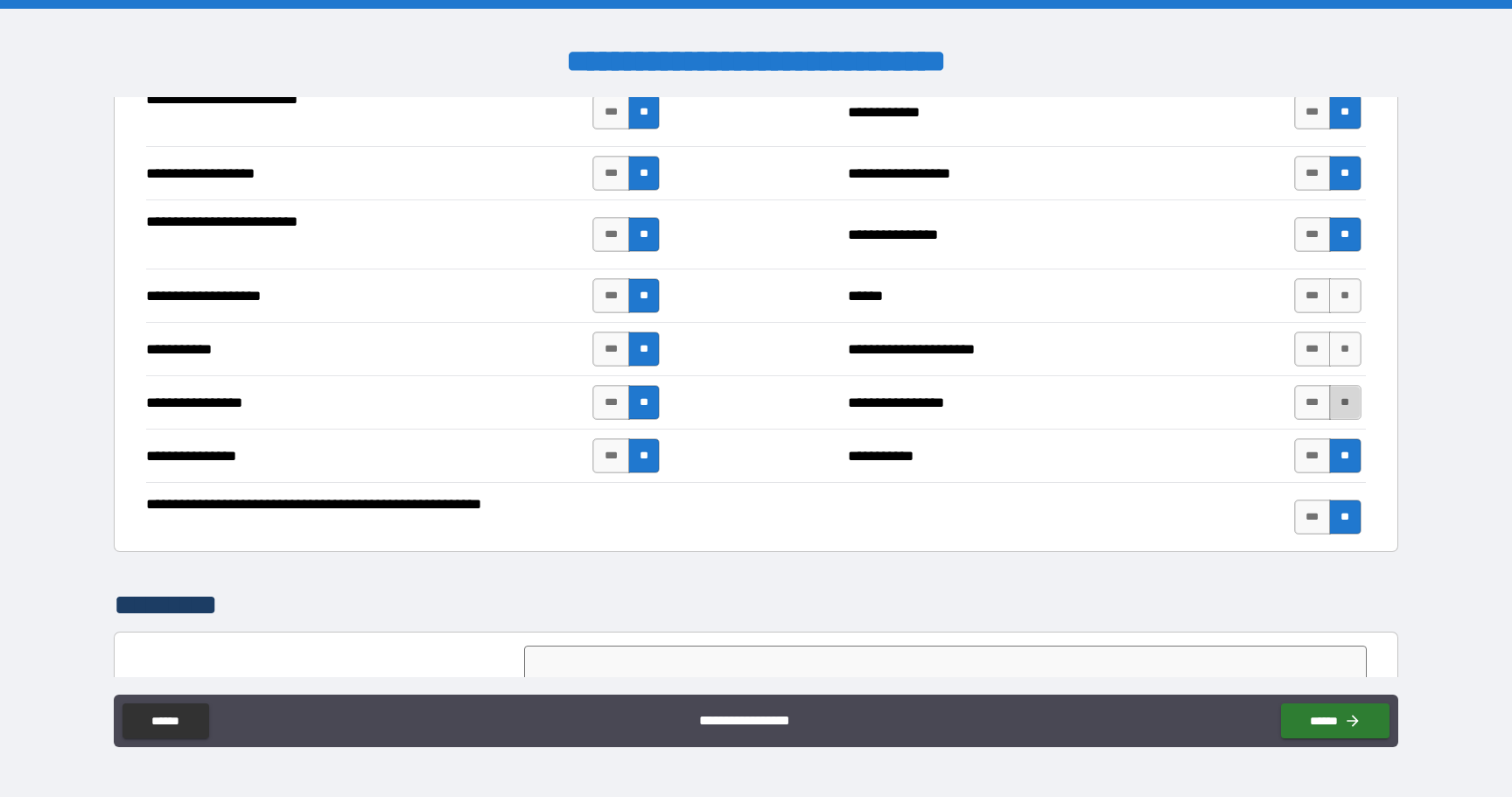 click on "**" at bounding box center [1345, 402] 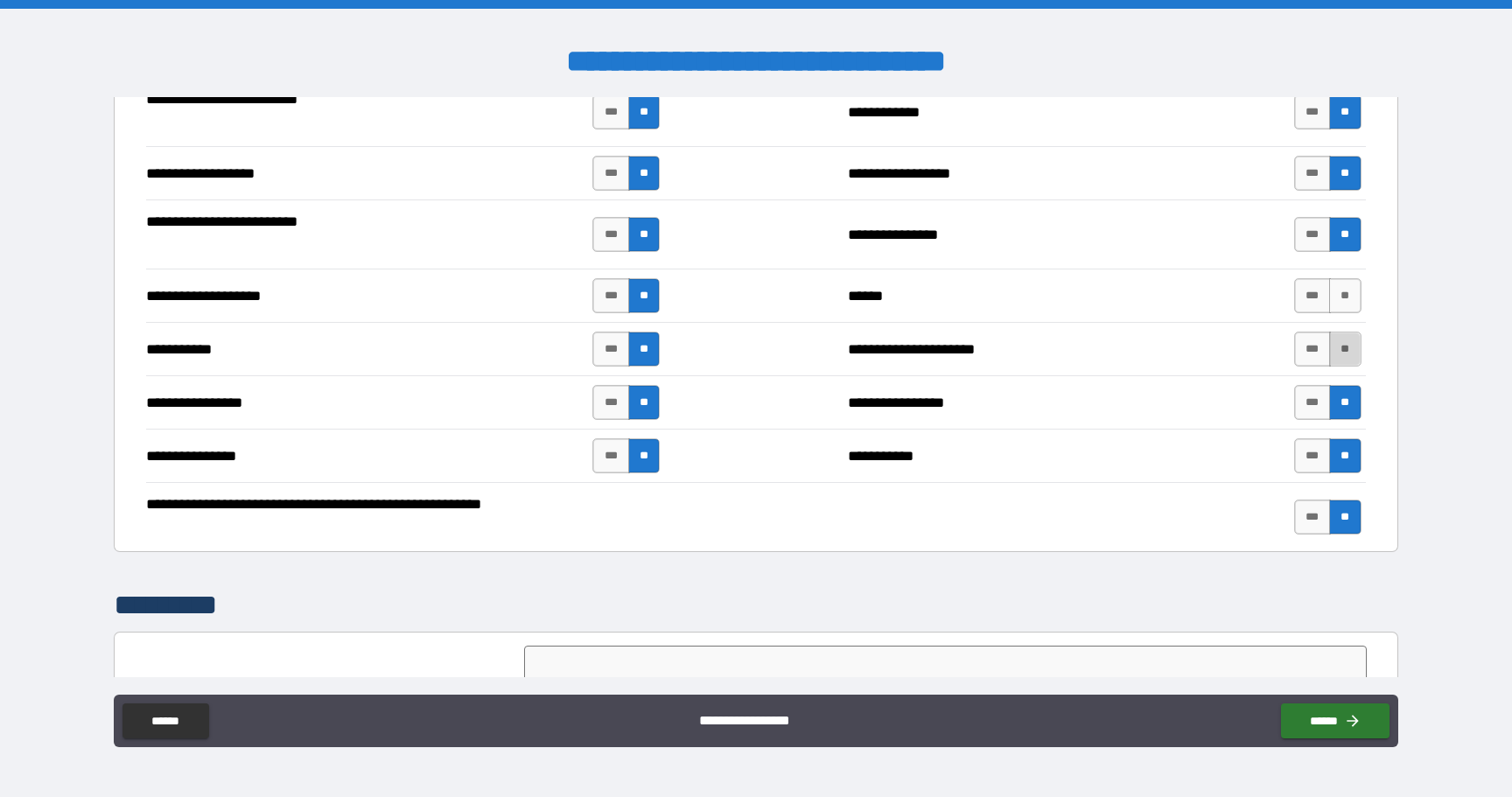 click on "**" at bounding box center [1345, 349] 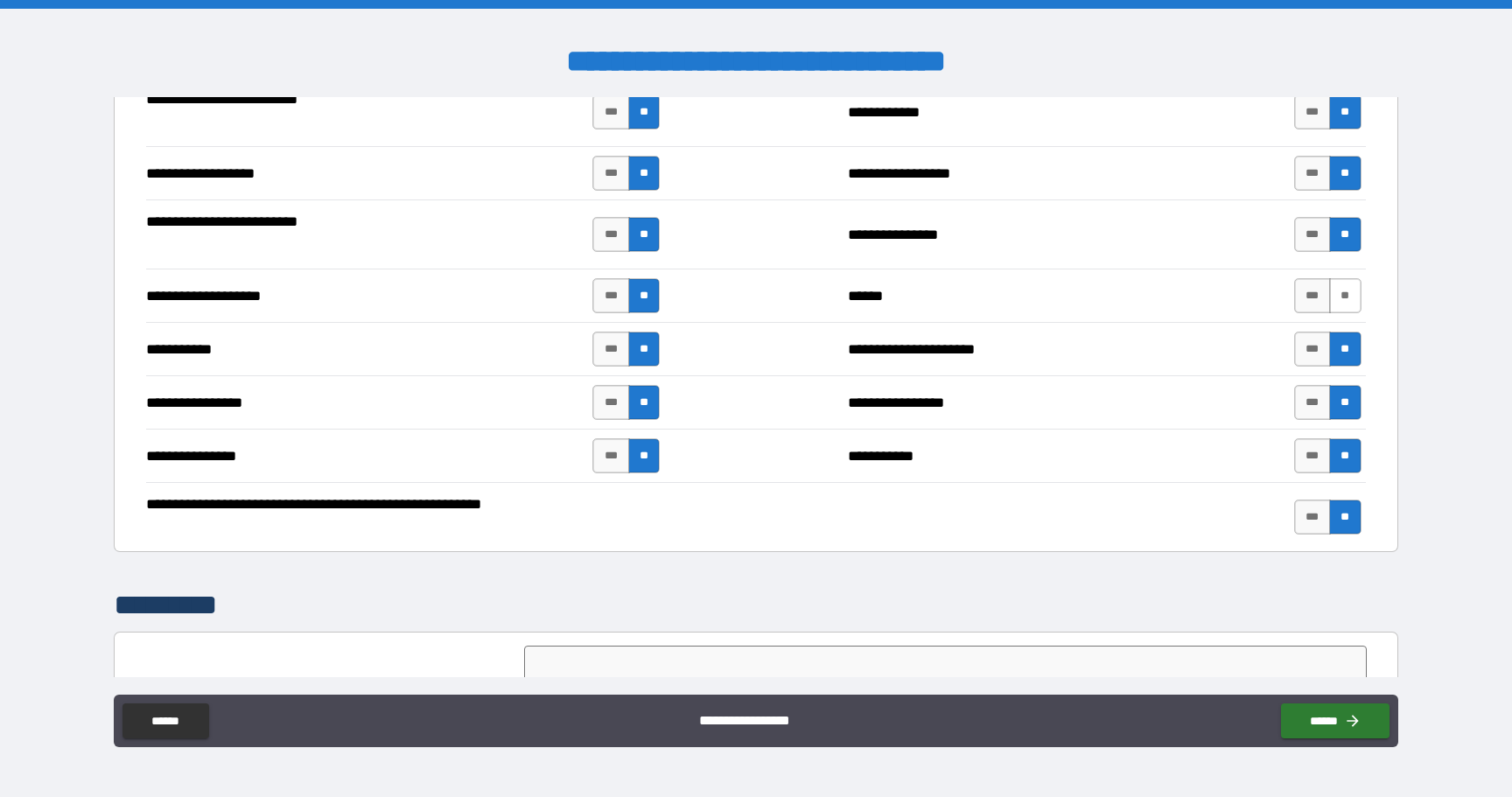 click on "**" at bounding box center (1345, 296) 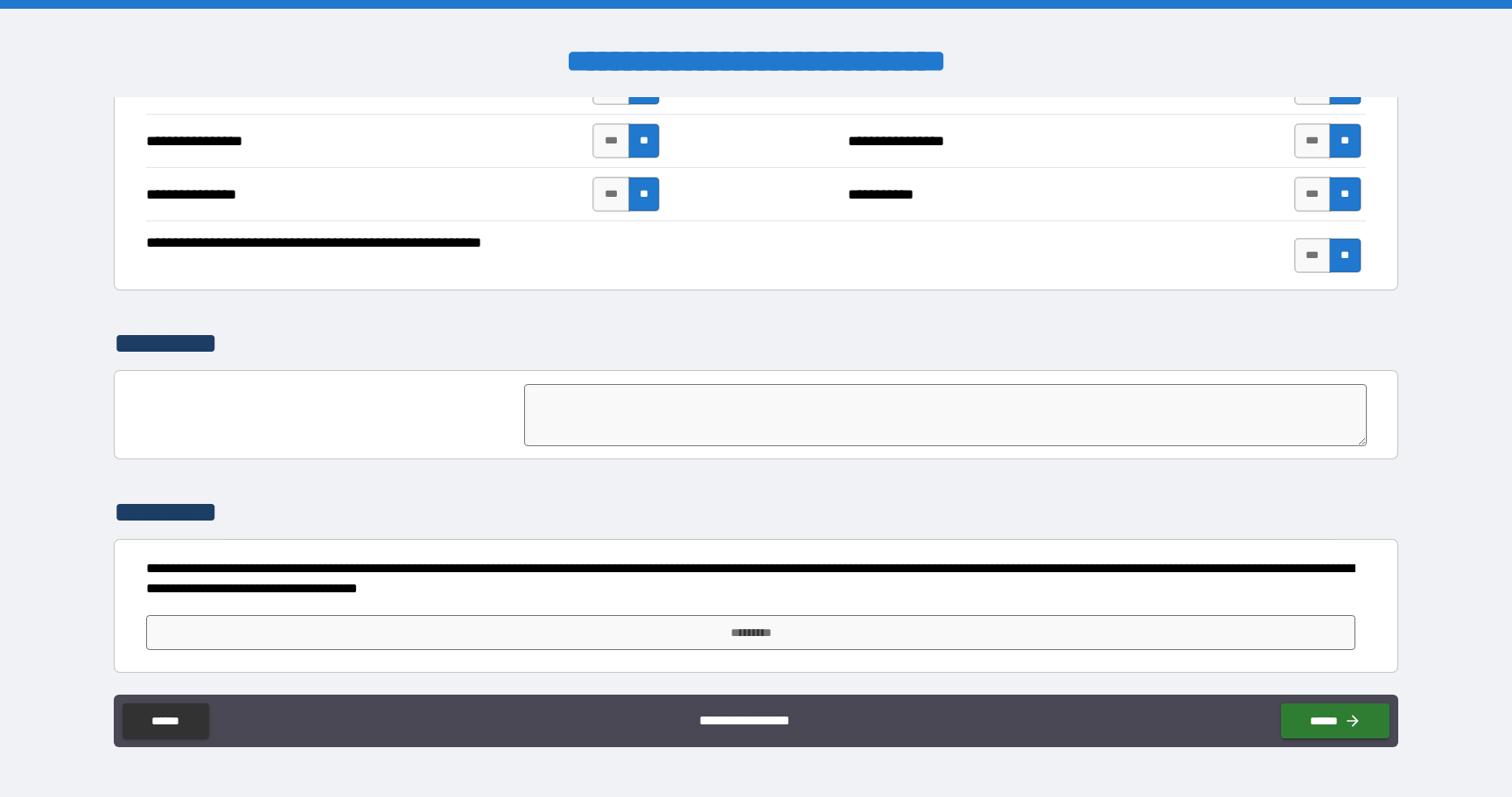 scroll, scrollTop: 4013, scrollLeft: 0, axis: vertical 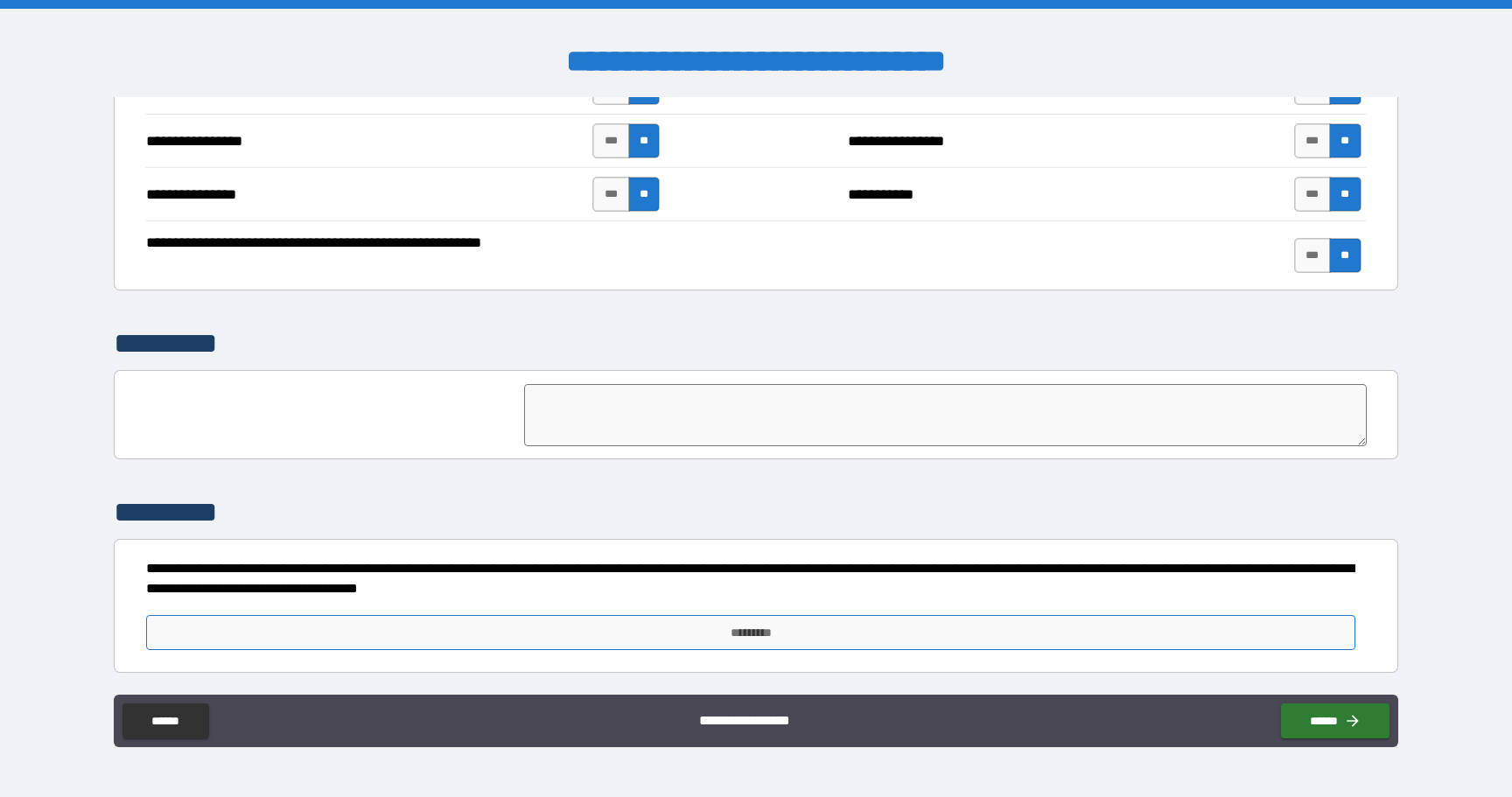 click on "*********" at bounding box center [751, 633] 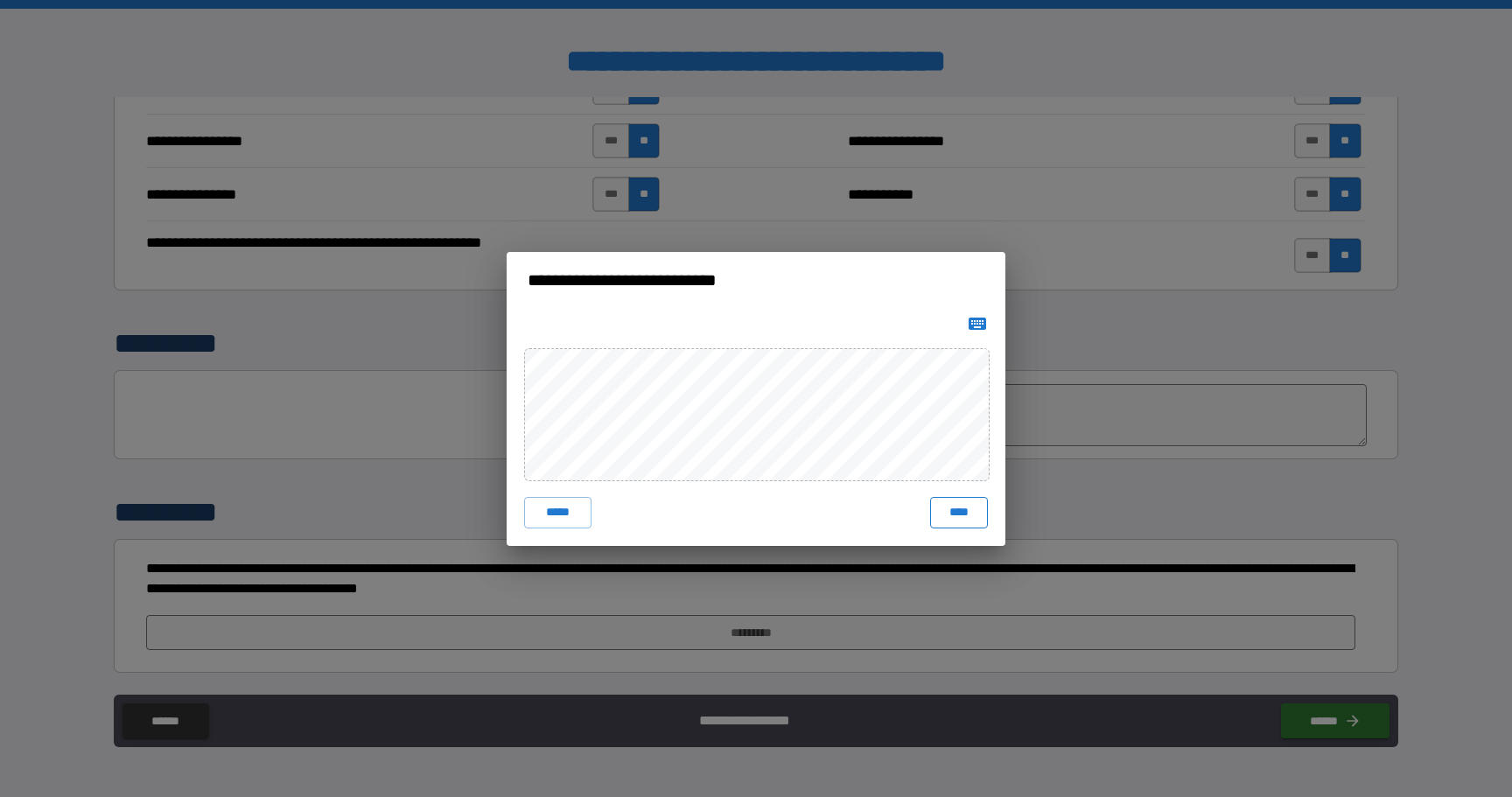 click on "****" at bounding box center [959, 513] 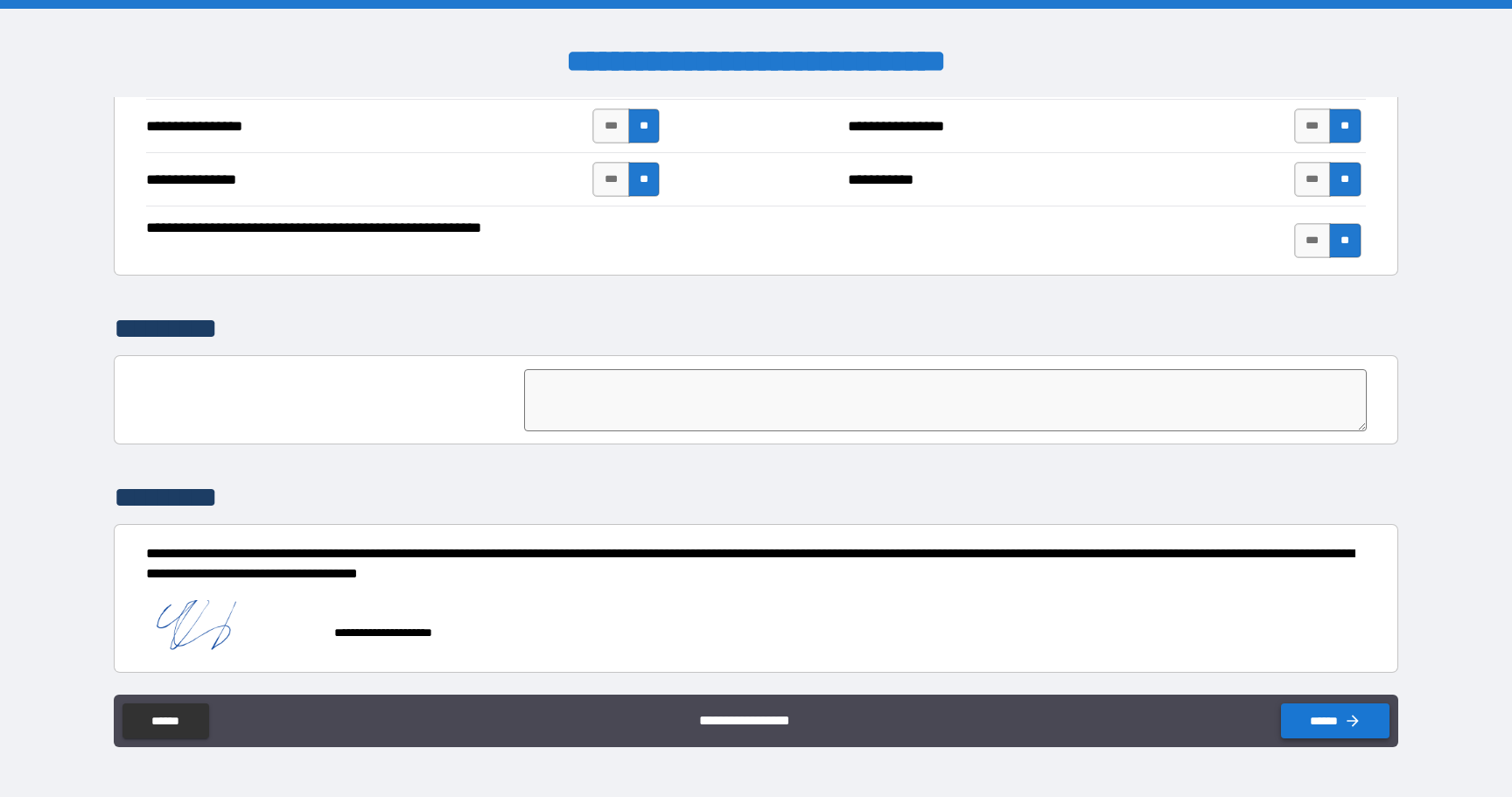 scroll, scrollTop: 4028, scrollLeft: 0, axis: vertical 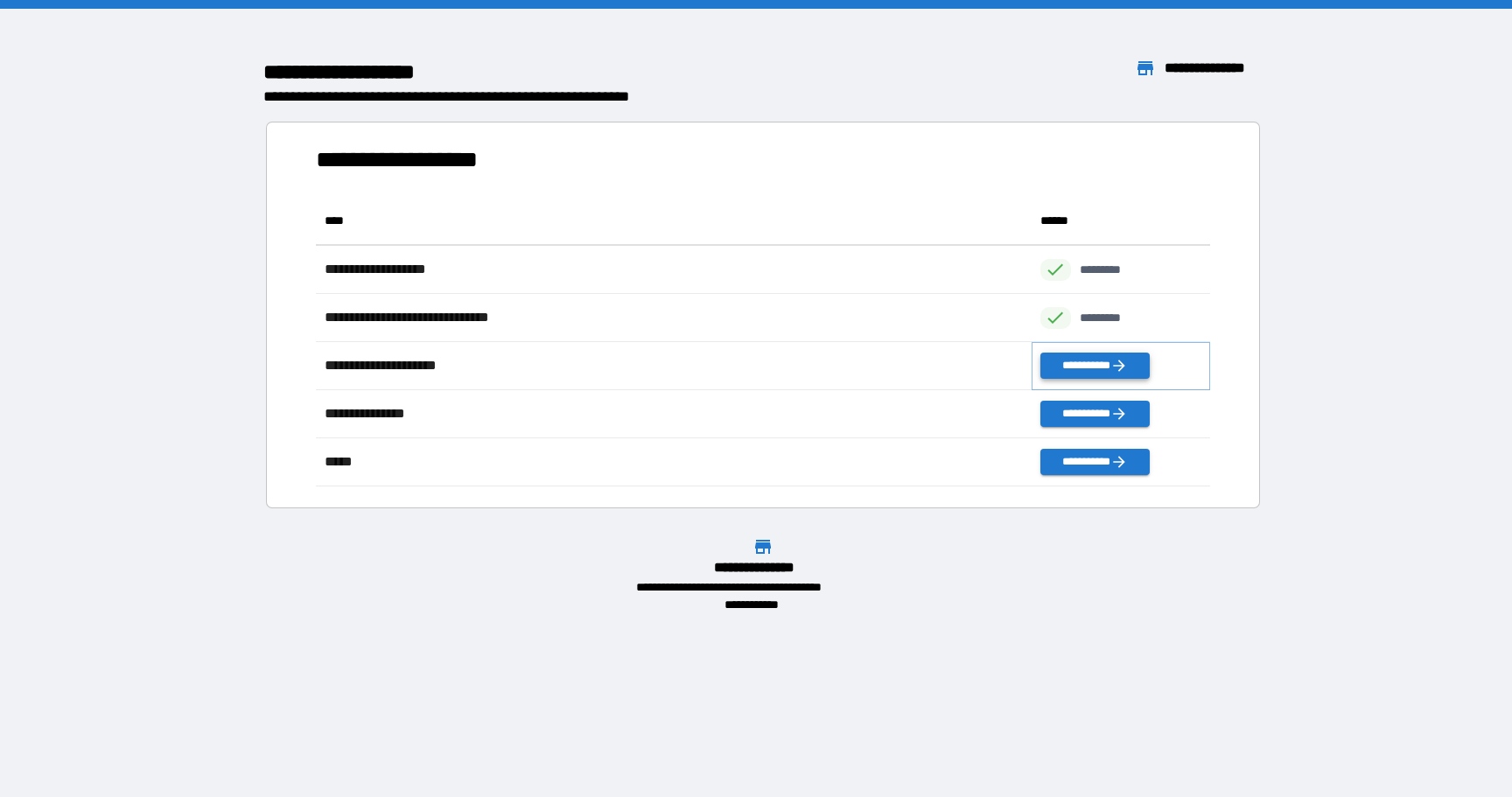 click on "**********" at bounding box center [1095, 366] 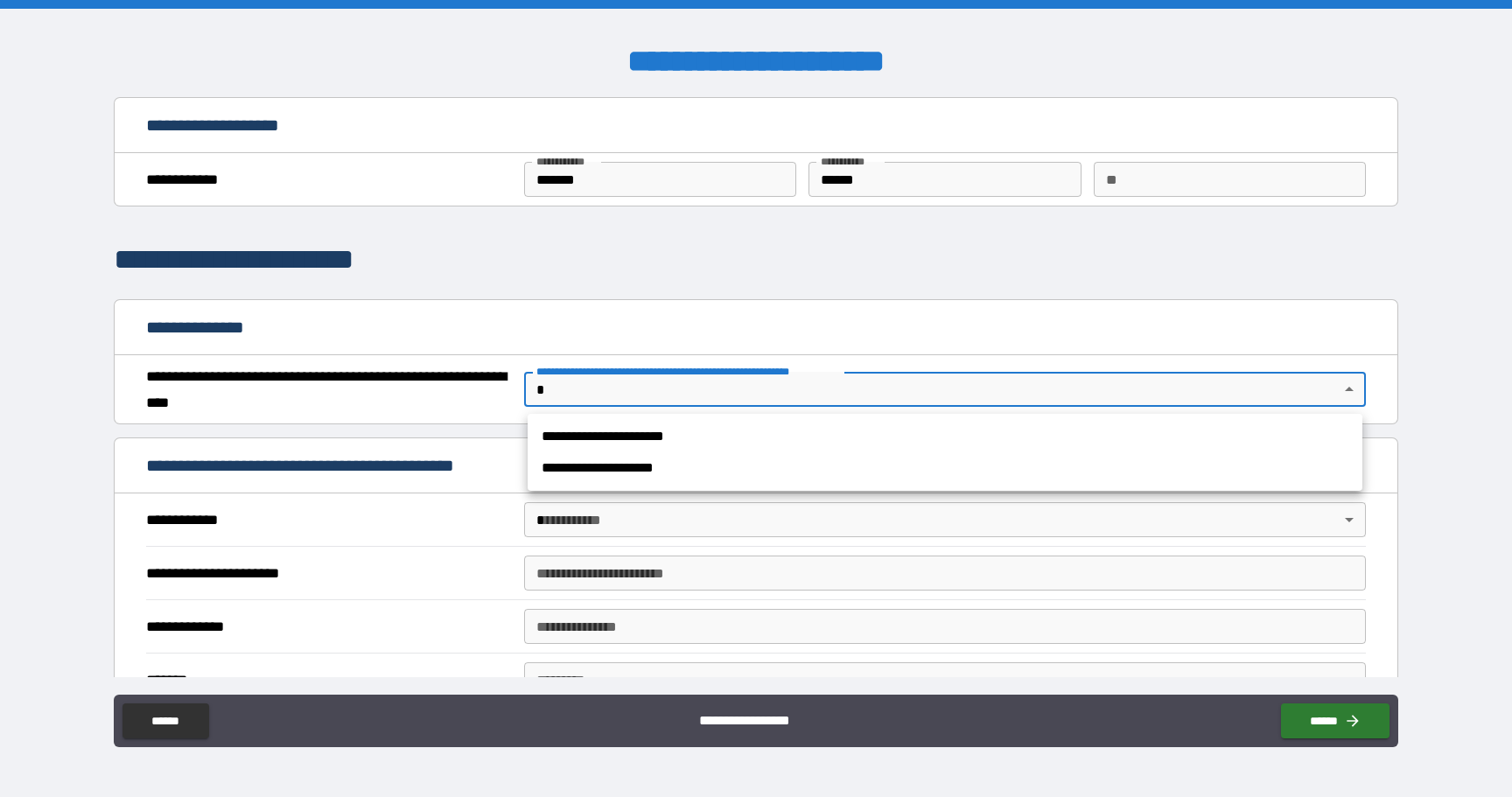 click on "**********" at bounding box center [756, 398] 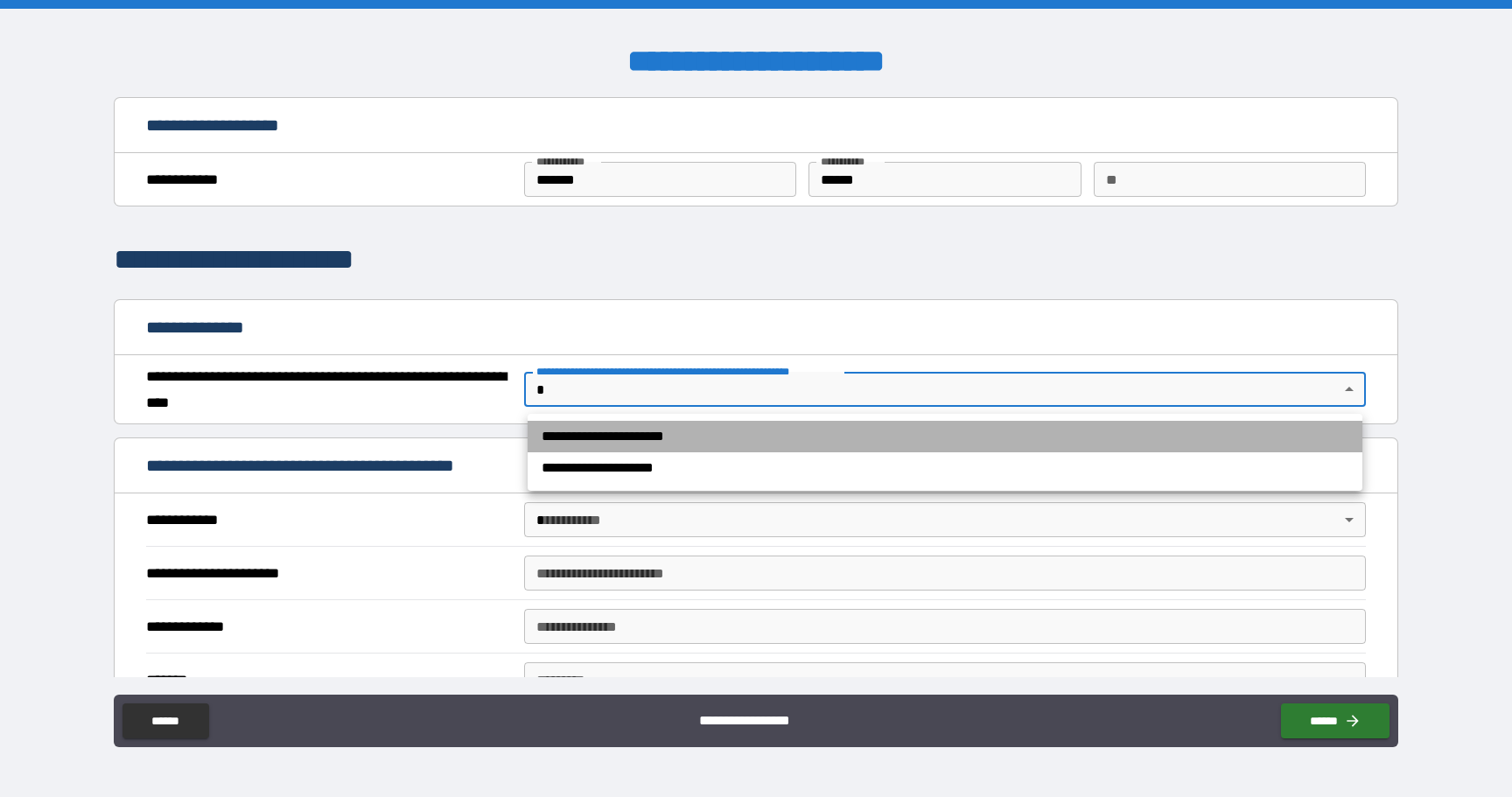 click on "**********" at bounding box center [945, 437] 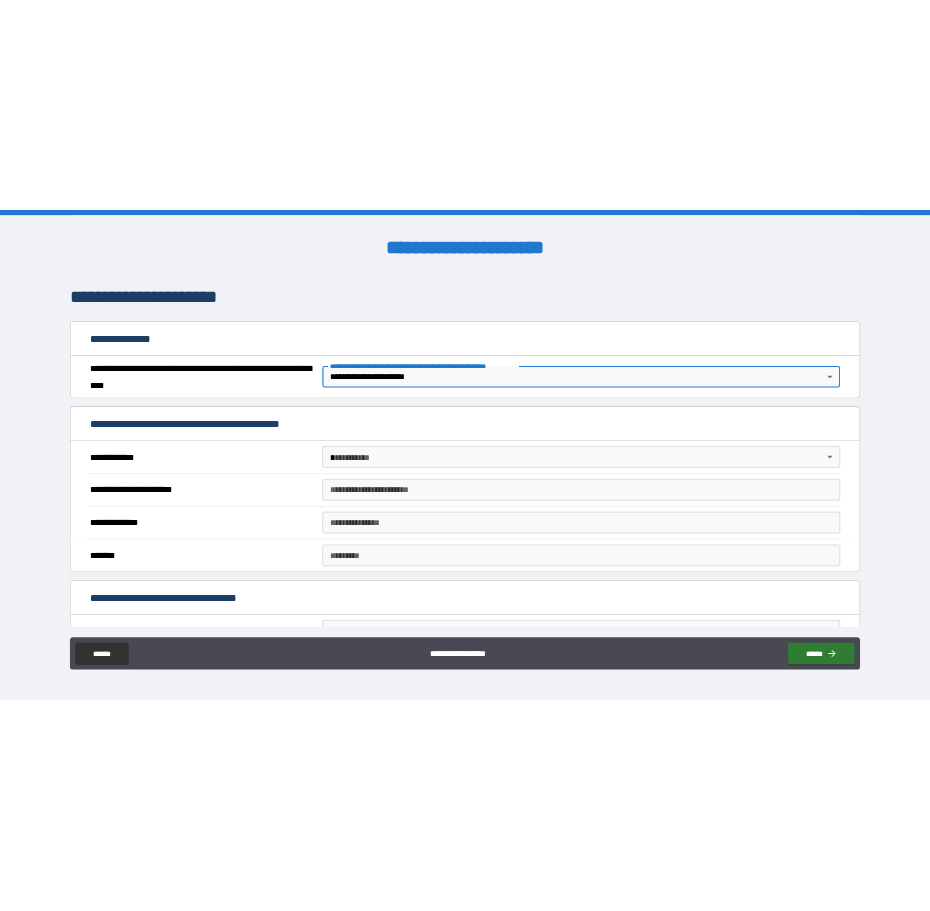 scroll, scrollTop: 142, scrollLeft: 0, axis: vertical 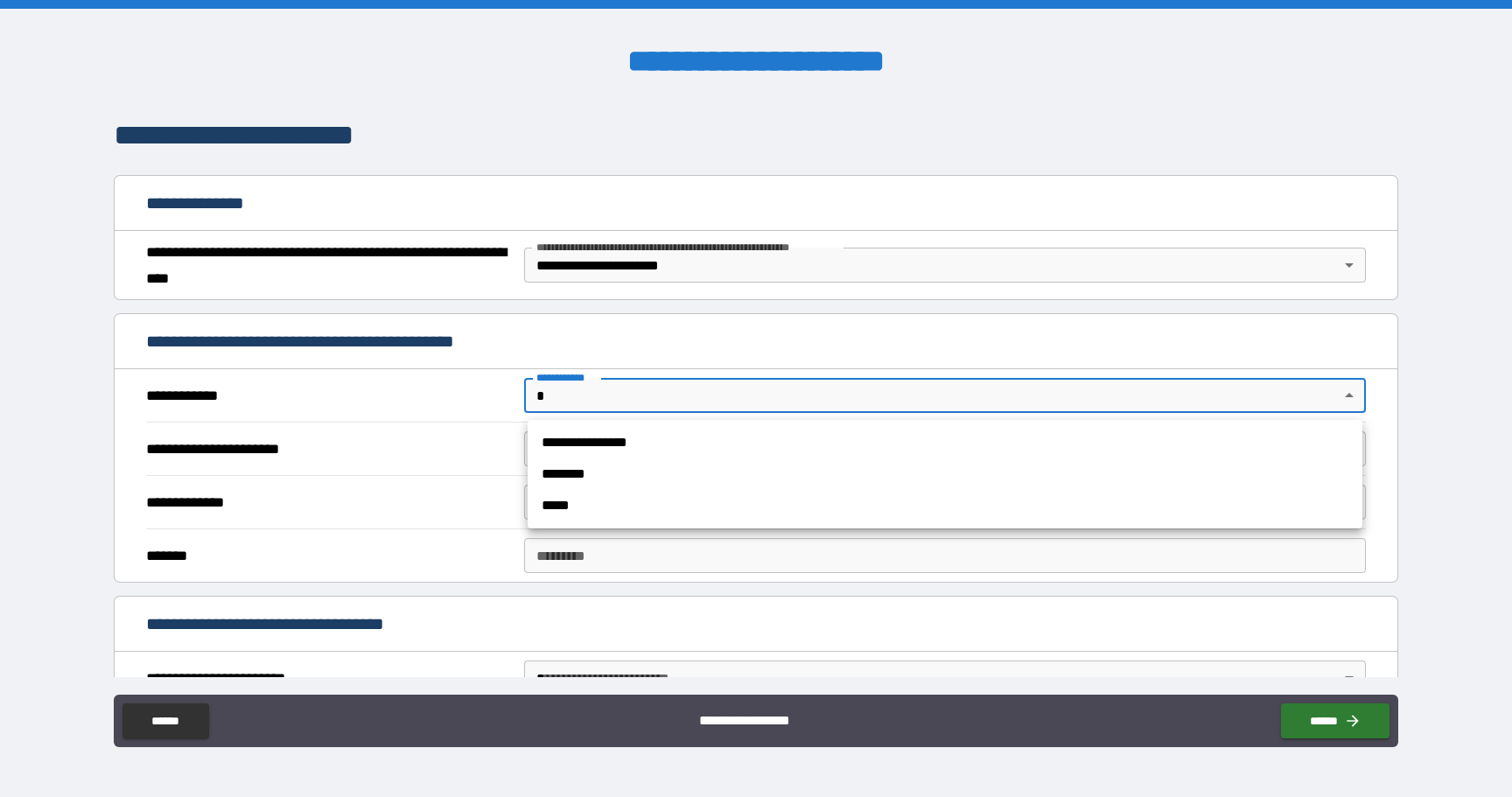 click on "**********" at bounding box center [756, 398] 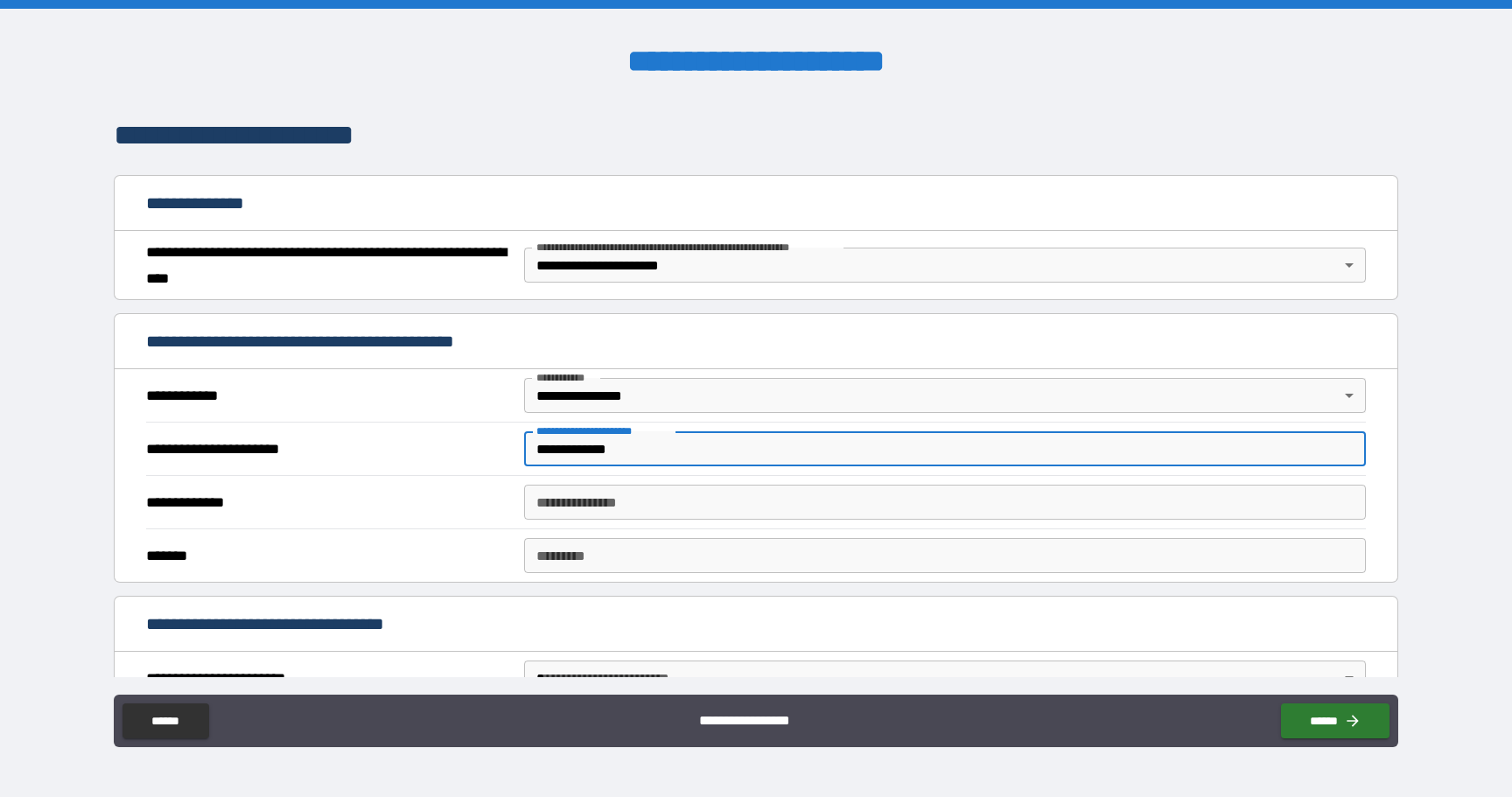 type on "**********" 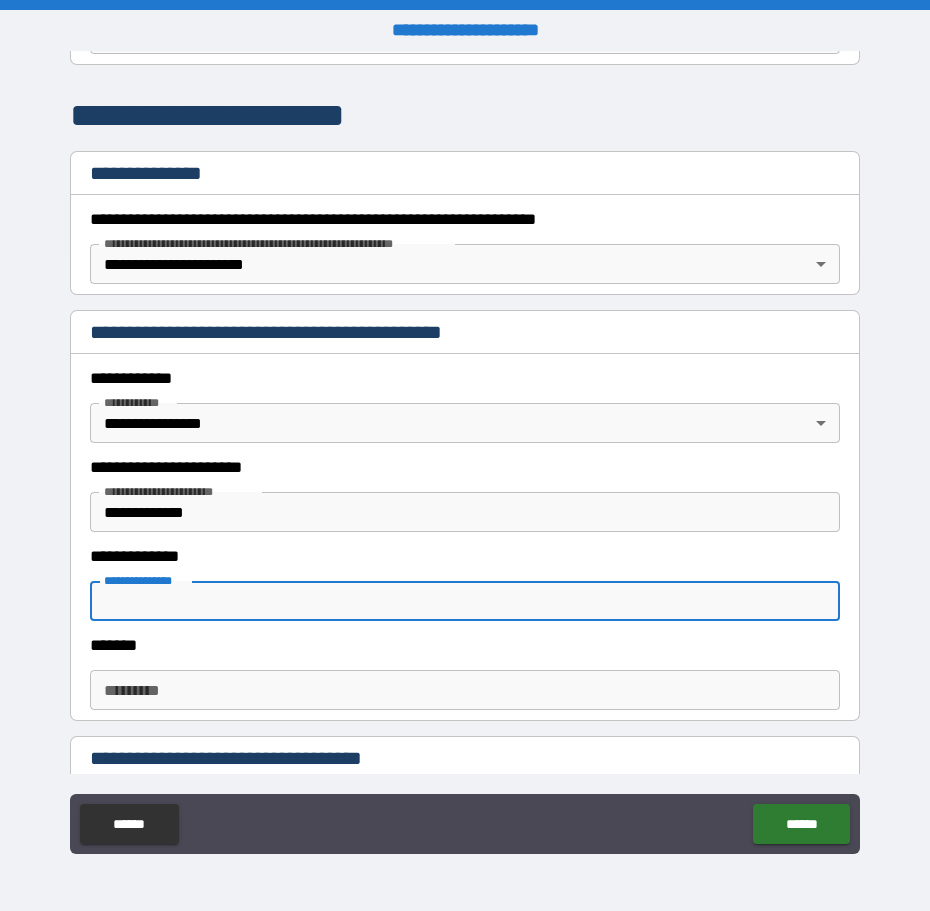 scroll, scrollTop: 253, scrollLeft: 0, axis: vertical 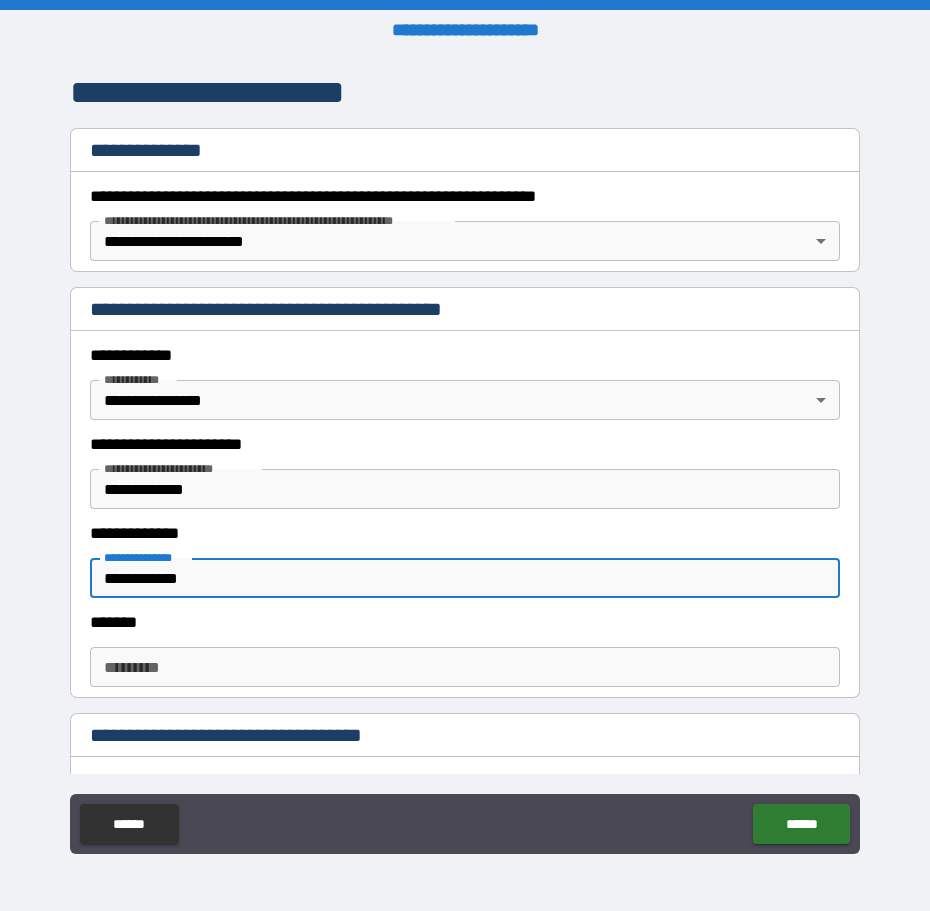 type on "**********" 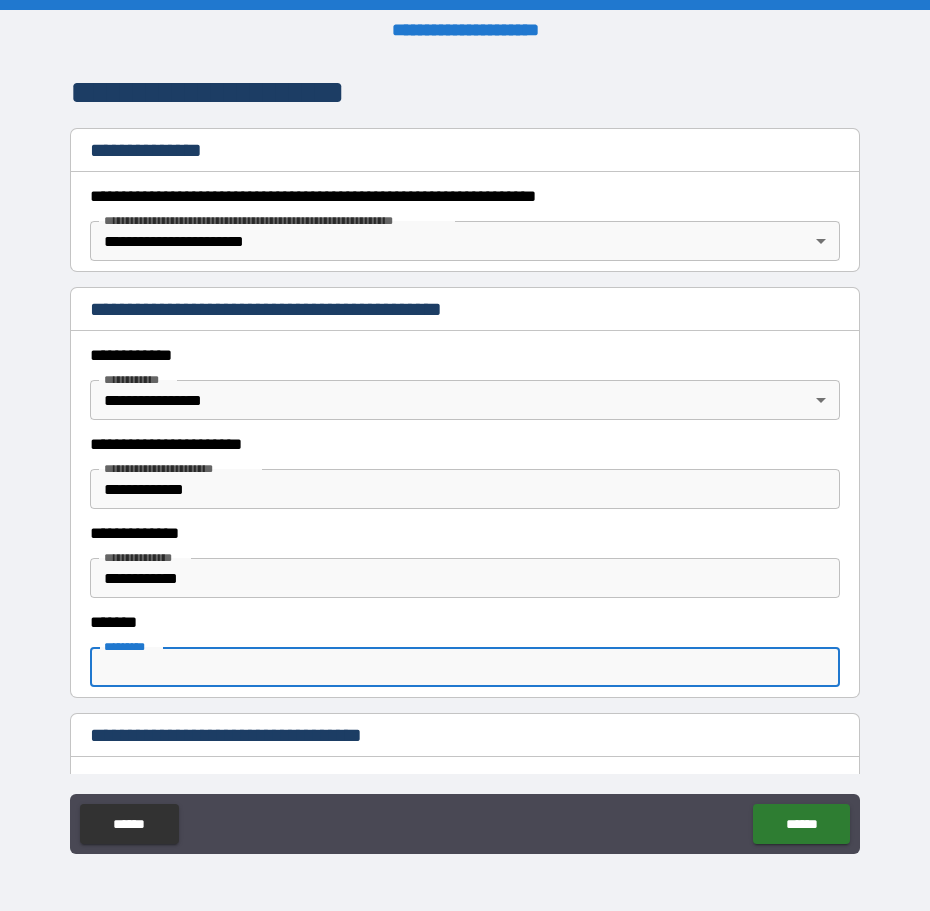 click on "*******   *" at bounding box center (464, 667) 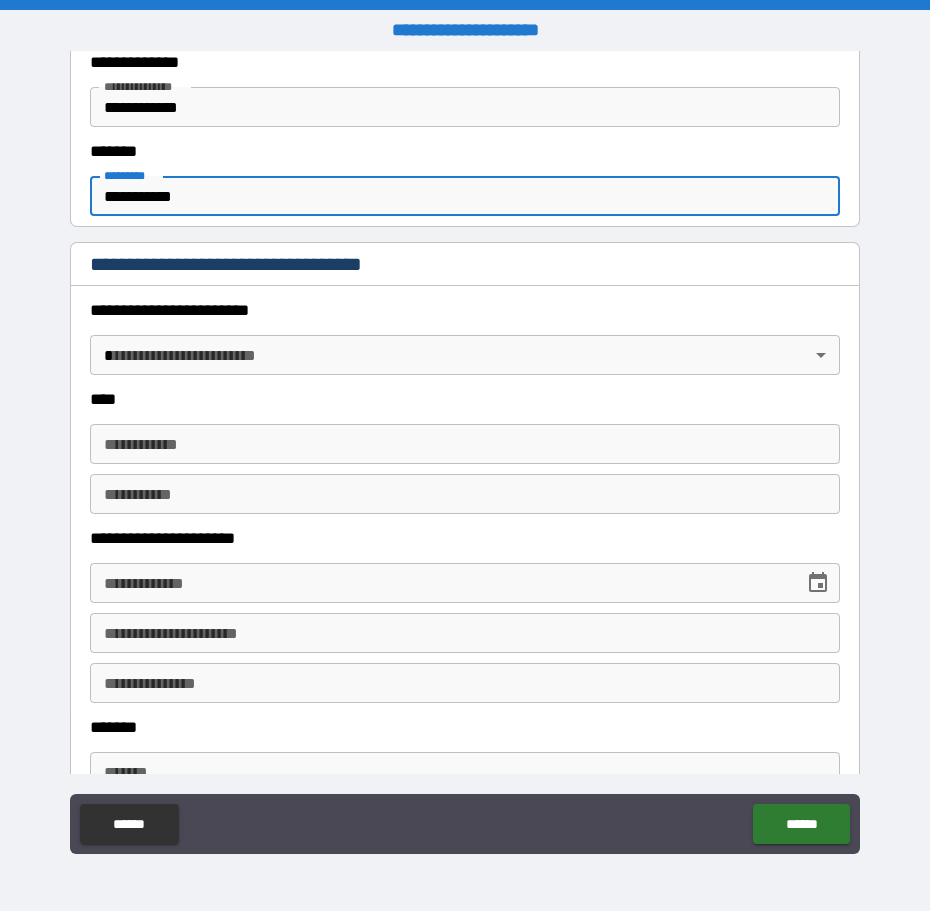 scroll, scrollTop: 738, scrollLeft: 0, axis: vertical 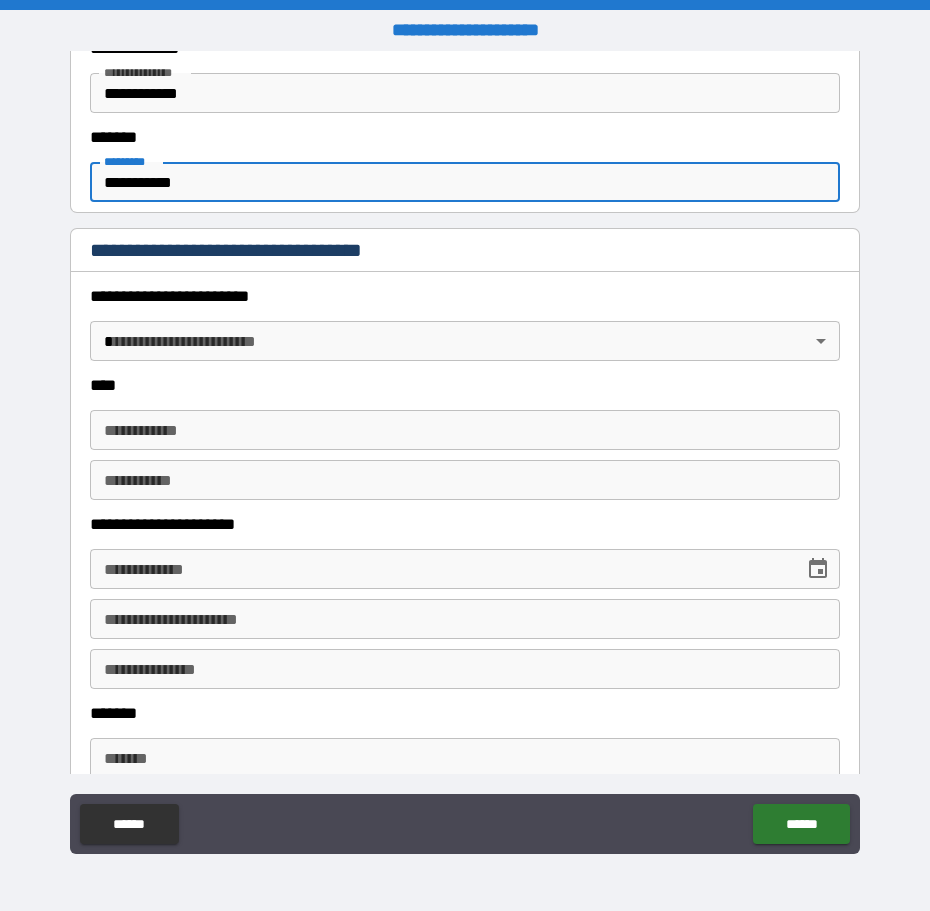 type on "**********" 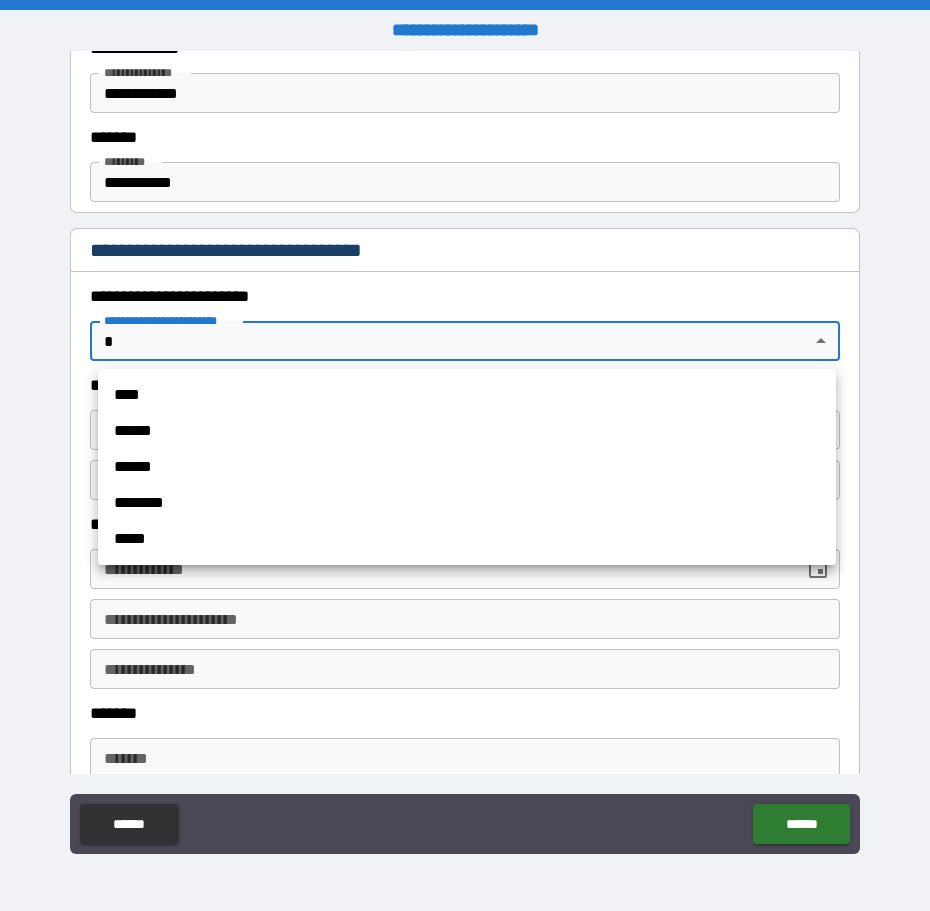 click on "******" at bounding box center [467, 431] 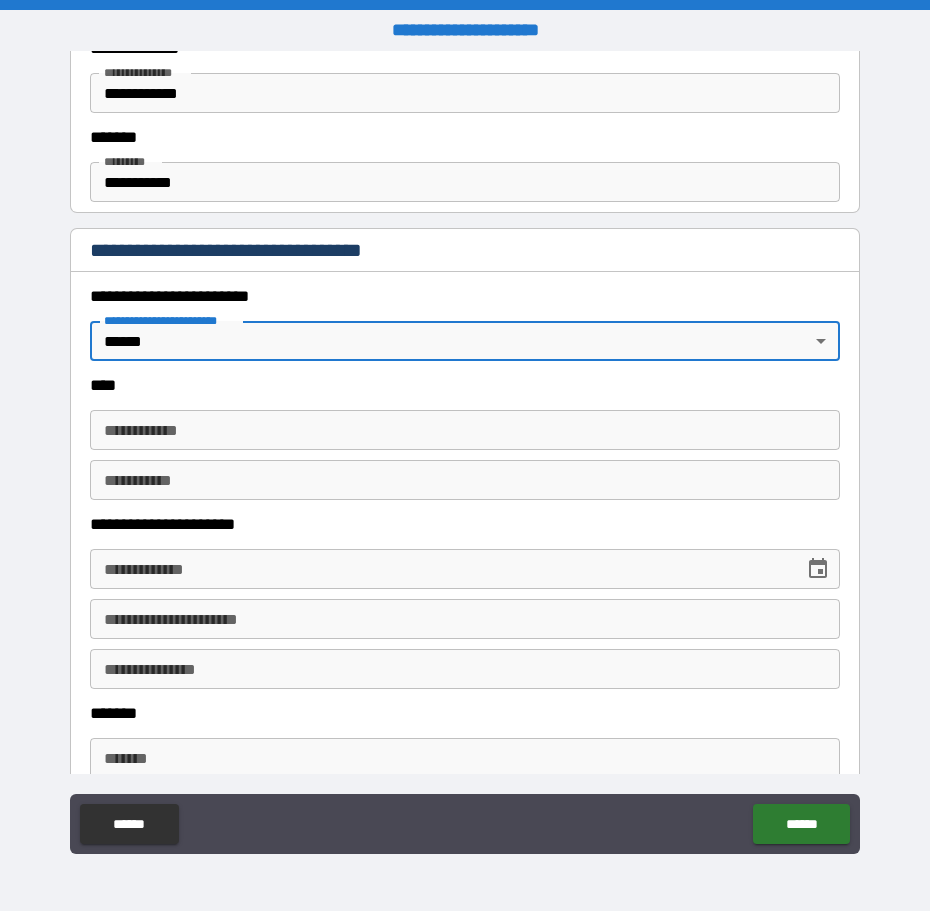 type on "*" 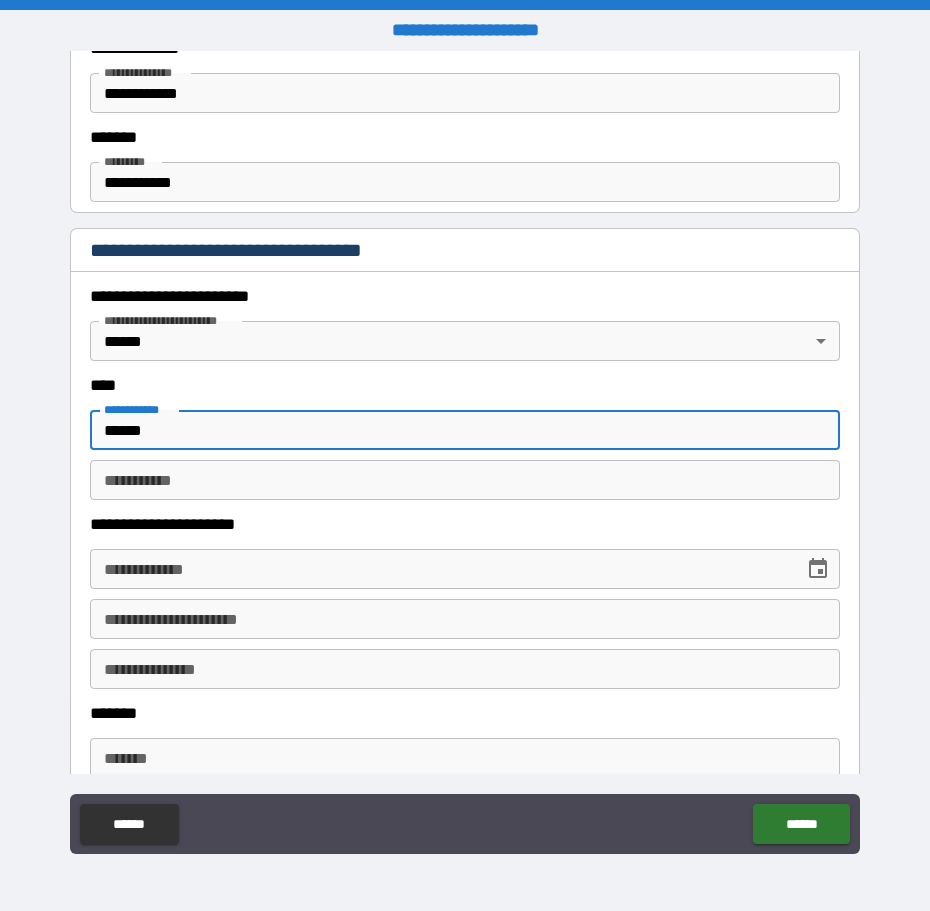 type on "*****" 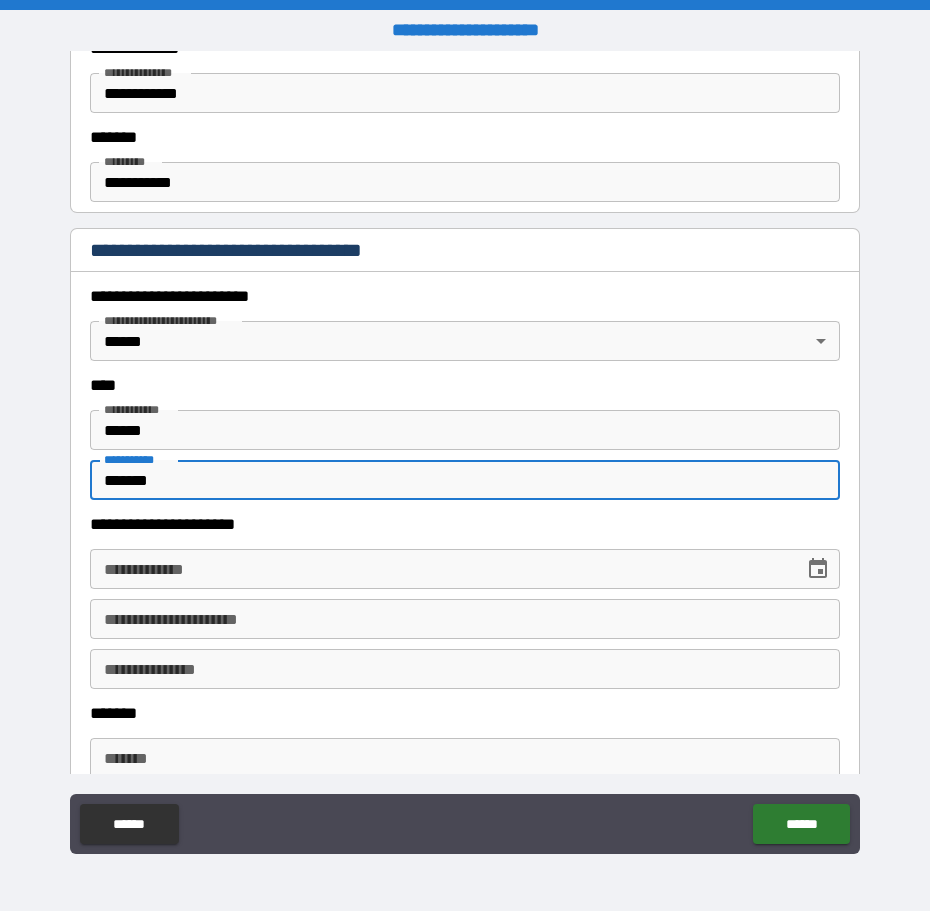 type on "*******" 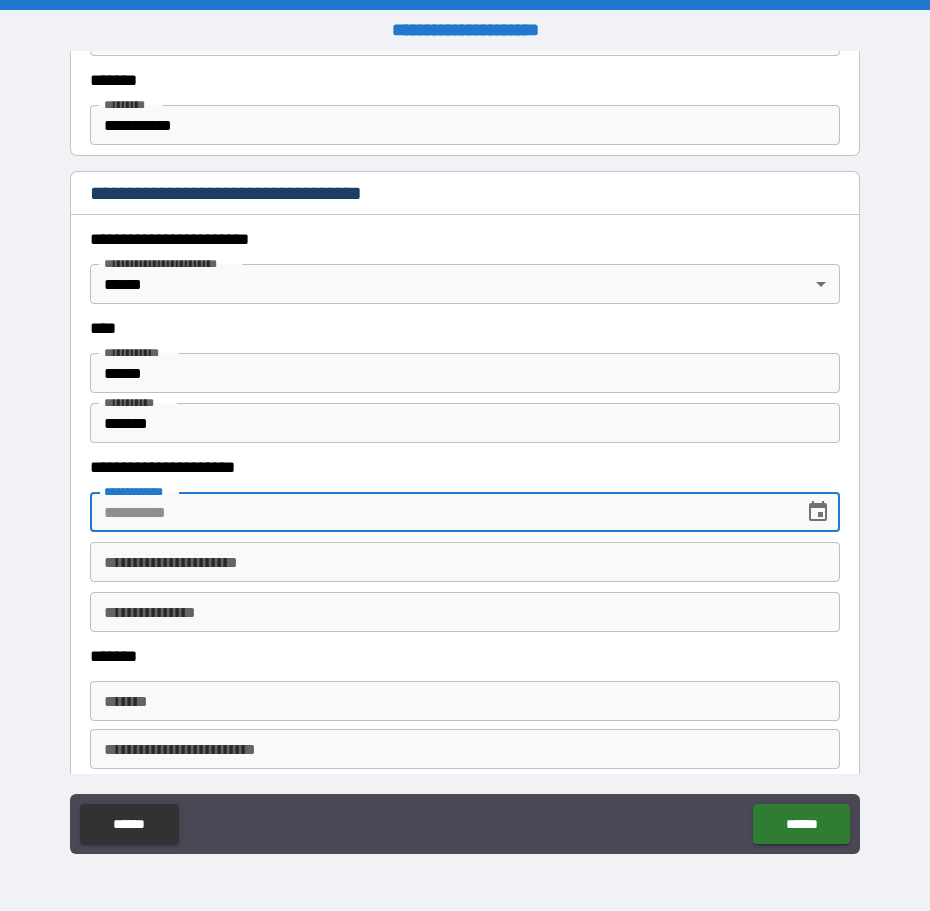 scroll, scrollTop: 806, scrollLeft: 0, axis: vertical 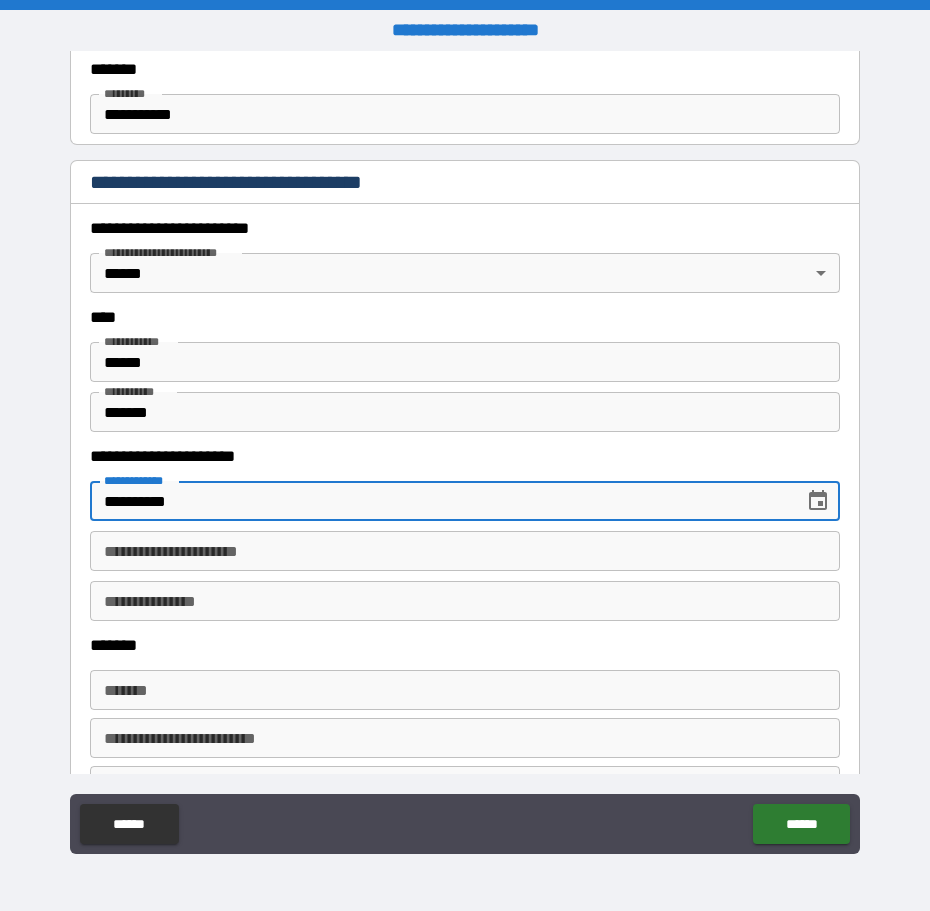 type on "**********" 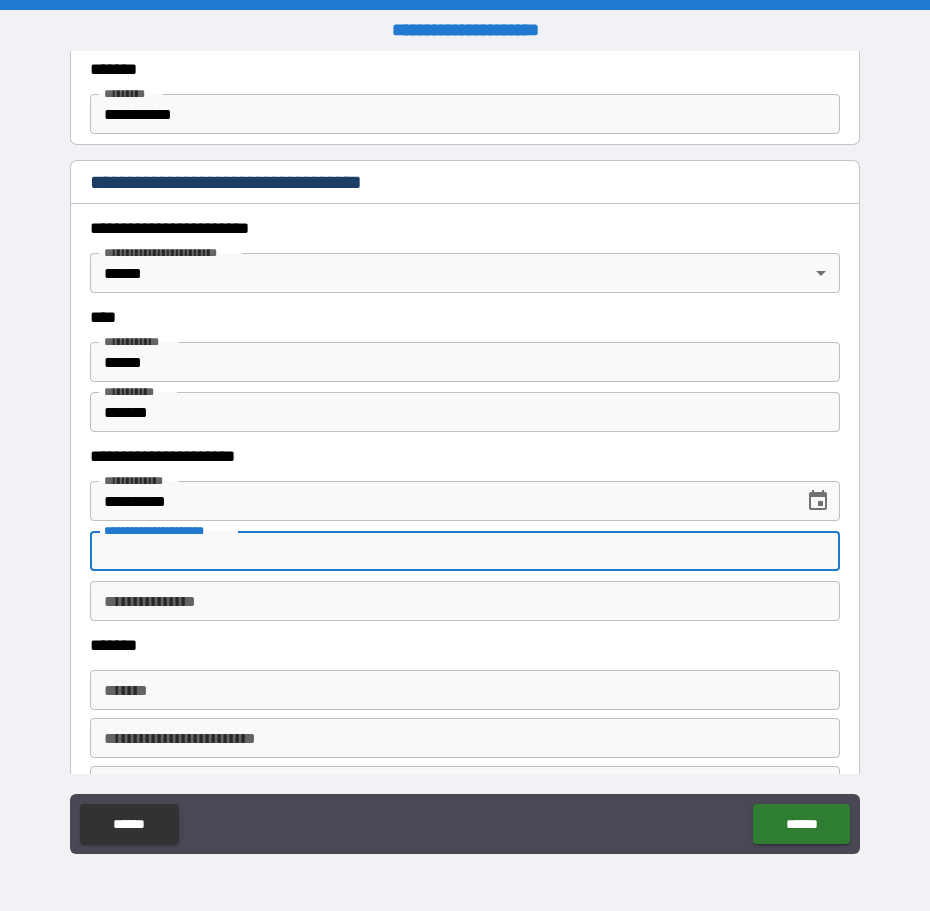type on "*" 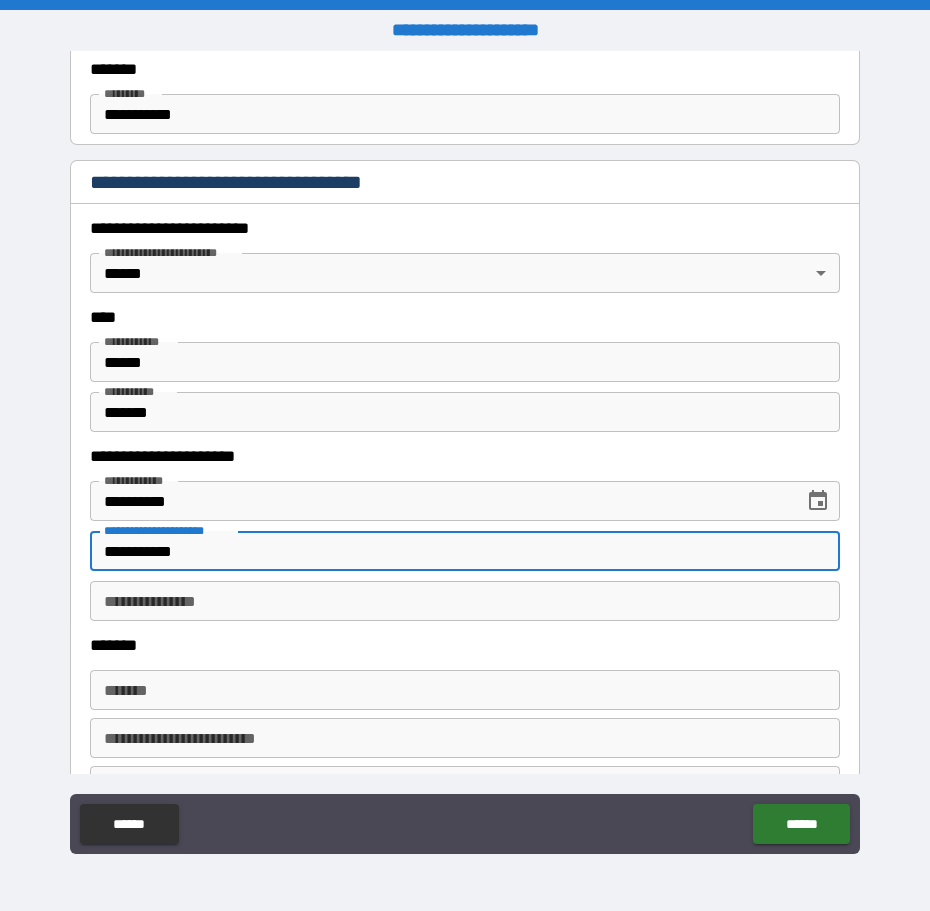 type on "**********" 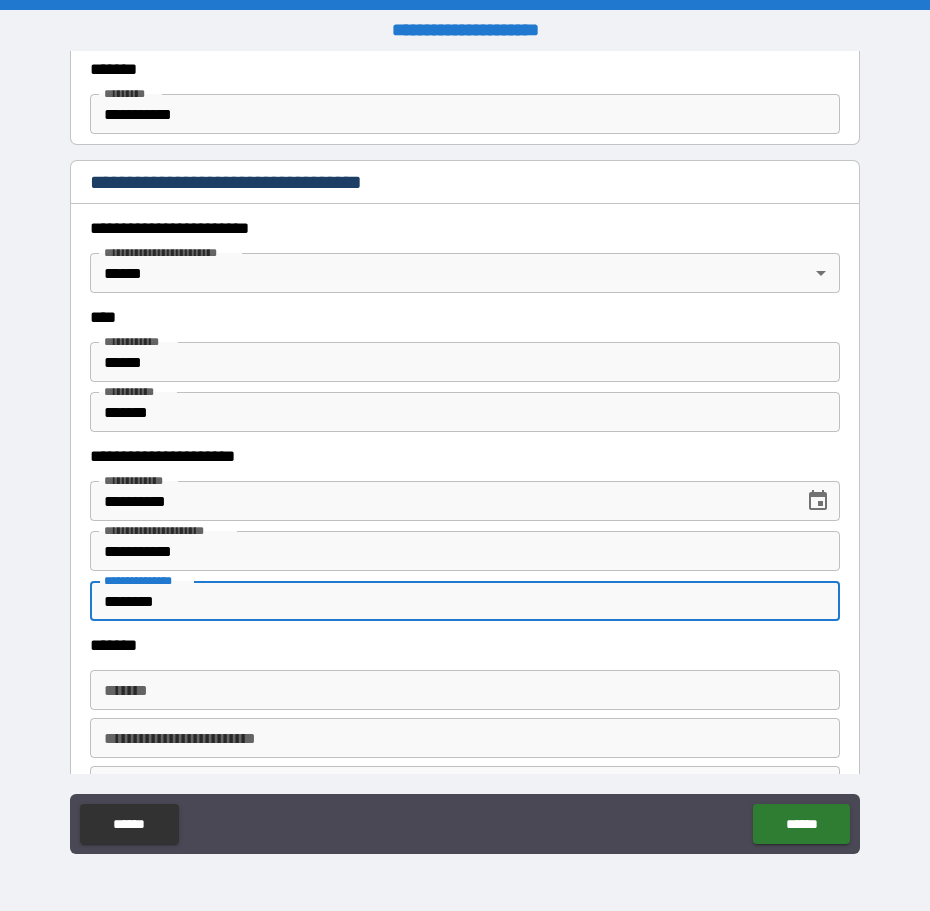 type on "********" 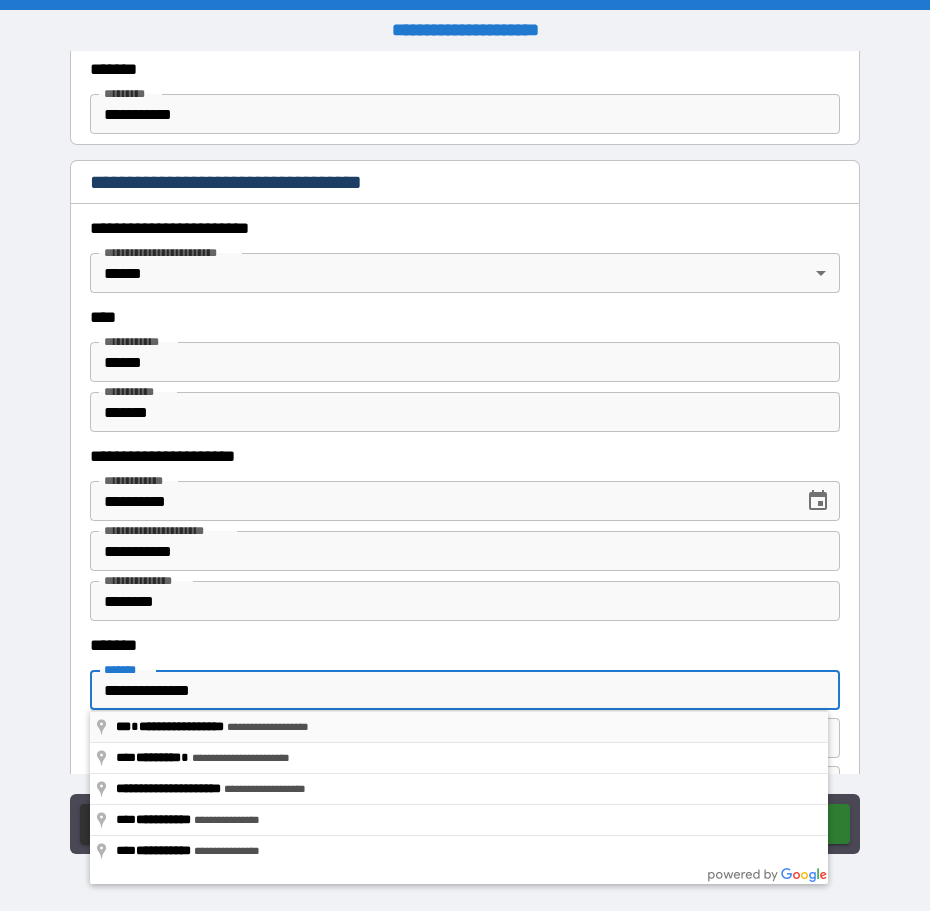 type on "**********" 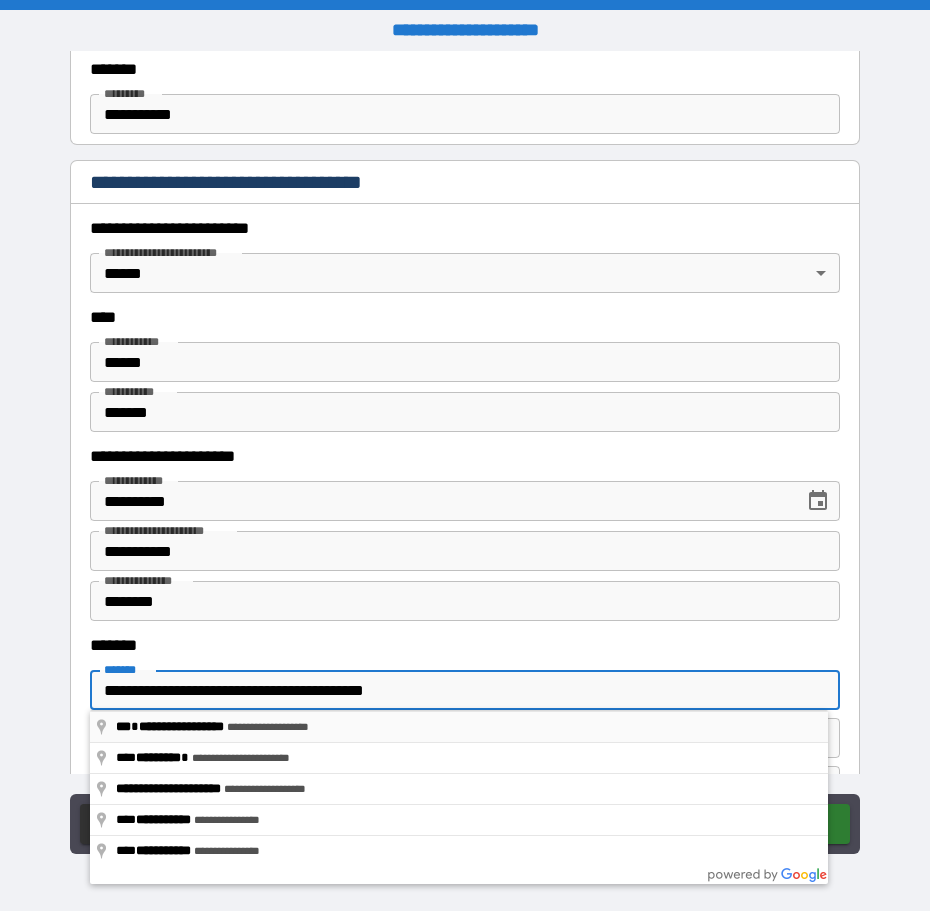 type on "**********" 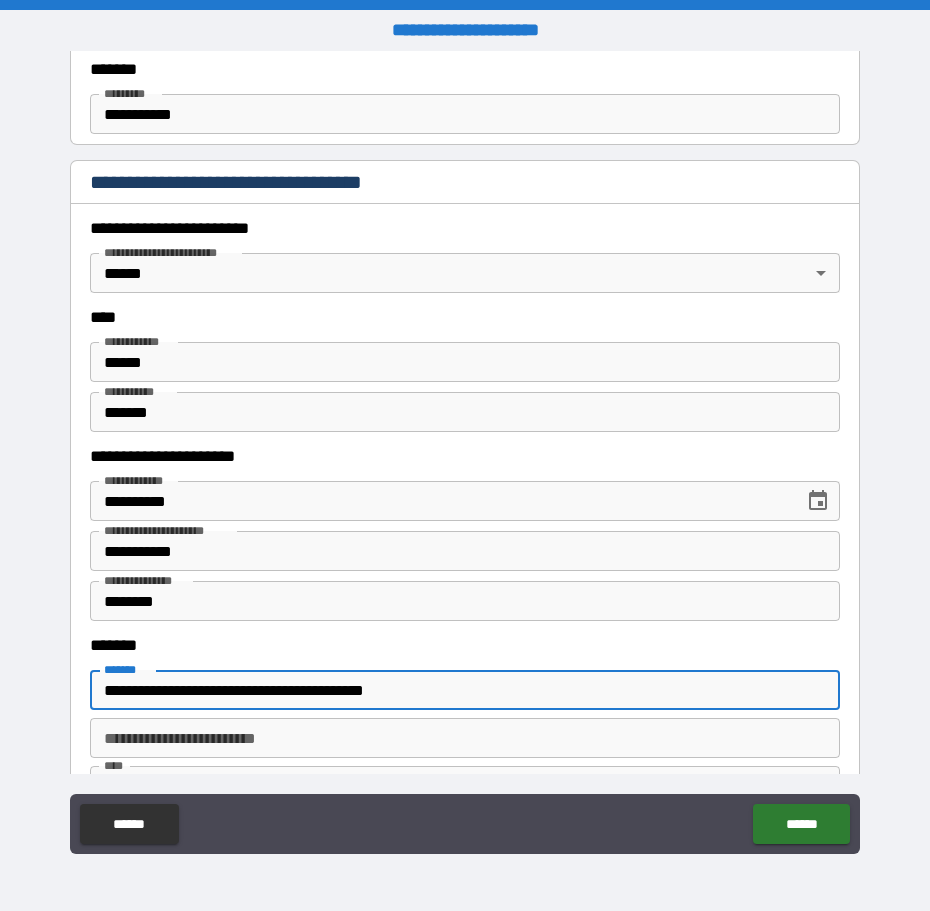 type on "**********" 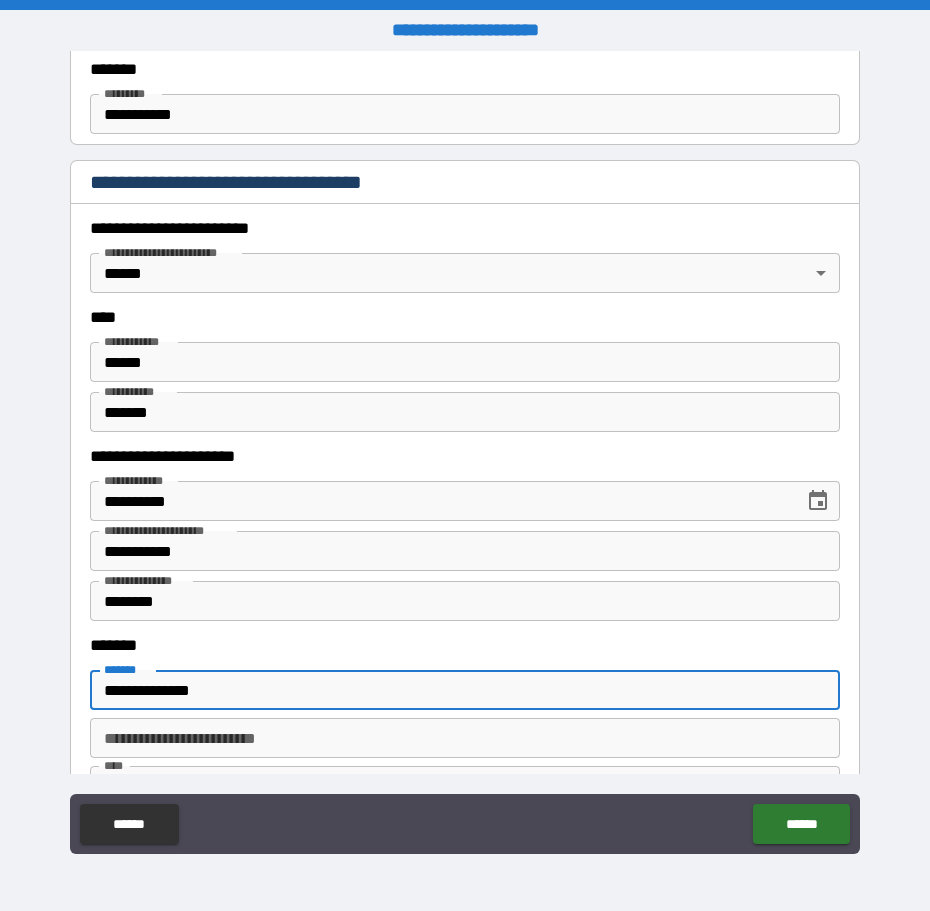 type on "**" 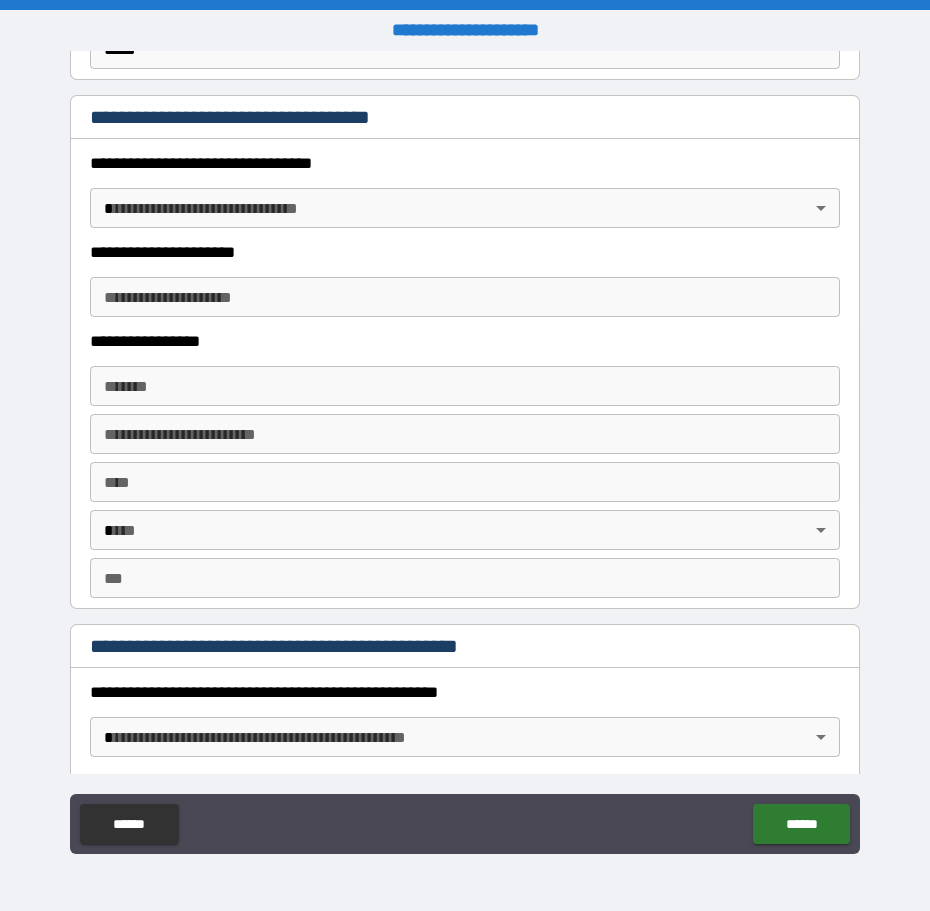 scroll, scrollTop: 1642, scrollLeft: 0, axis: vertical 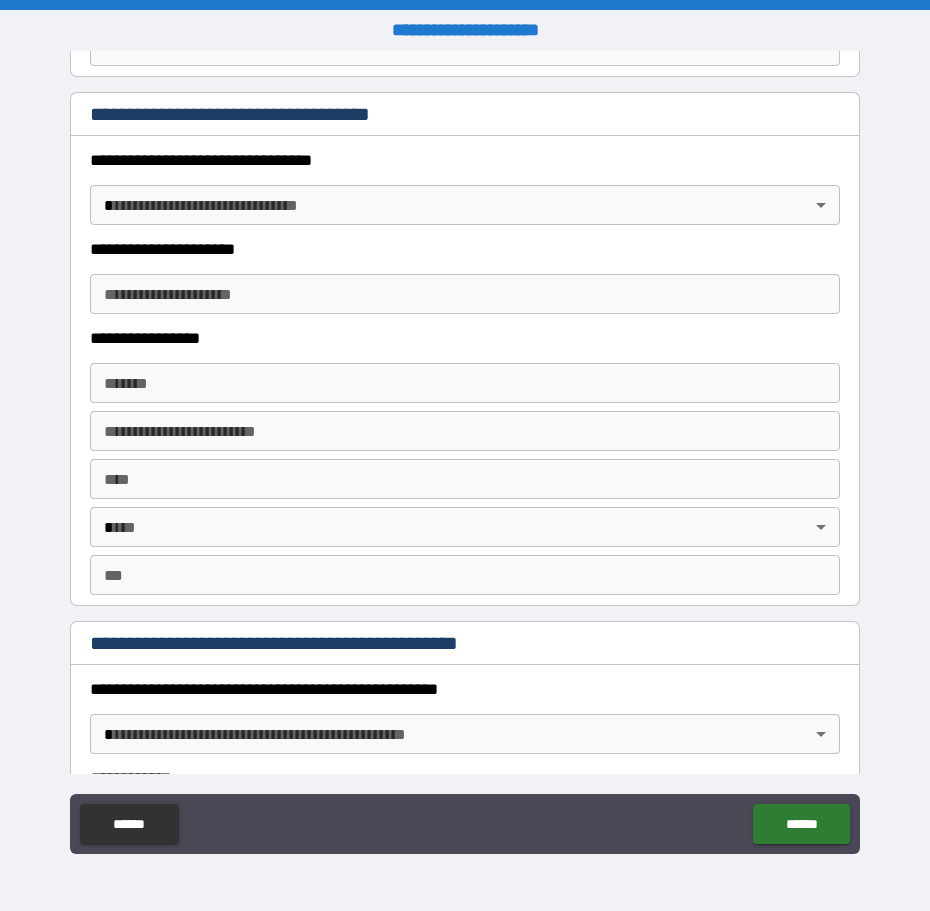 click on "**********" at bounding box center (465, 455) 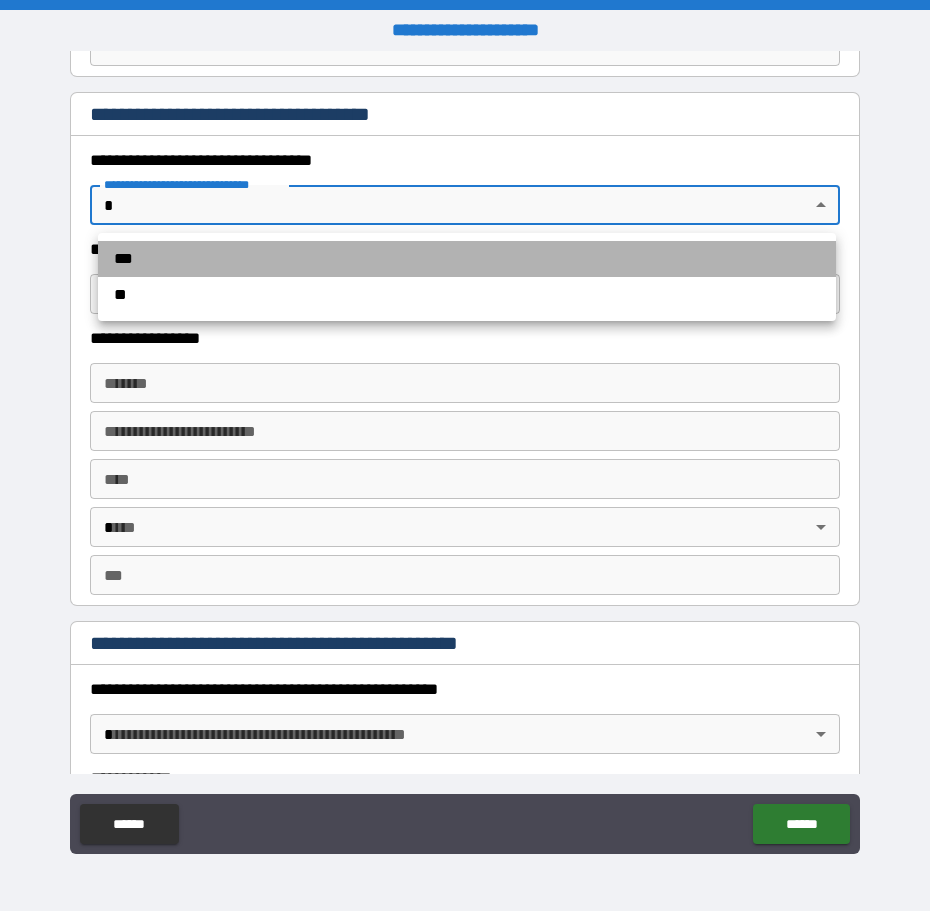 click on "***" at bounding box center [467, 259] 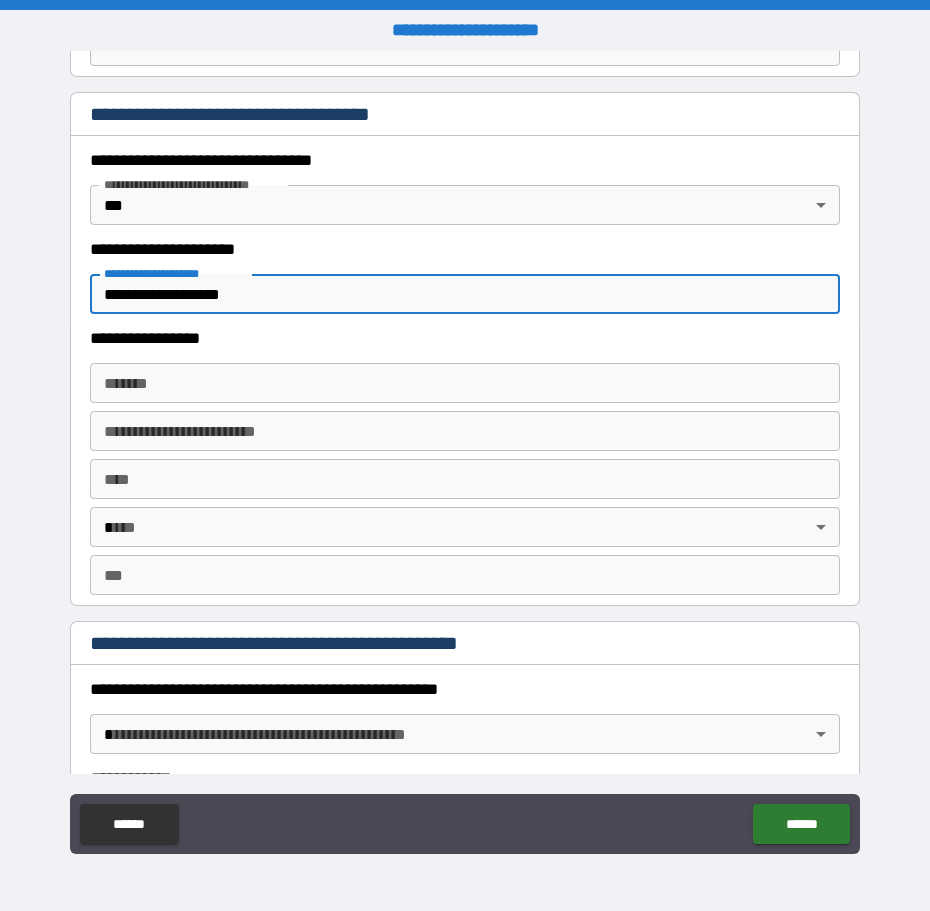 type on "**********" 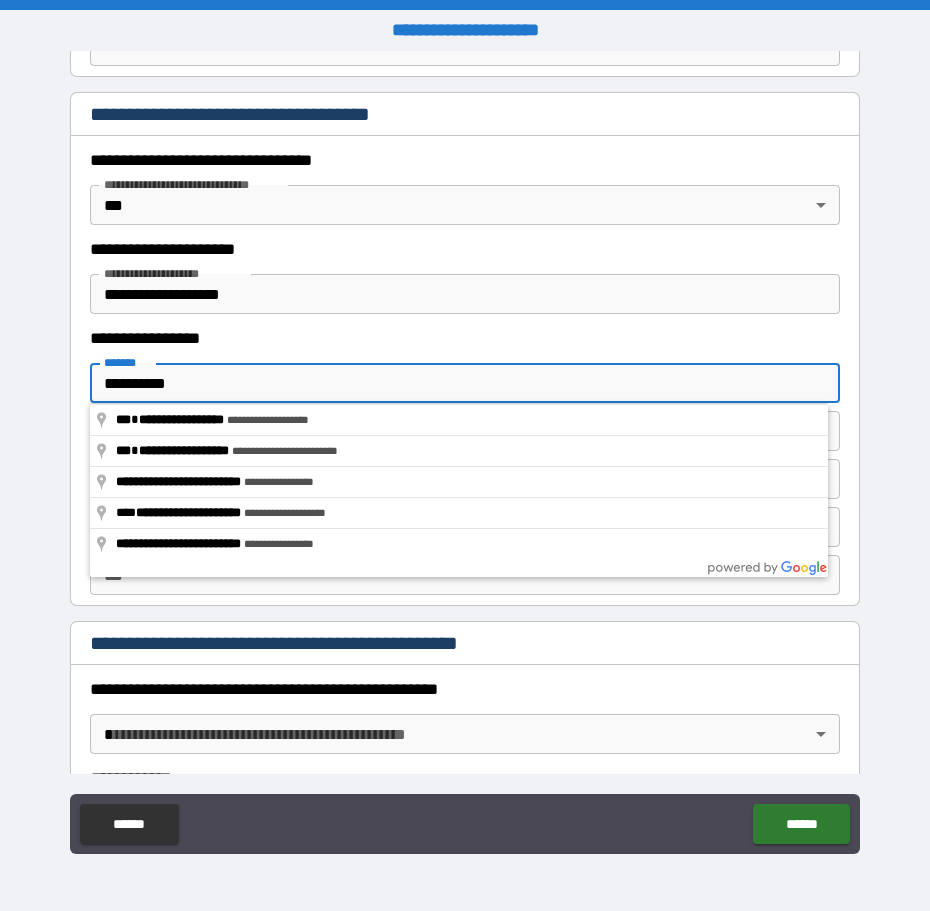 type on "**********" 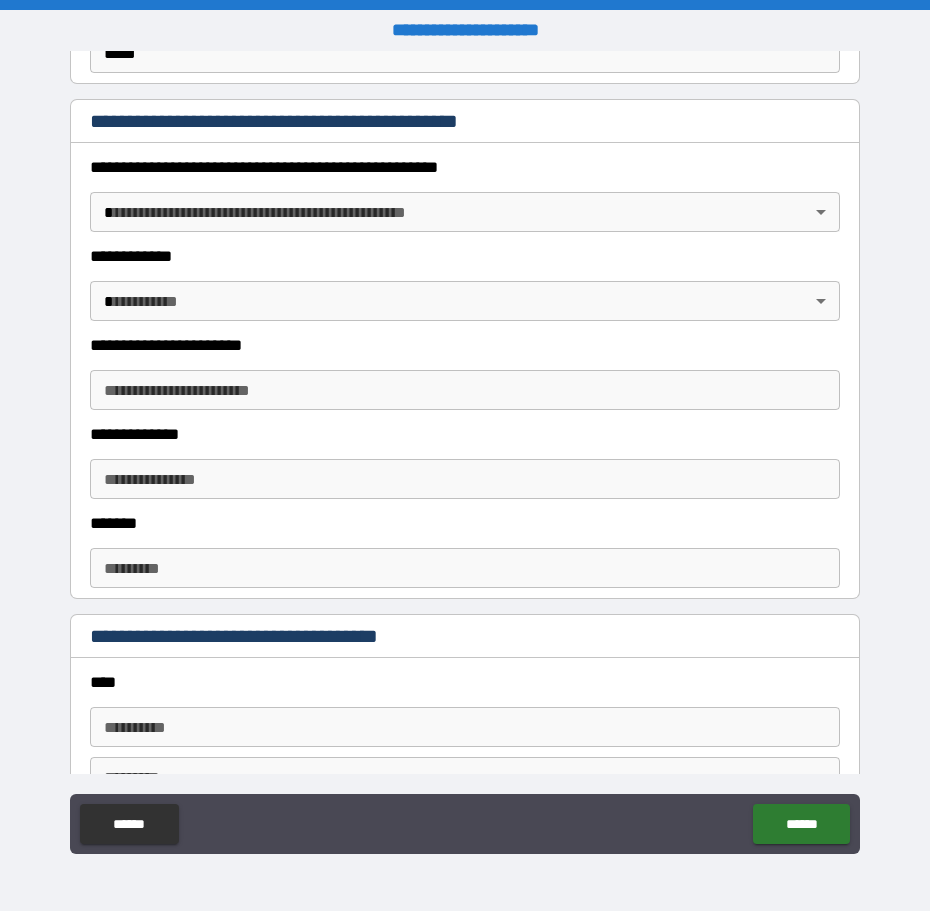 scroll, scrollTop: 2123, scrollLeft: 0, axis: vertical 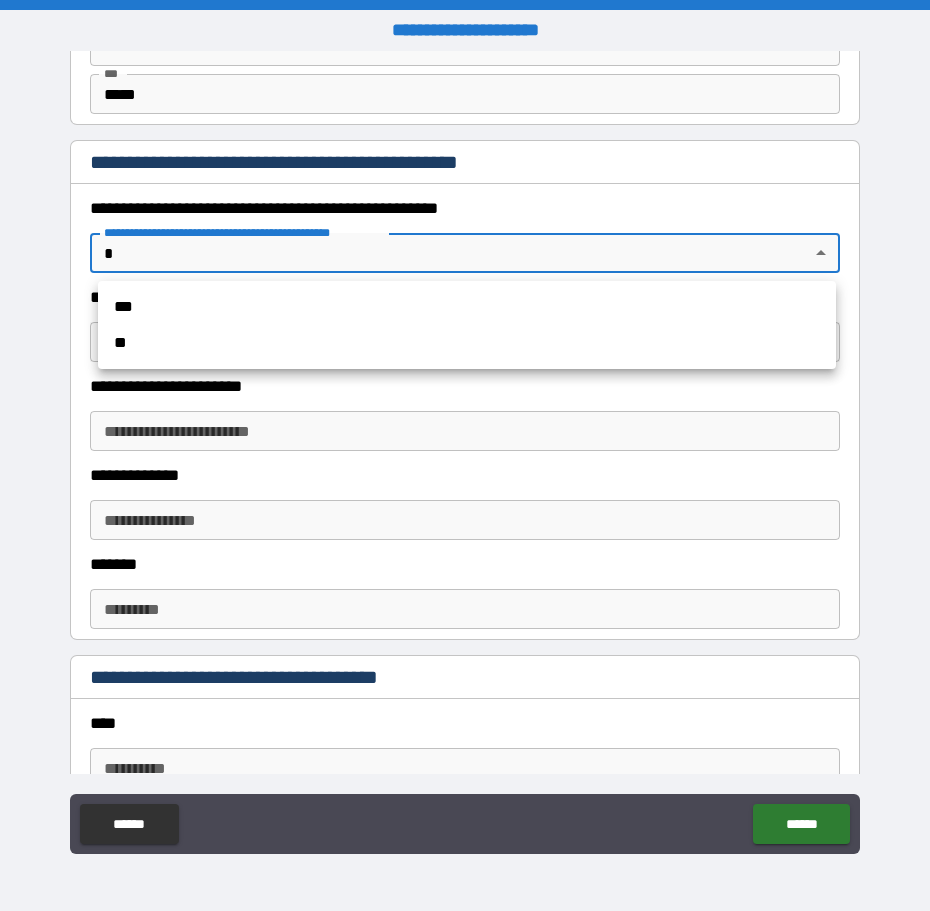 click on "**********" at bounding box center [465, 455] 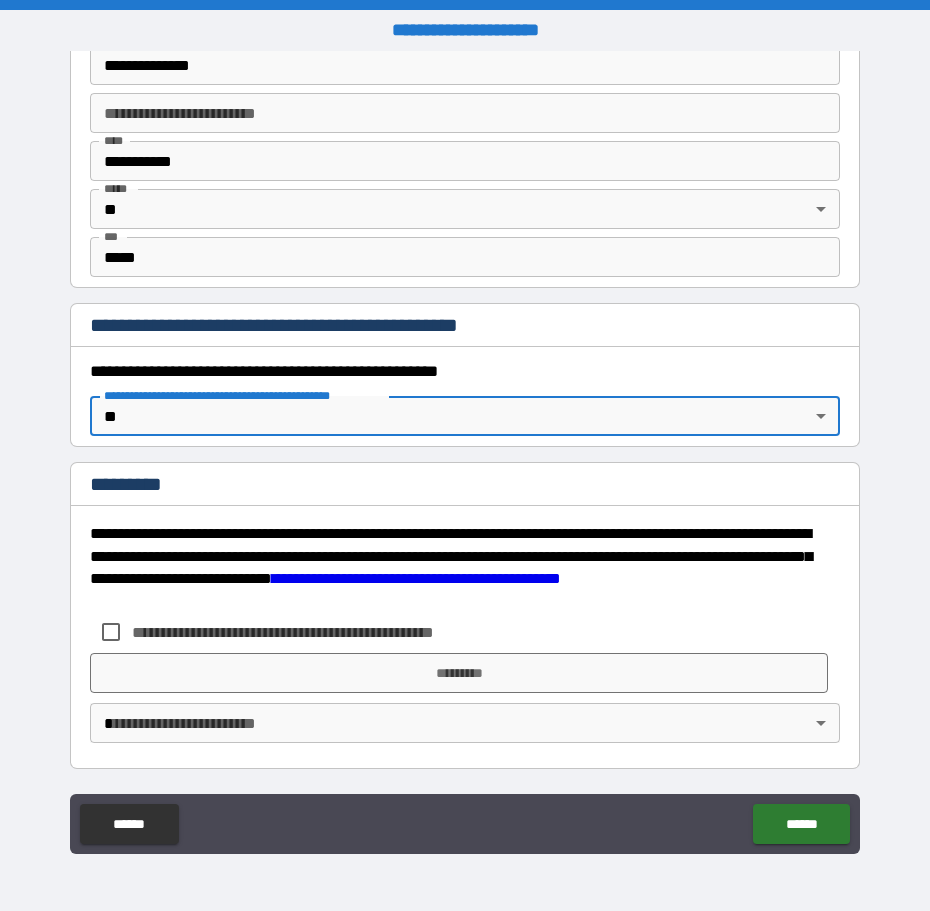 scroll, scrollTop: 1960, scrollLeft: 0, axis: vertical 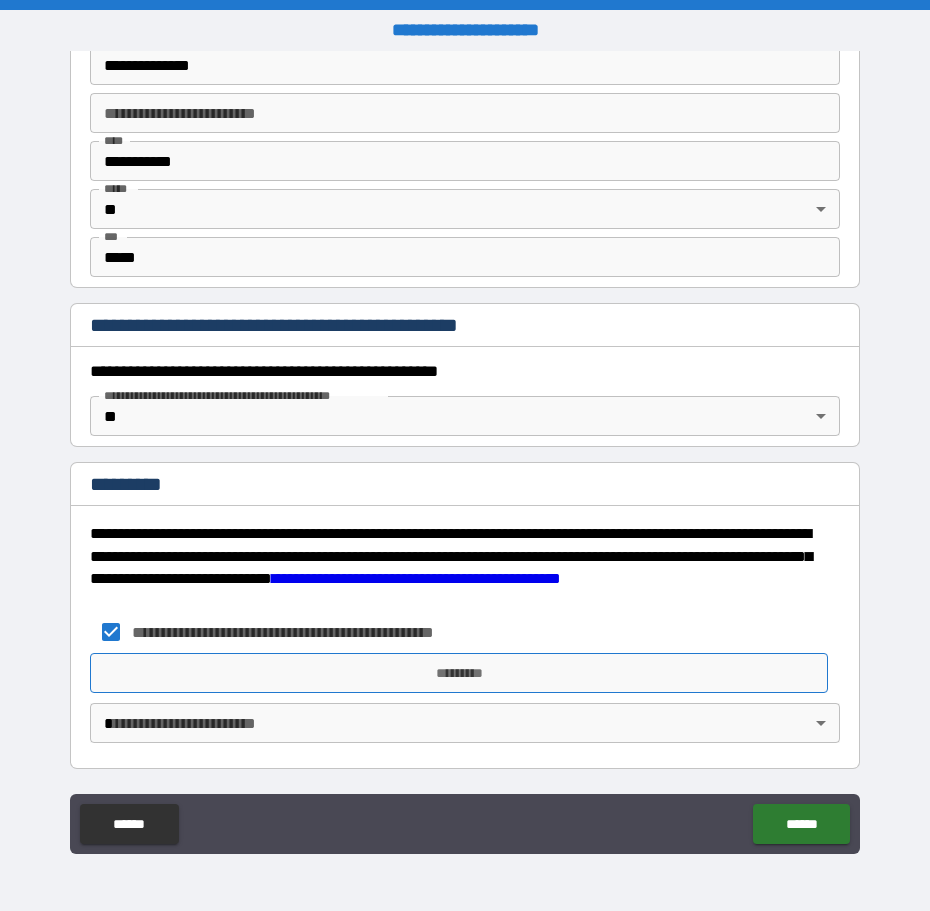 click on "*********" at bounding box center (459, 673) 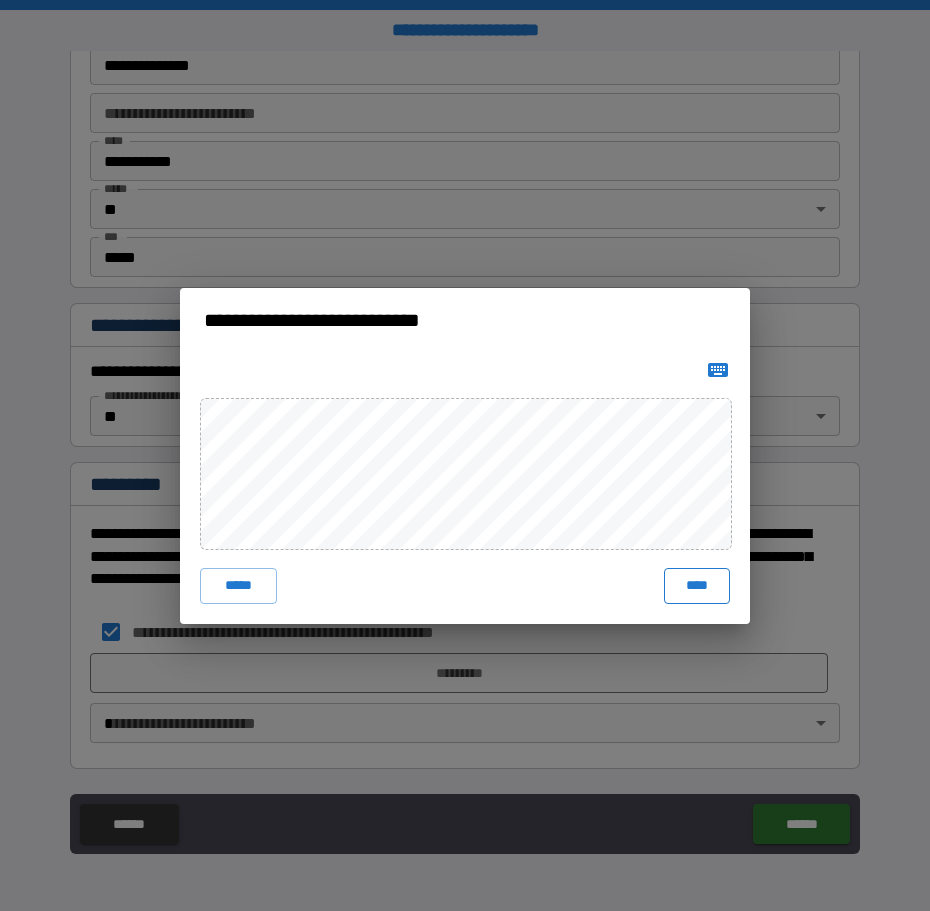click on "****" at bounding box center (697, 586) 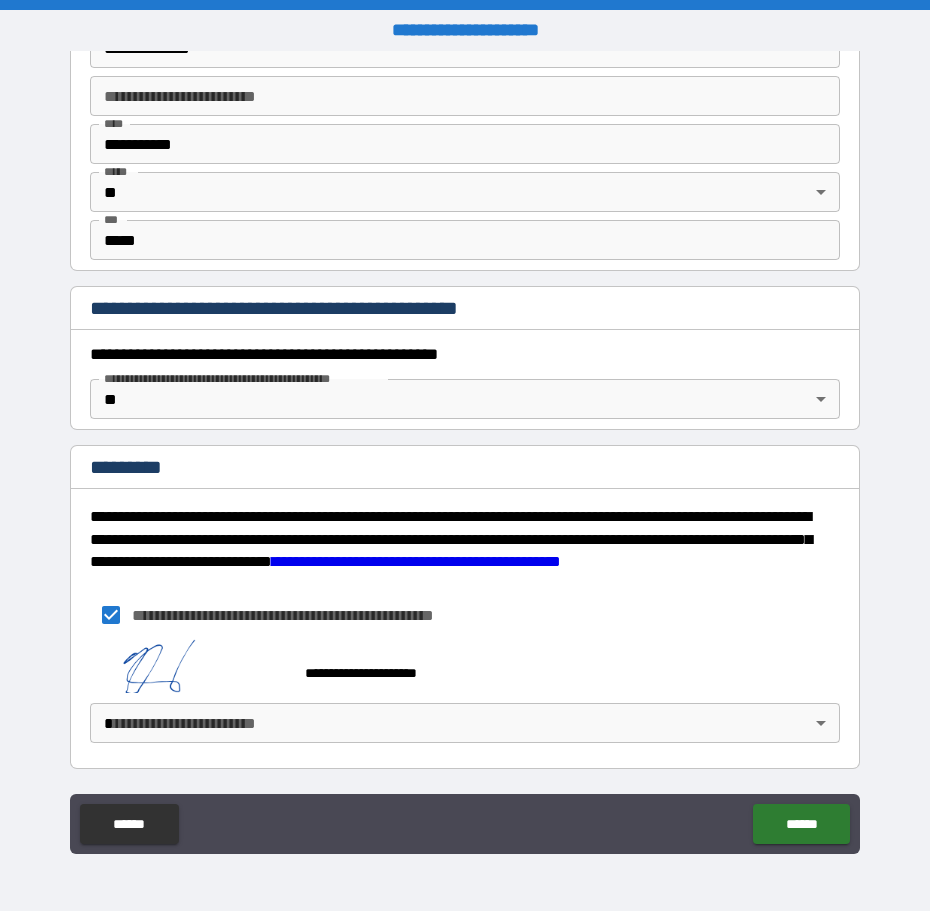 scroll, scrollTop: 1977, scrollLeft: 0, axis: vertical 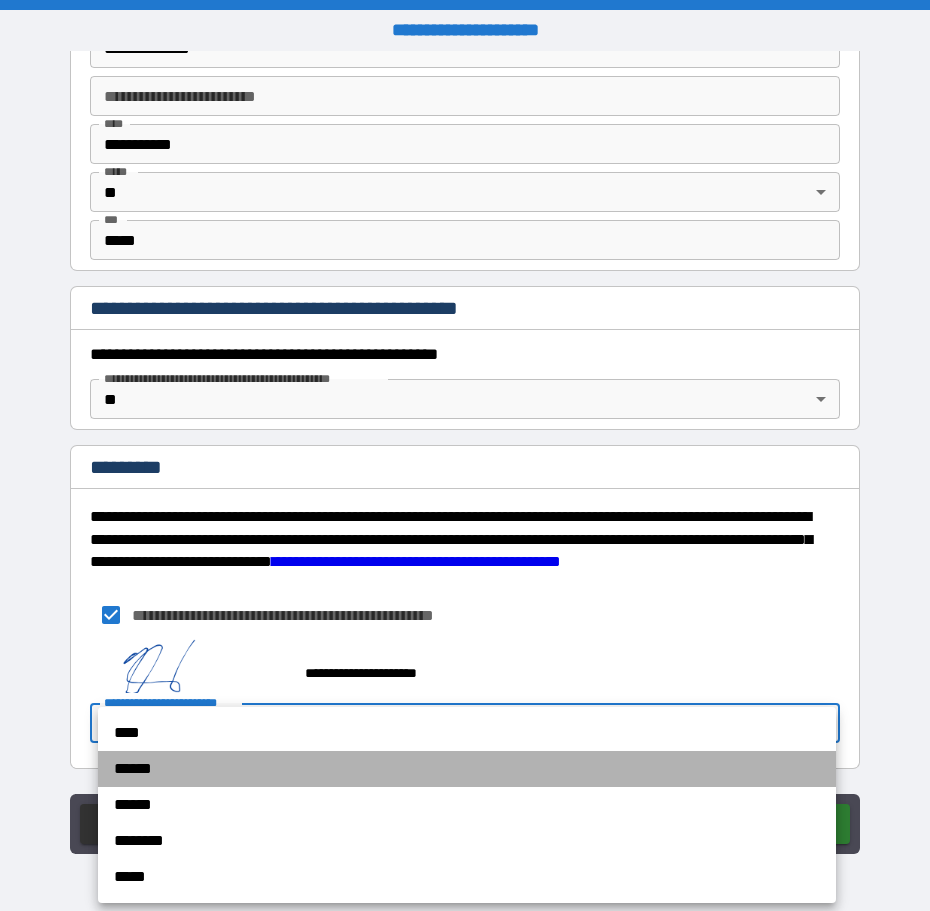 click on "******" at bounding box center [467, 769] 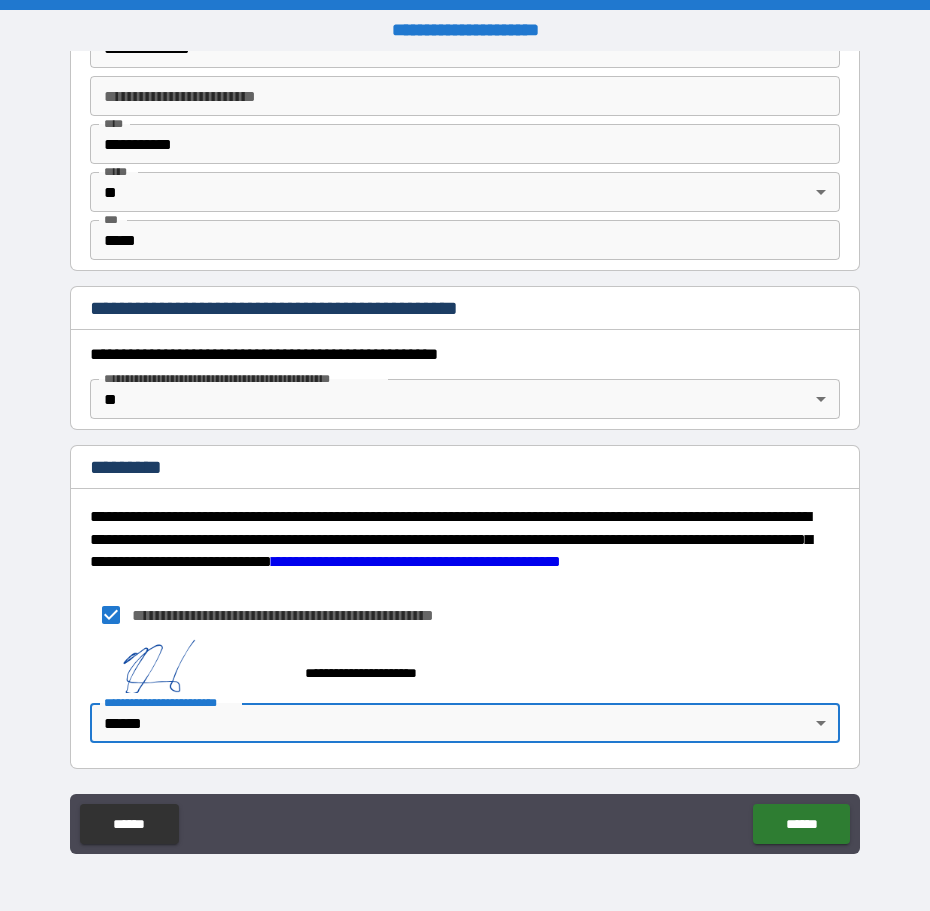 click on "**********" at bounding box center (465, 458) 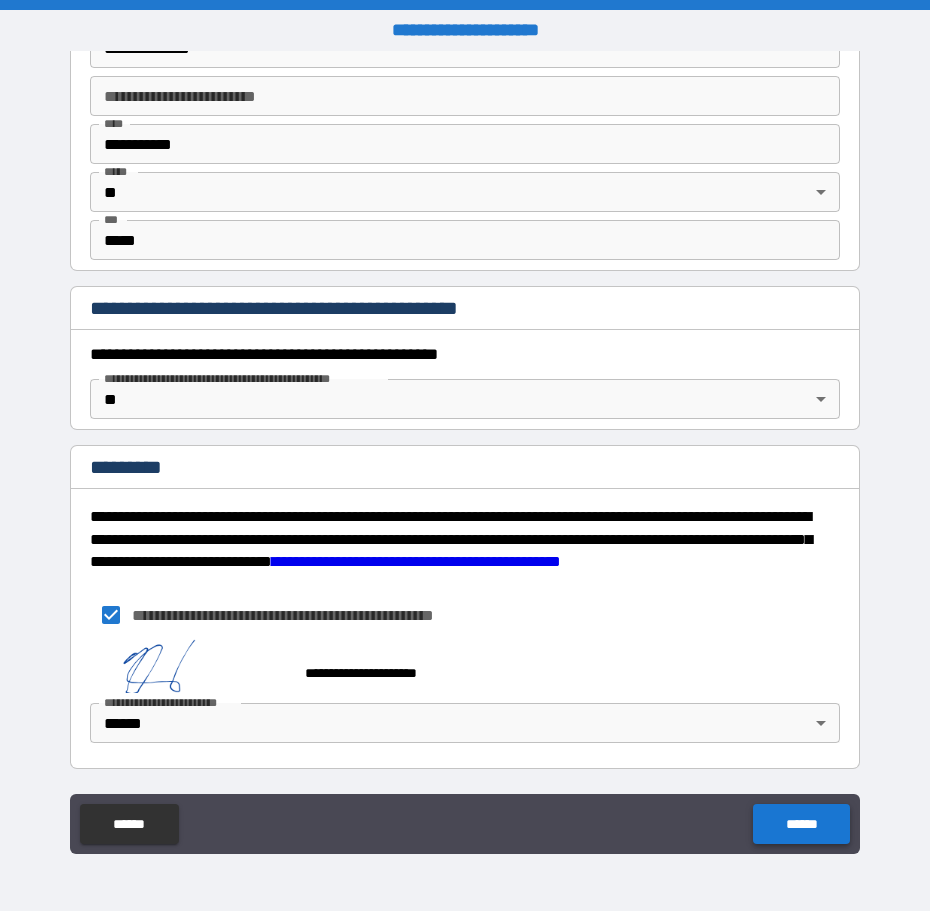 click on "******" at bounding box center (801, 824) 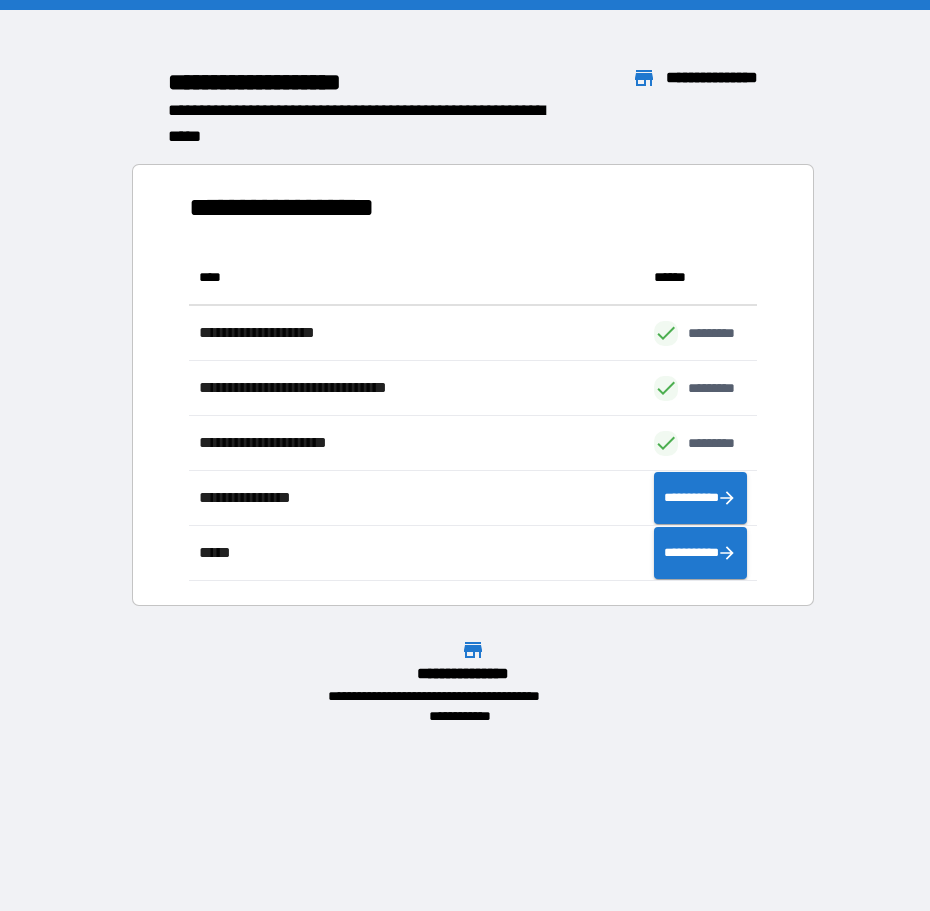 scroll, scrollTop: 1, scrollLeft: 1, axis: both 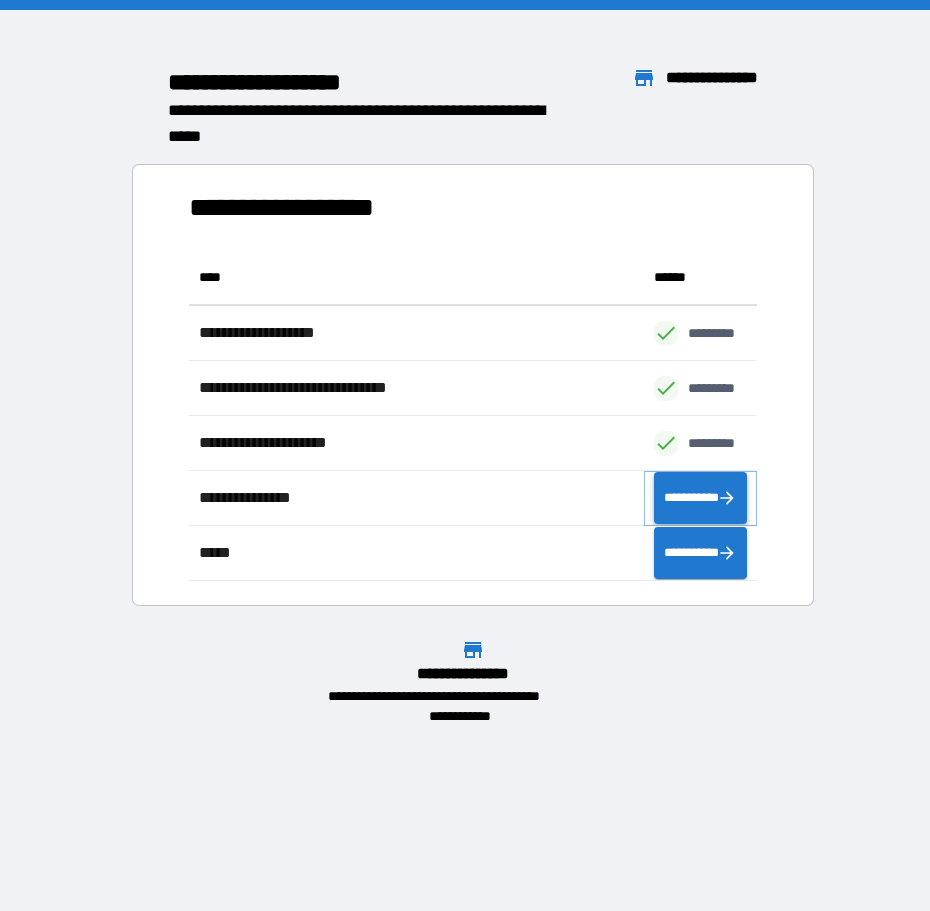 click on "**********" at bounding box center (701, 498) 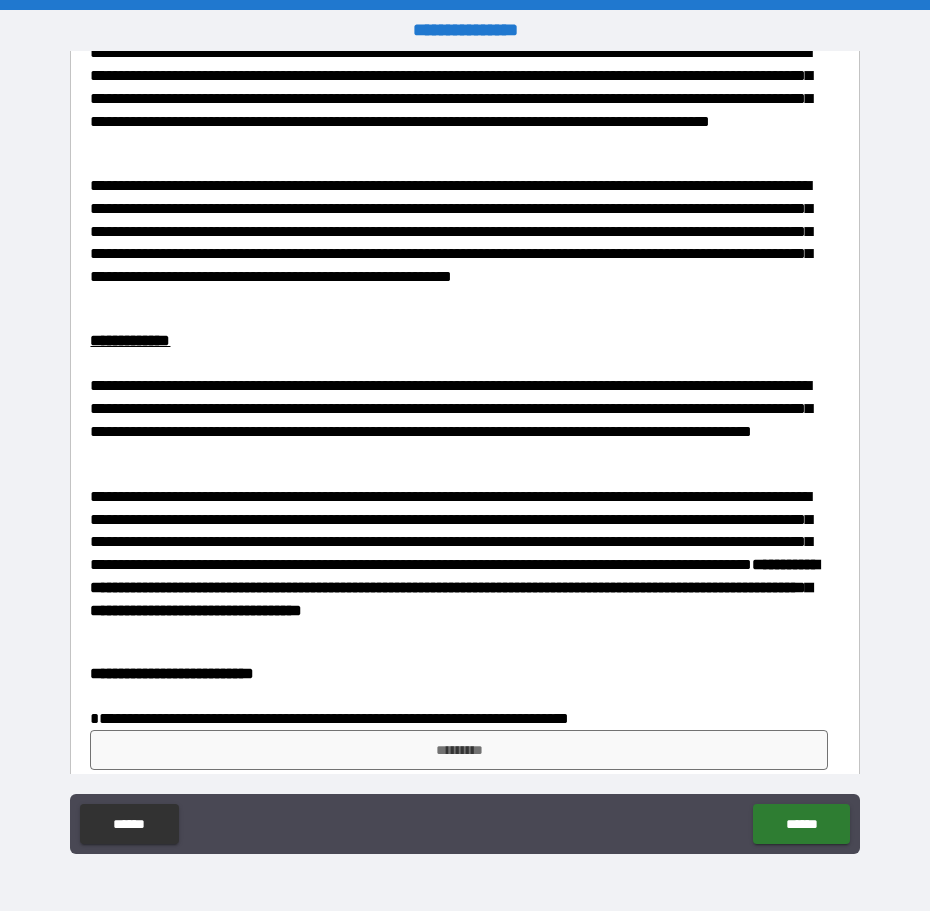scroll, scrollTop: 1414, scrollLeft: 0, axis: vertical 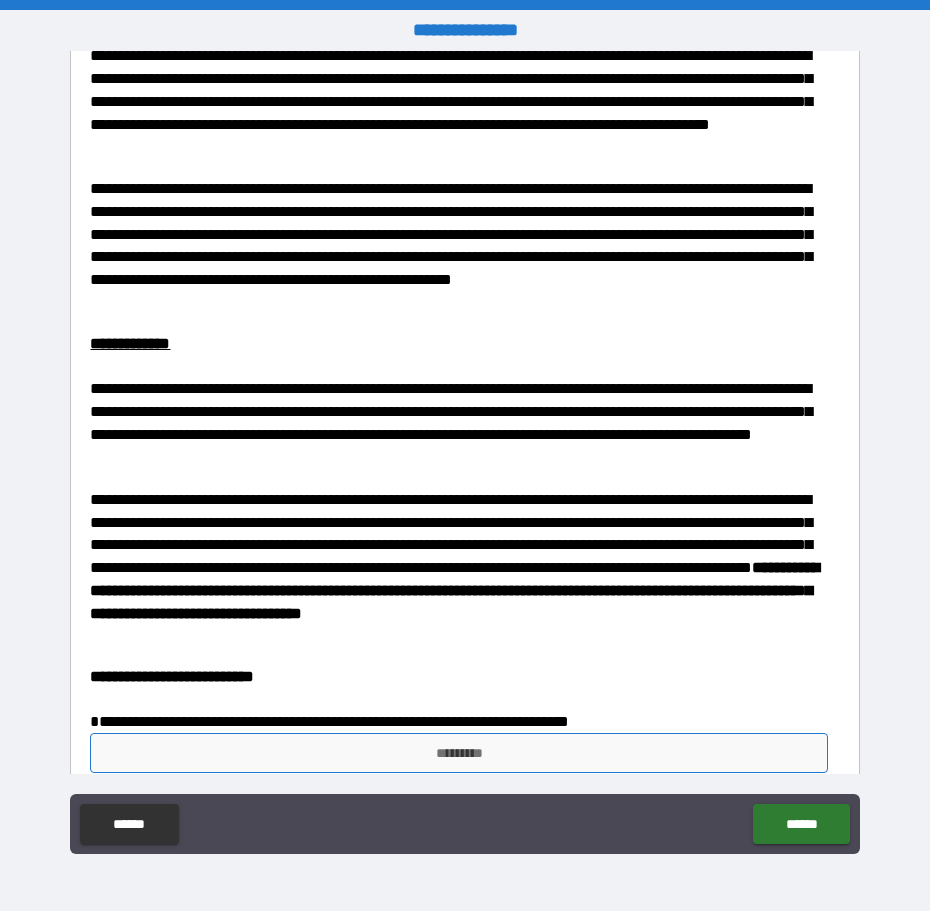 click on "*********" at bounding box center [459, 753] 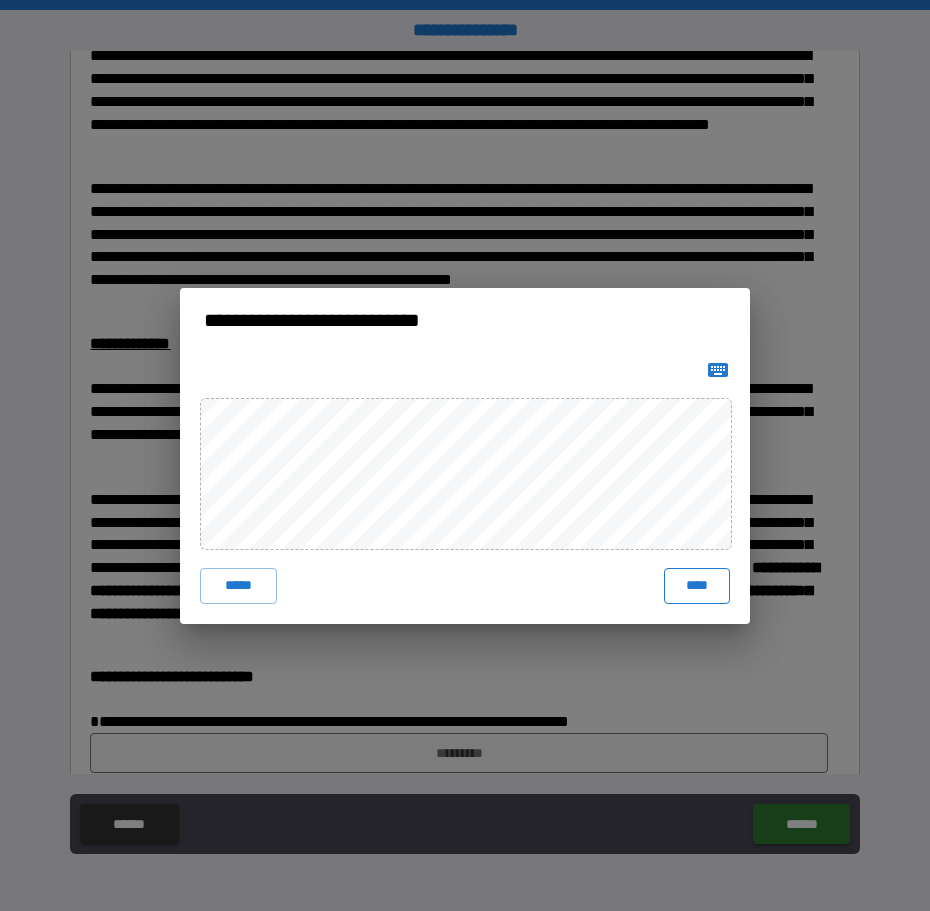 click on "****" at bounding box center (697, 586) 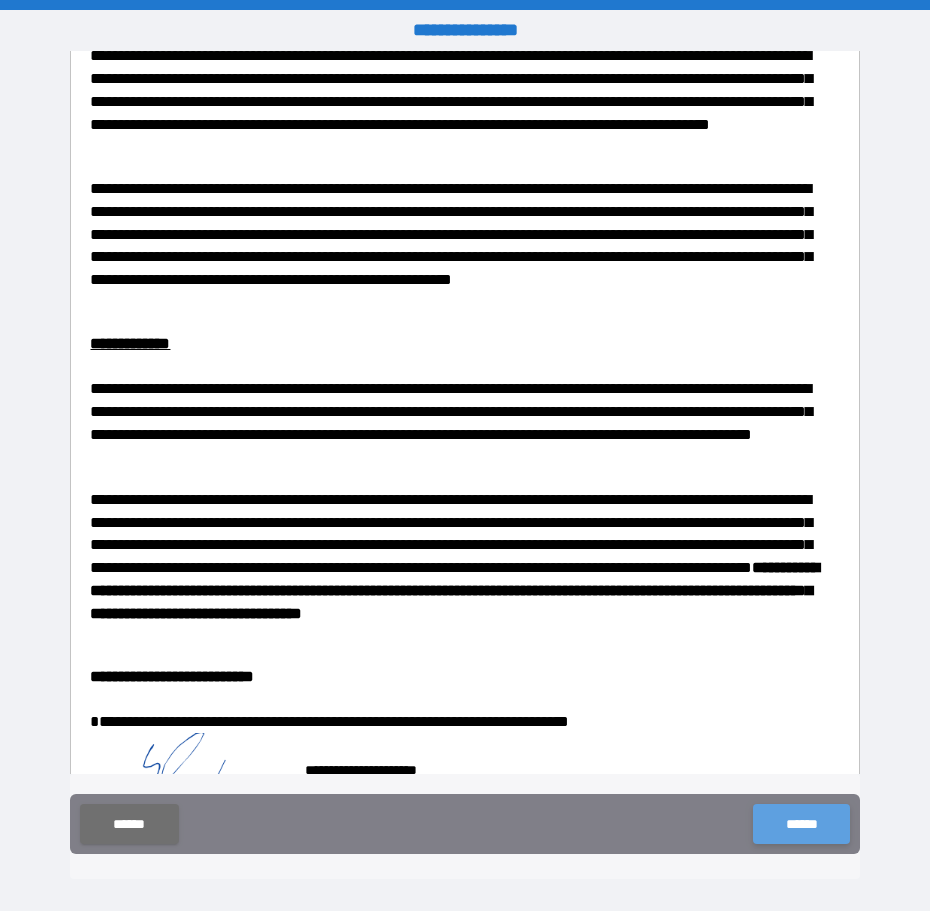 click on "******" at bounding box center (801, 824) 